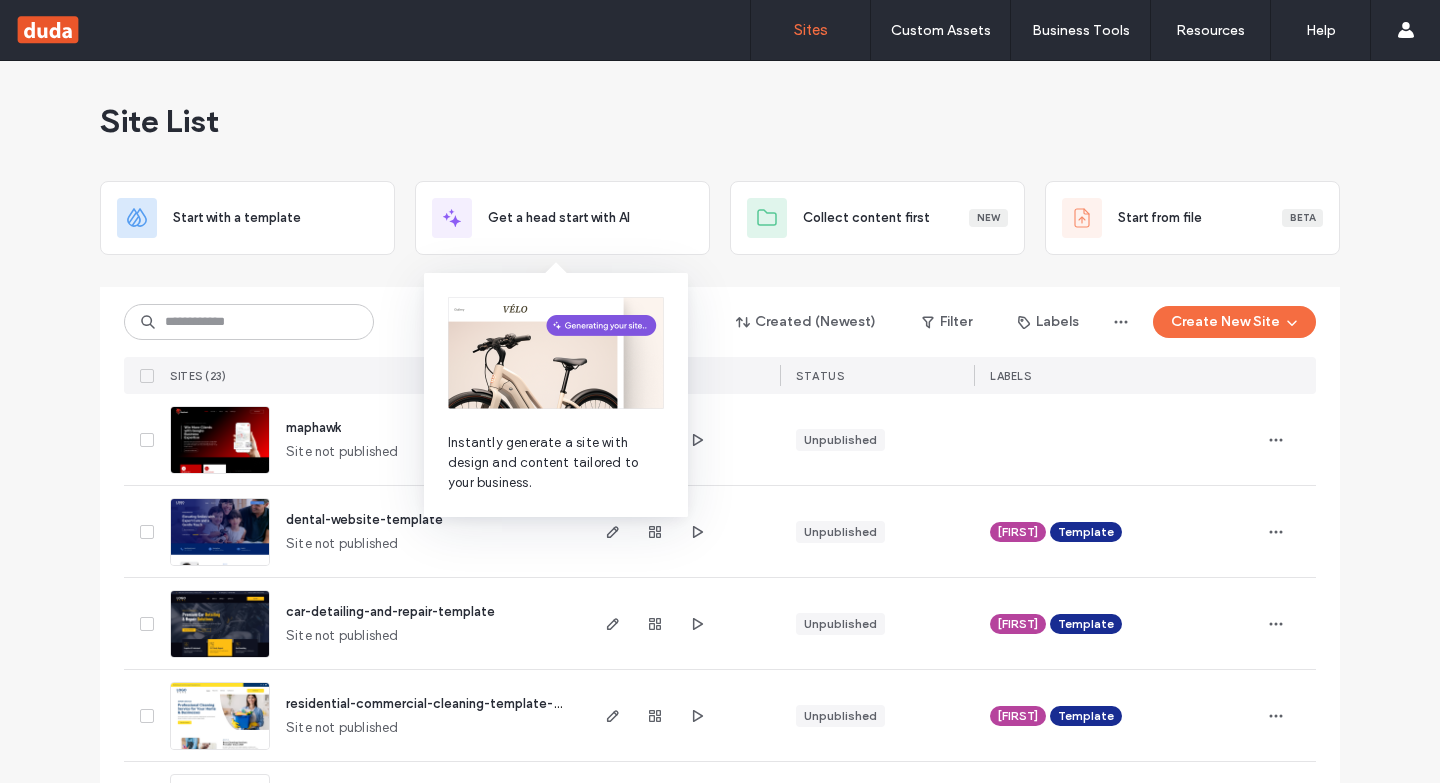 scroll, scrollTop: 0, scrollLeft: 0, axis: both 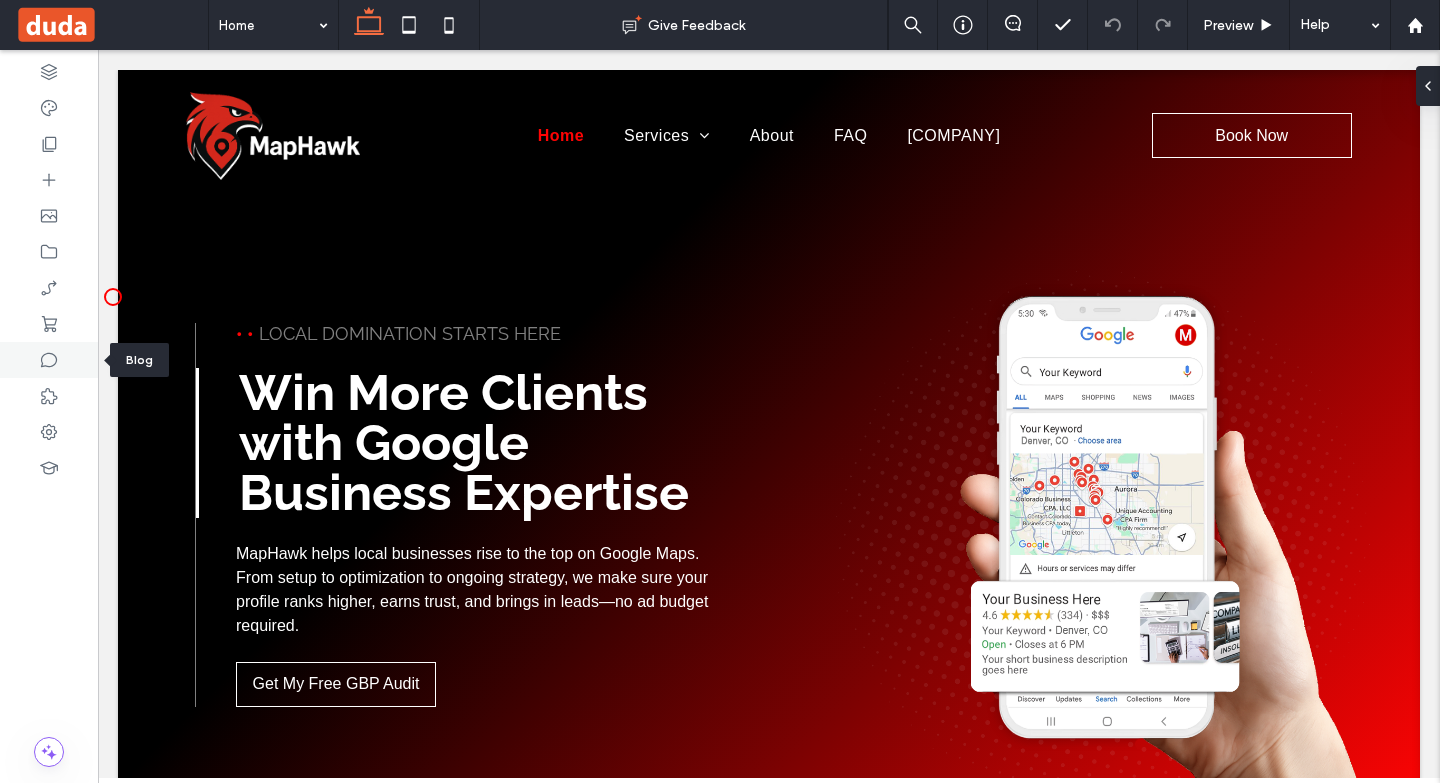 click 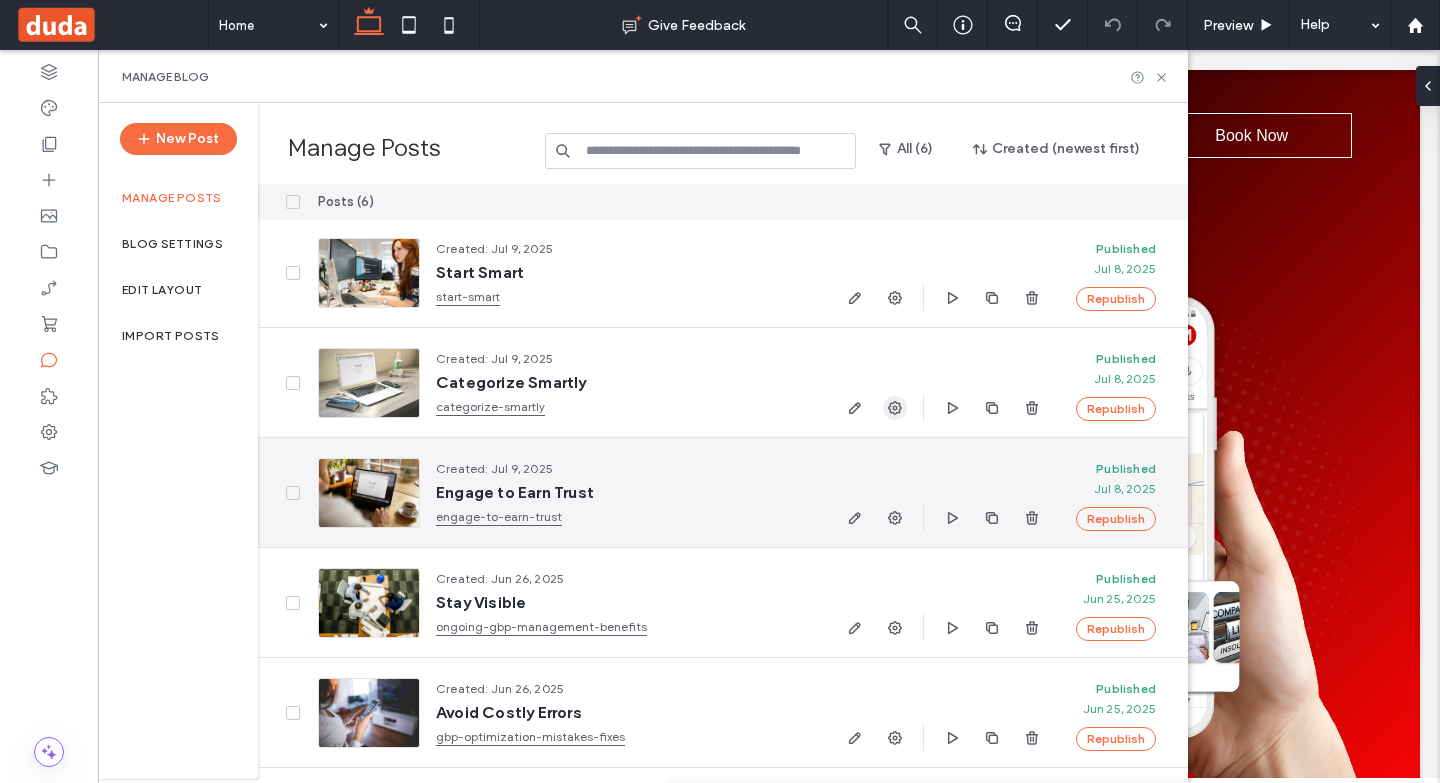 scroll, scrollTop: 0, scrollLeft: 0, axis: both 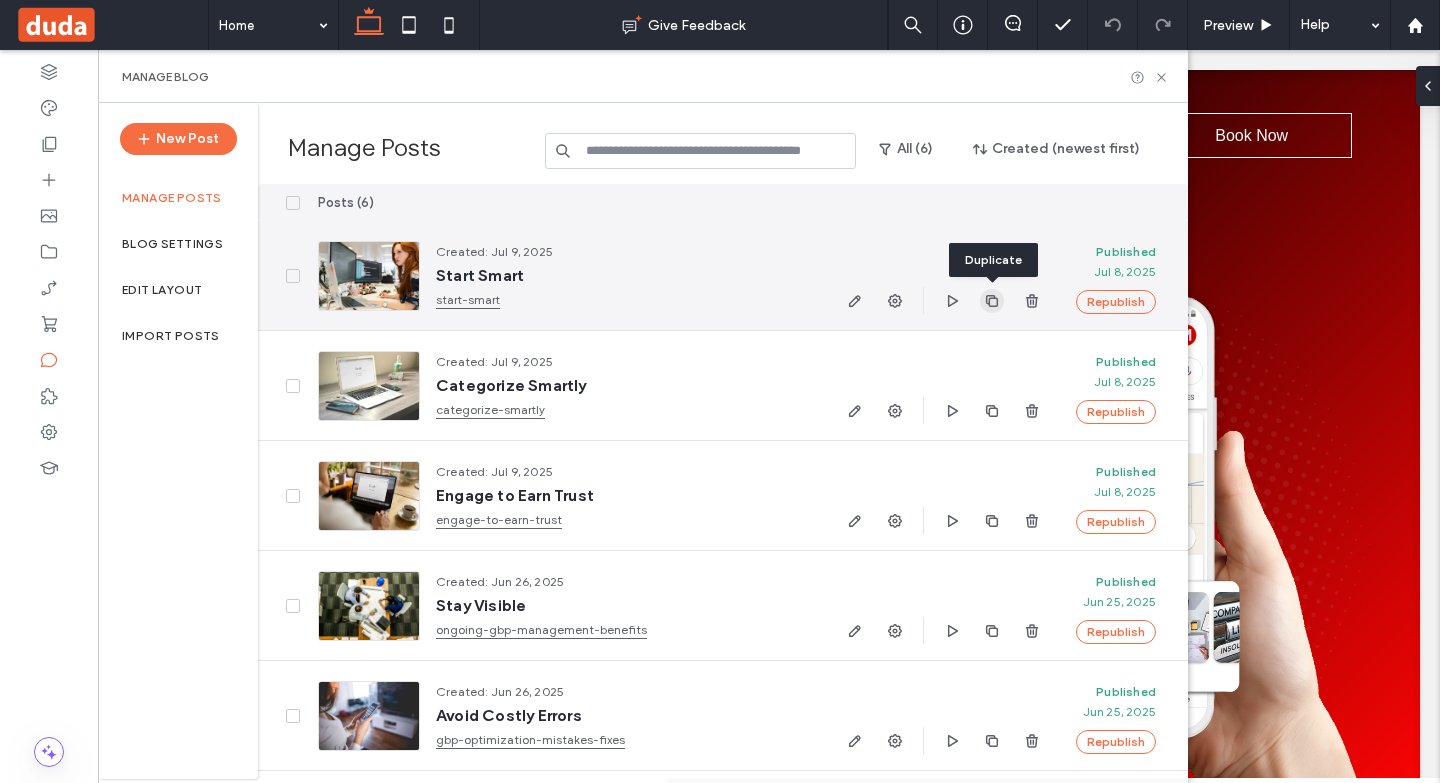 click at bounding box center [992, 301] 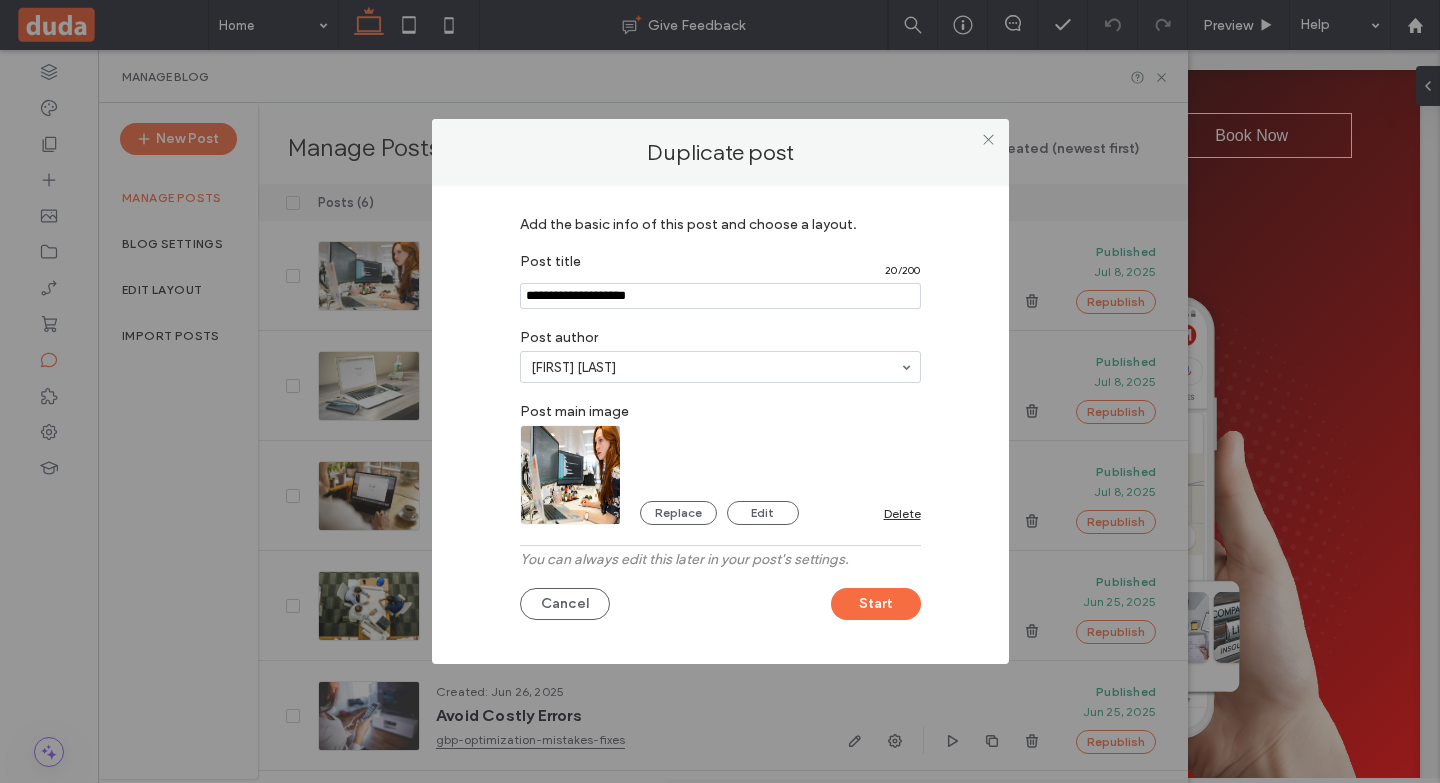 click at bounding box center (720, 296) 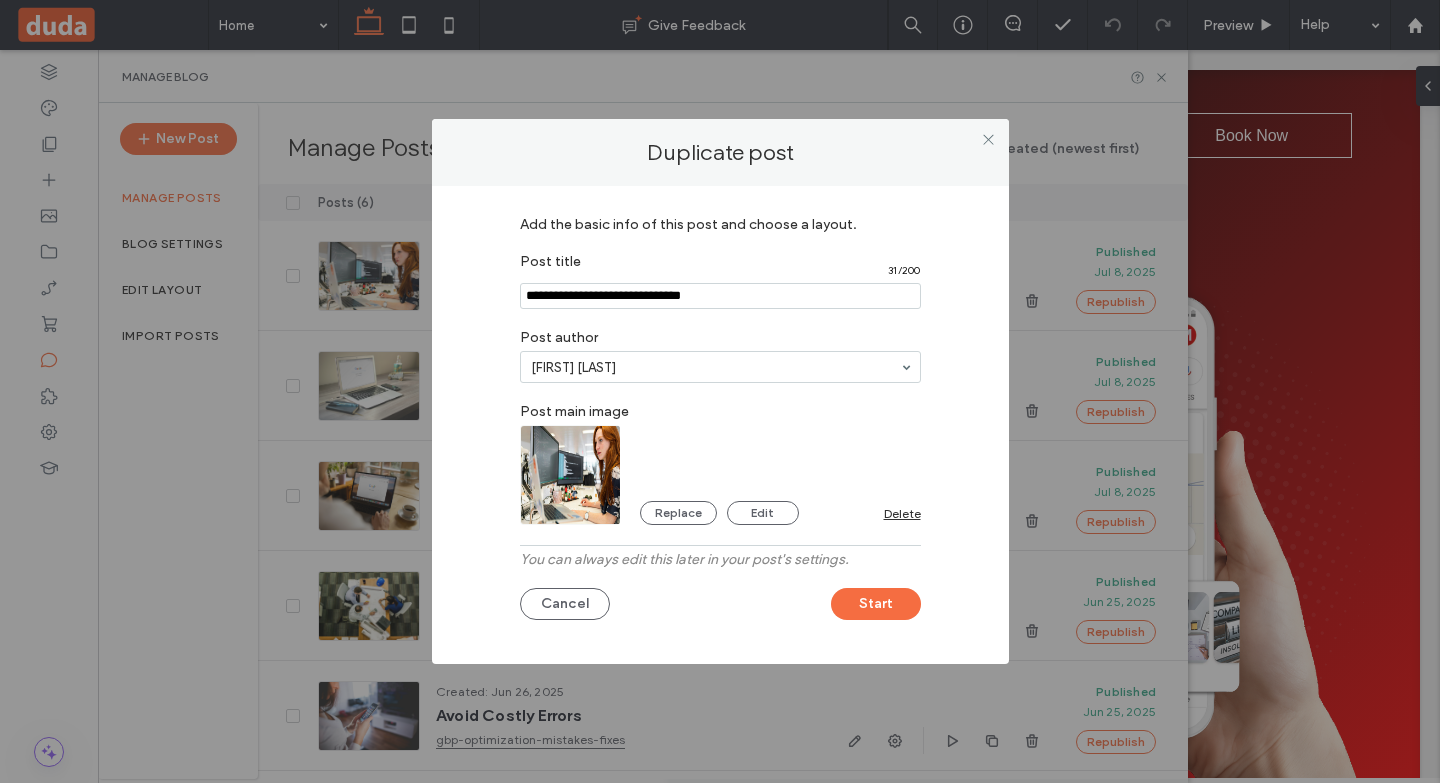 type on "**********" 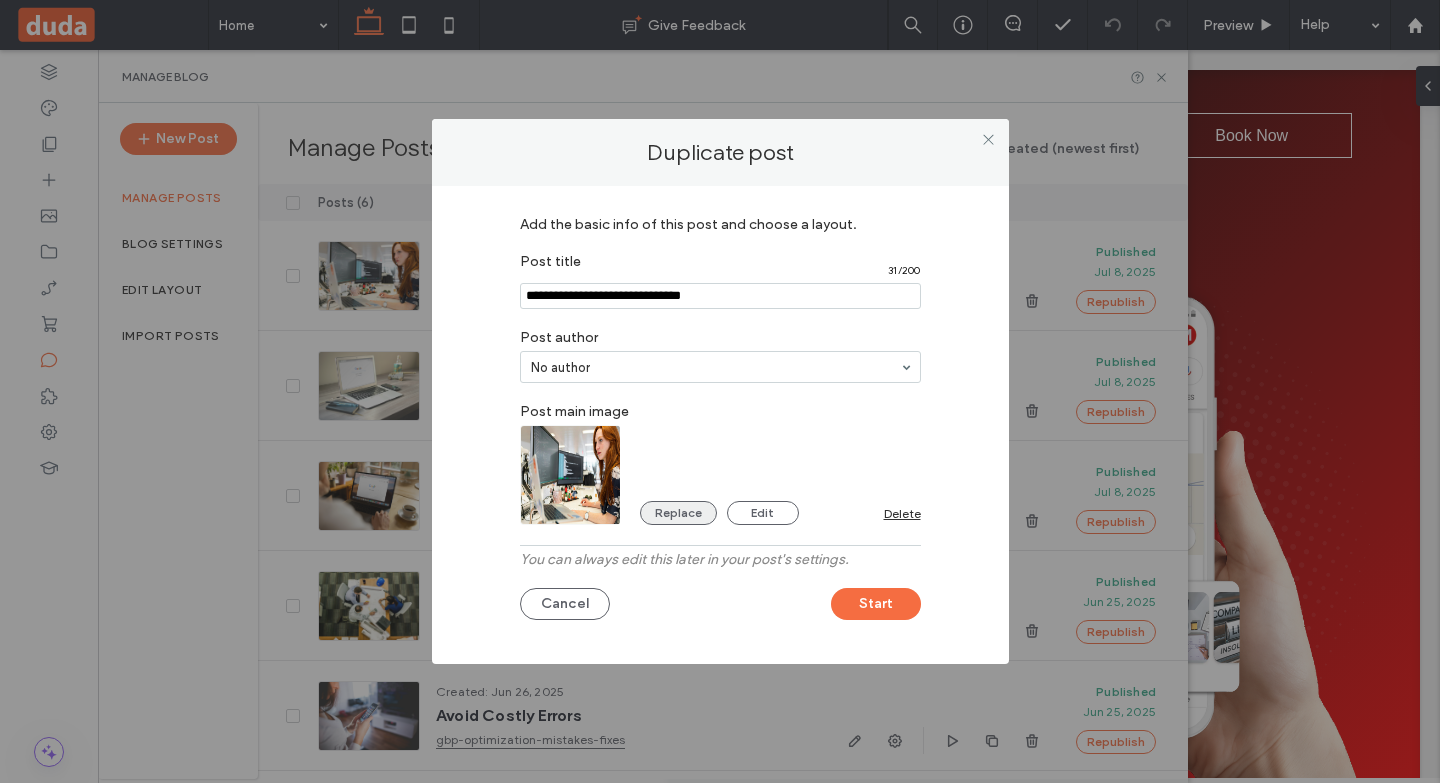 click on "Replace" at bounding box center [678, 513] 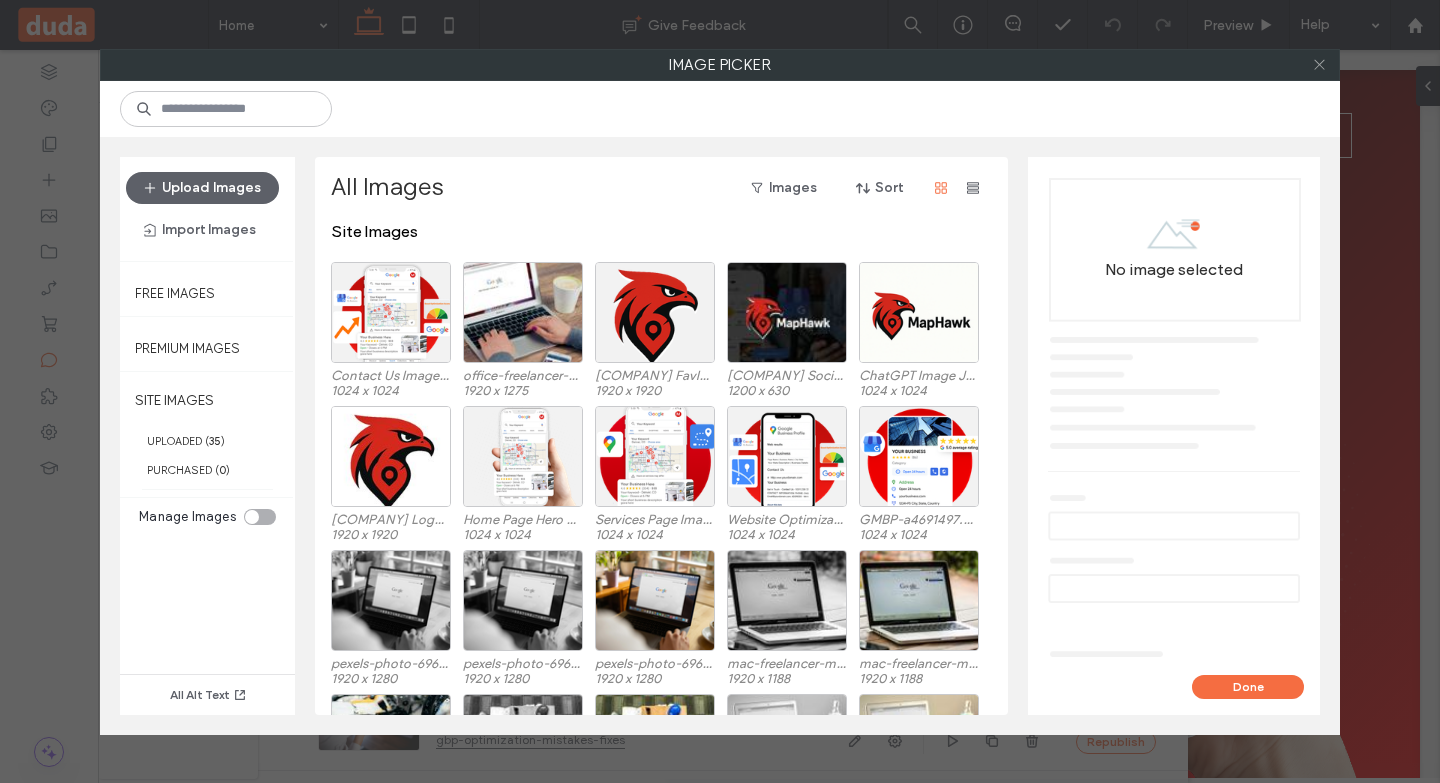 click 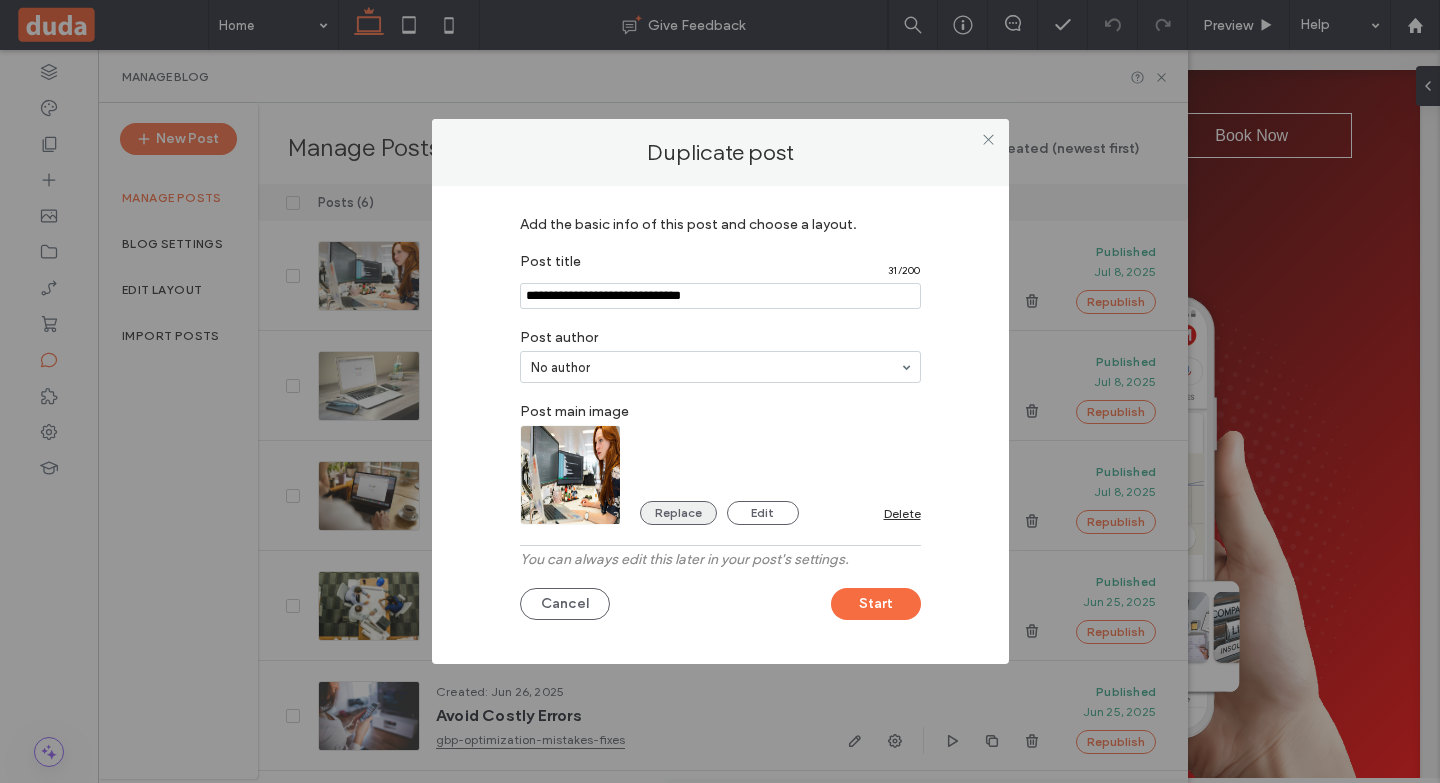 click on "Replace" at bounding box center (678, 513) 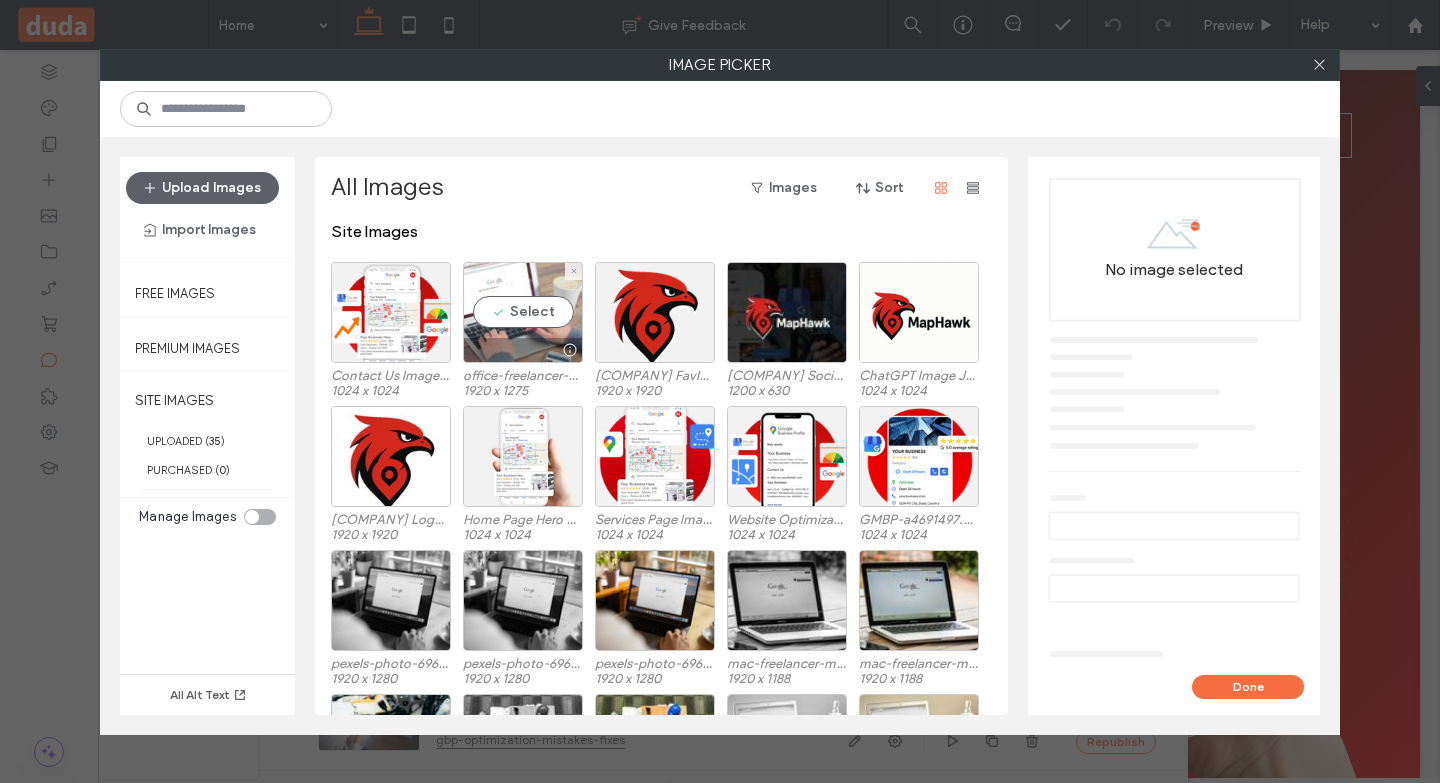 click on "Select" at bounding box center [523, 312] 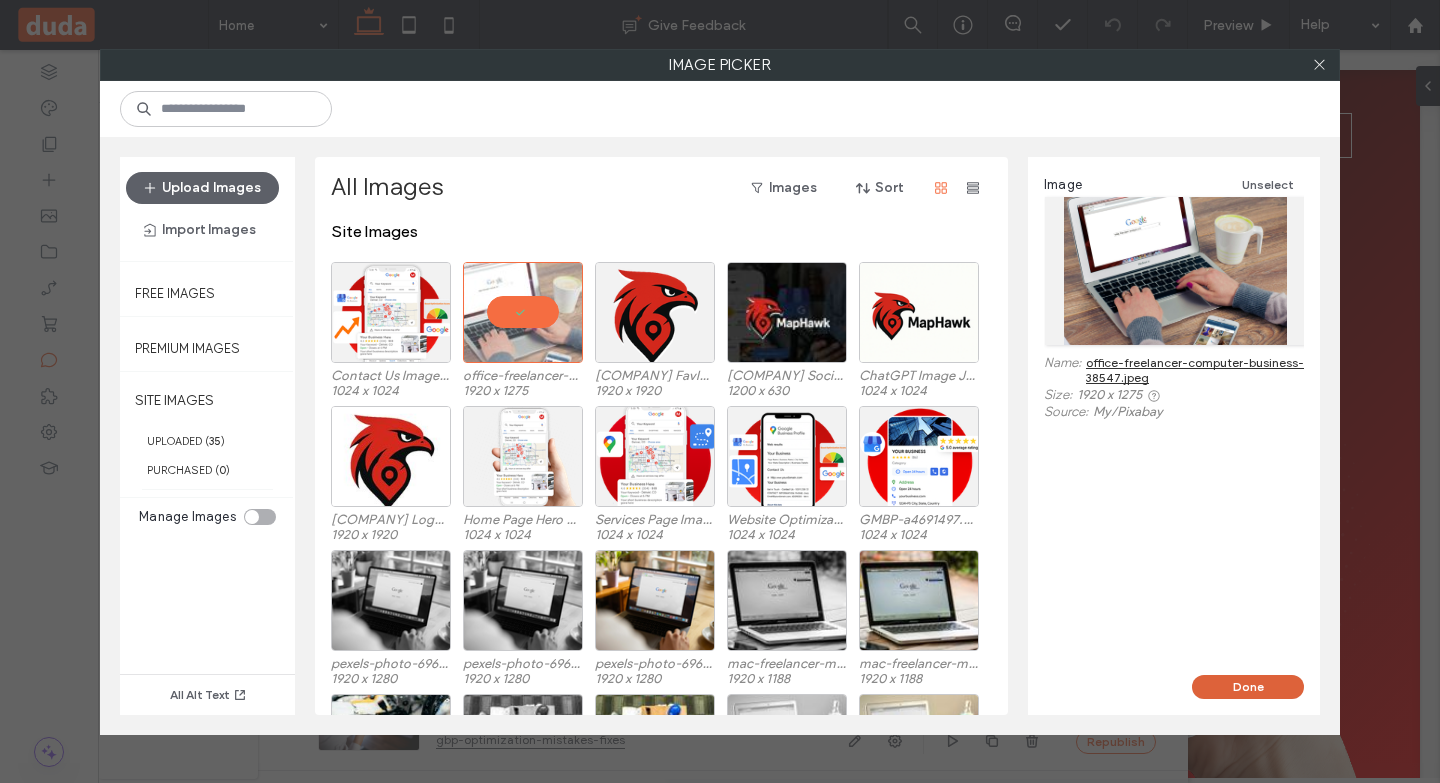 click on "Done" at bounding box center (1248, 687) 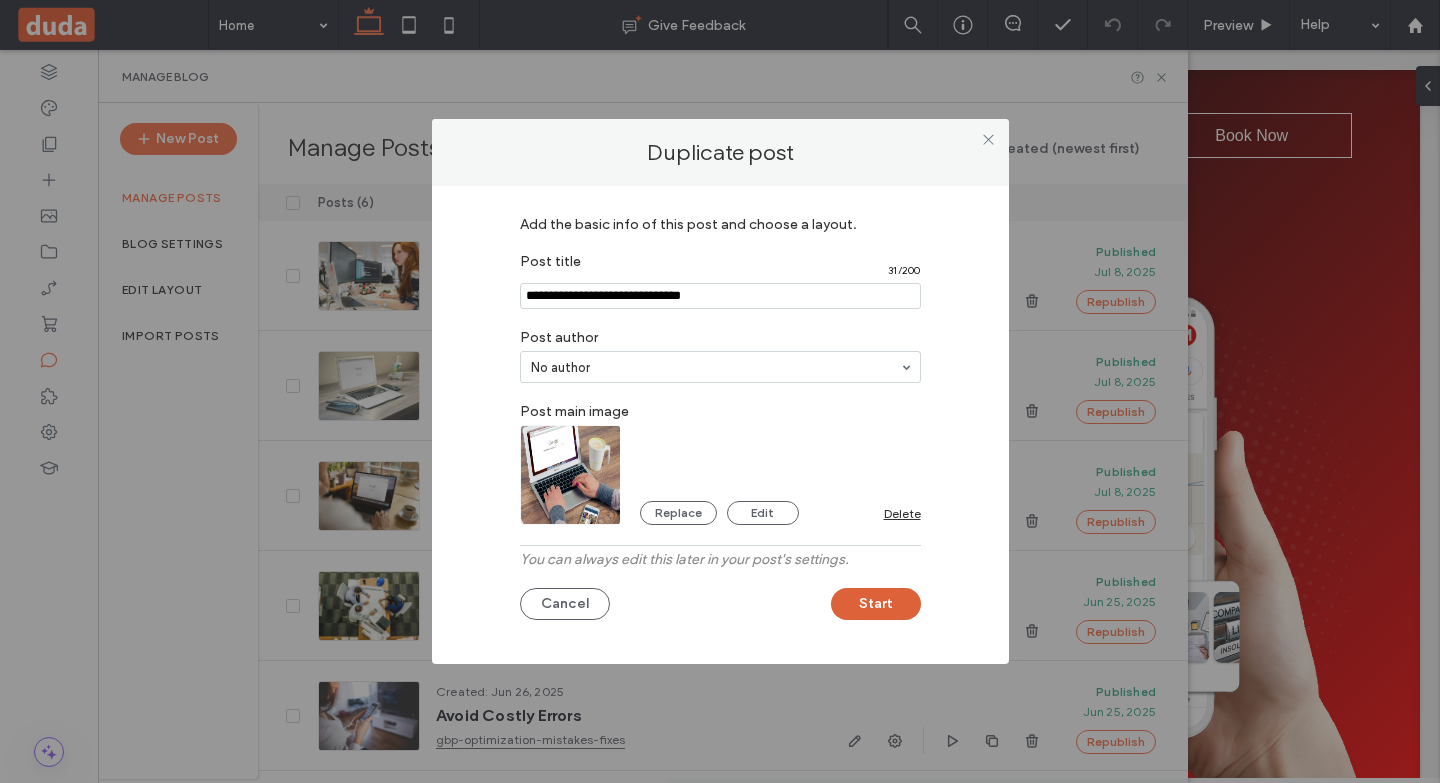 click on "Start" at bounding box center (876, 604) 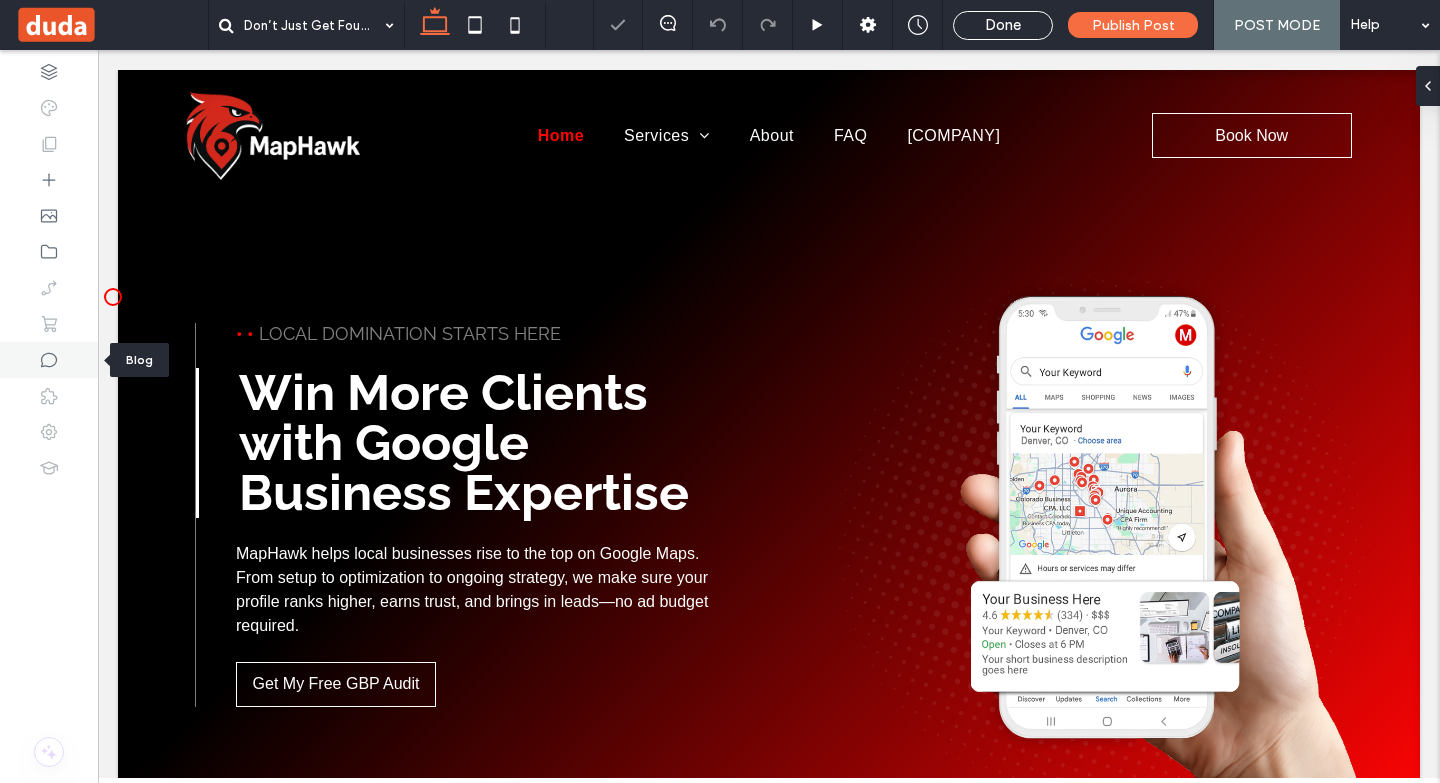 click 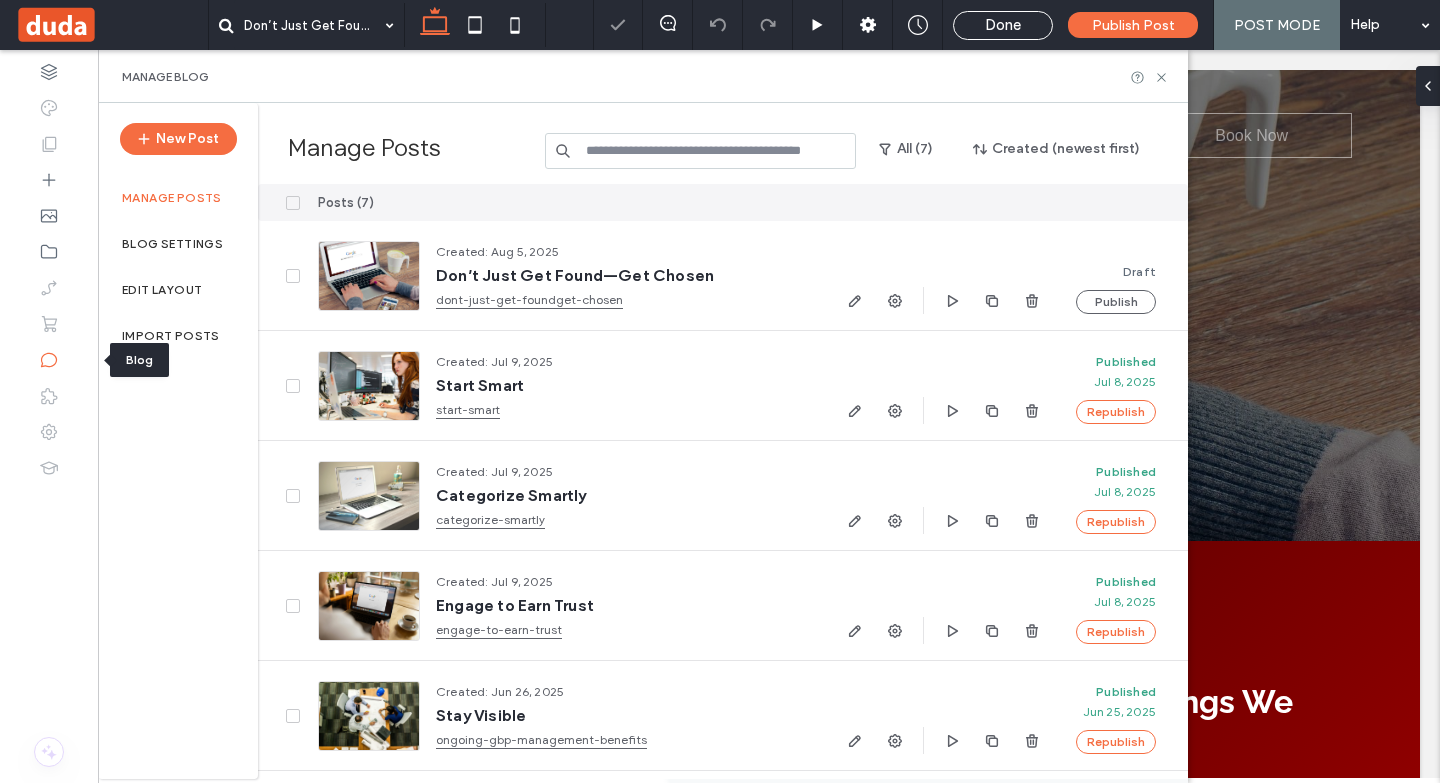 scroll, scrollTop: 0, scrollLeft: 0, axis: both 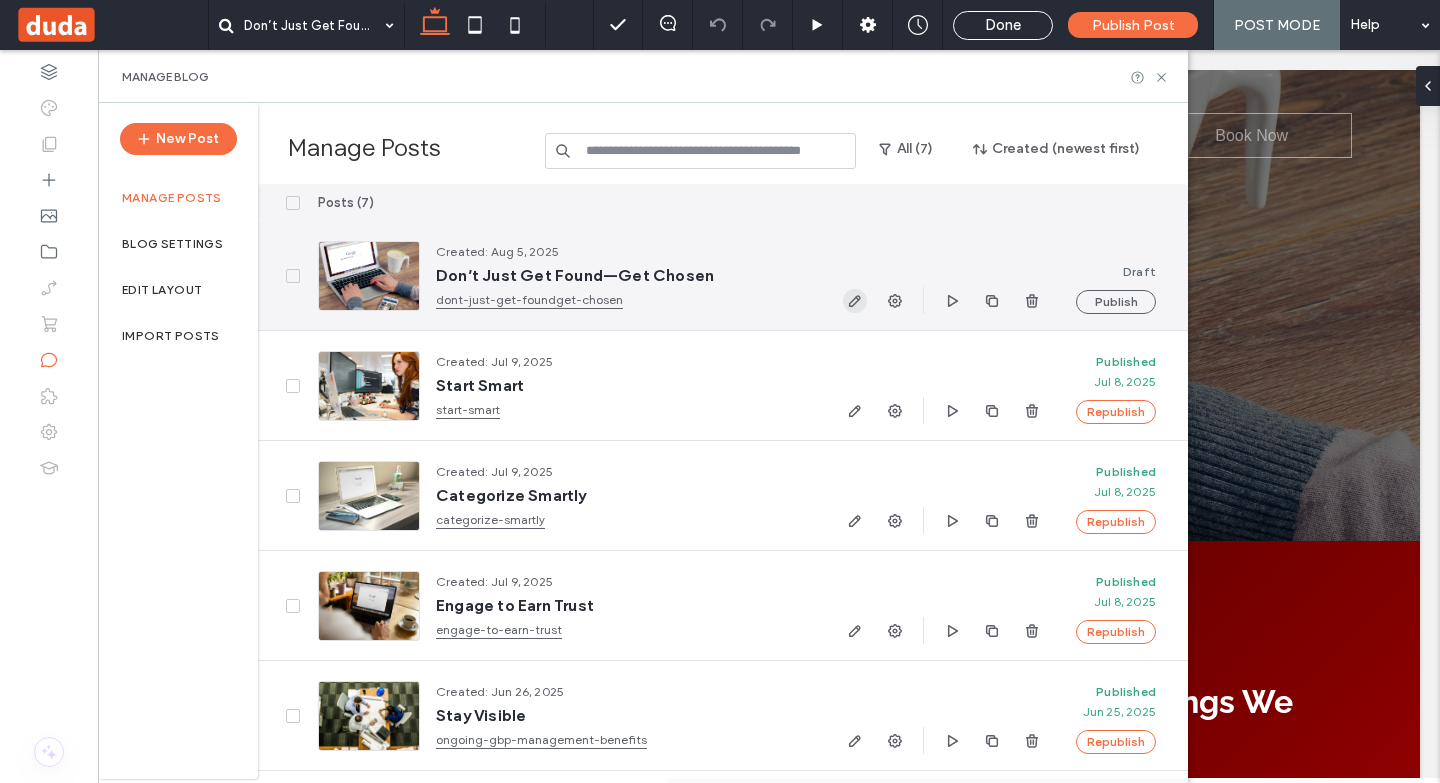click 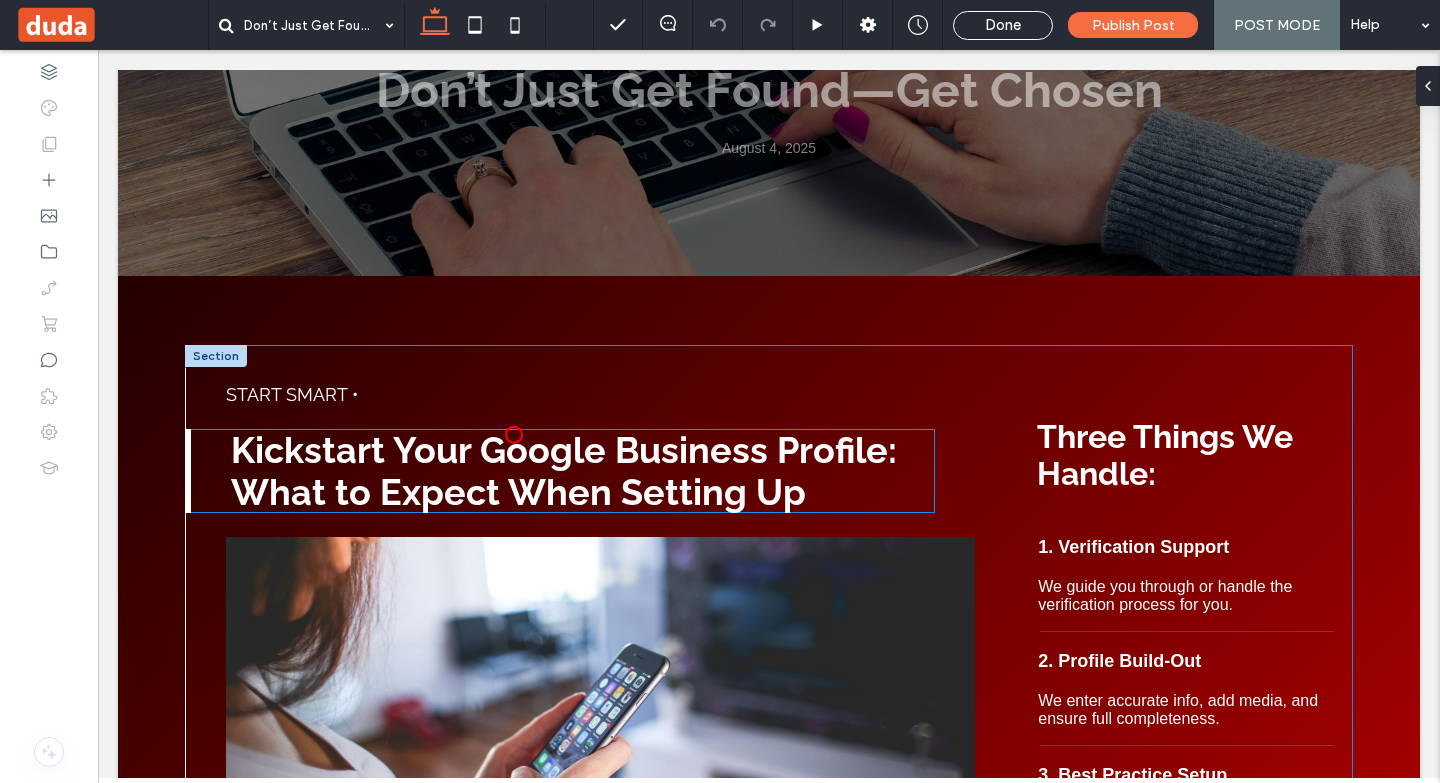 scroll, scrollTop: 300, scrollLeft: 0, axis: vertical 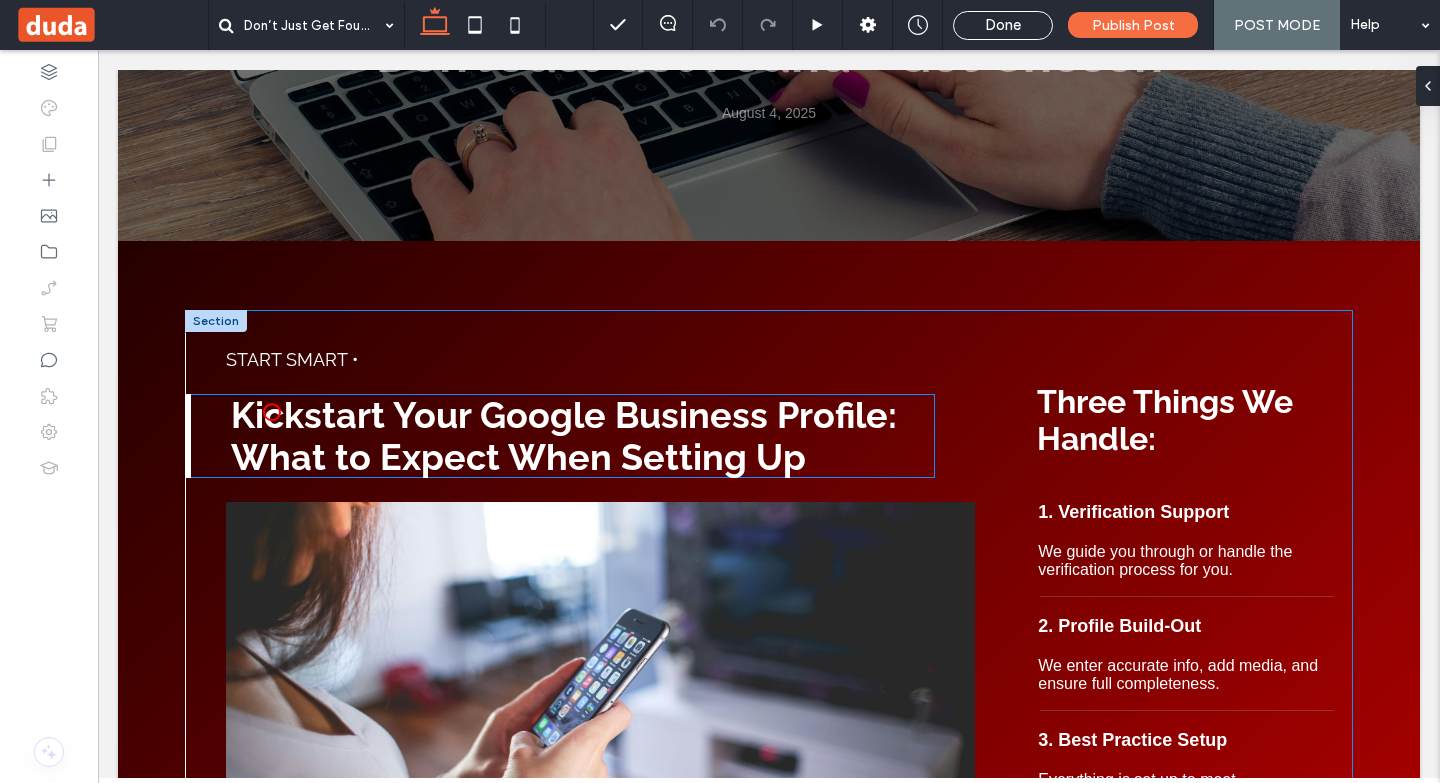 click on "Kickstart Your Google Business Profile: What to Expect When Setting Up" at bounding box center (564, 436) 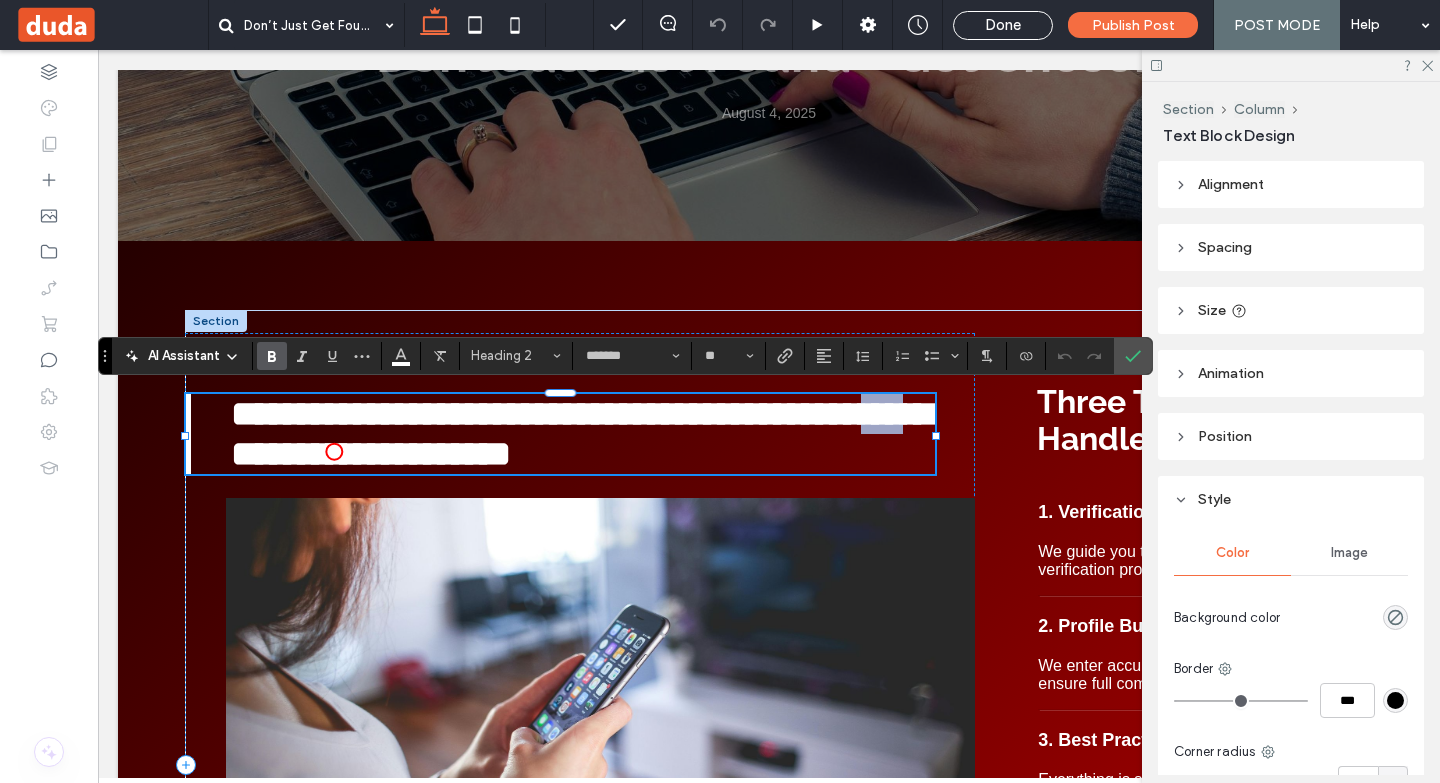 click on "**********" at bounding box center [581, 434] 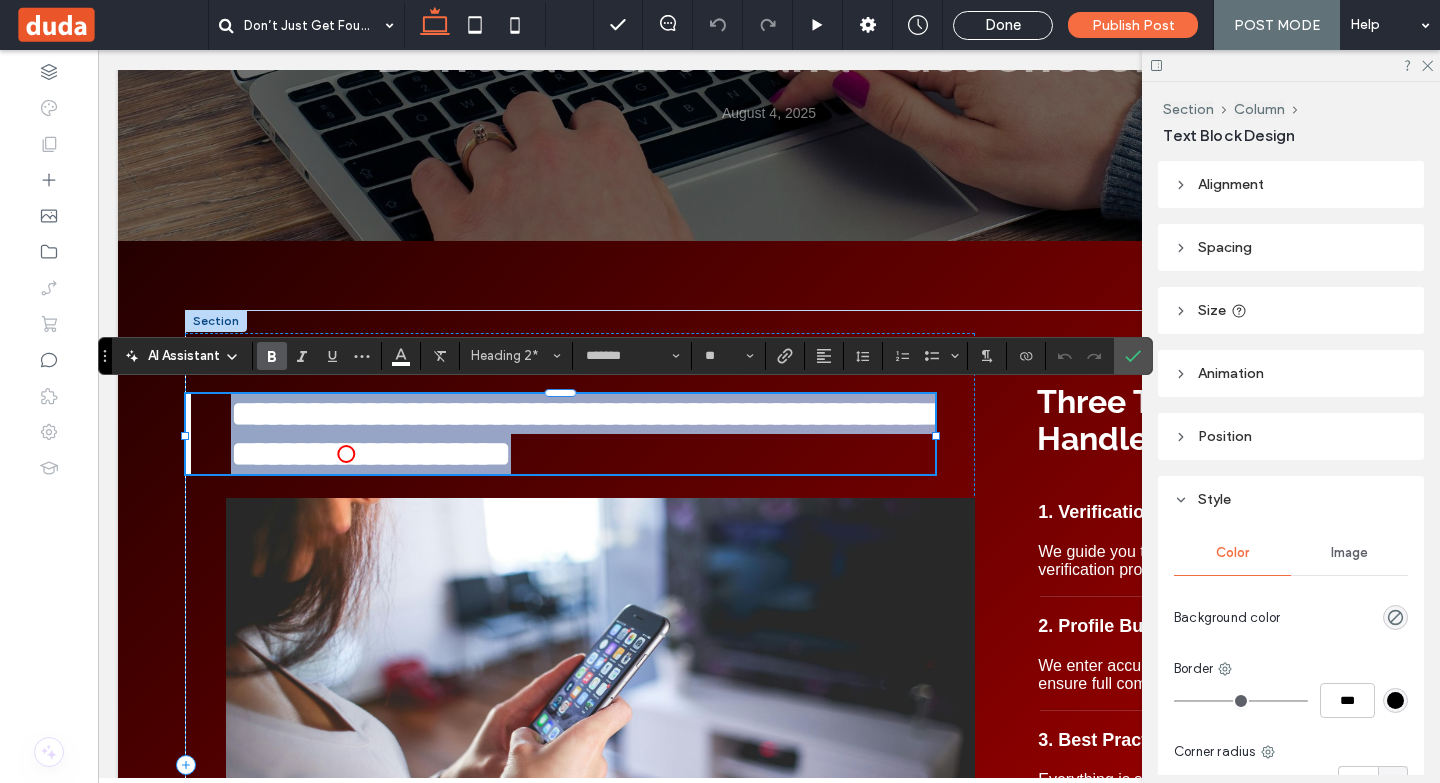 type on "*********" 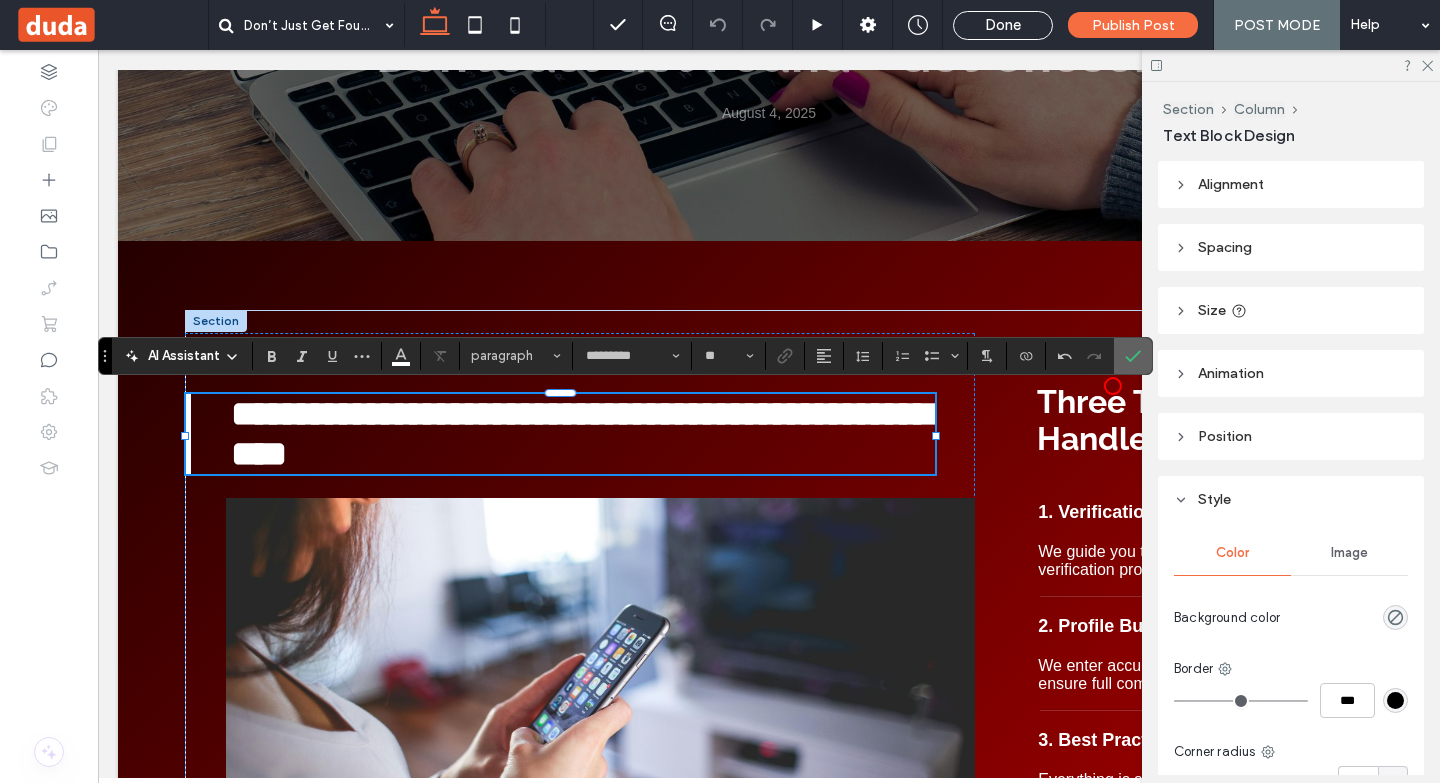 click at bounding box center (1133, 356) 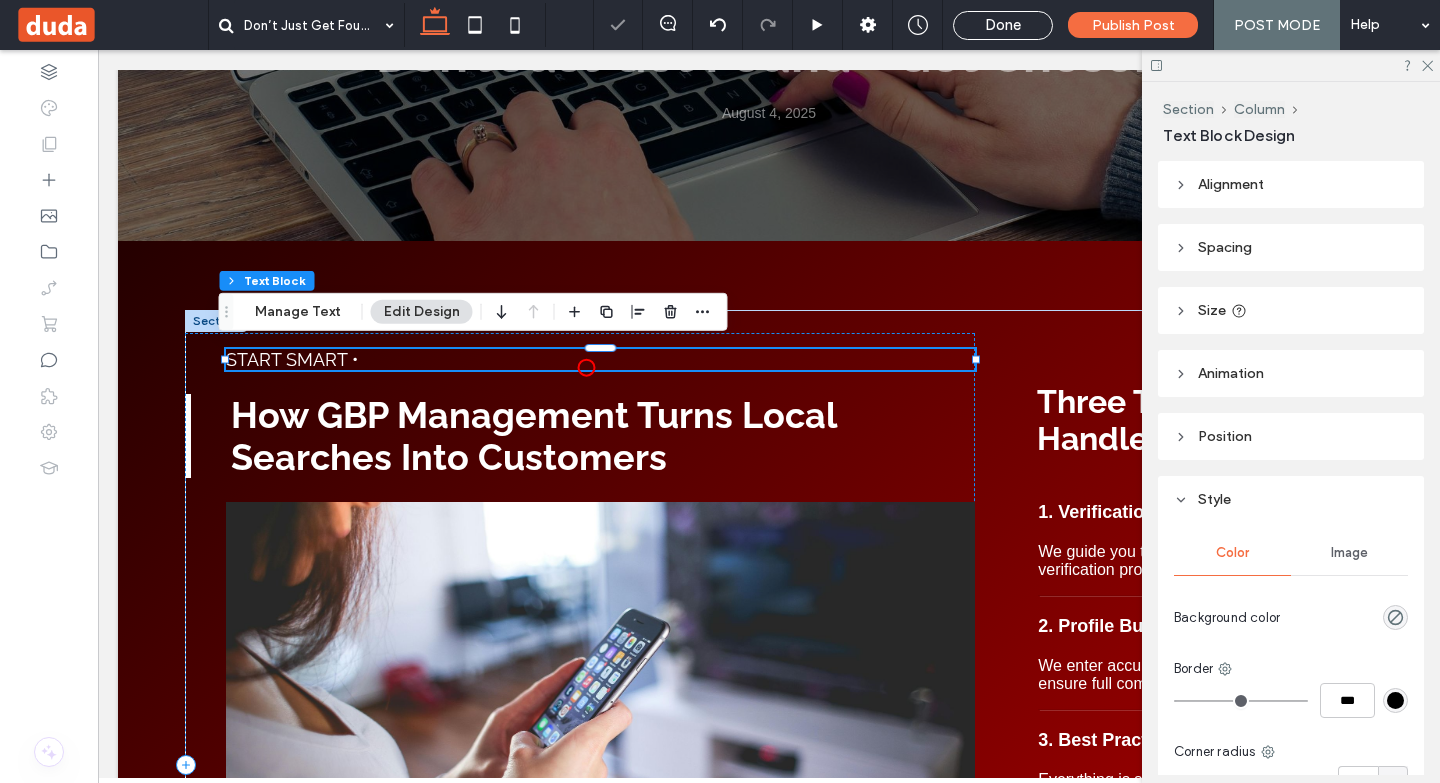 click on "Start SMArt •" at bounding box center [600, 359] 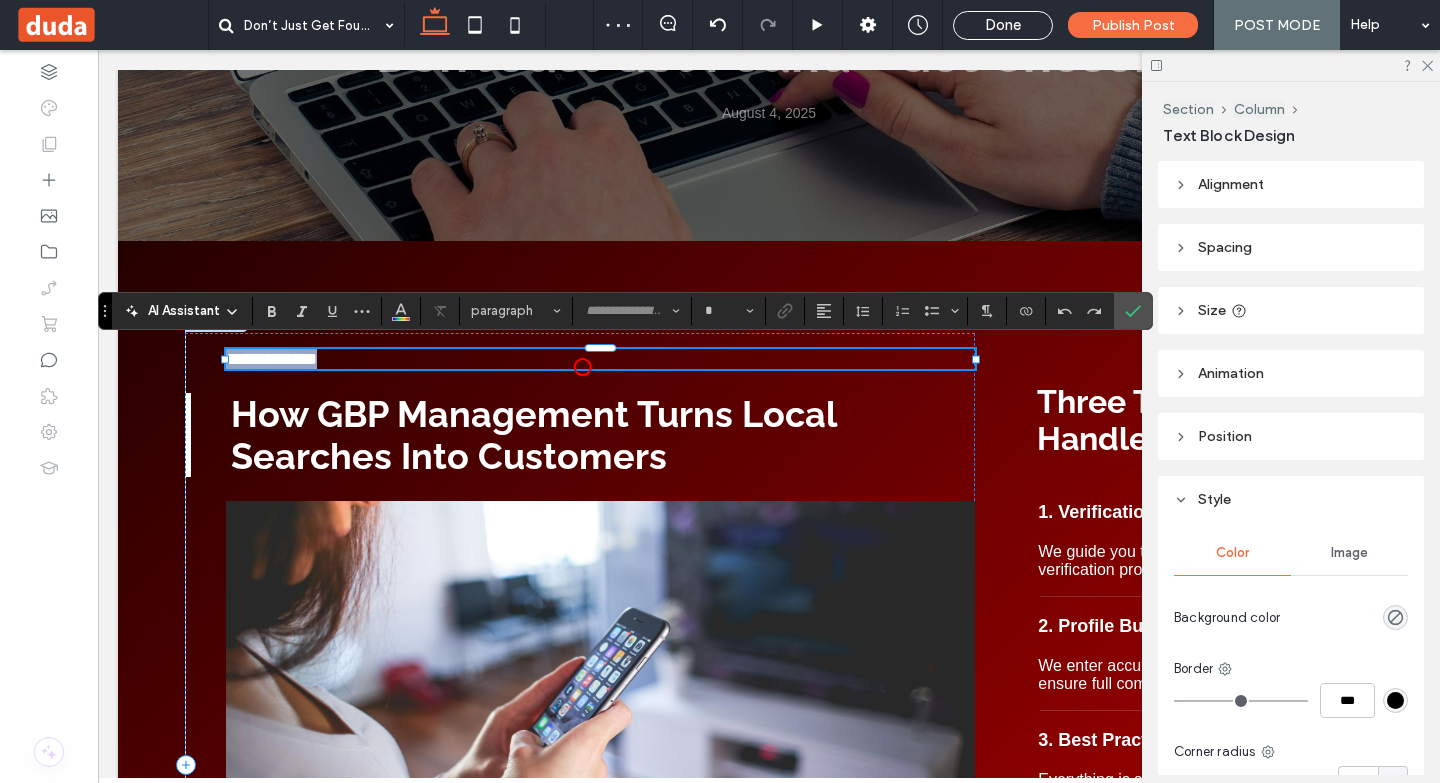type on "*******" 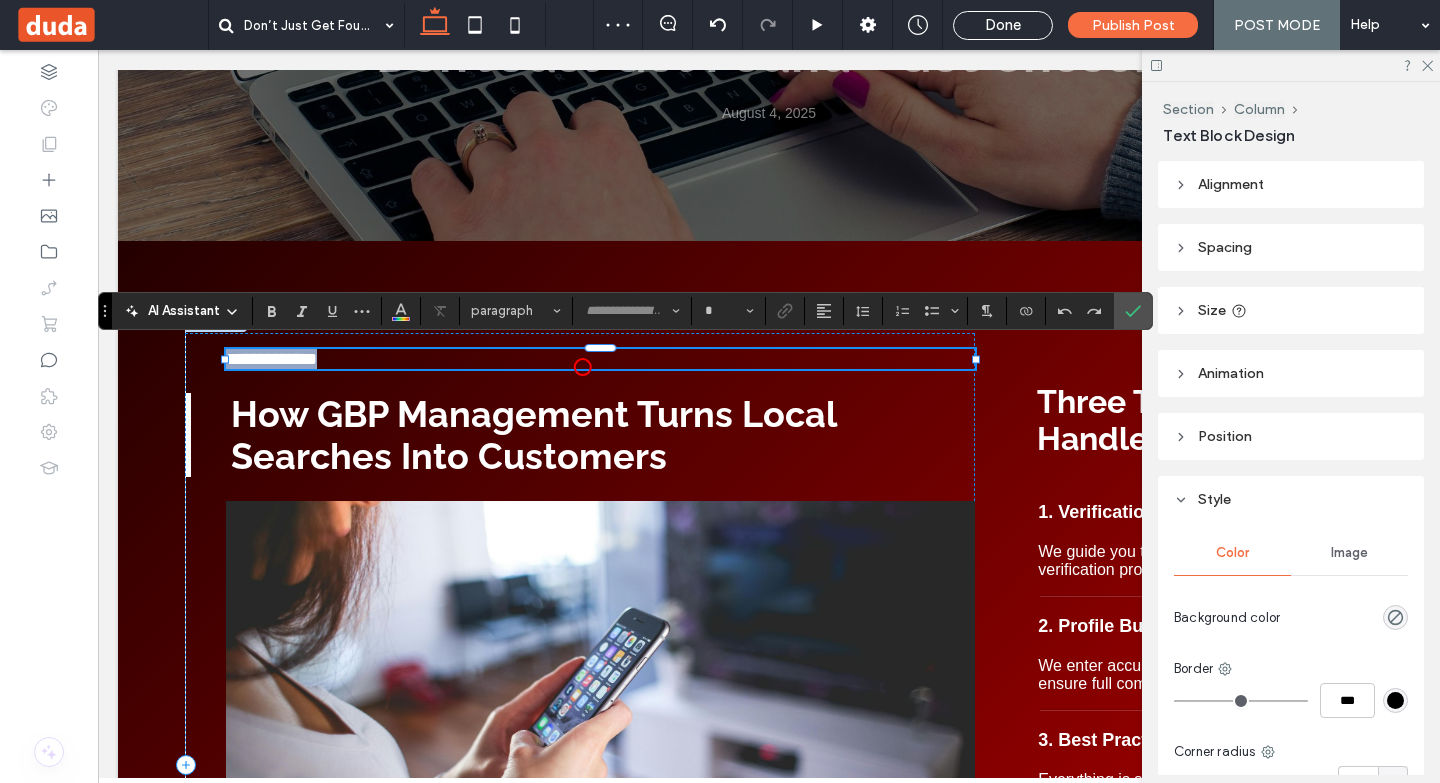 type on "**" 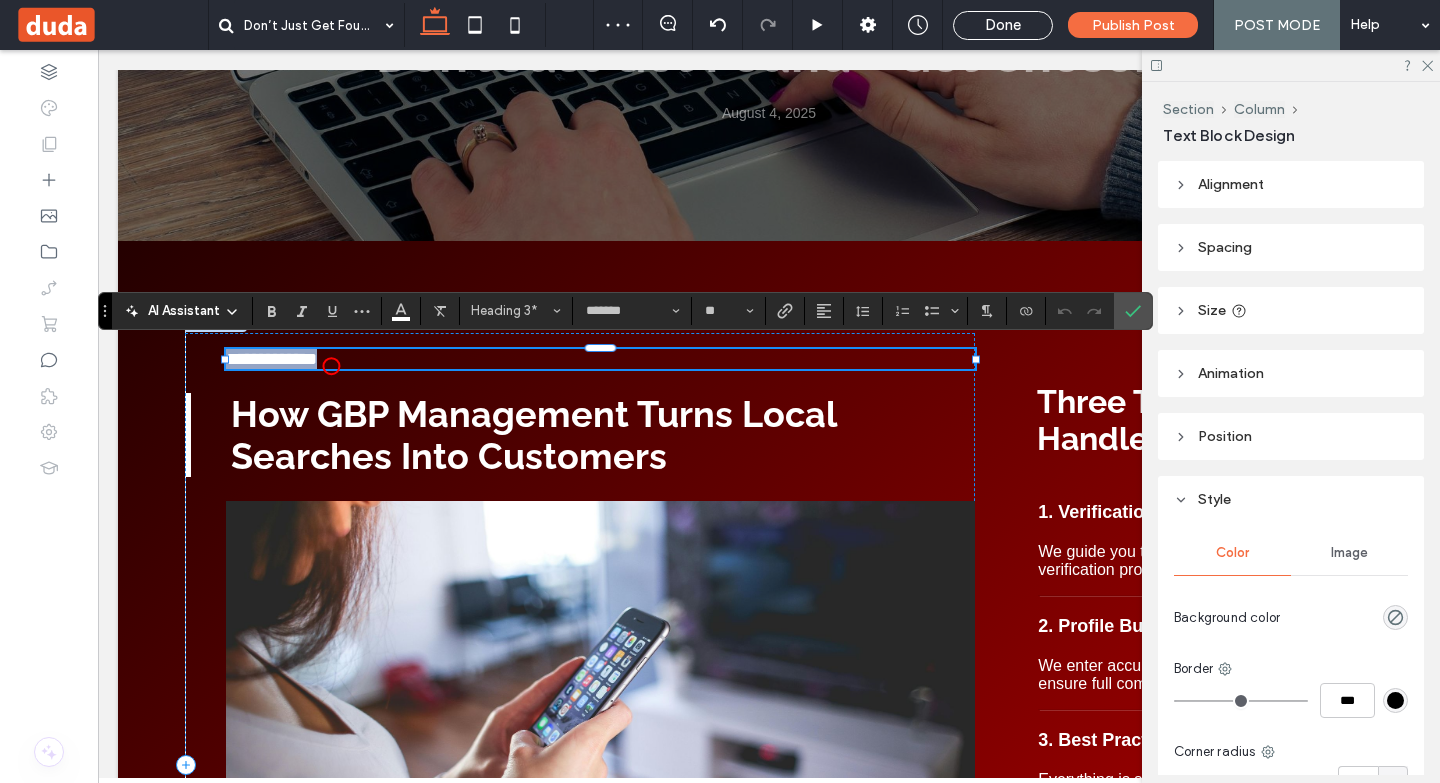 click on "**********" at bounding box center [271, 359] 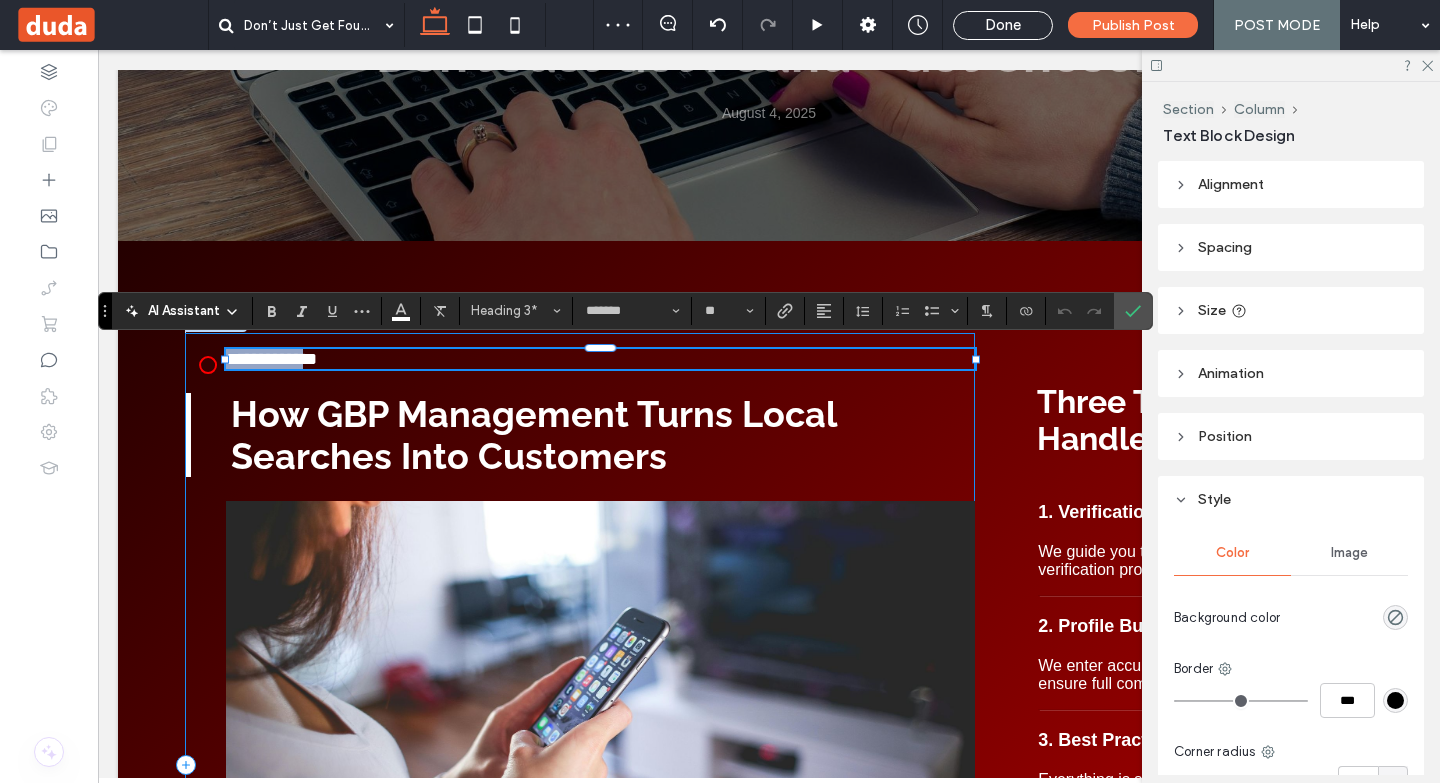 drag, startPoint x: 338, startPoint y: 357, endPoint x: 191, endPoint y: 356, distance: 147.0034 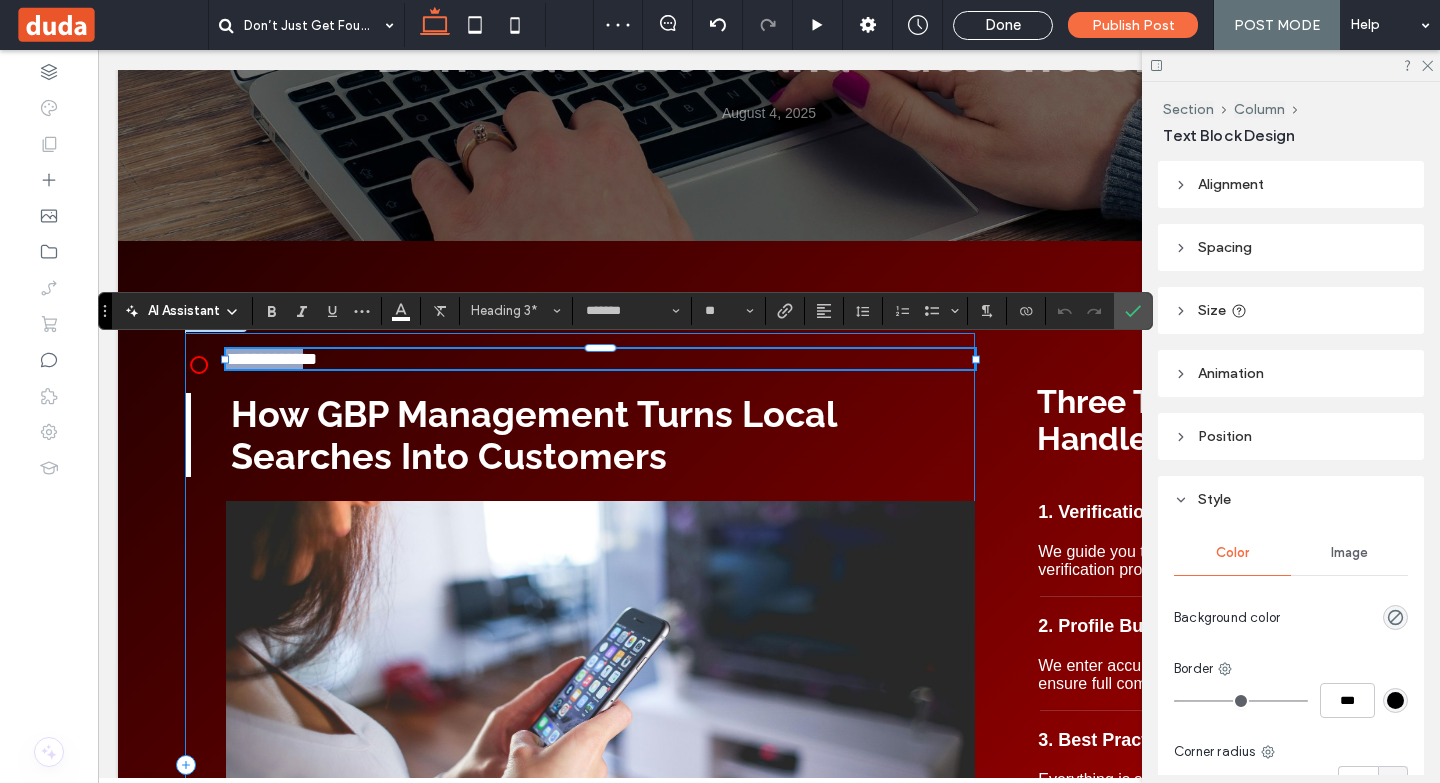 type on "*********" 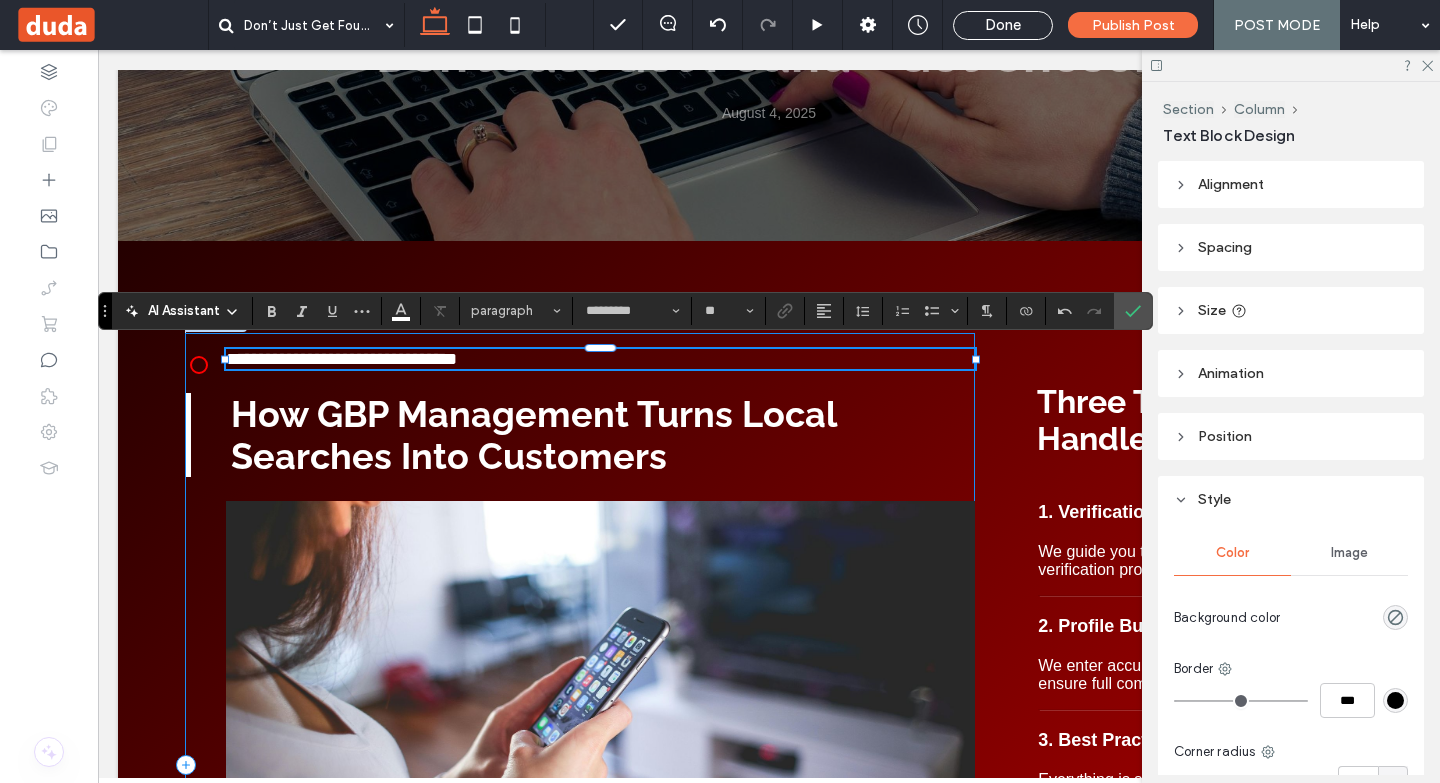 type on "*******" 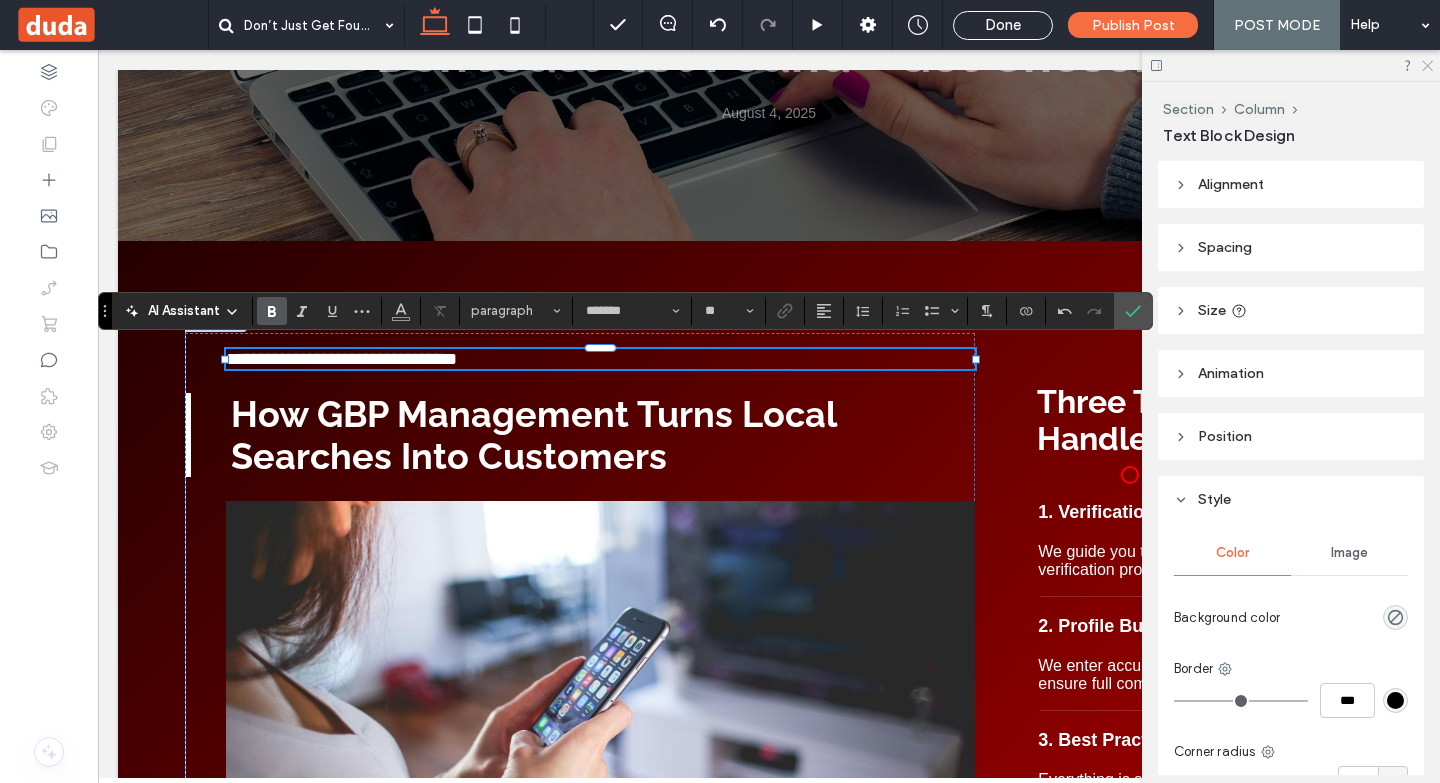 click 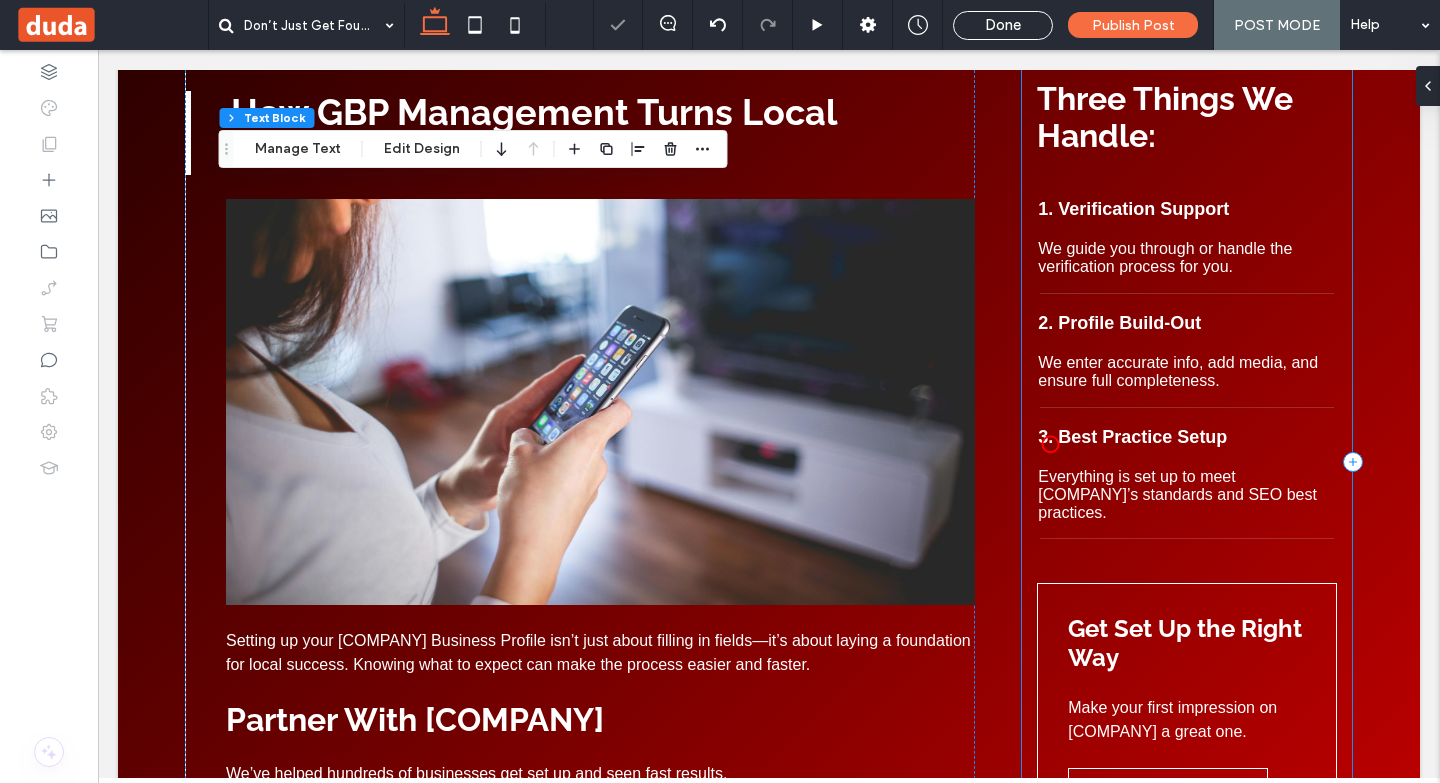 scroll, scrollTop: 600, scrollLeft: 0, axis: vertical 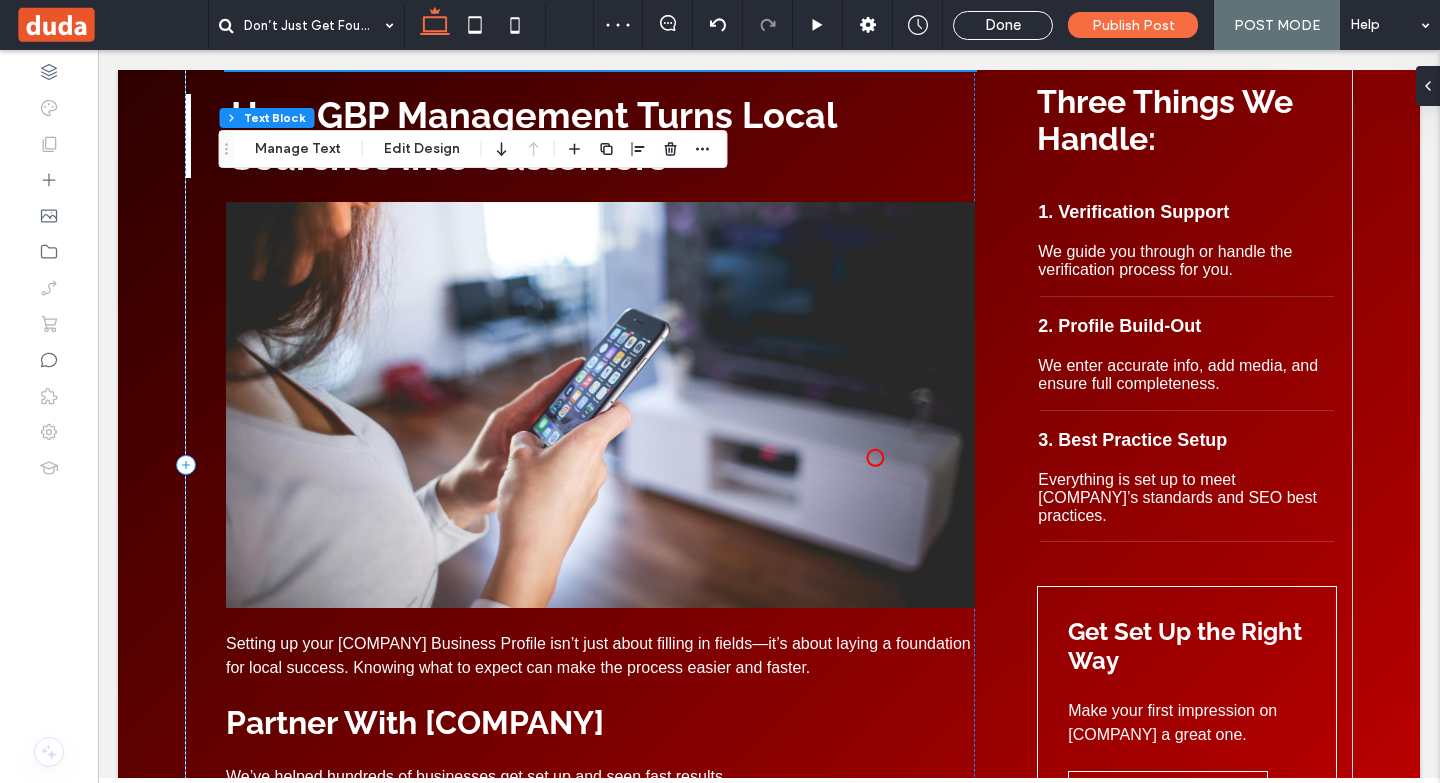 click at bounding box center [600, 405] 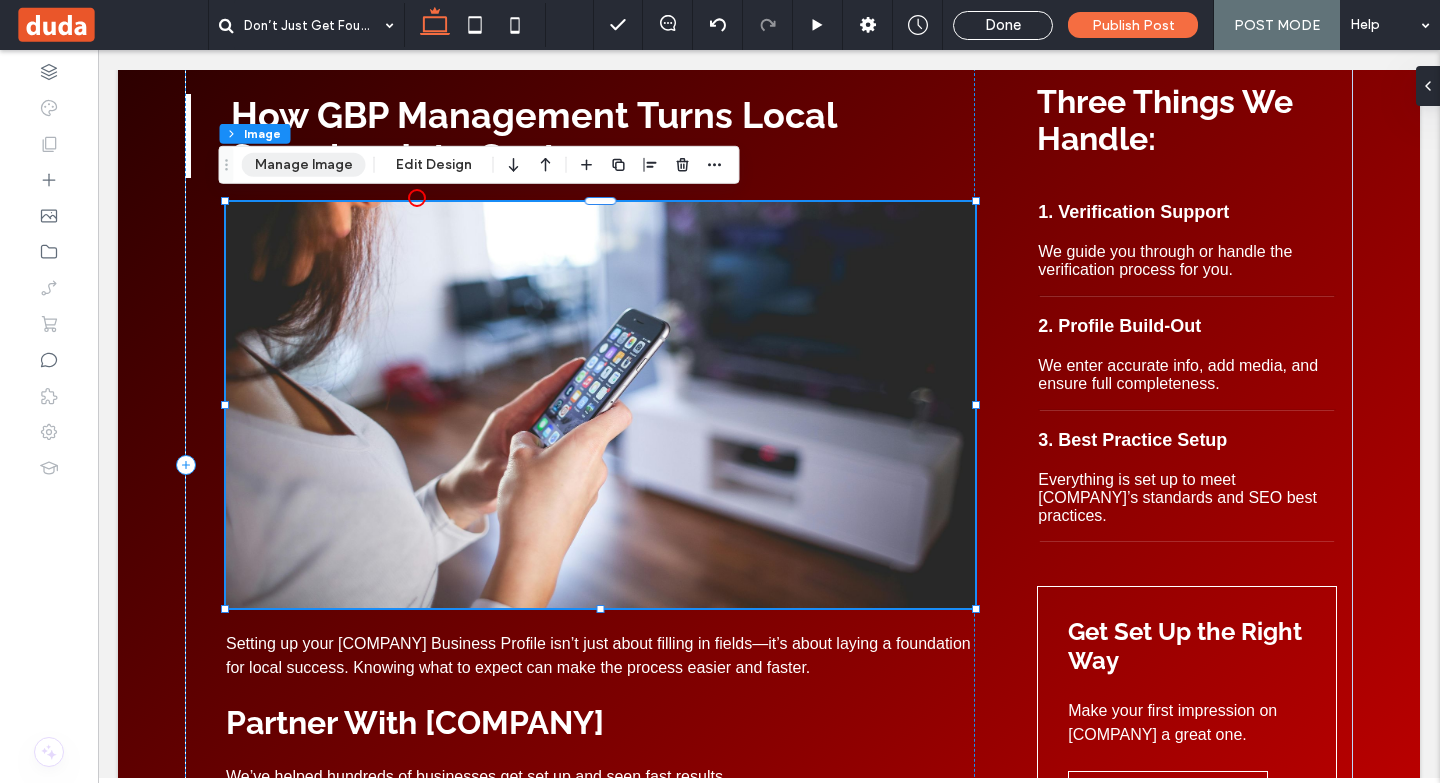 click on "Manage Image" at bounding box center (304, 165) 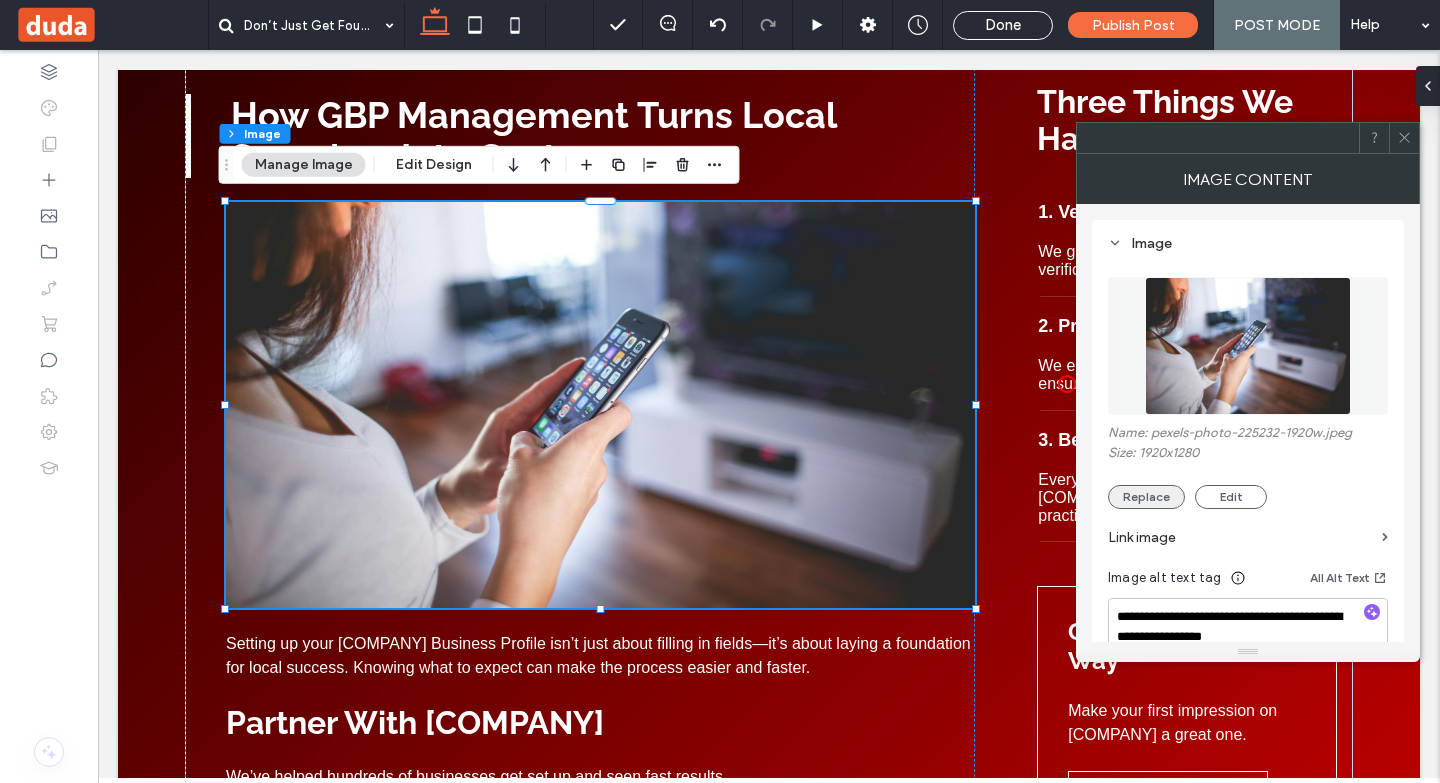 click on "Replace" at bounding box center [1146, 497] 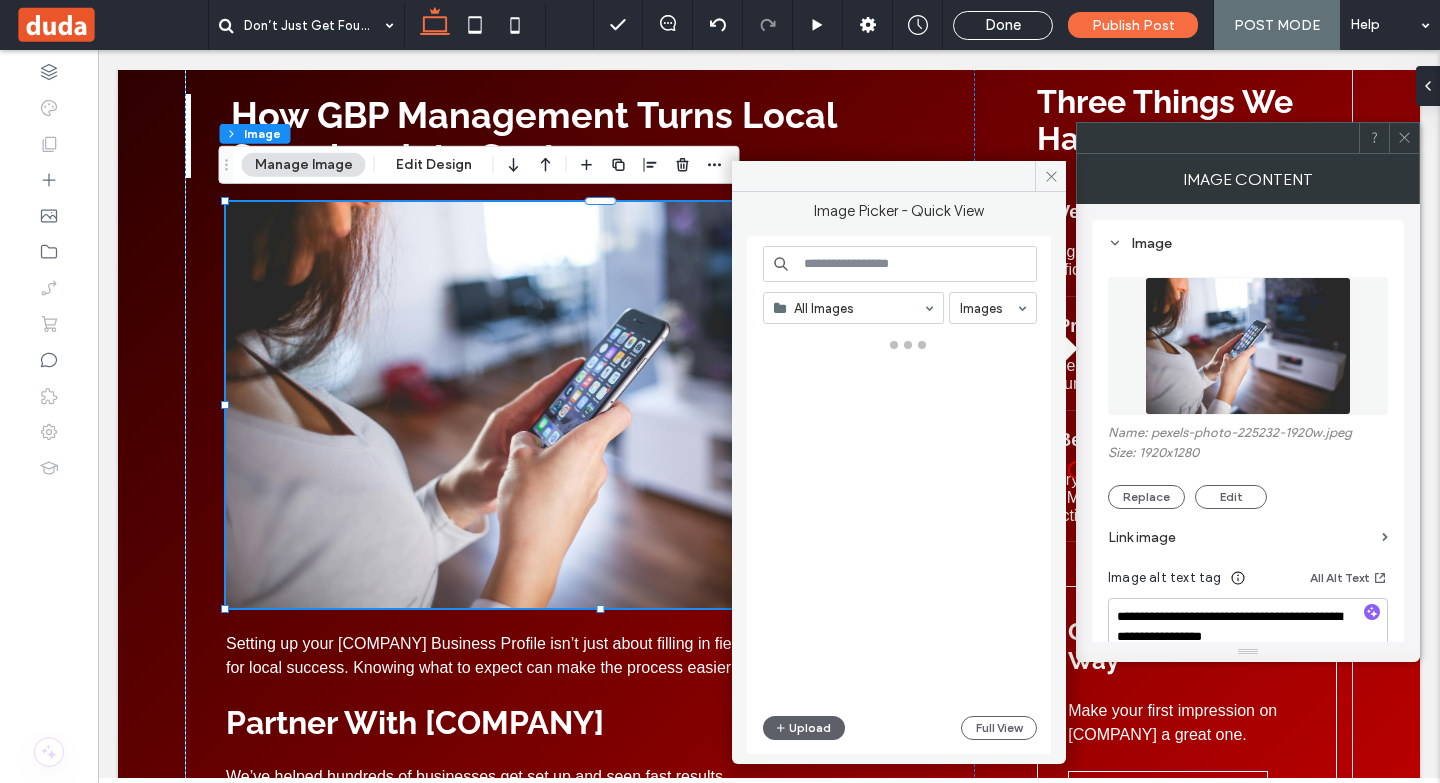 click at bounding box center (900, 264) 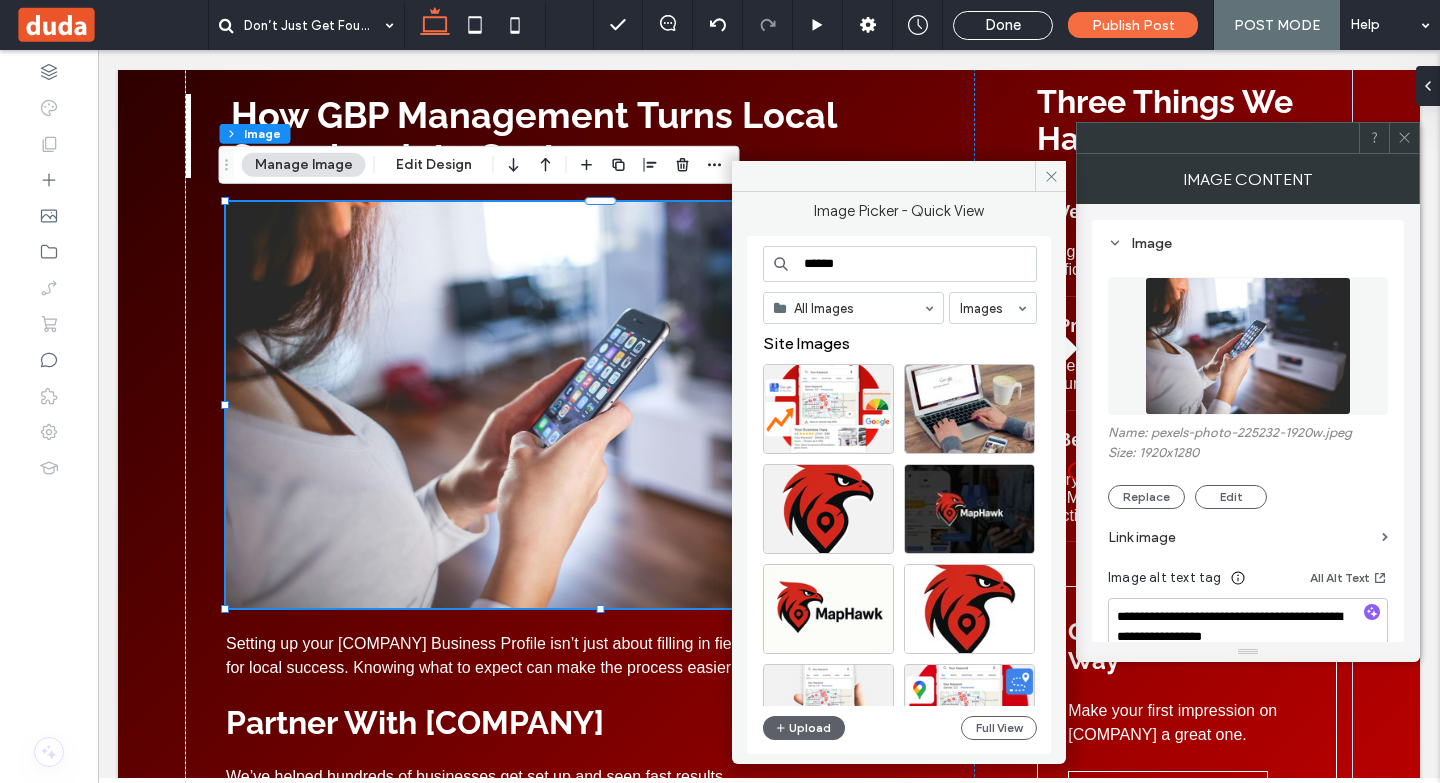 type on "******" 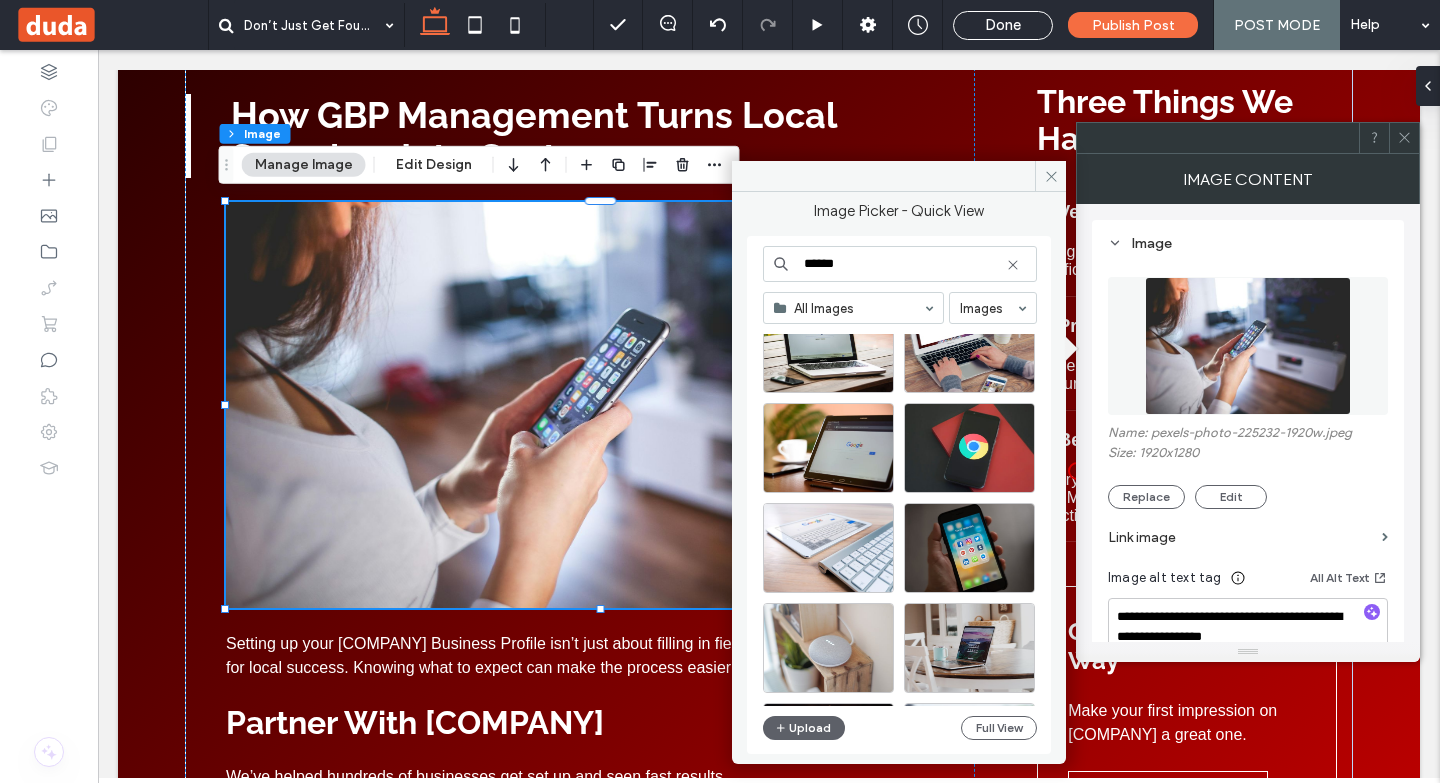scroll, scrollTop: 500, scrollLeft: 0, axis: vertical 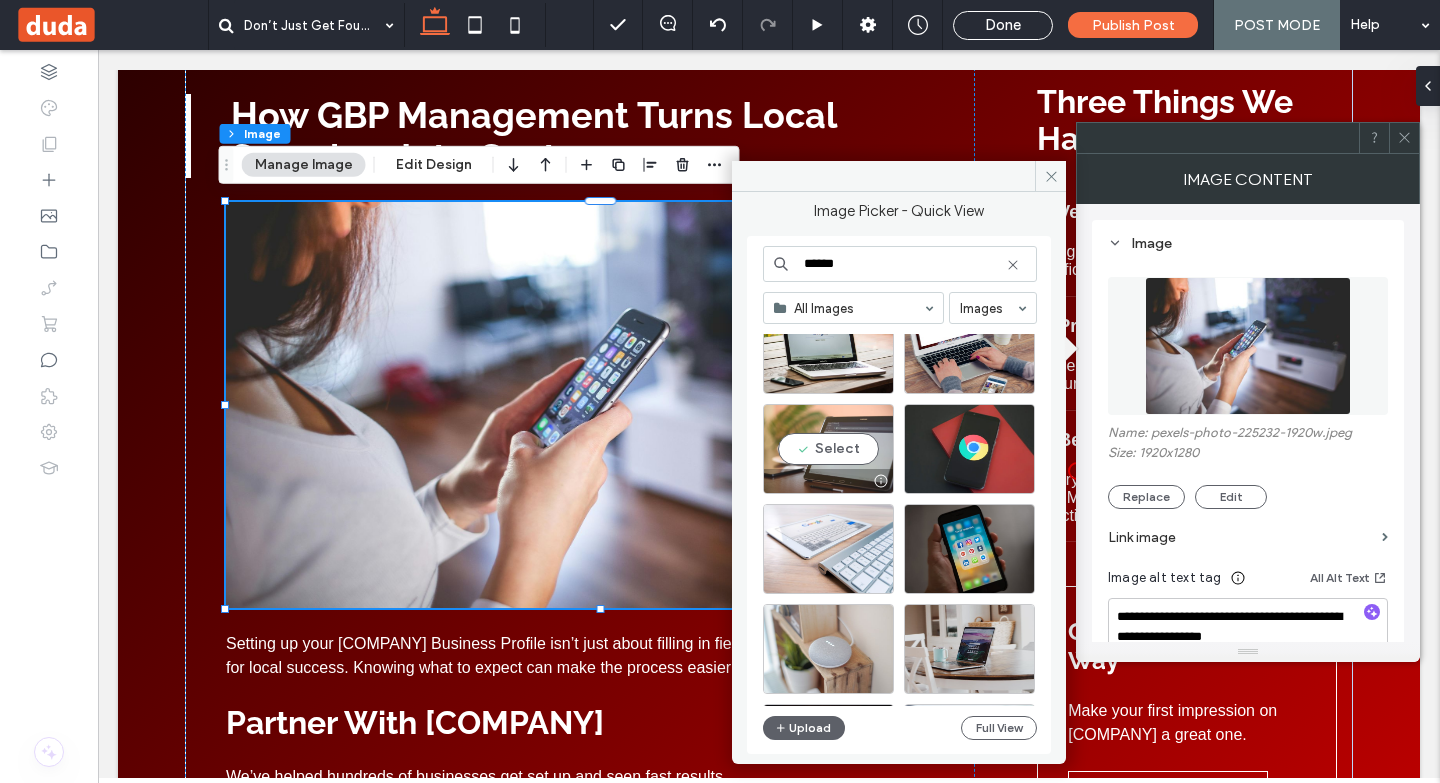 click on "Select" at bounding box center [828, 449] 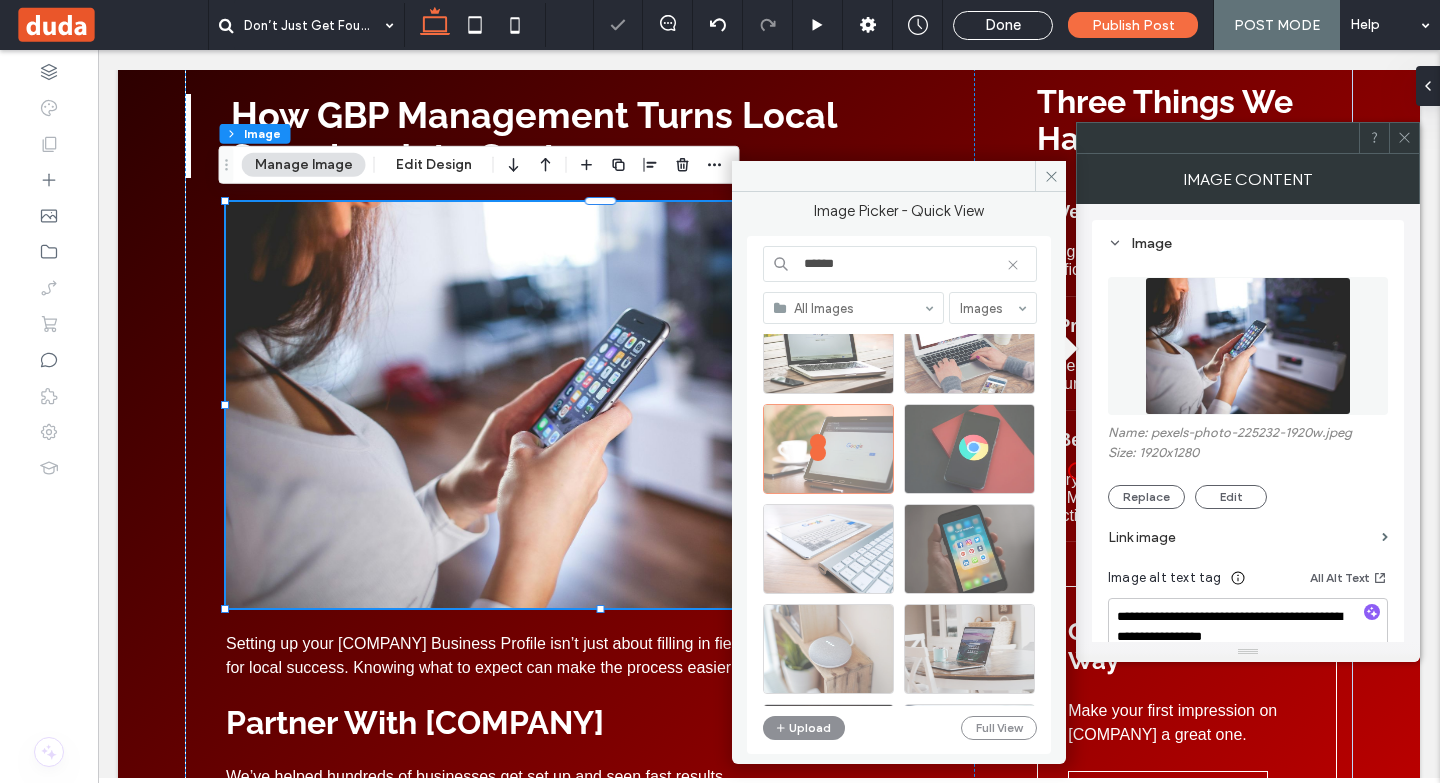 click at bounding box center (900, 495) 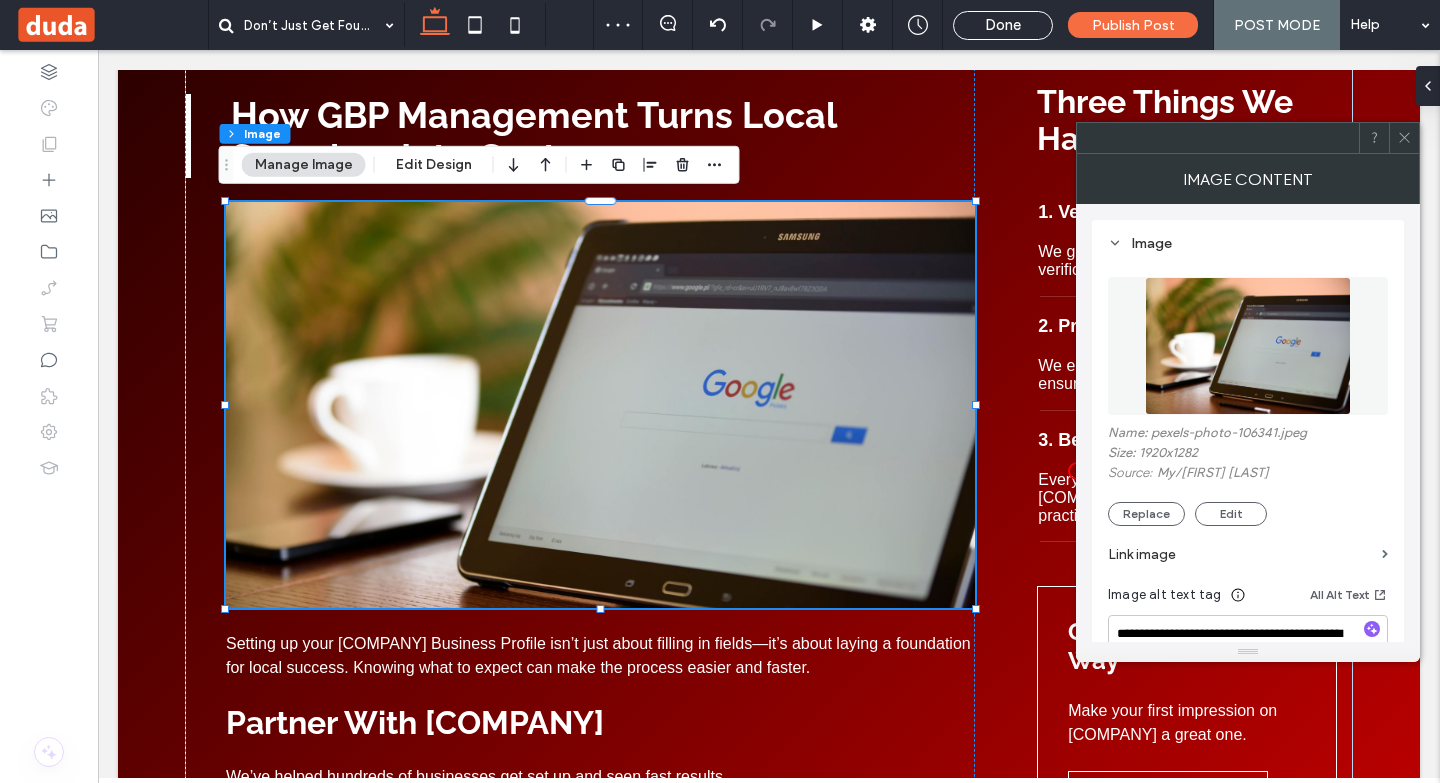 click 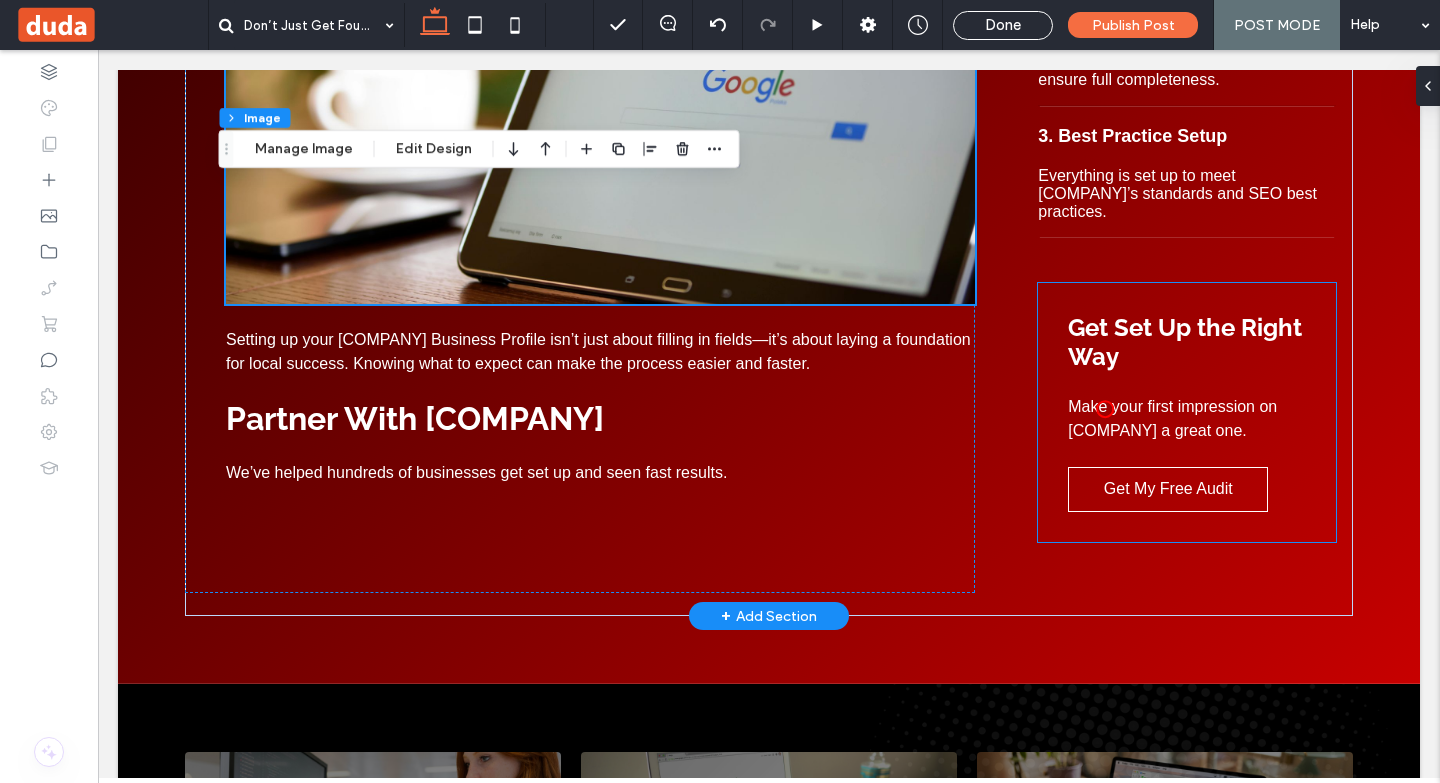 scroll, scrollTop: 1000, scrollLeft: 0, axis: vertical 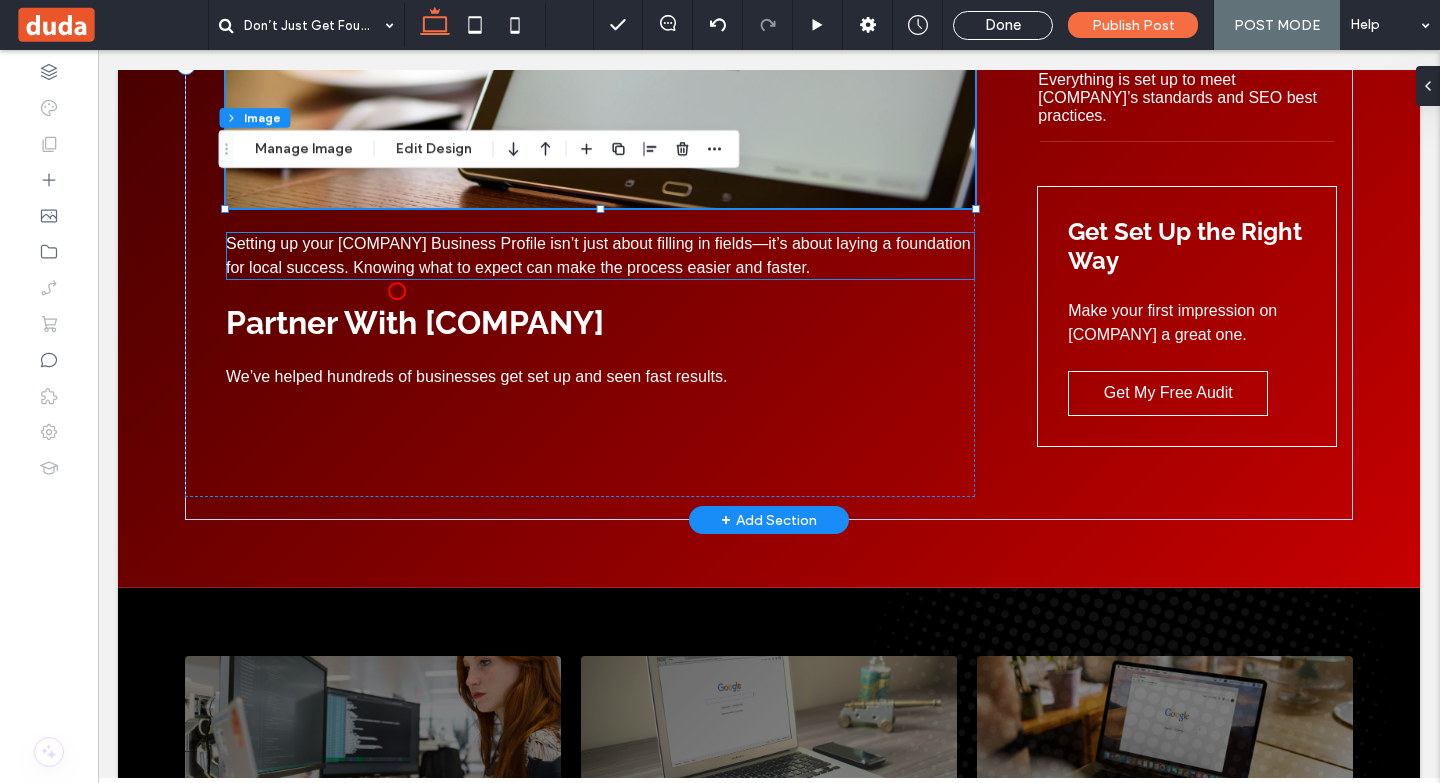 click on "Setting up your Google Business Profile isn’t just about filling in fields—it’s about laying a foundation for local success. Knowing what to expect can make the process easier and faster." at bounding box center (600, 256) 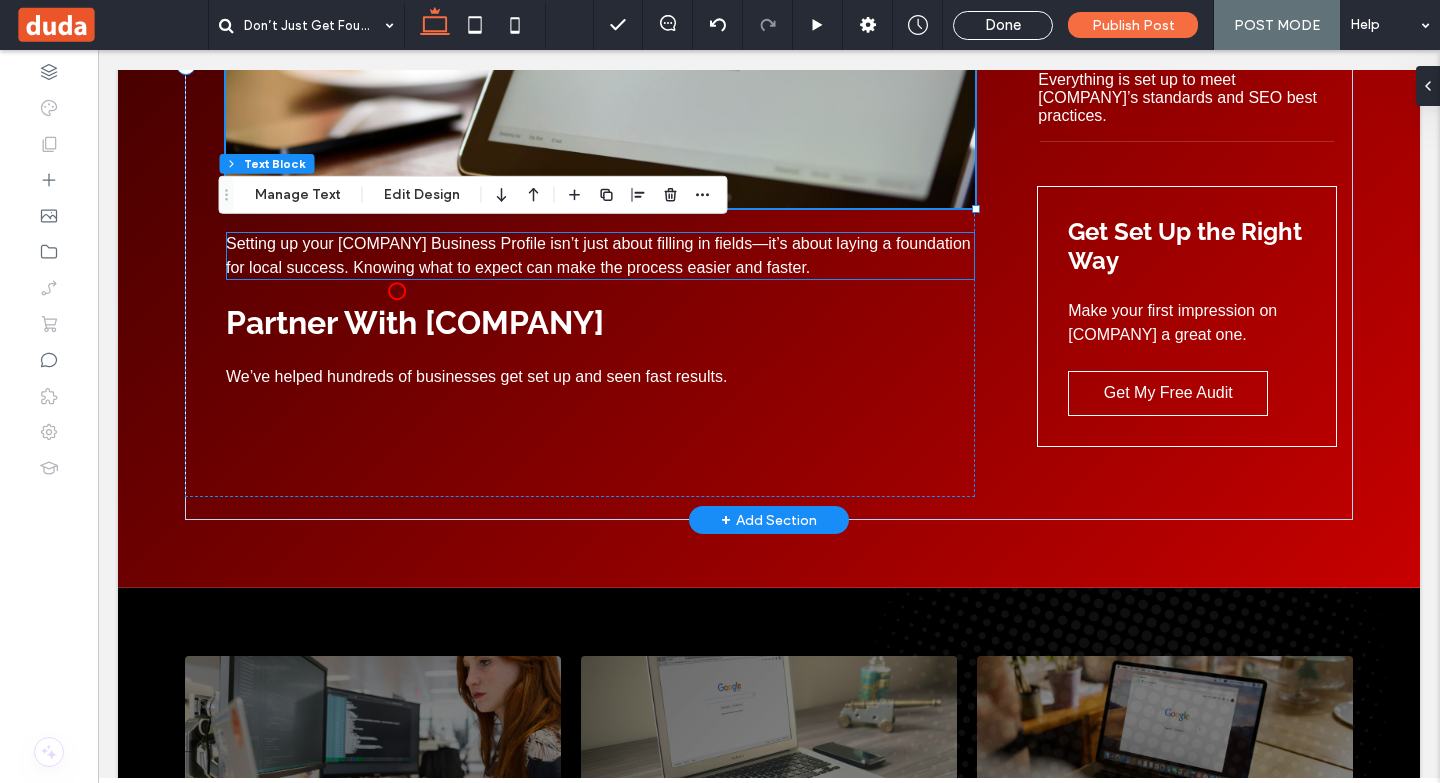 click on "Setting up your Google Business Profile isn’t just about filling in fields—it’s about laying a foundation for local success. Knowing what to expect can make the process easier and faster." at bounding box center [600, 256] 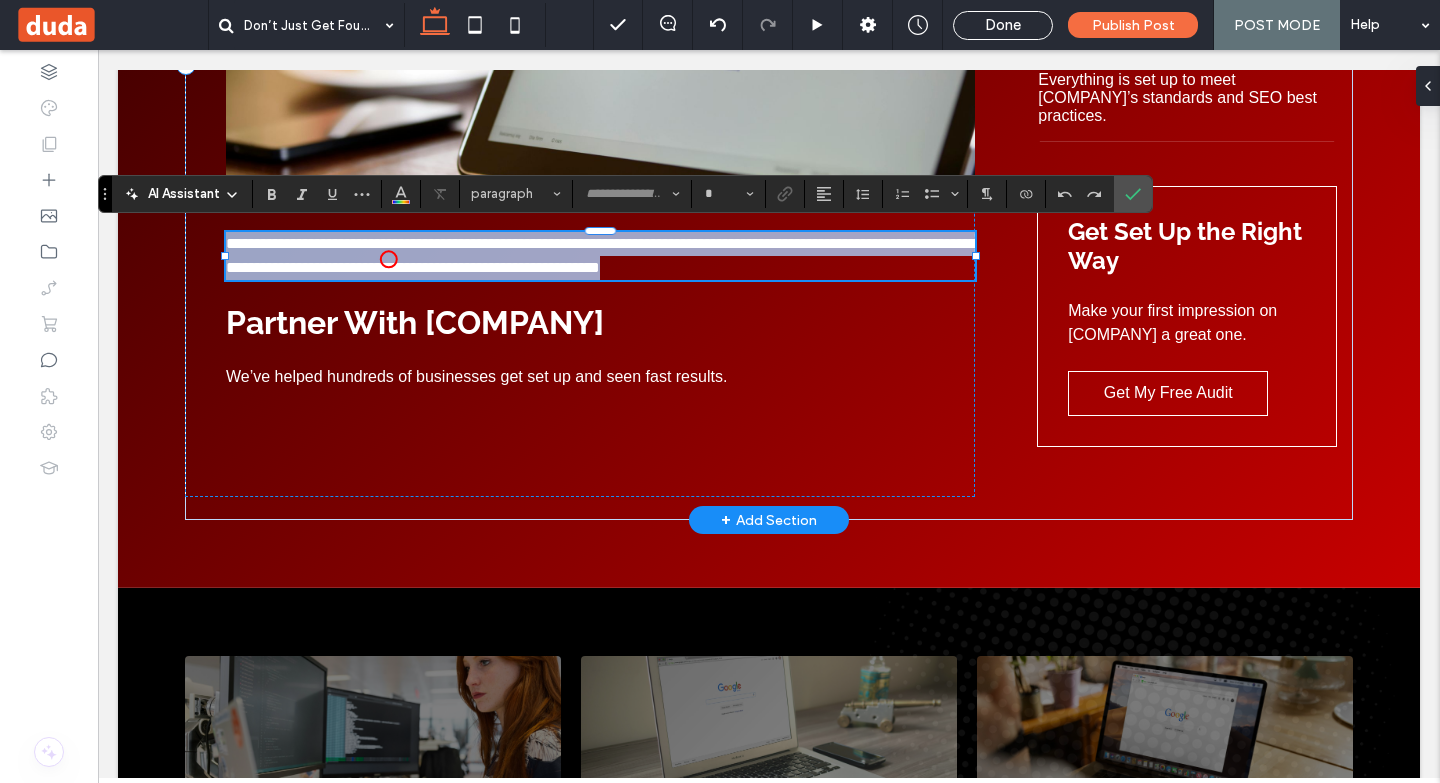 type on "*********" 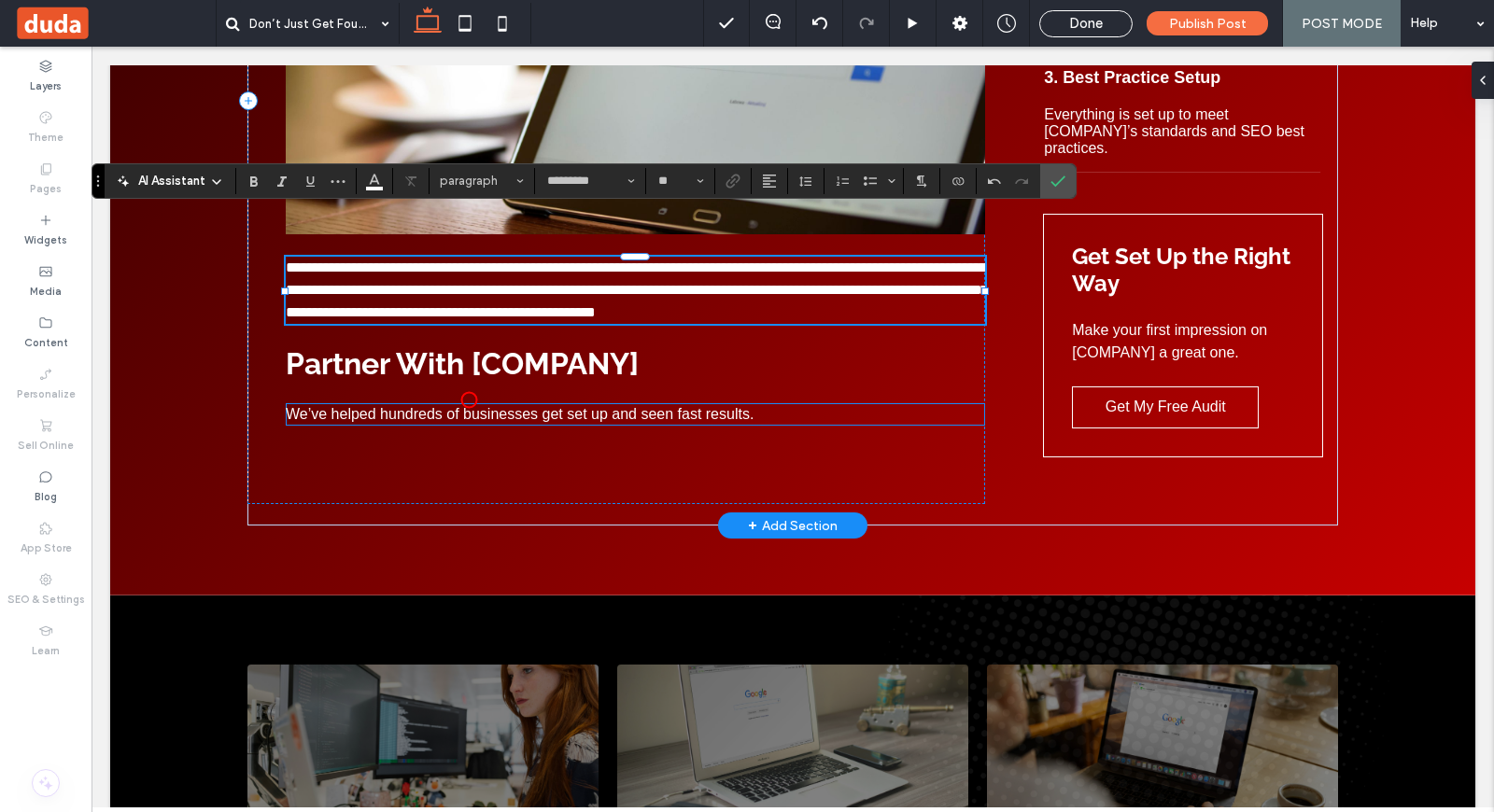 click on "We’ve helped hundreds of businesses get set up and seen fast results." at bounding box center [519, 413] 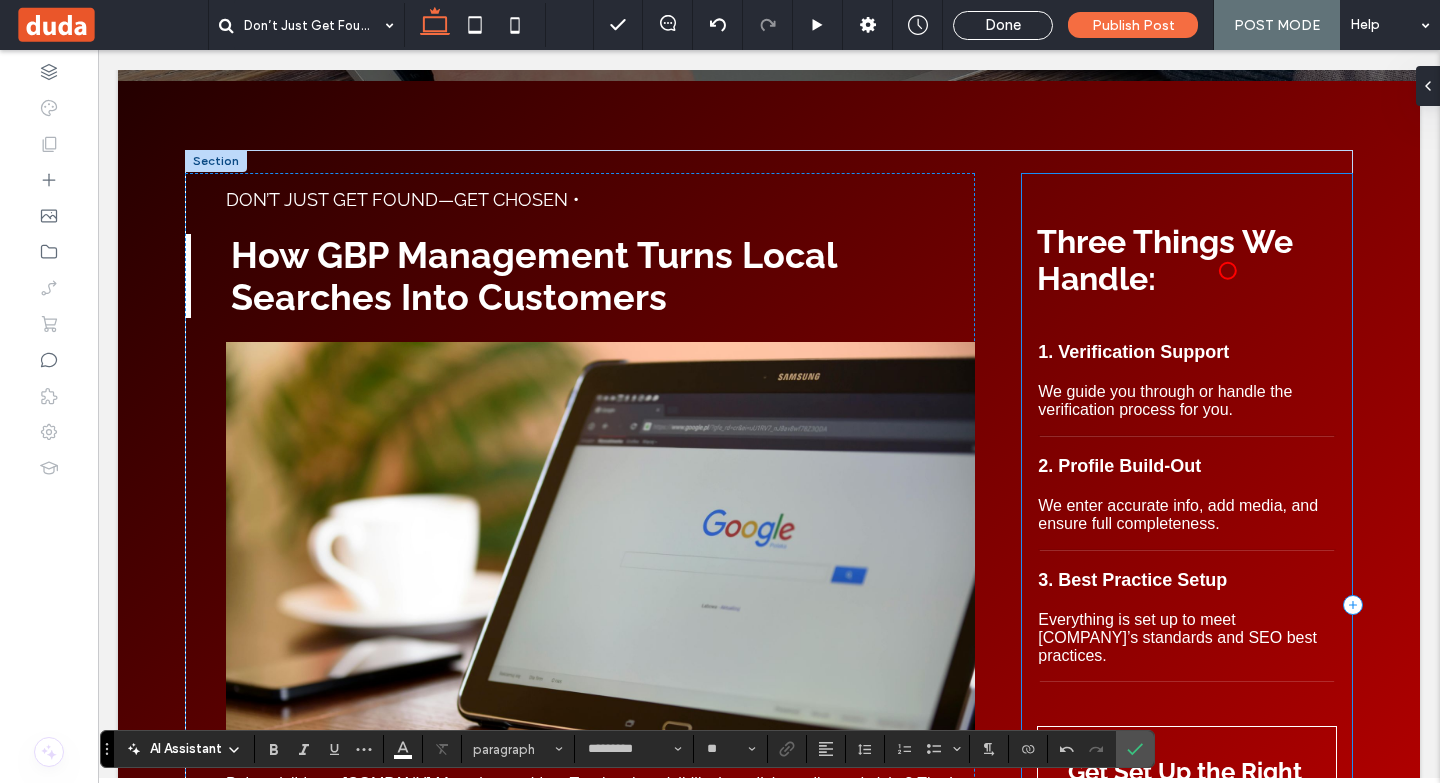 scroll, scrollTop: 300, scrollLeft: 0, axis: vertical 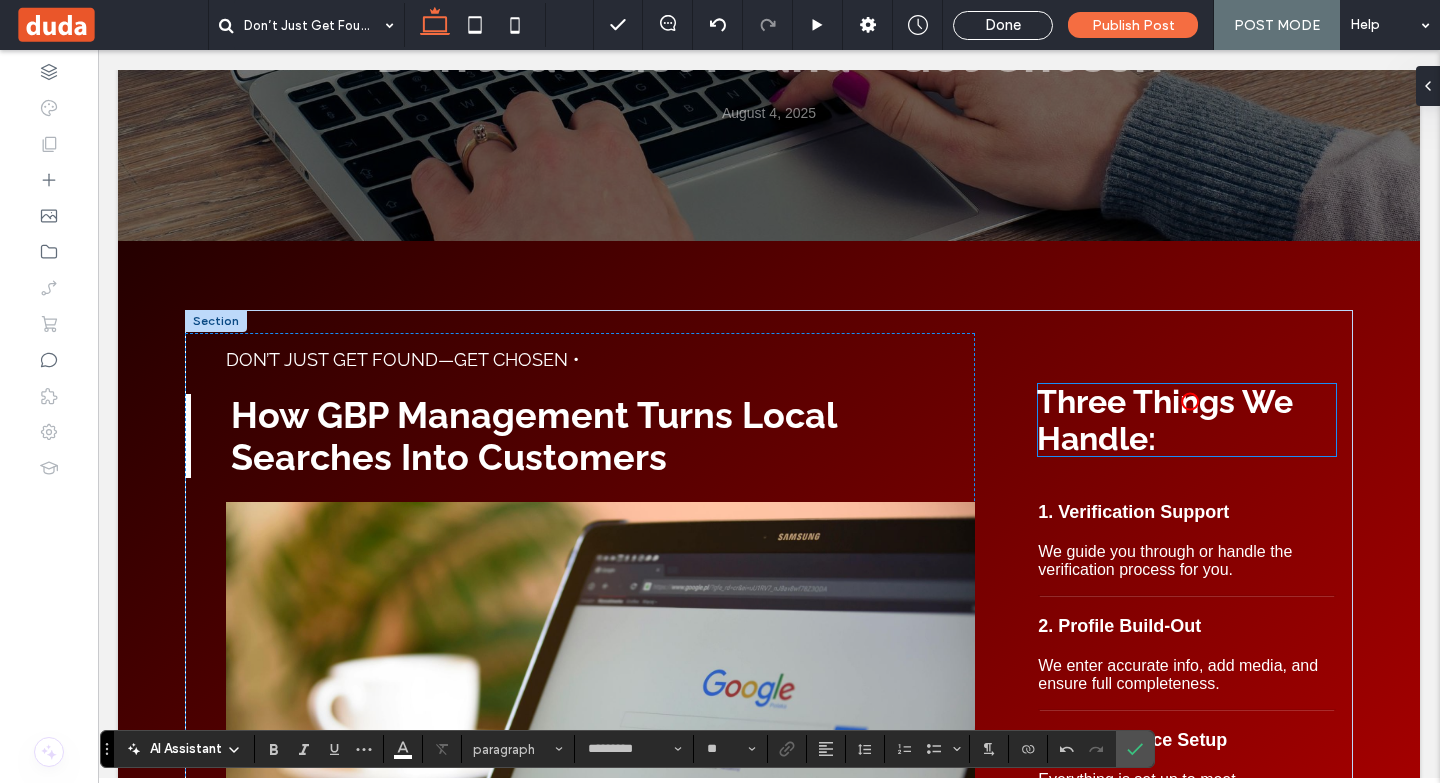 click on "Three Things We Handle:" at bounding box center (1165, 420) 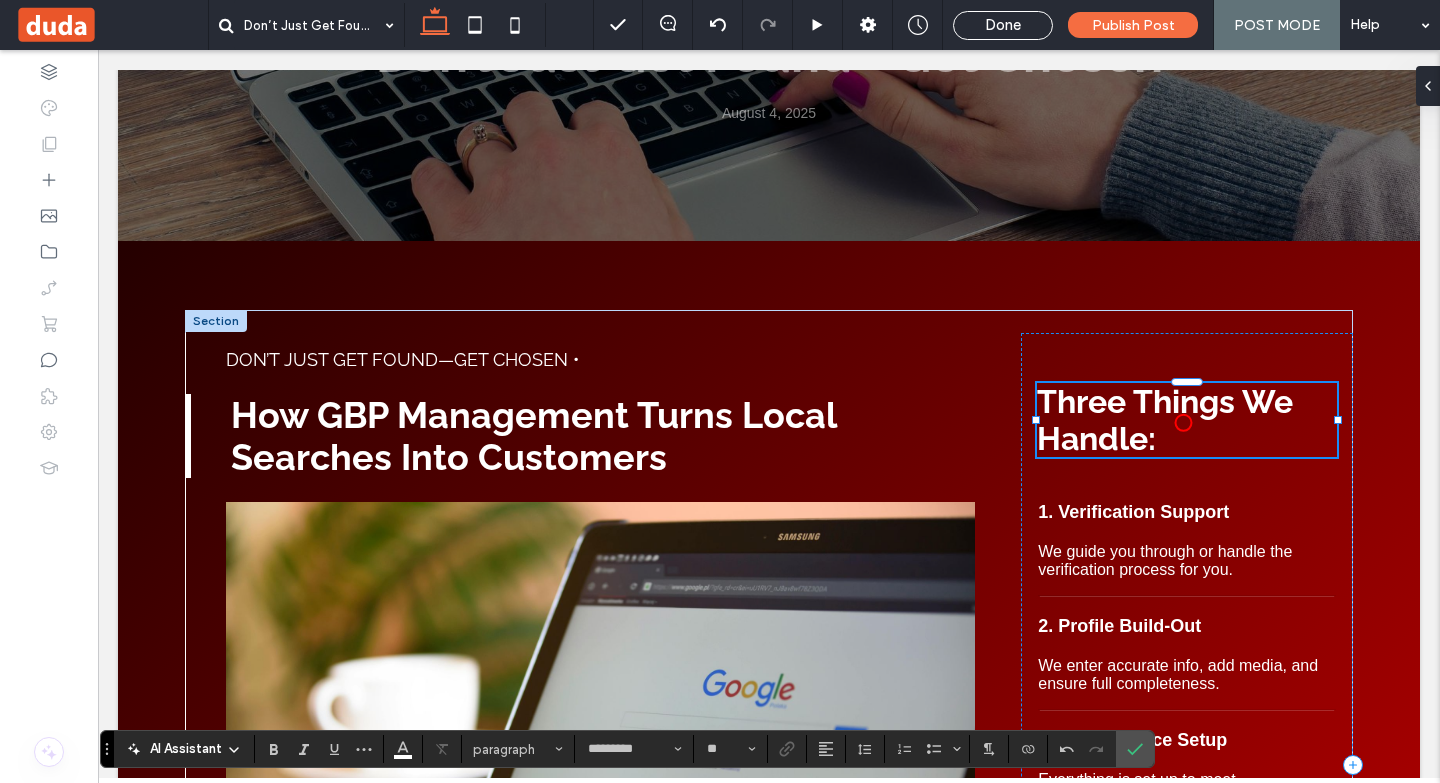 click on "Three Things We Handle:" at bounding box center (1165, 420) 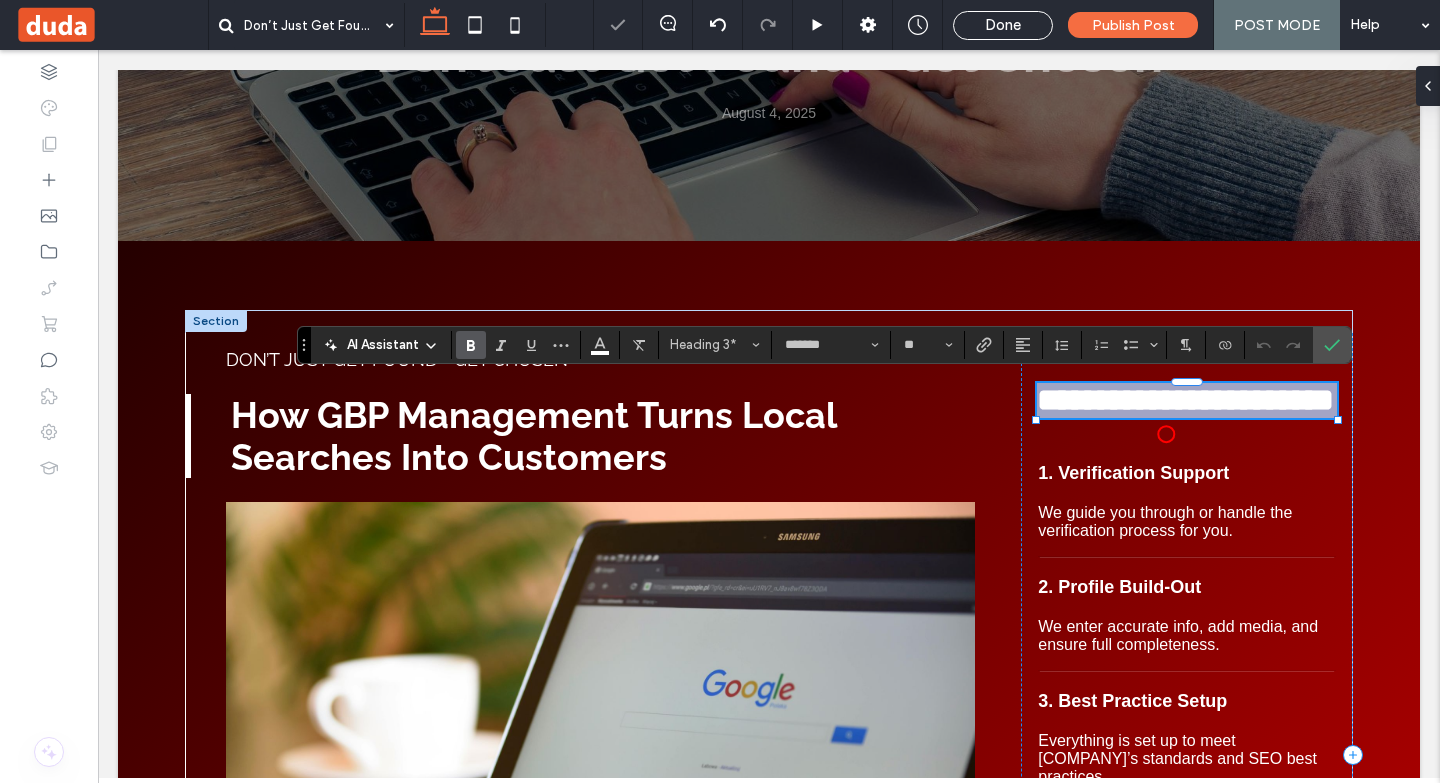 click on "**********" at bounding box center (1185, 400) 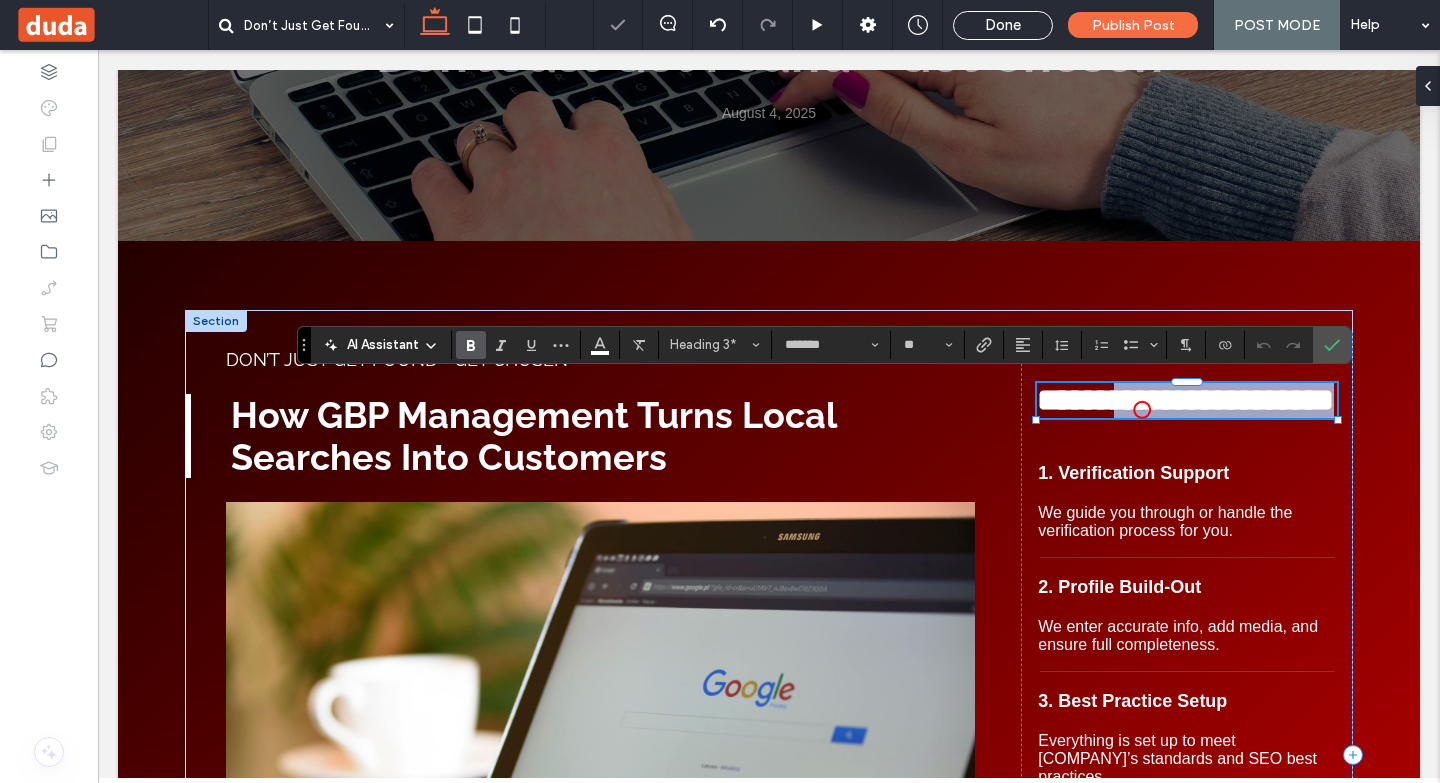 drag, startPoint x: 1141, startPoint y: 437, endPoint x: 1133, endPoint y: 399, distance: 38.832977 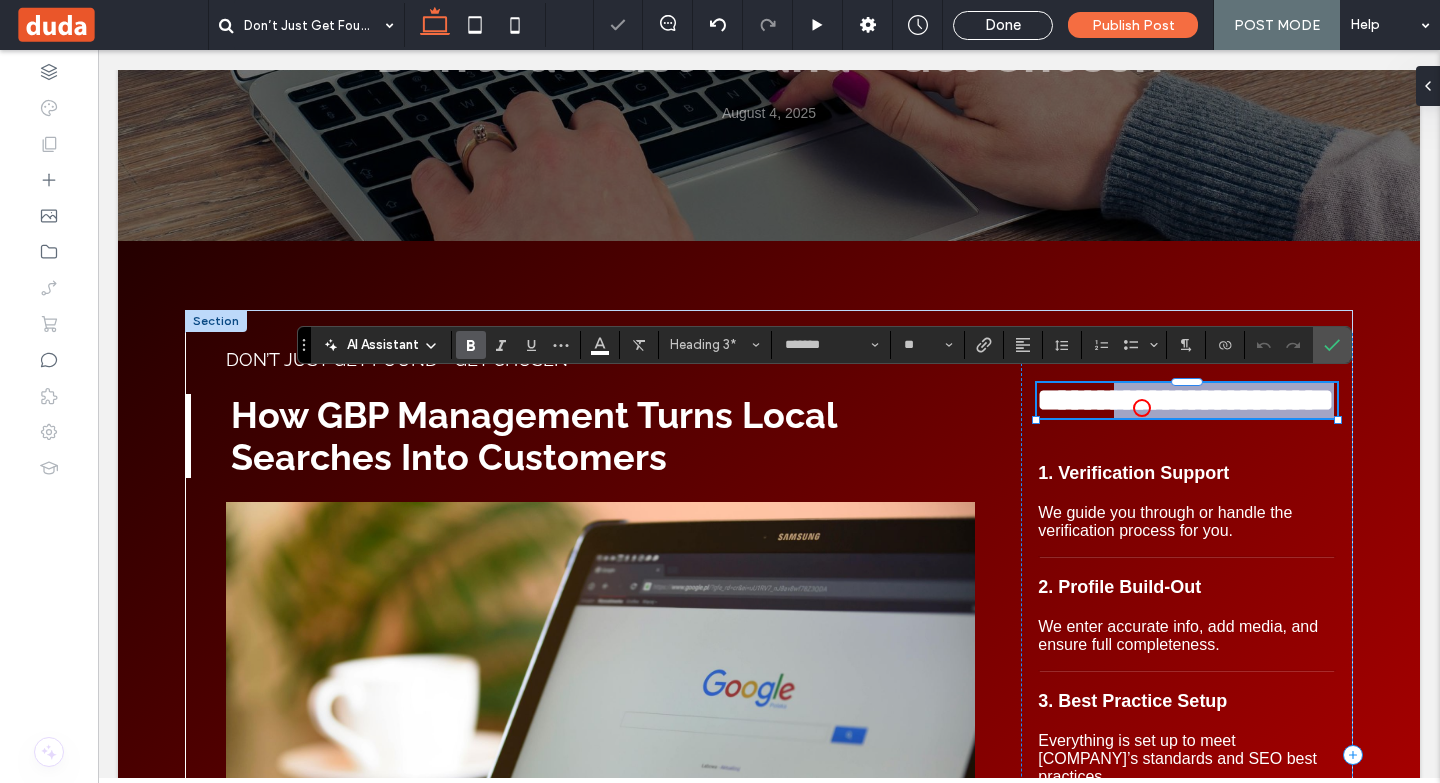 type on "*********" 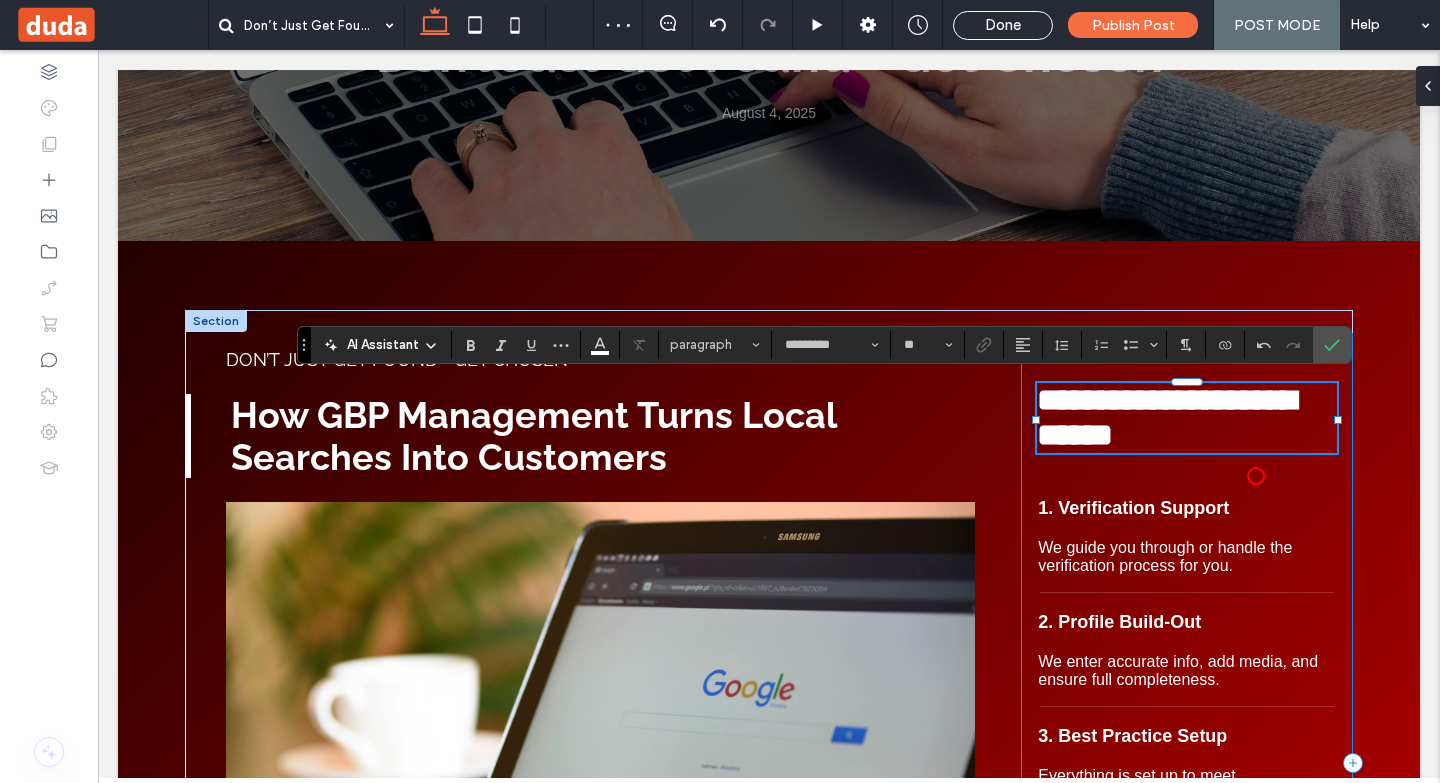 type 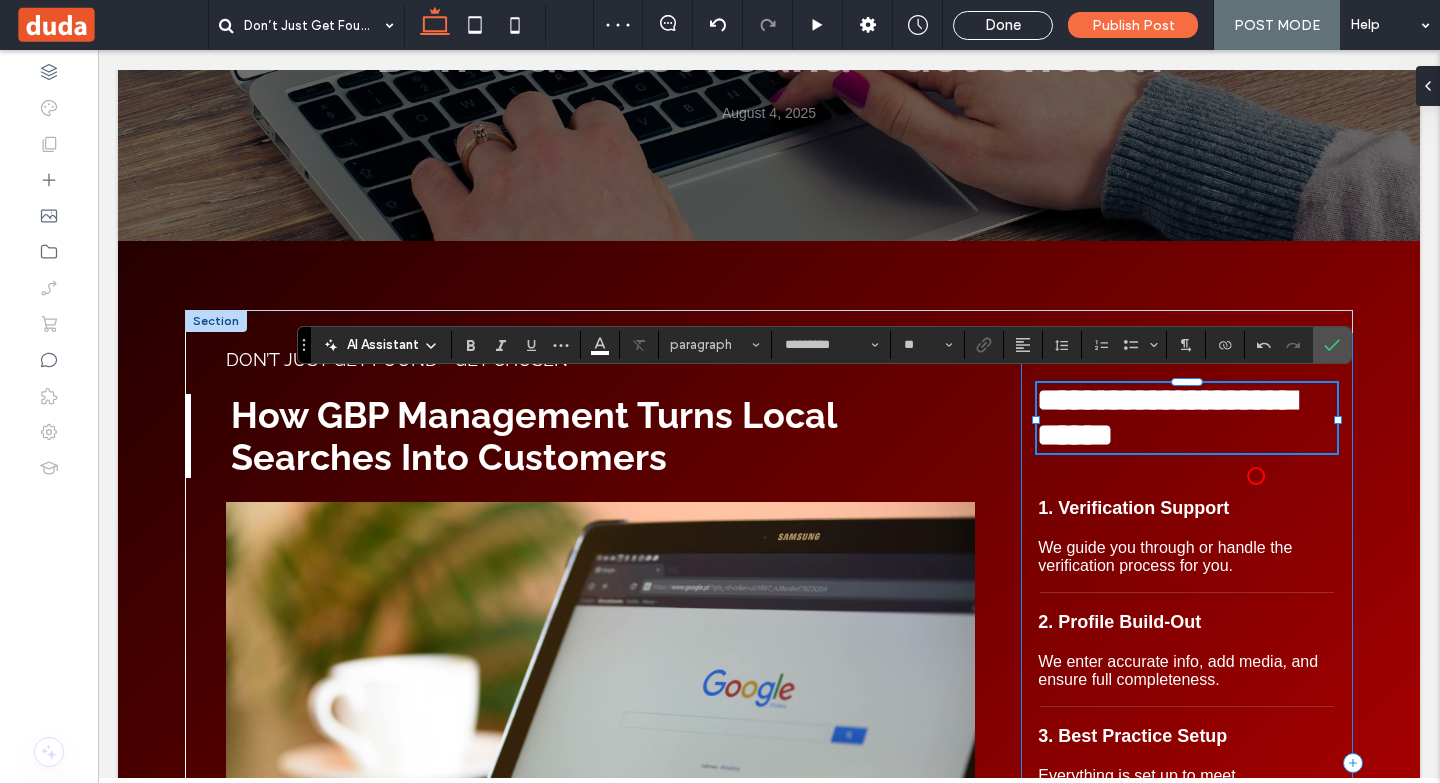 type on "*******" 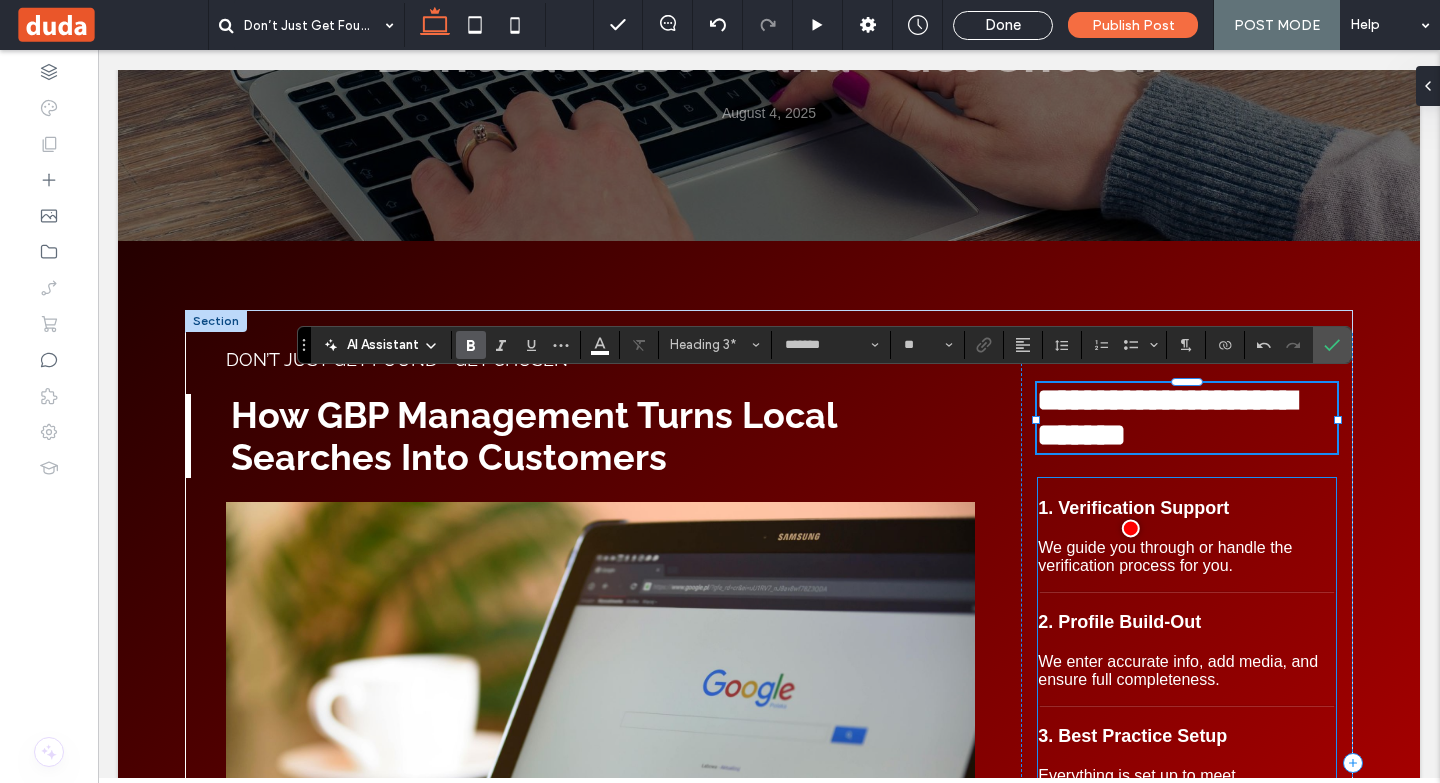 click on "1. Verification Support" at bounding box center [1187, 508] 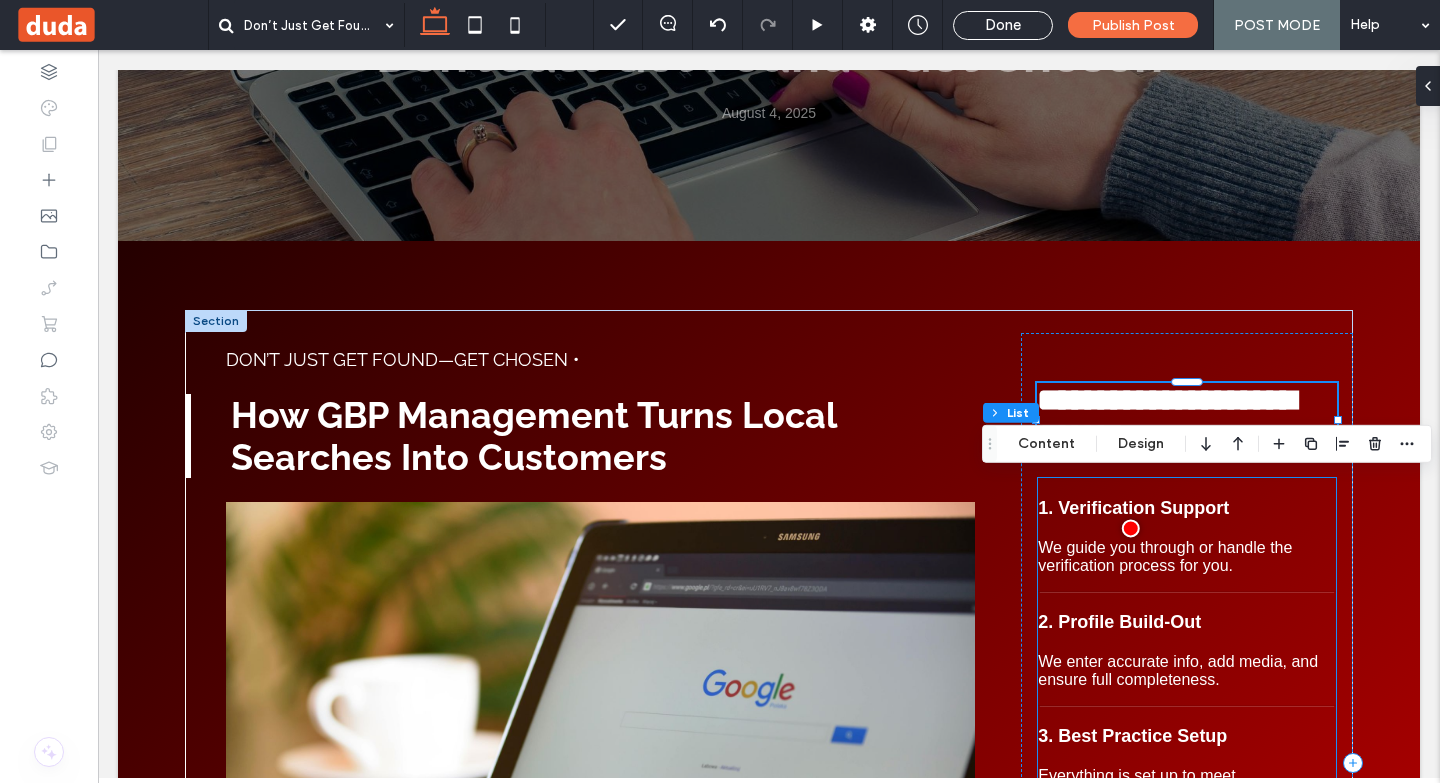 click on "1. Verification Support" at bounding box center [1187, 508] 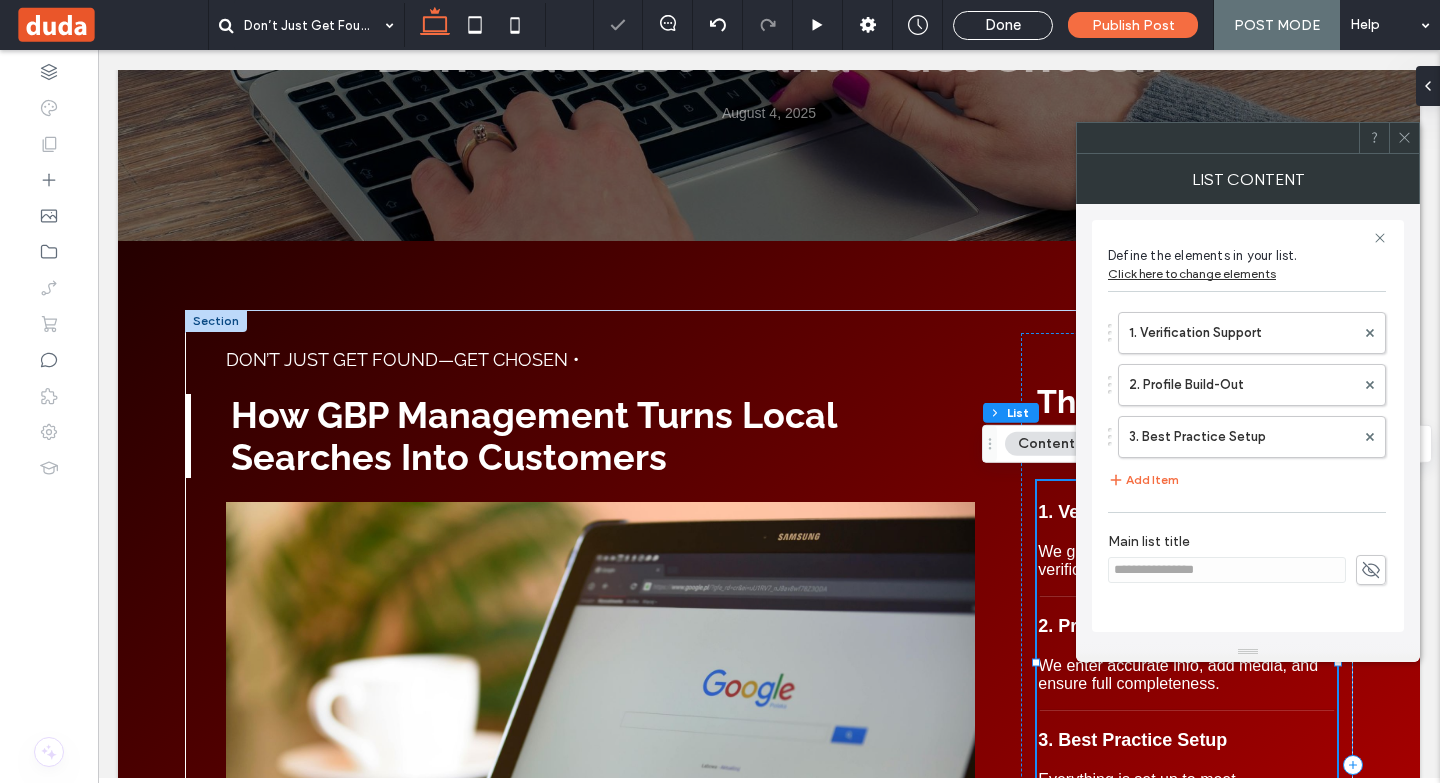 click at bounding box center (1247, 512) 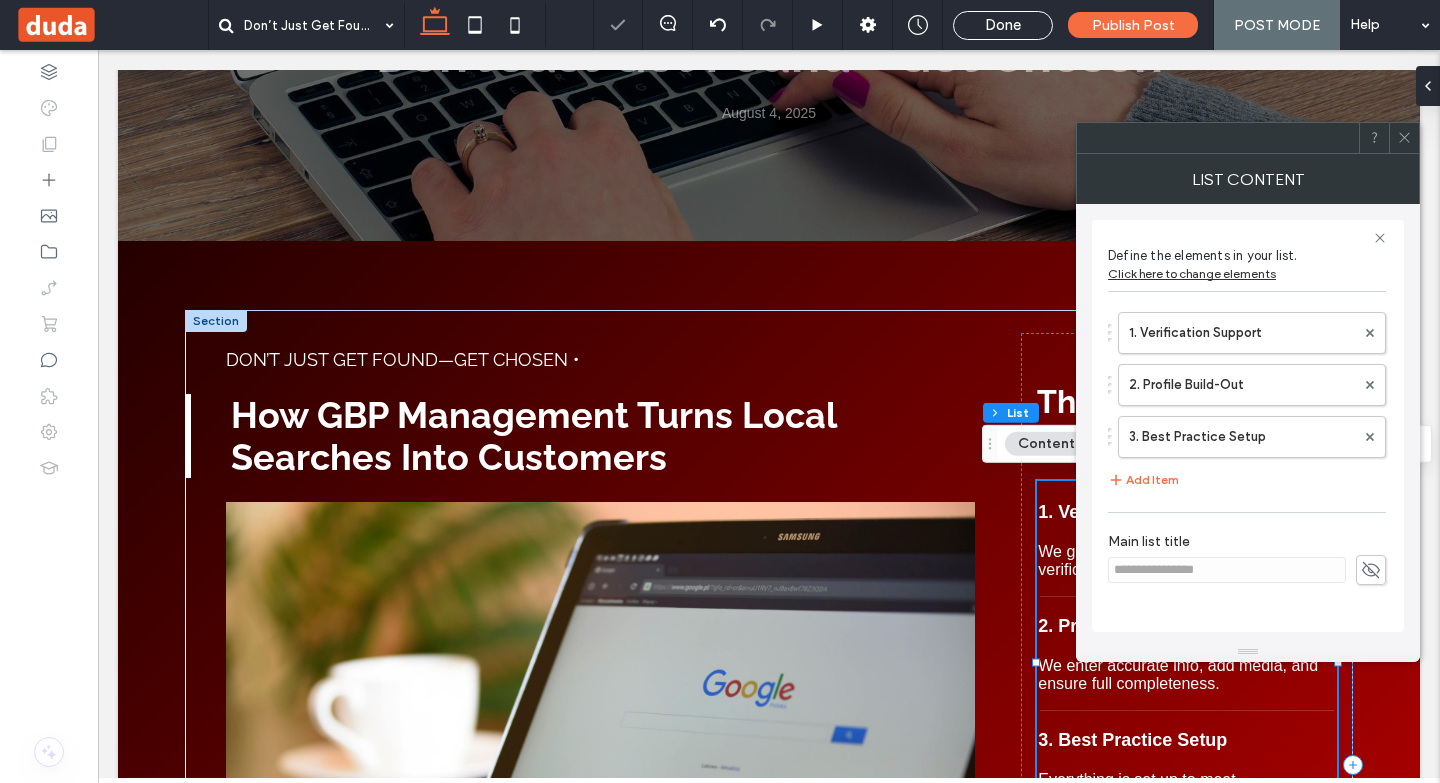 click at bounding box center (1247, 512) 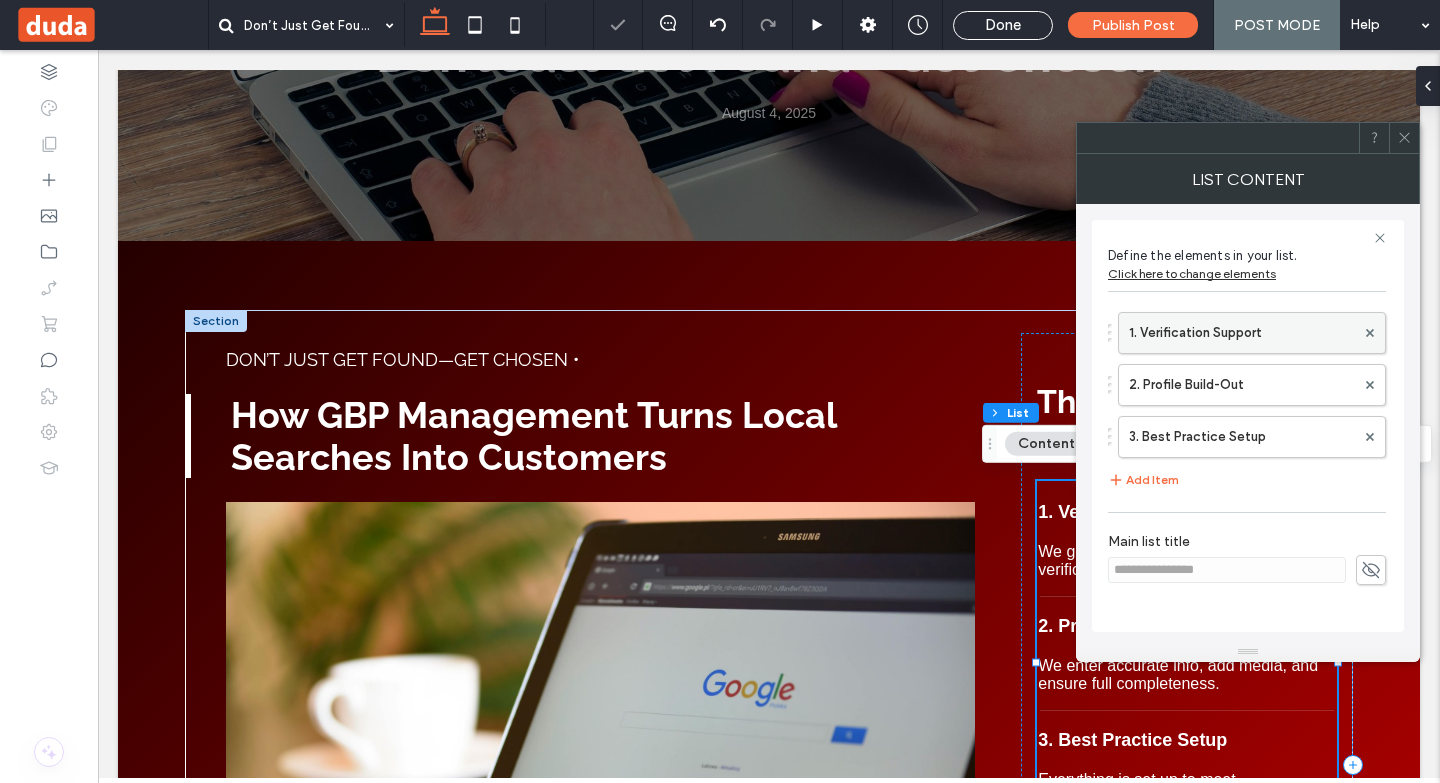 click on "1. Verification Support" at bounding box center [1242, 333] 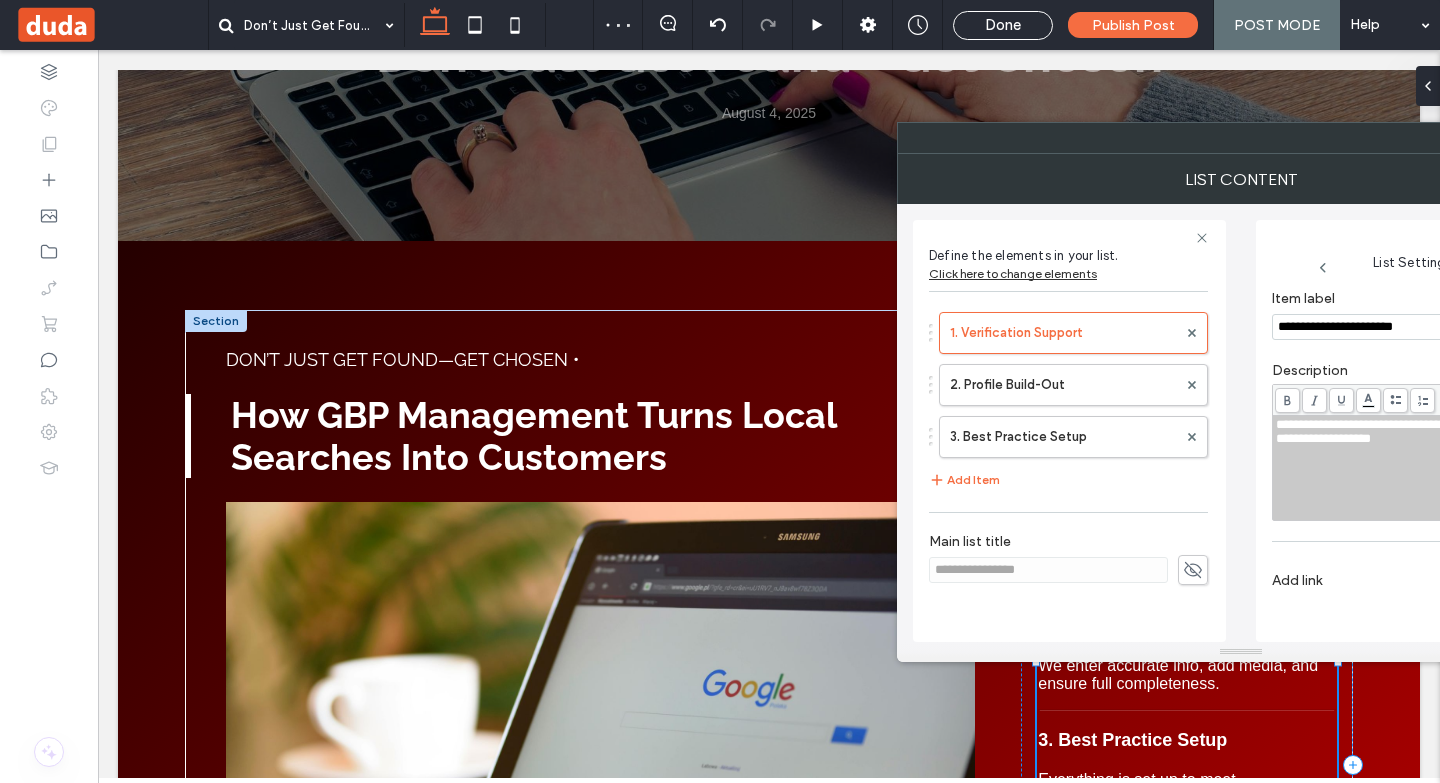 scroll, scrollTop: 0, scrollLeft: 0, axis: both 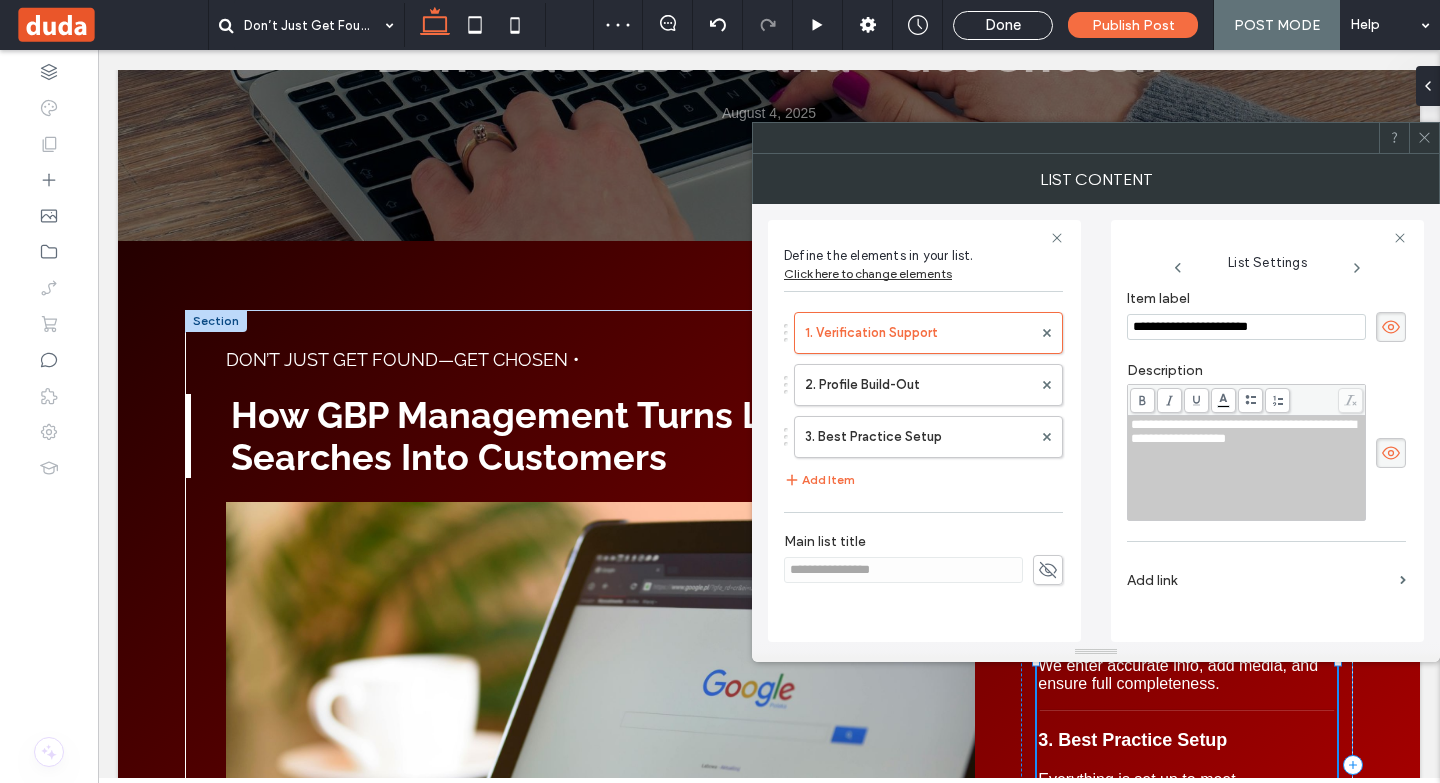 click on "**********" at bounding box center (1246, 327) 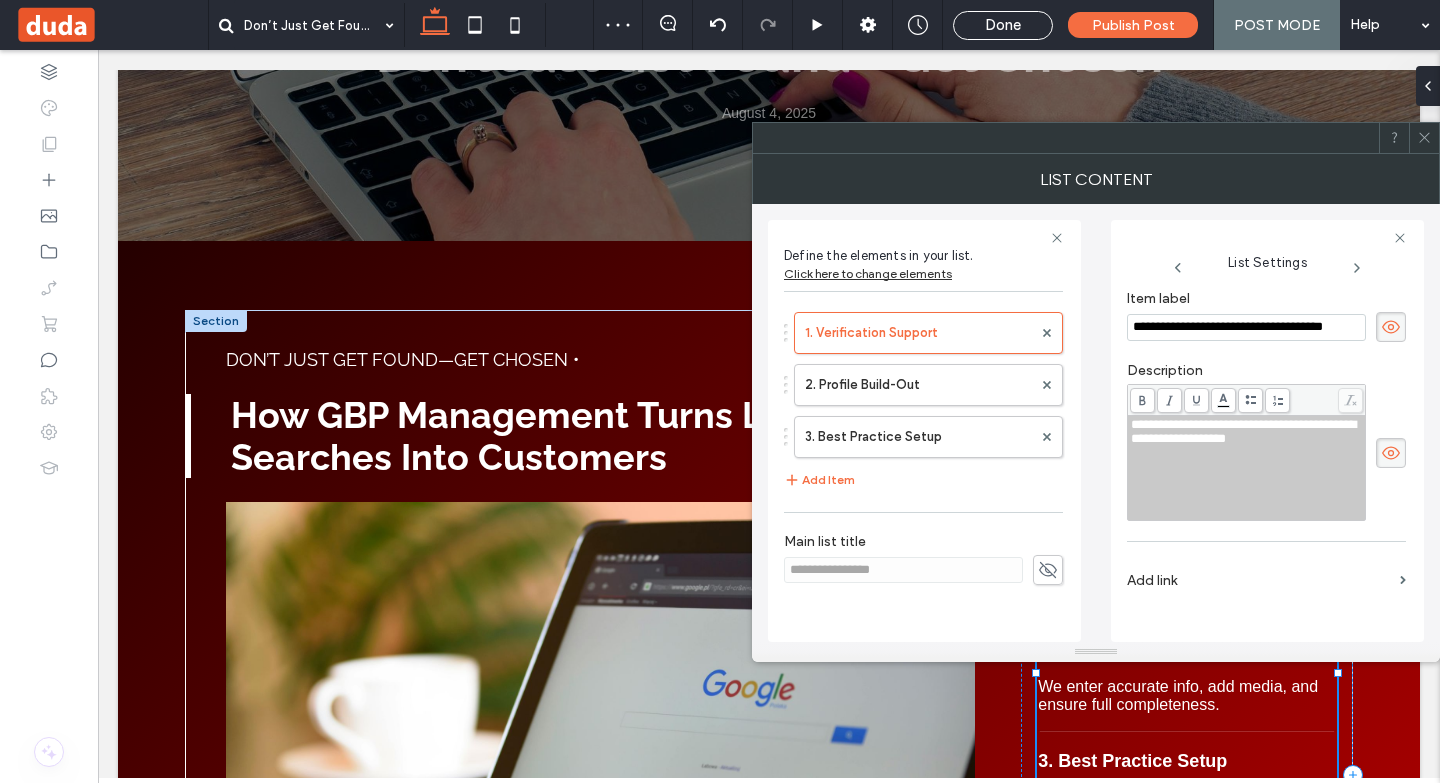 scroll, scrollTop: 0, scrollLeft: 0, axis: both 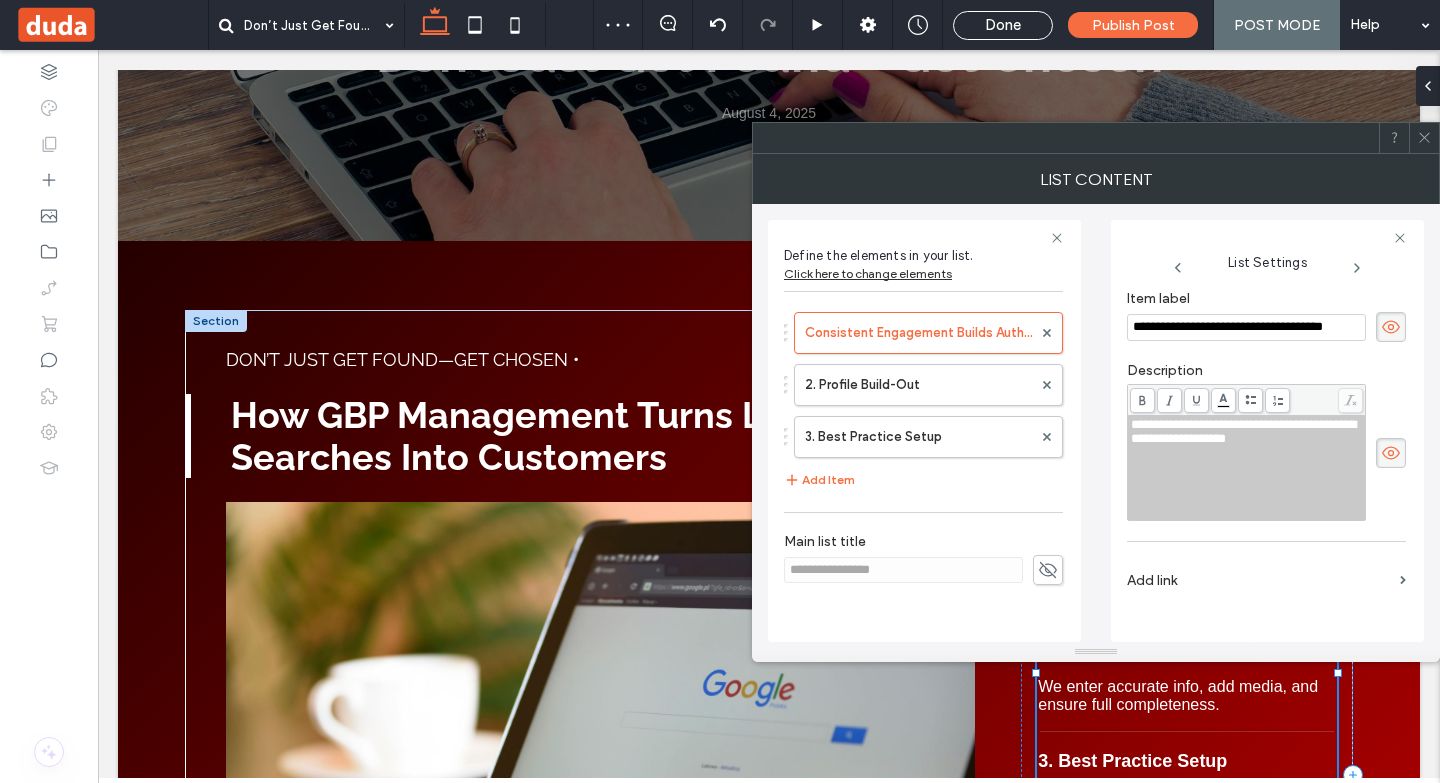 click on "**********" at bounding box center [1247, 468] 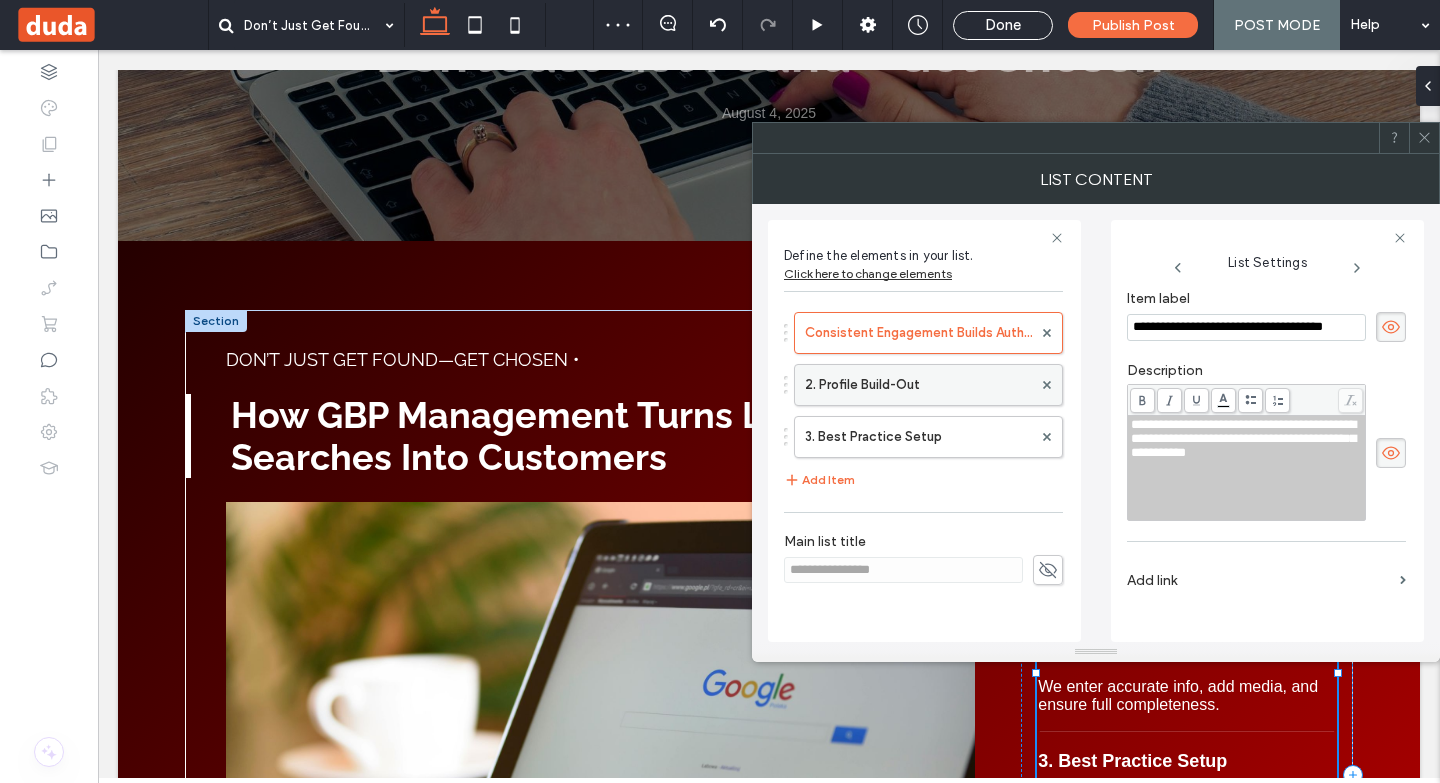 click on "2.   Profile Build-Out" at bounding box center (918, 385) 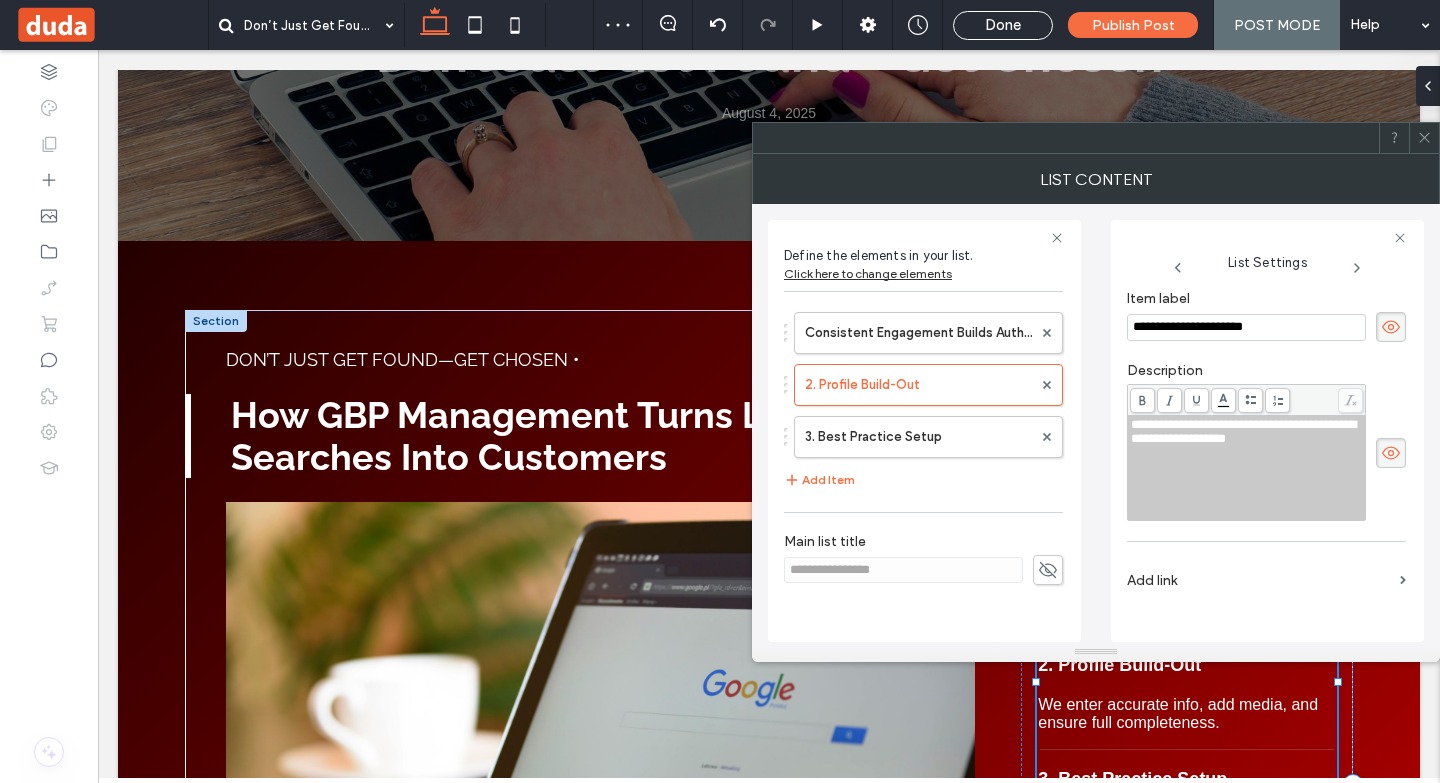 click on "**********" at bounding box center [1246, 327] 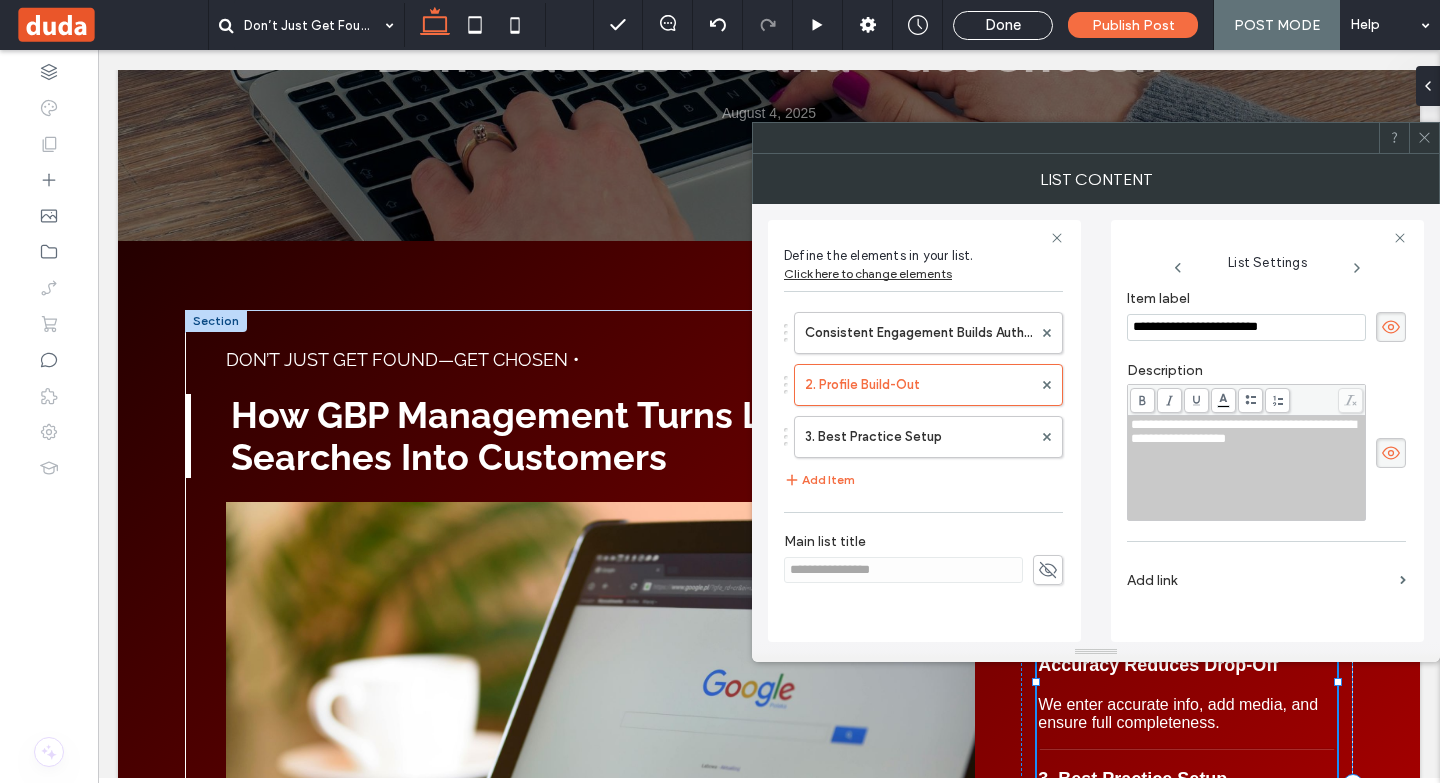 click on "**********" at bounding box center (1246, 327) 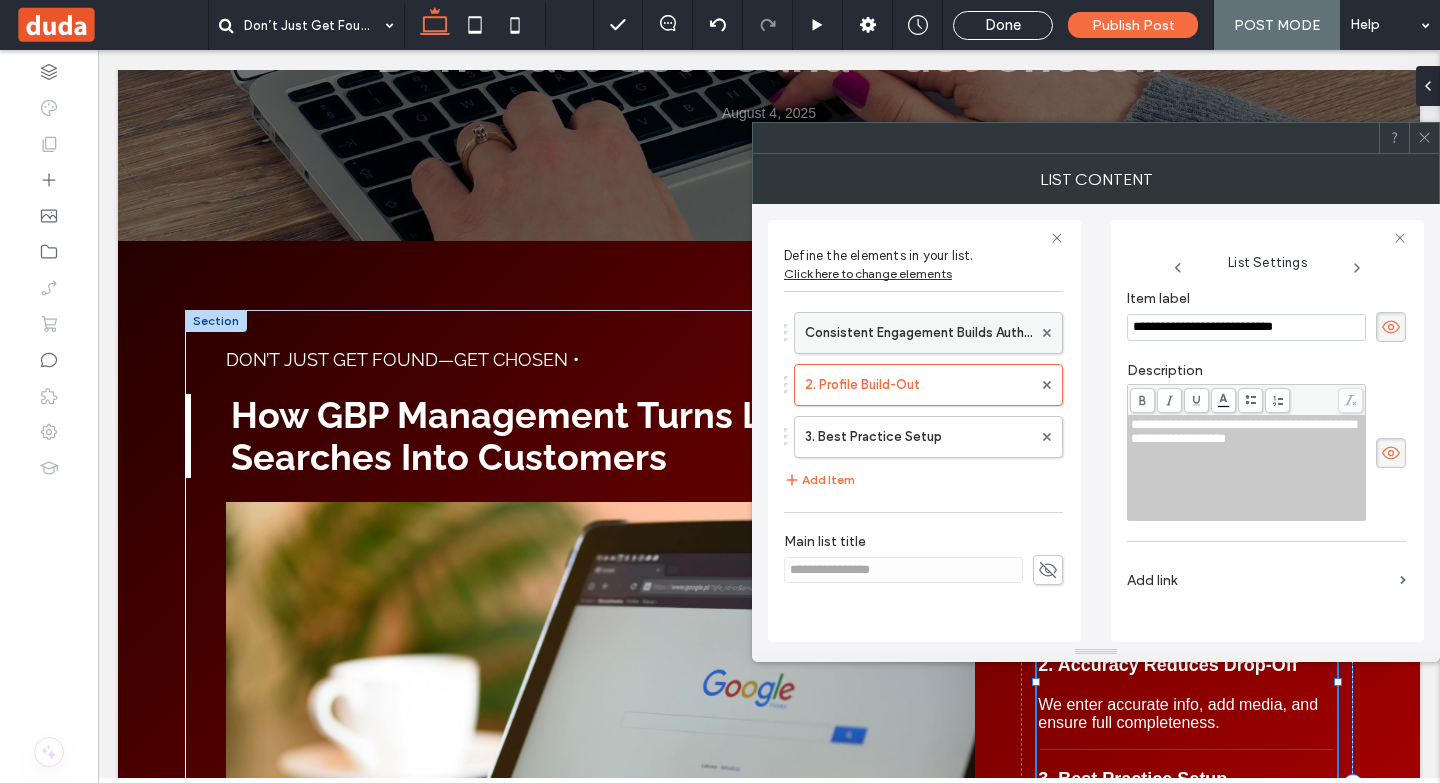 click on "Consistent Engagement Builds Authority" at bounding box center (918, 333) 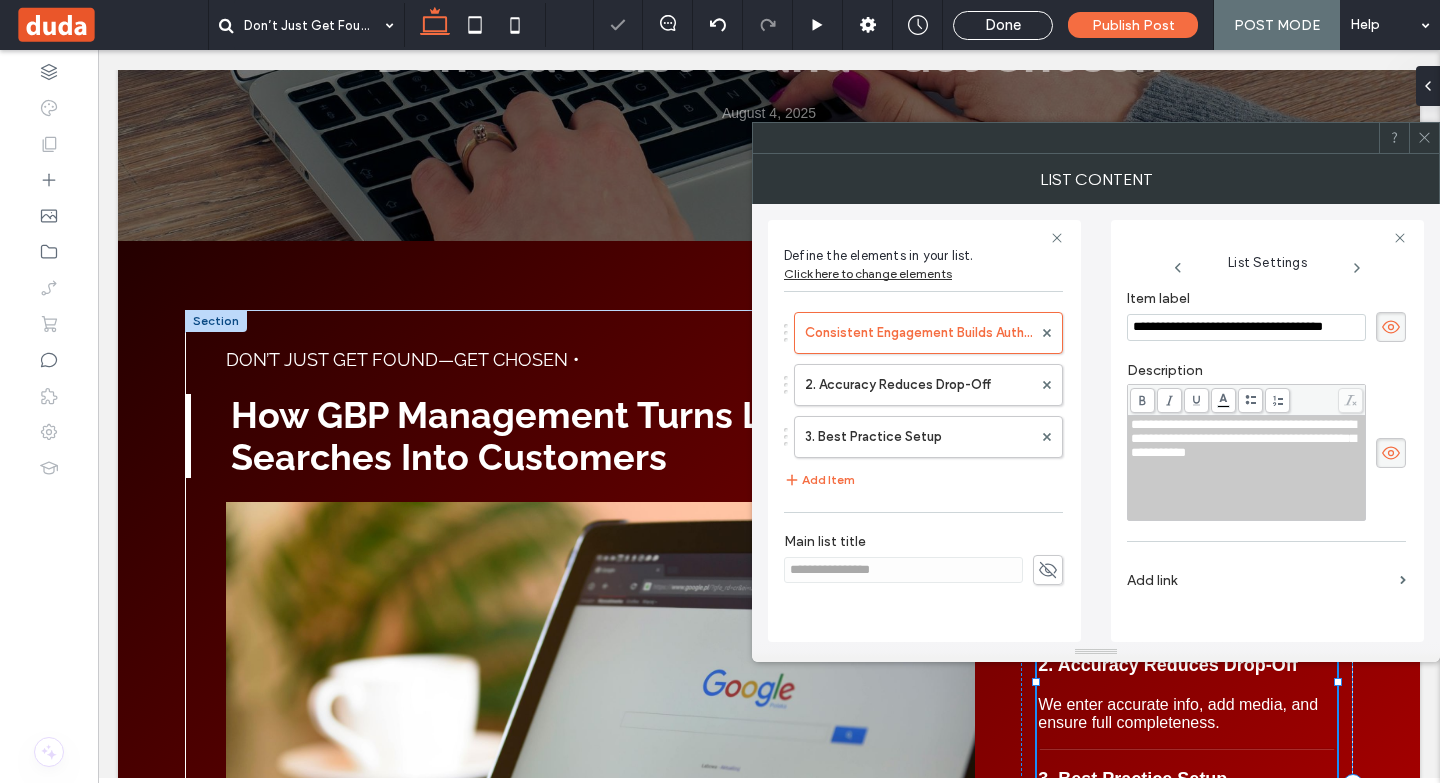 click on "**********" at bounding box center (1246, 327) 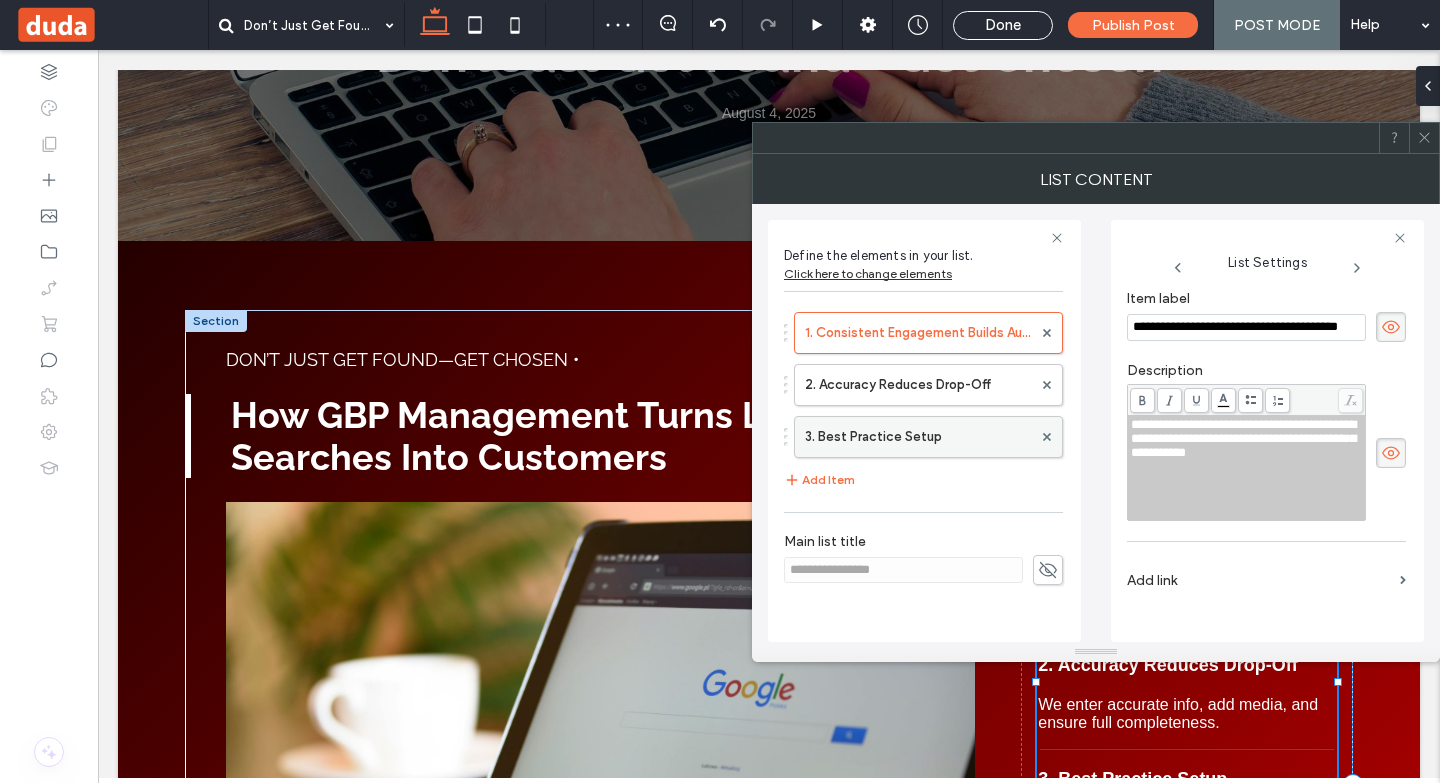 click on "3. Best Practice Setup" at bounding box center (918, 437) 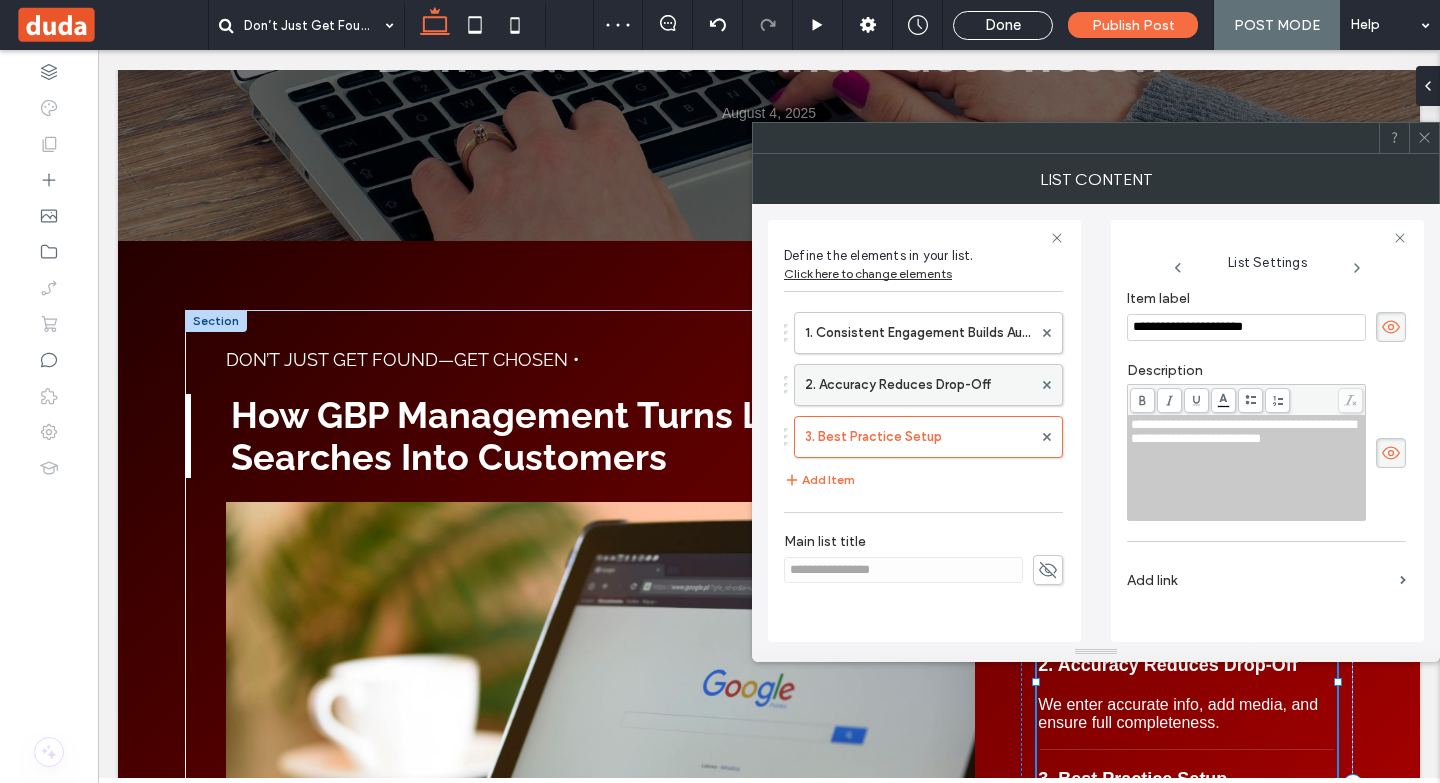 click on "2. Accuracy Reduces Drop-Off" at bounding box center [918, 385] 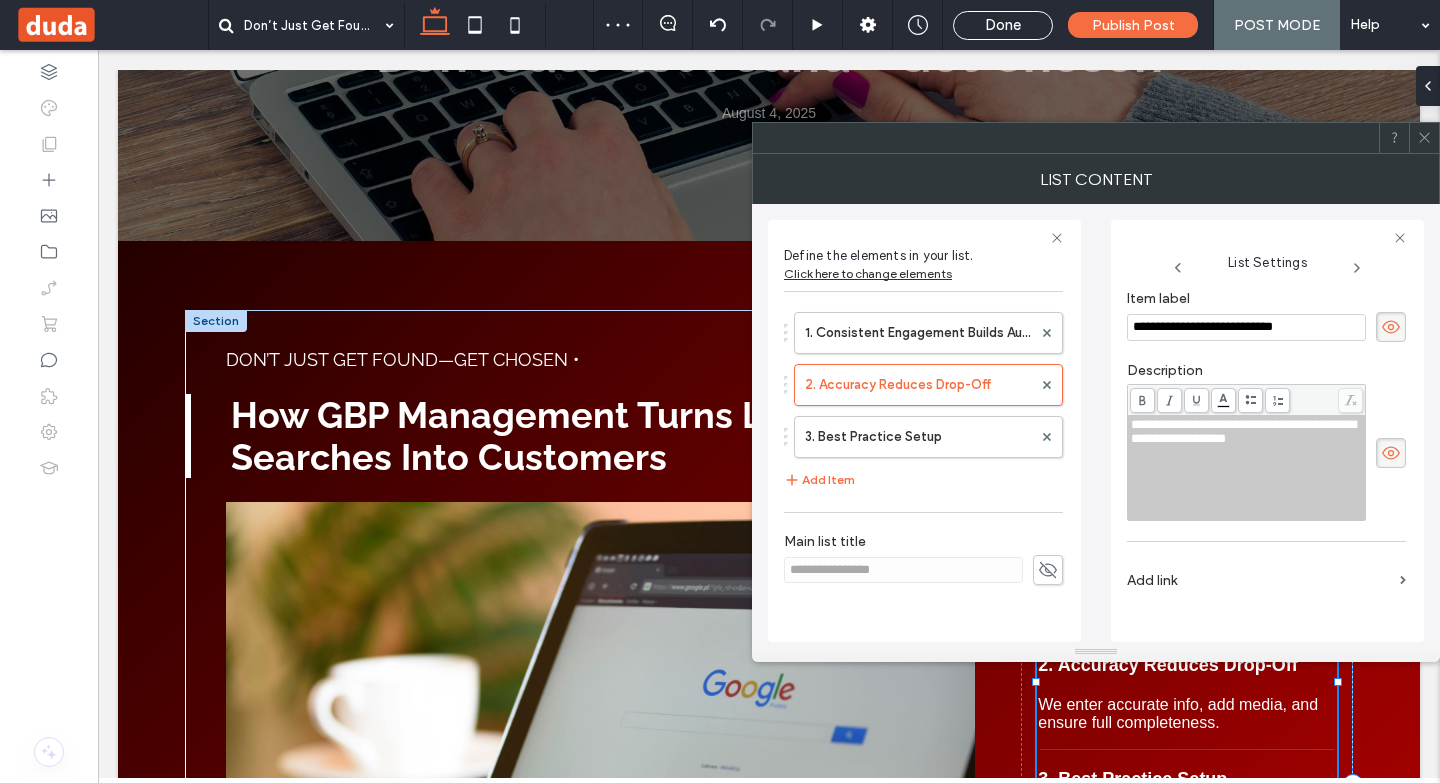 click on "**********" at bounding box center (1247, 468) 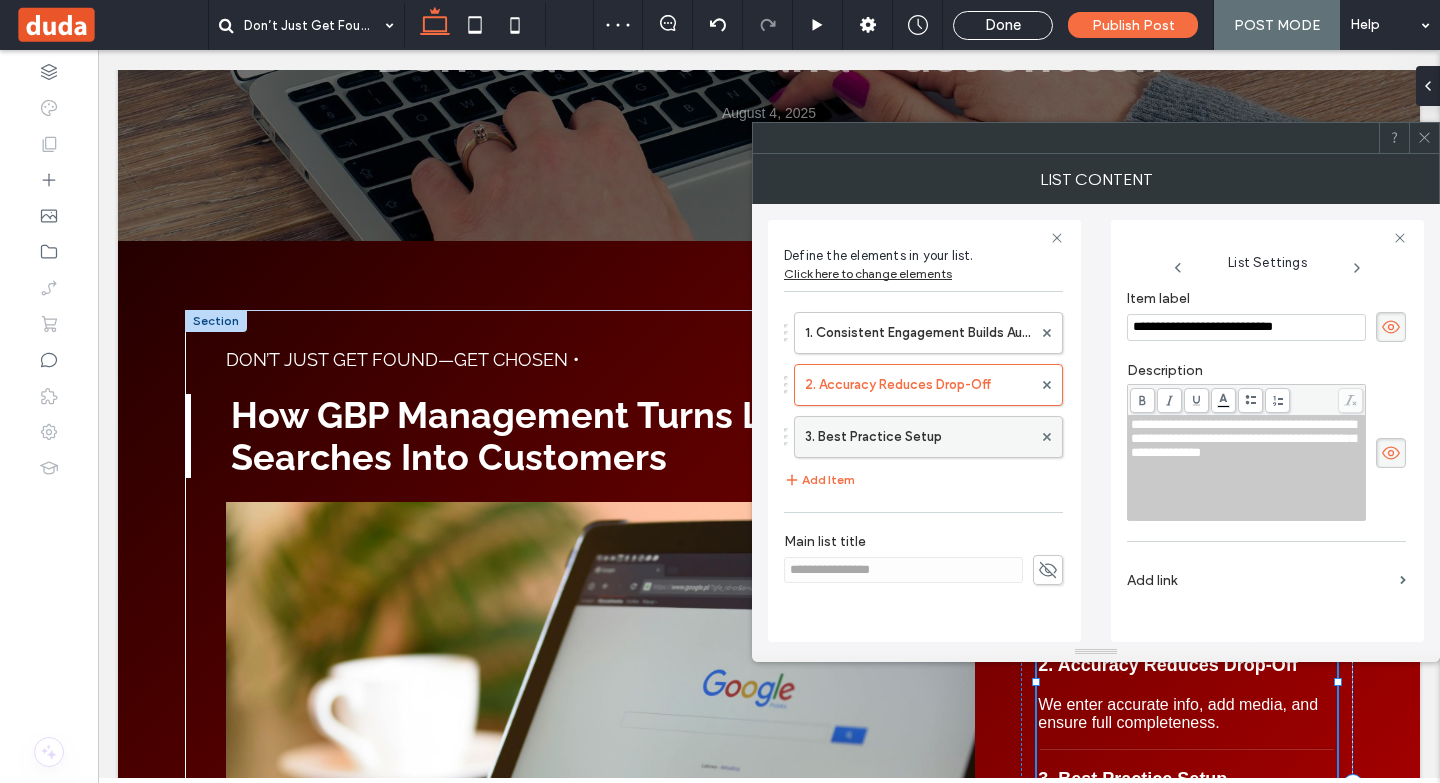 click on "3. Best Practice Setup" at bounding box center [918, 437] 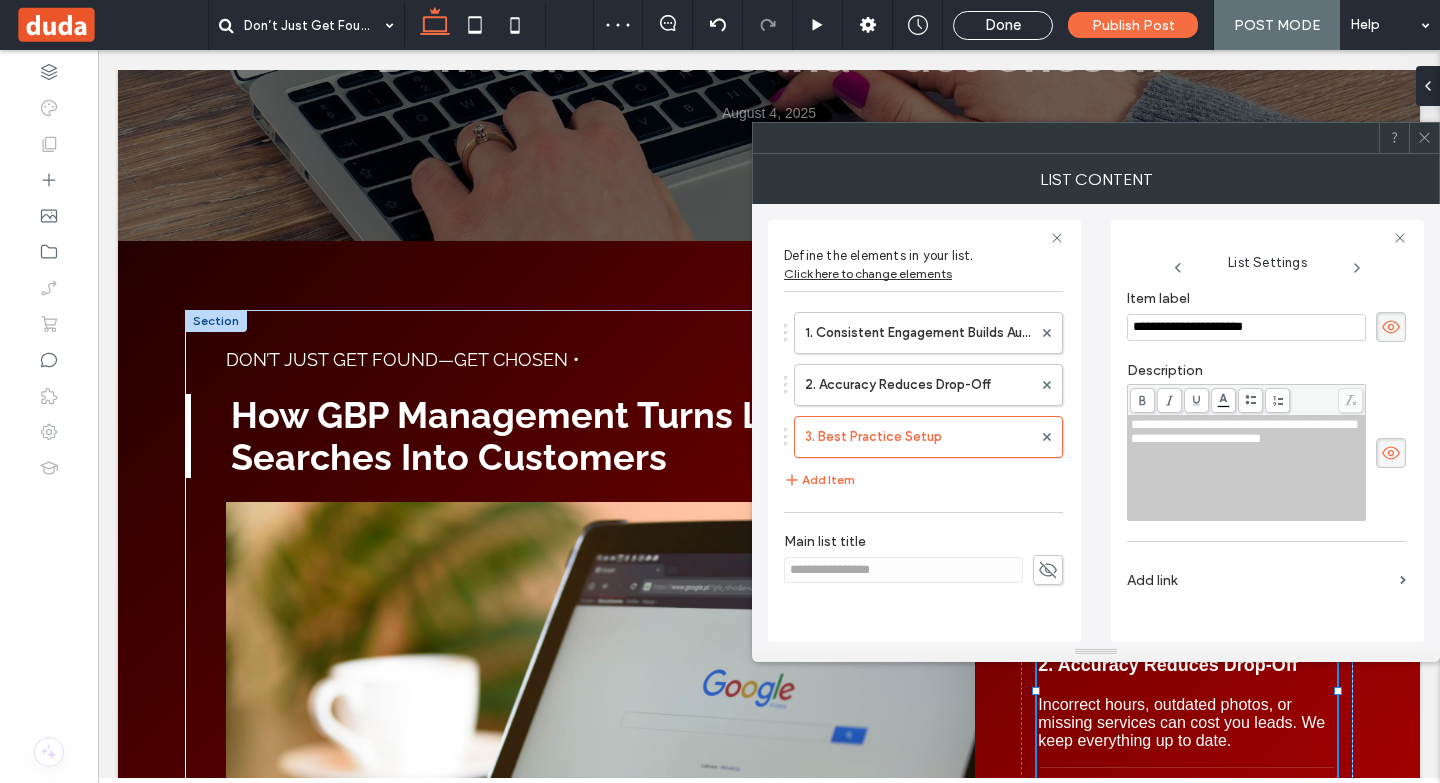 click on "**********" at bounding box center [1246, 327] 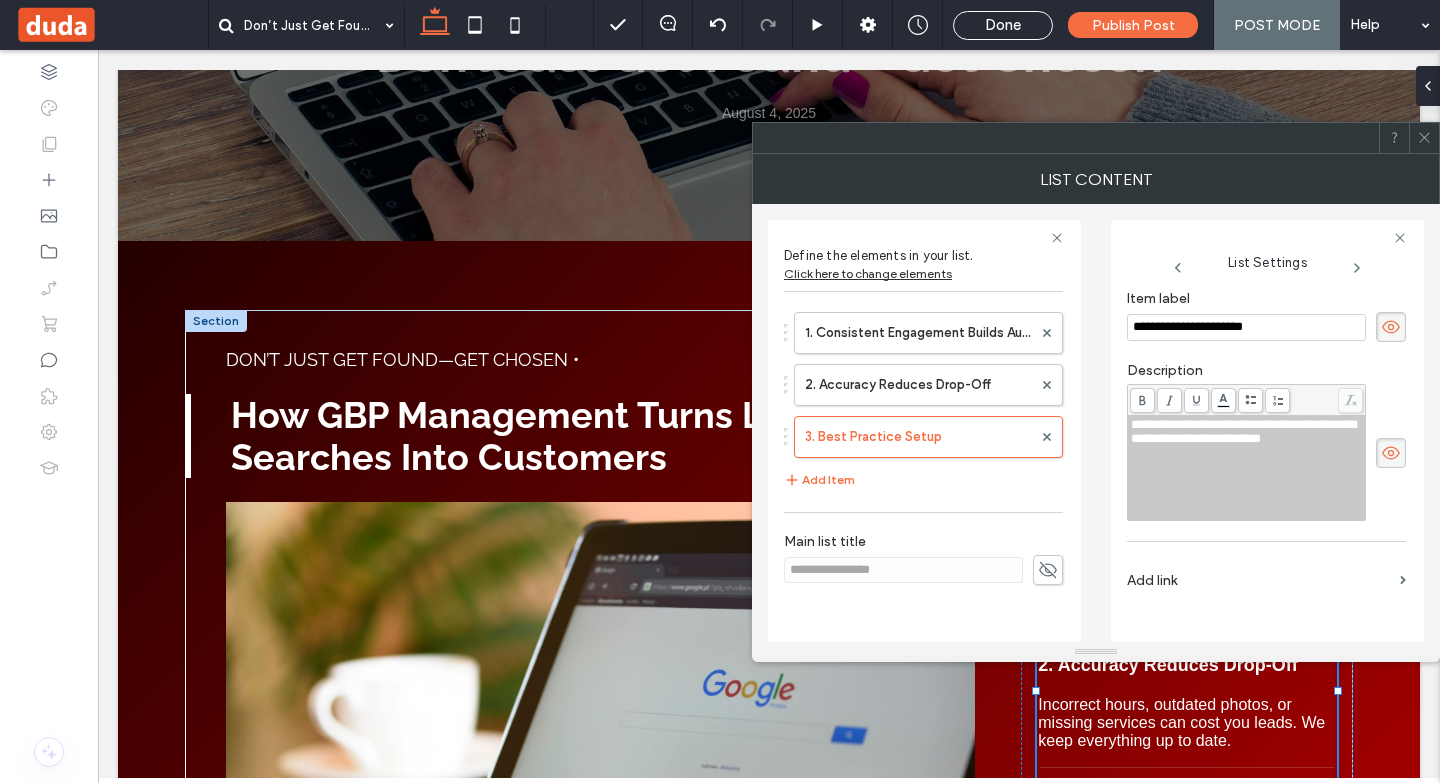 drag, startPoint x: 1277, startPoint y: 332, endPoint x: 1149, endPoint y: 324, distance: 128.24976 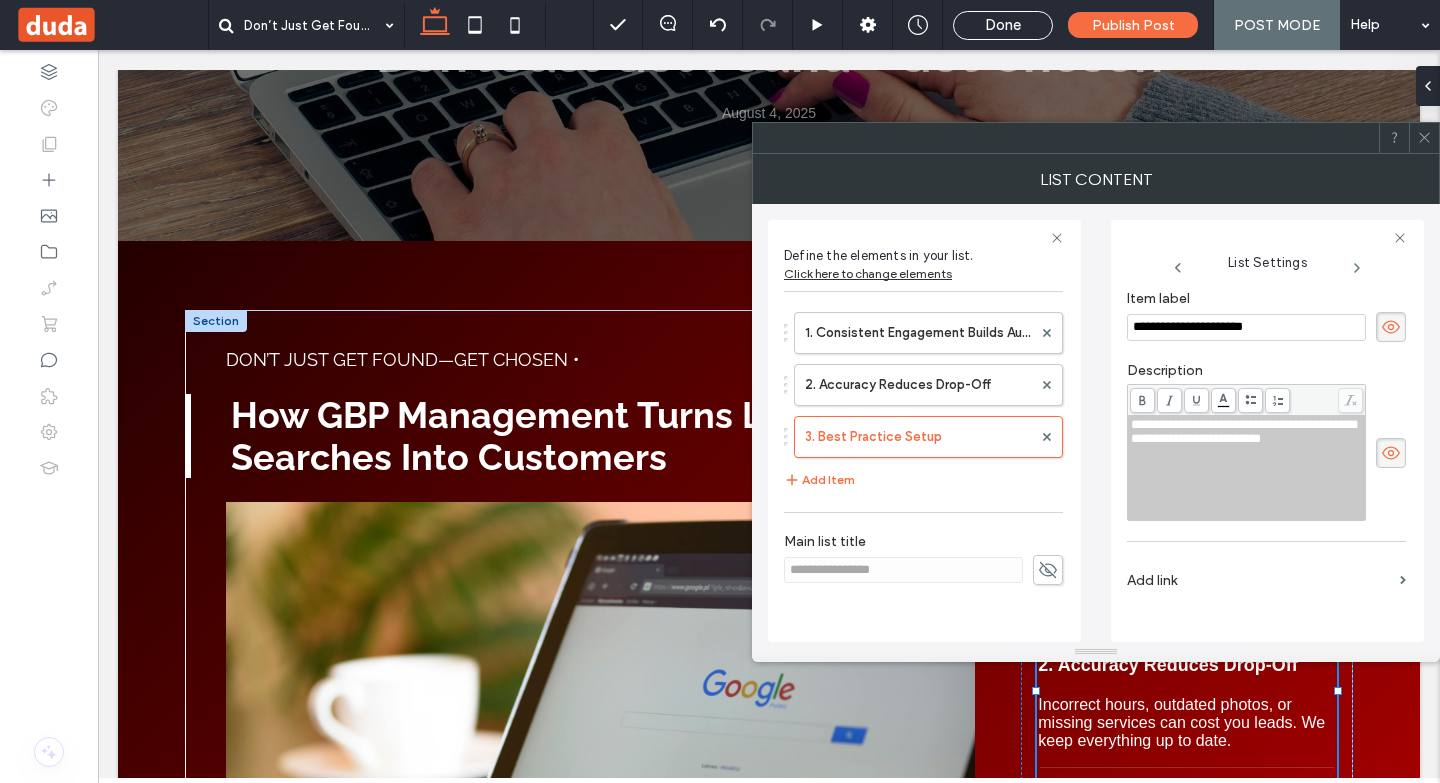 click on "**********" at bounding box center (1246, 327) 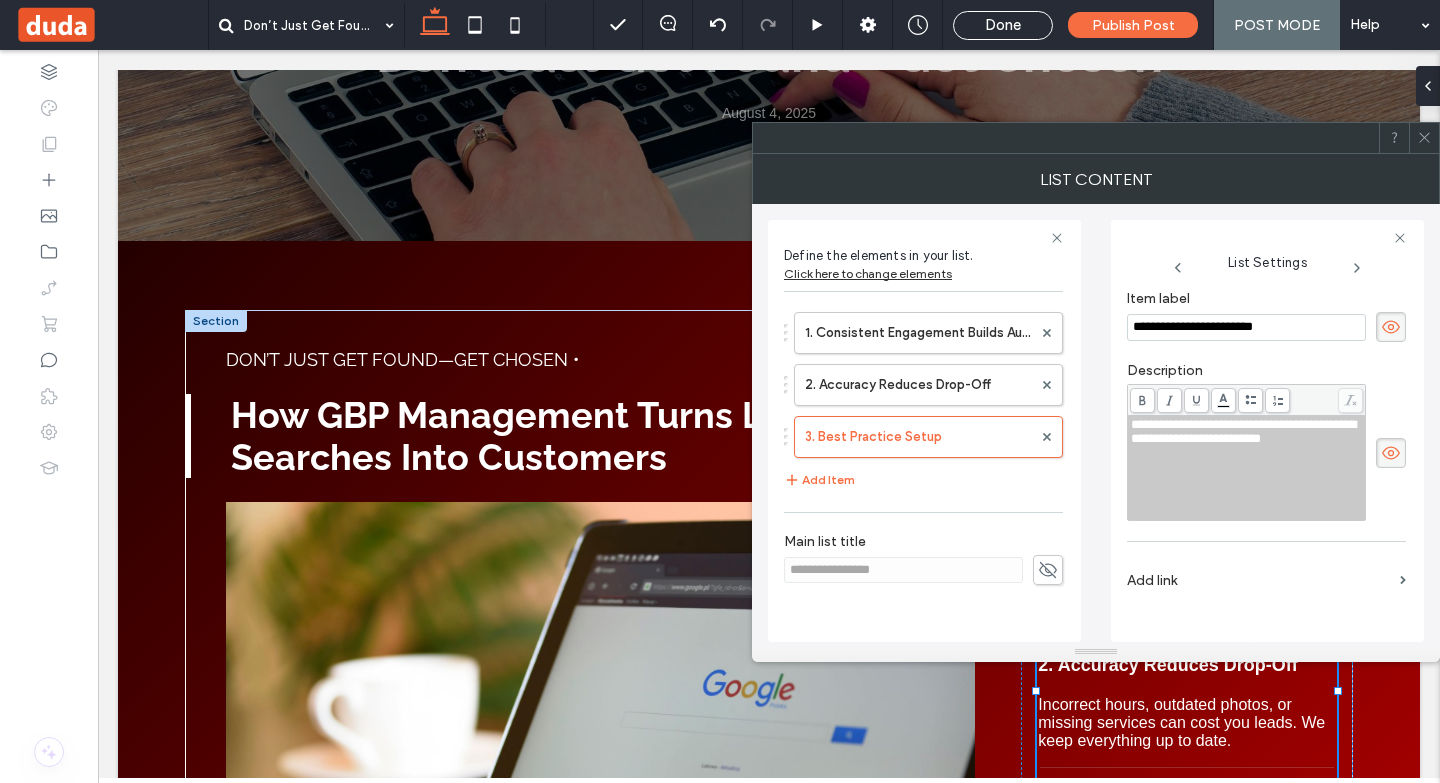 type on "**********" 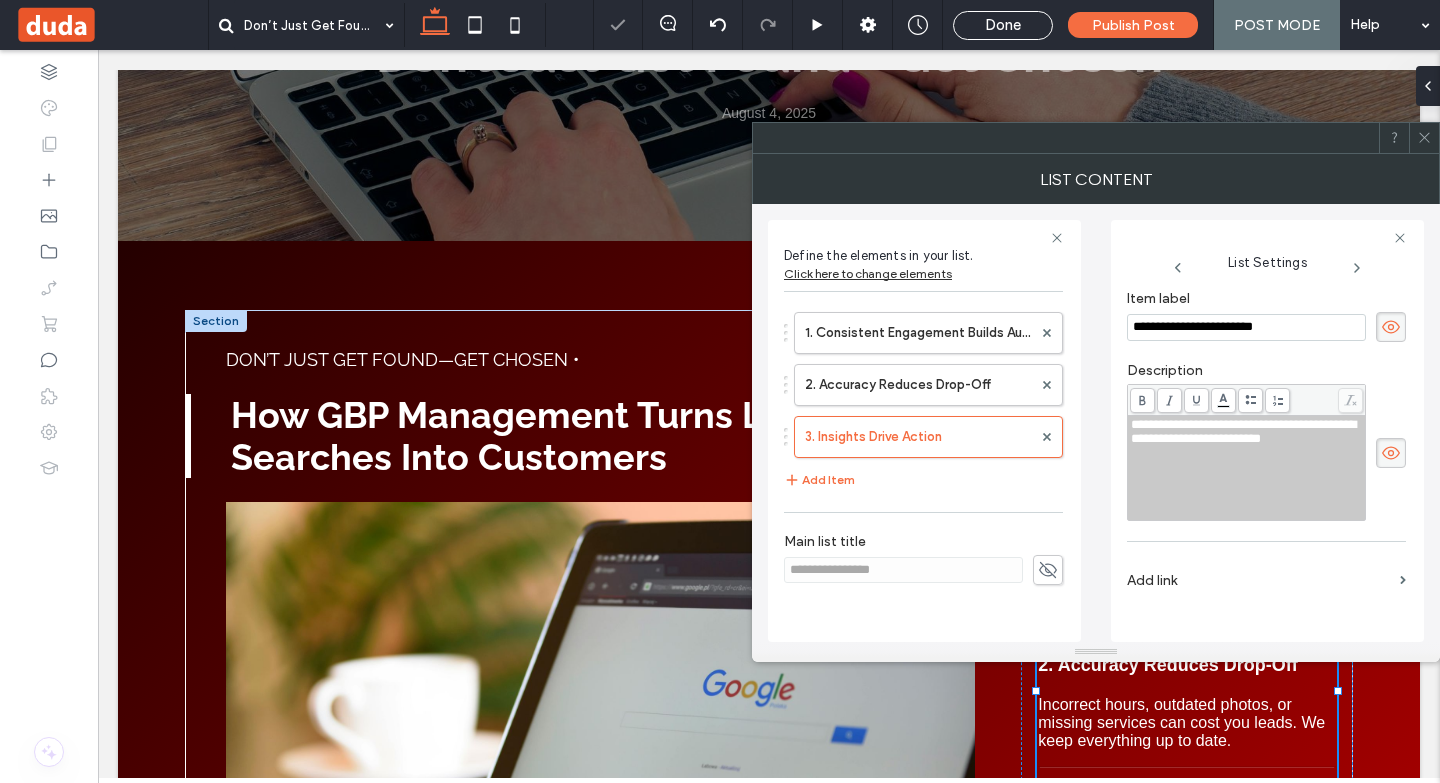 click on "**********" at bounding box center (1243, 431) 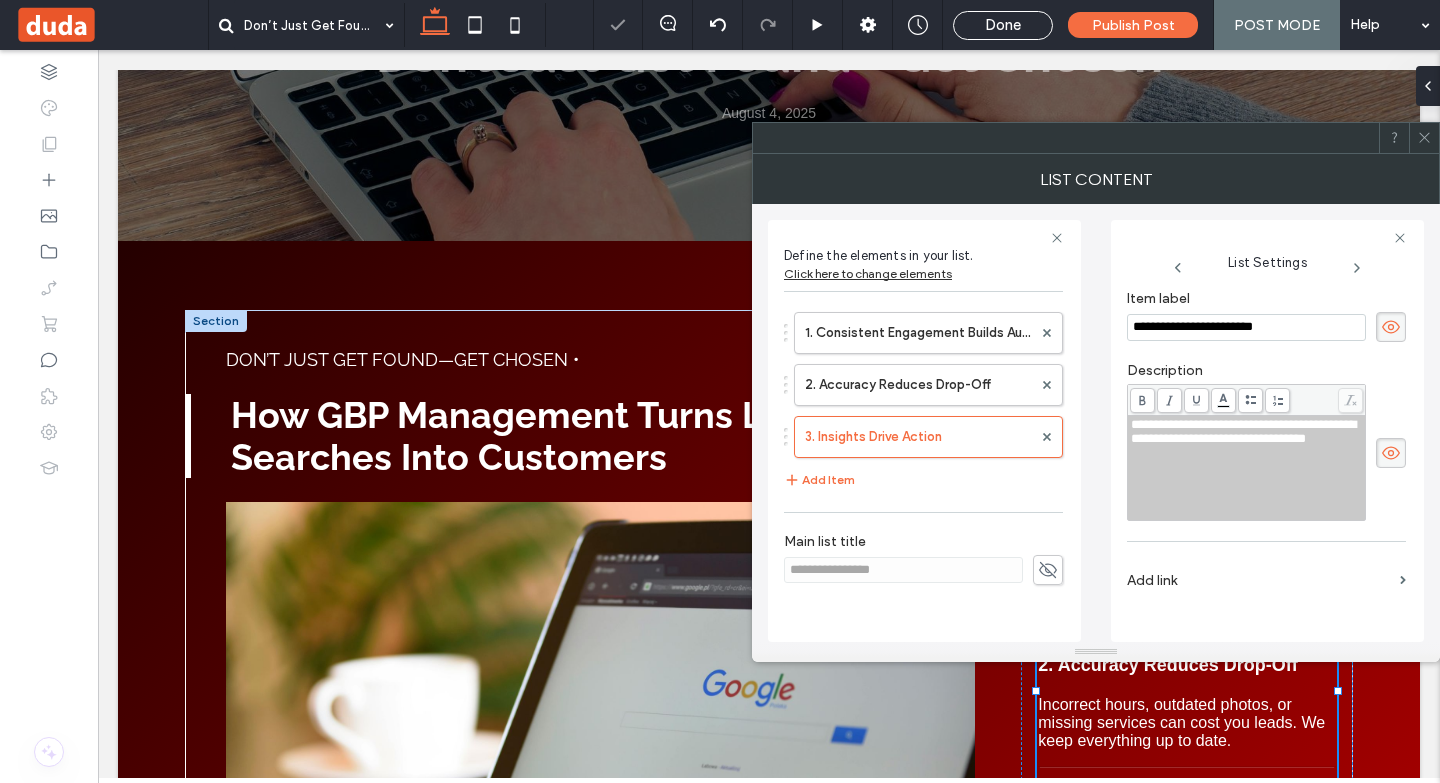 click 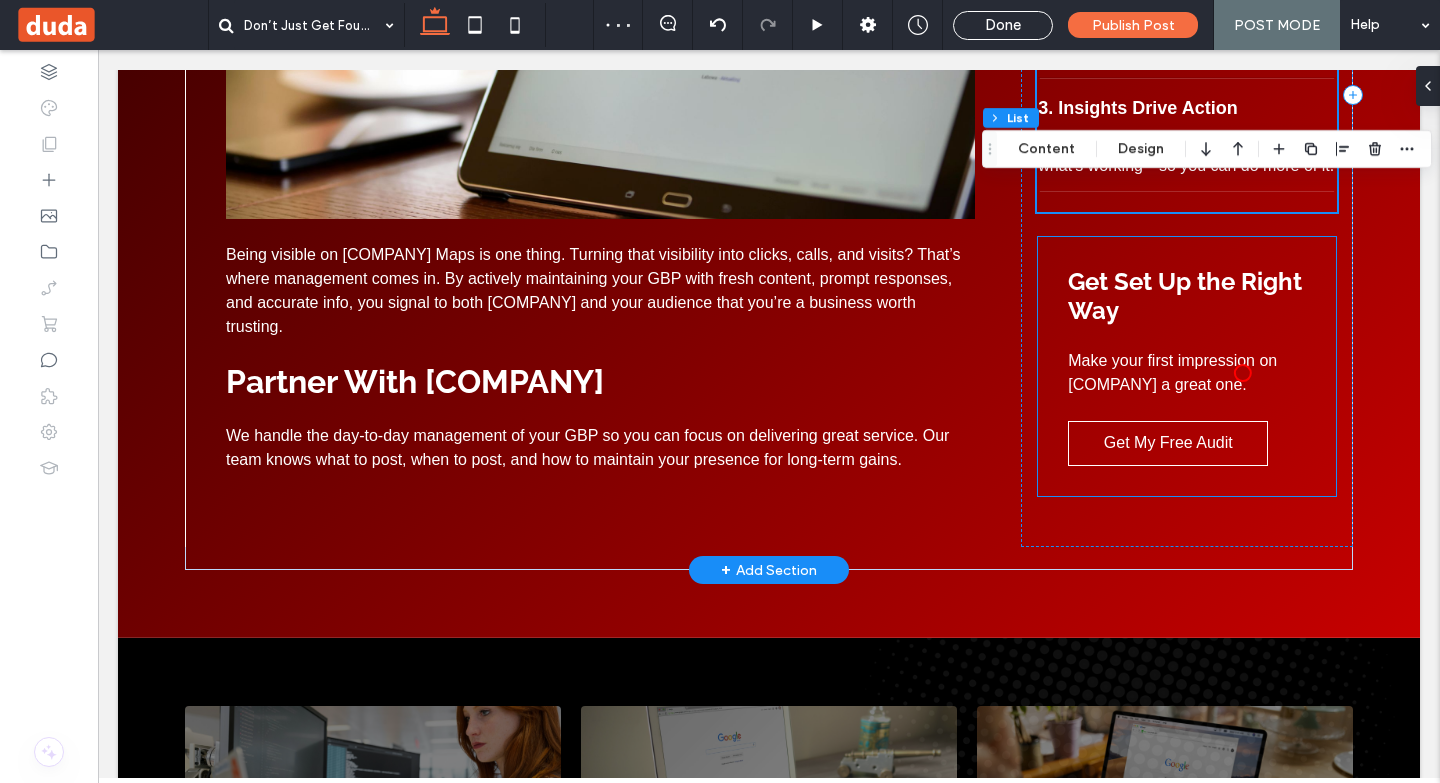 scroll, scrollTop: 1000, scrollLeft: 0, axis: vertical 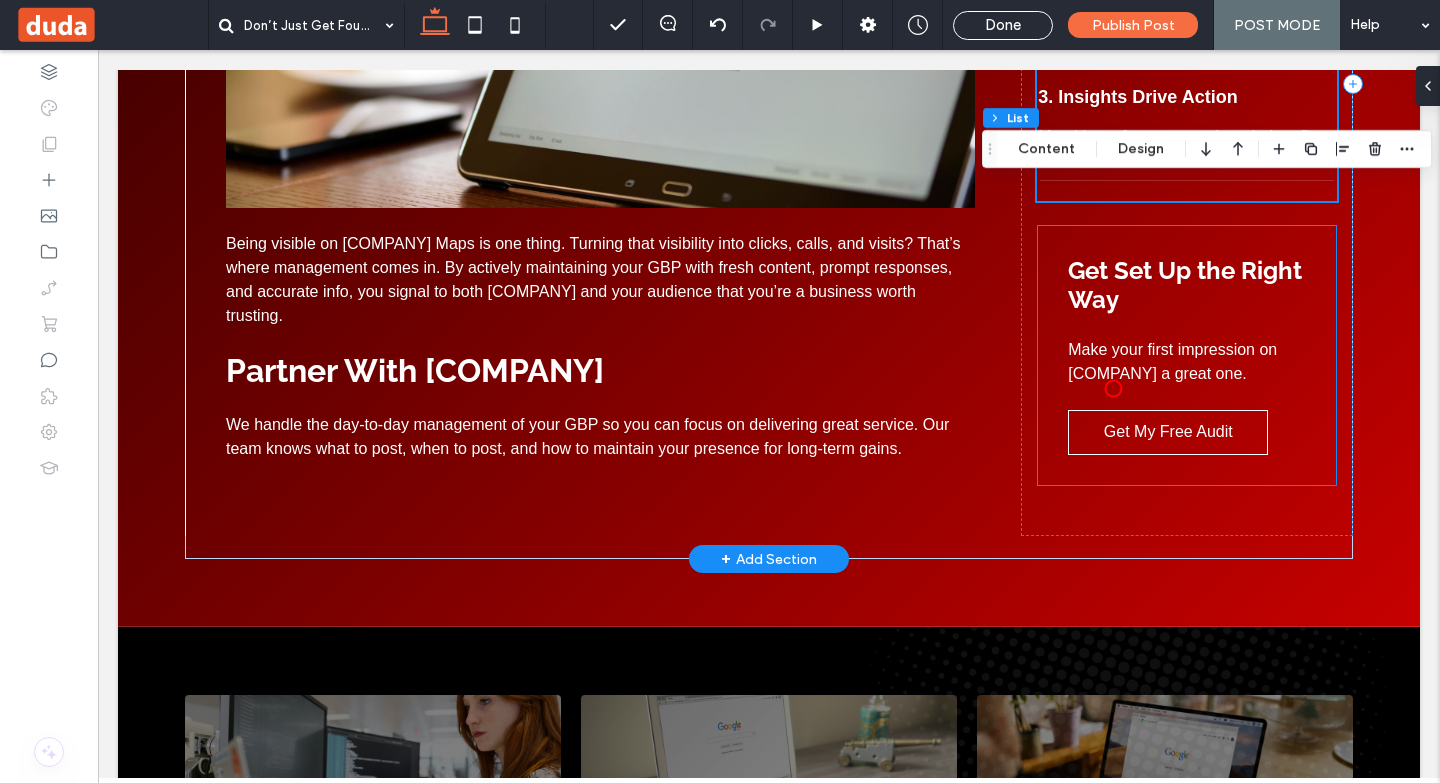 click on "Make your first impression on Google a great one." at bounding box center (1172, 361) 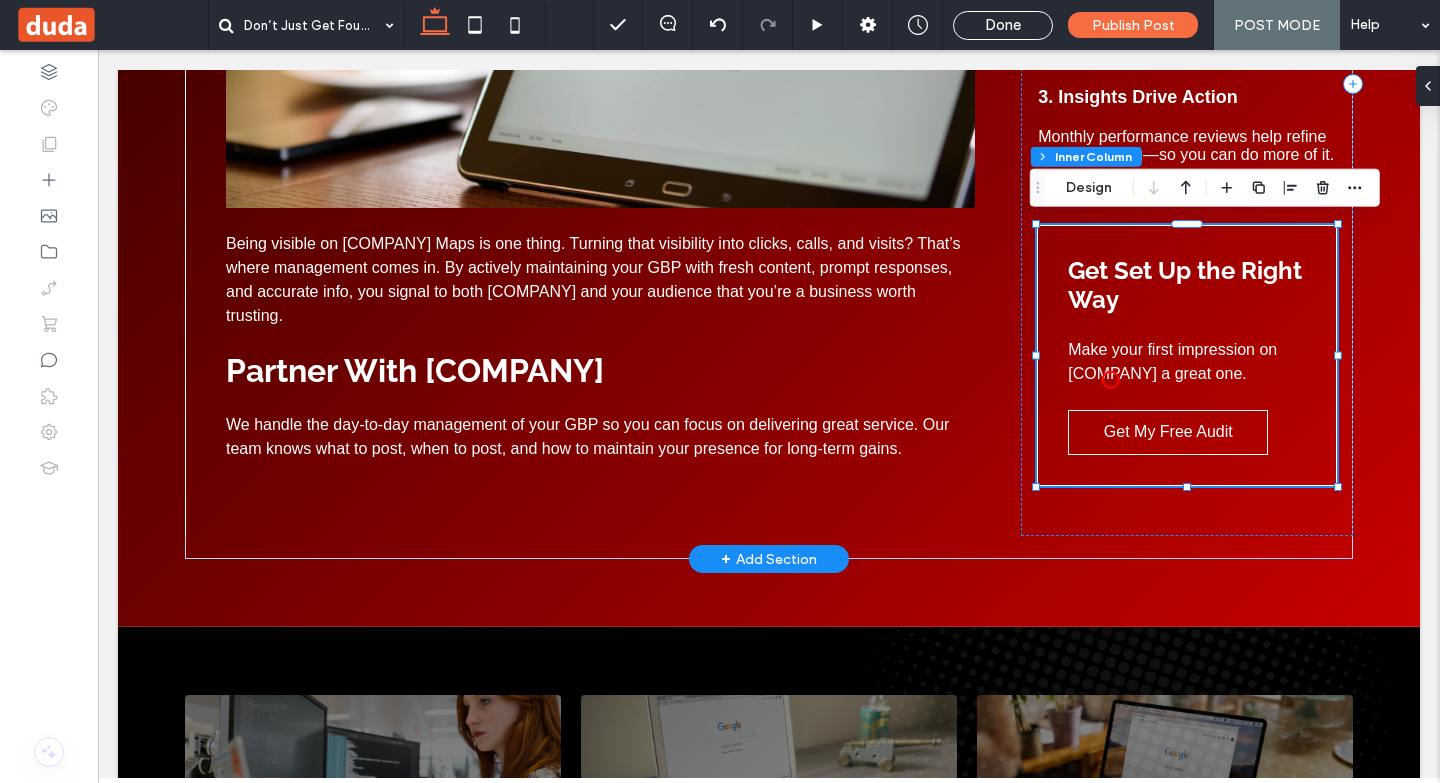 click on "Make your first impression on Google a great one." at bounding box center (1172, 361) 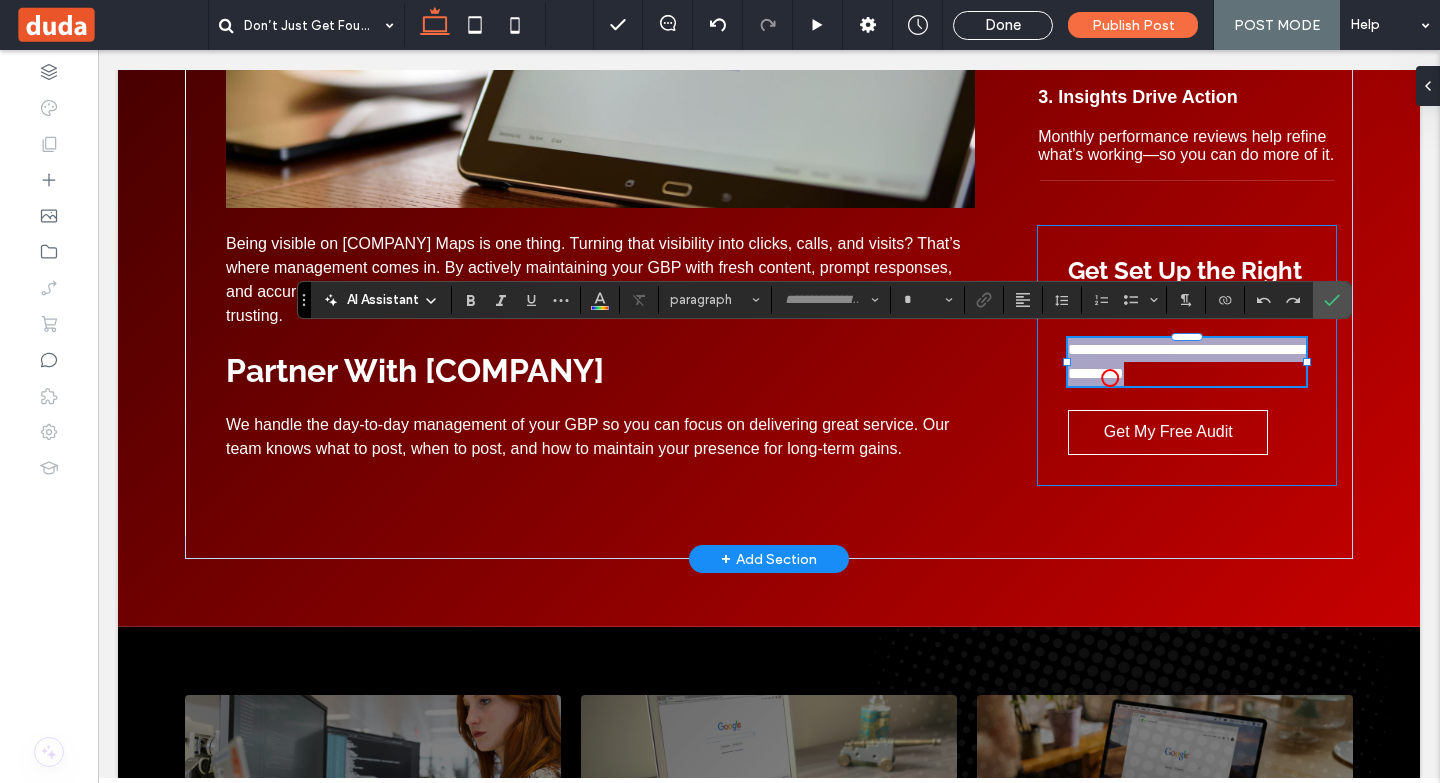 type on "*********" 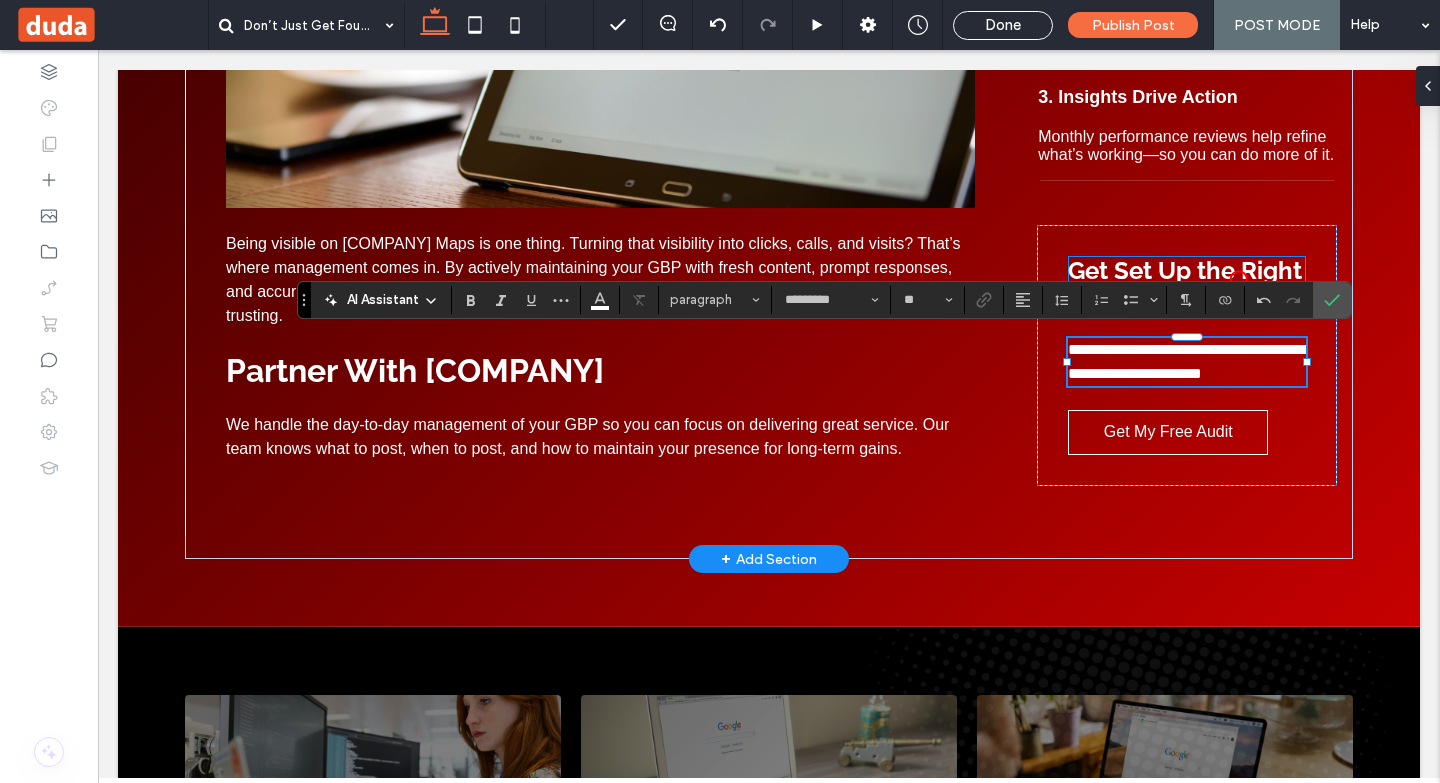 click on "**********" at bounding box center (1187, 355) 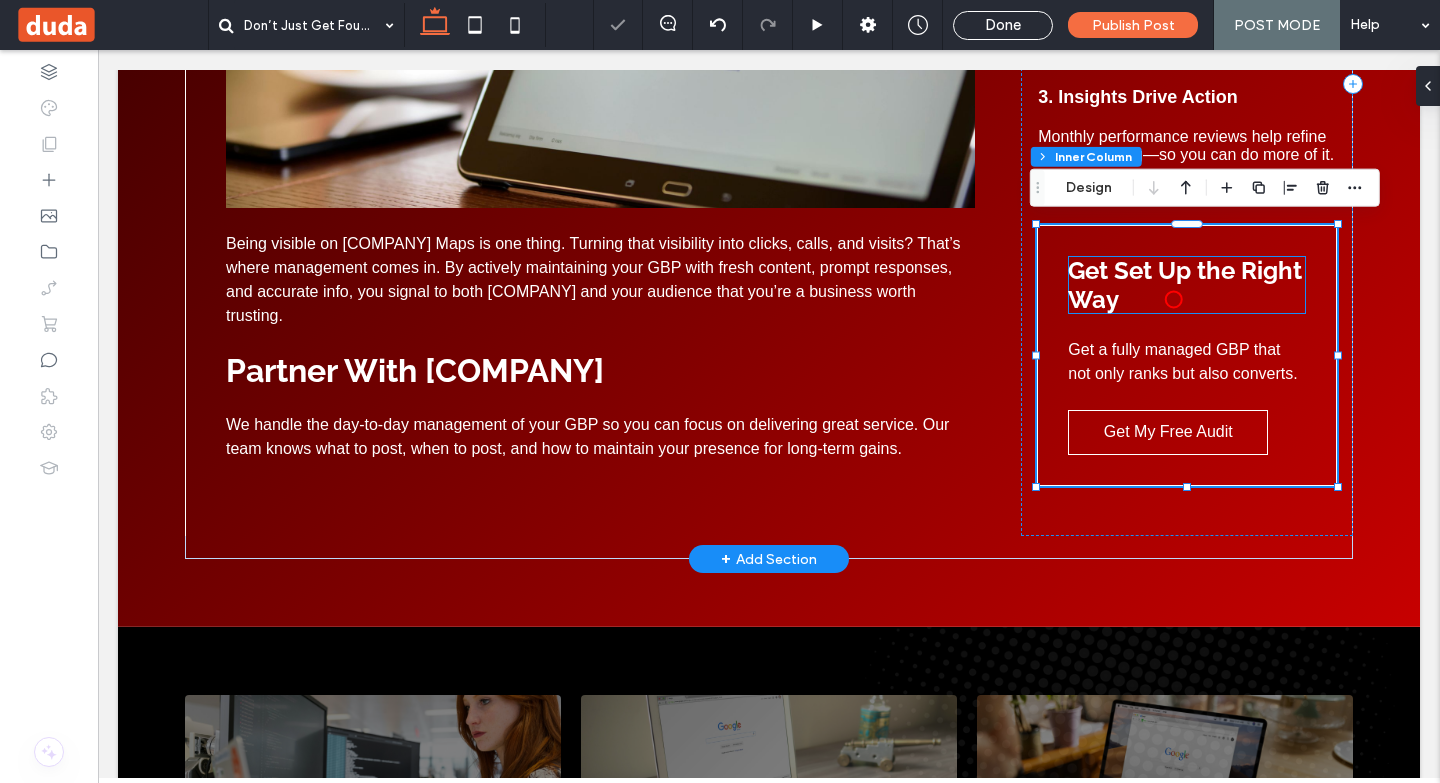 click on "Get Set Up the Right Way" at bounding box center [1187, 285] 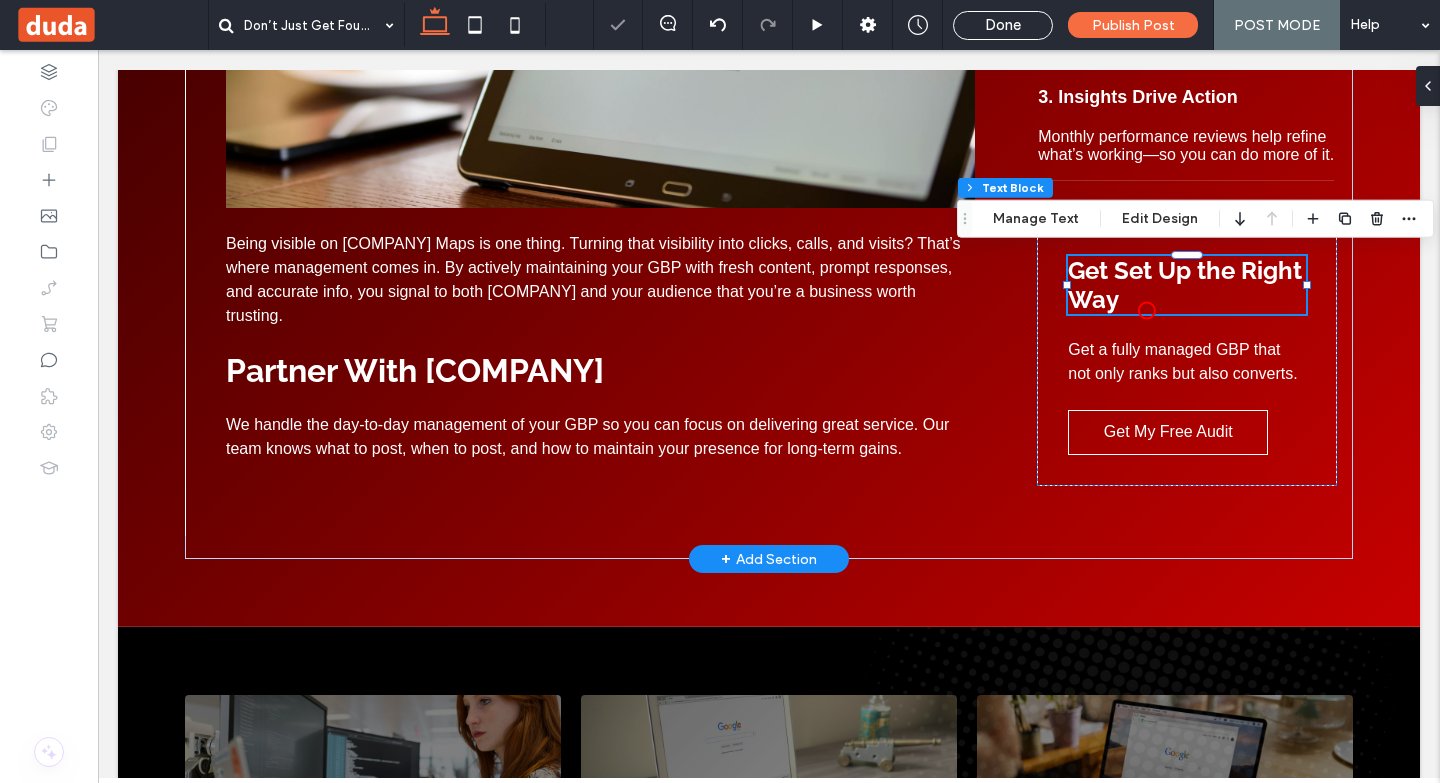 click on "Get Set Up the Right Way" at bounding box center [1187, 285] 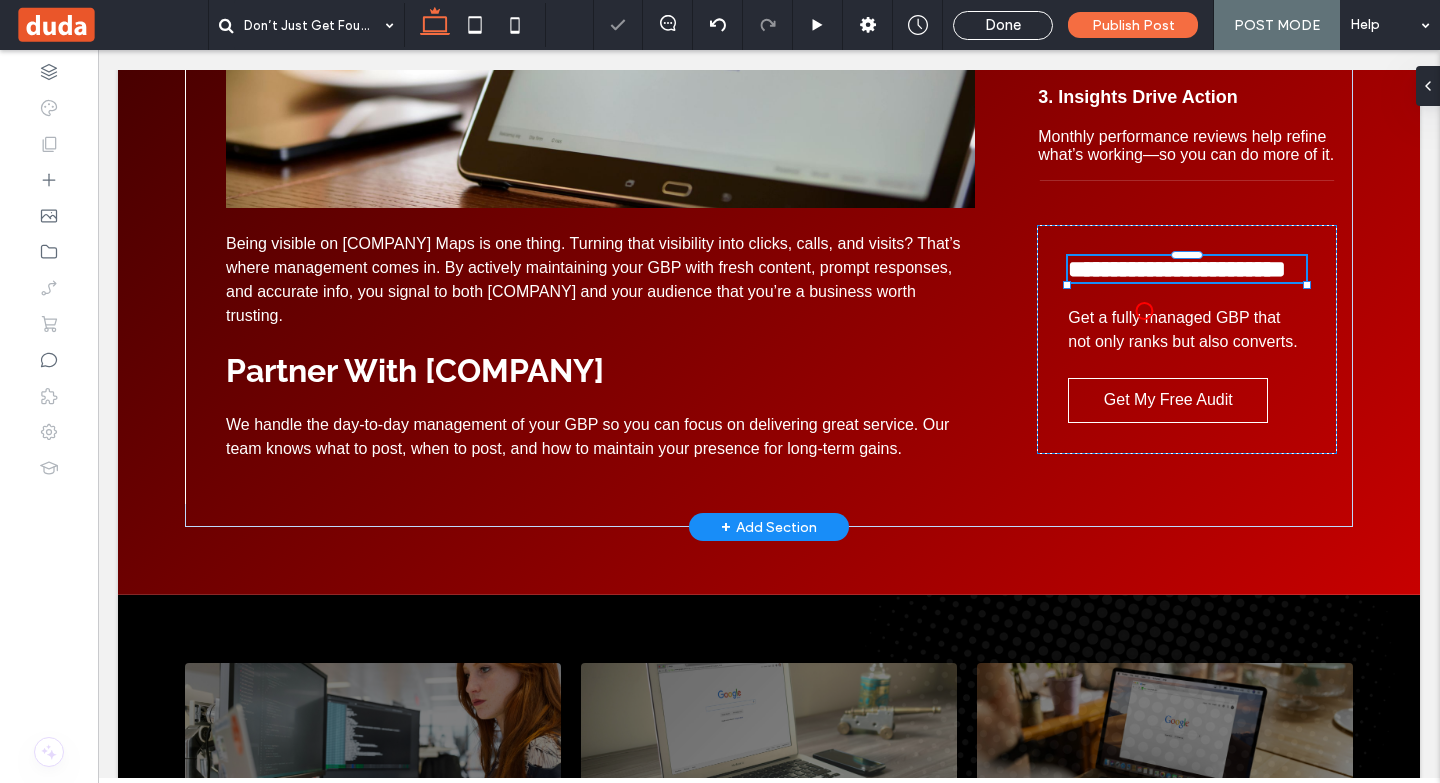 click on "**********" at bounding box center [1187, 269] 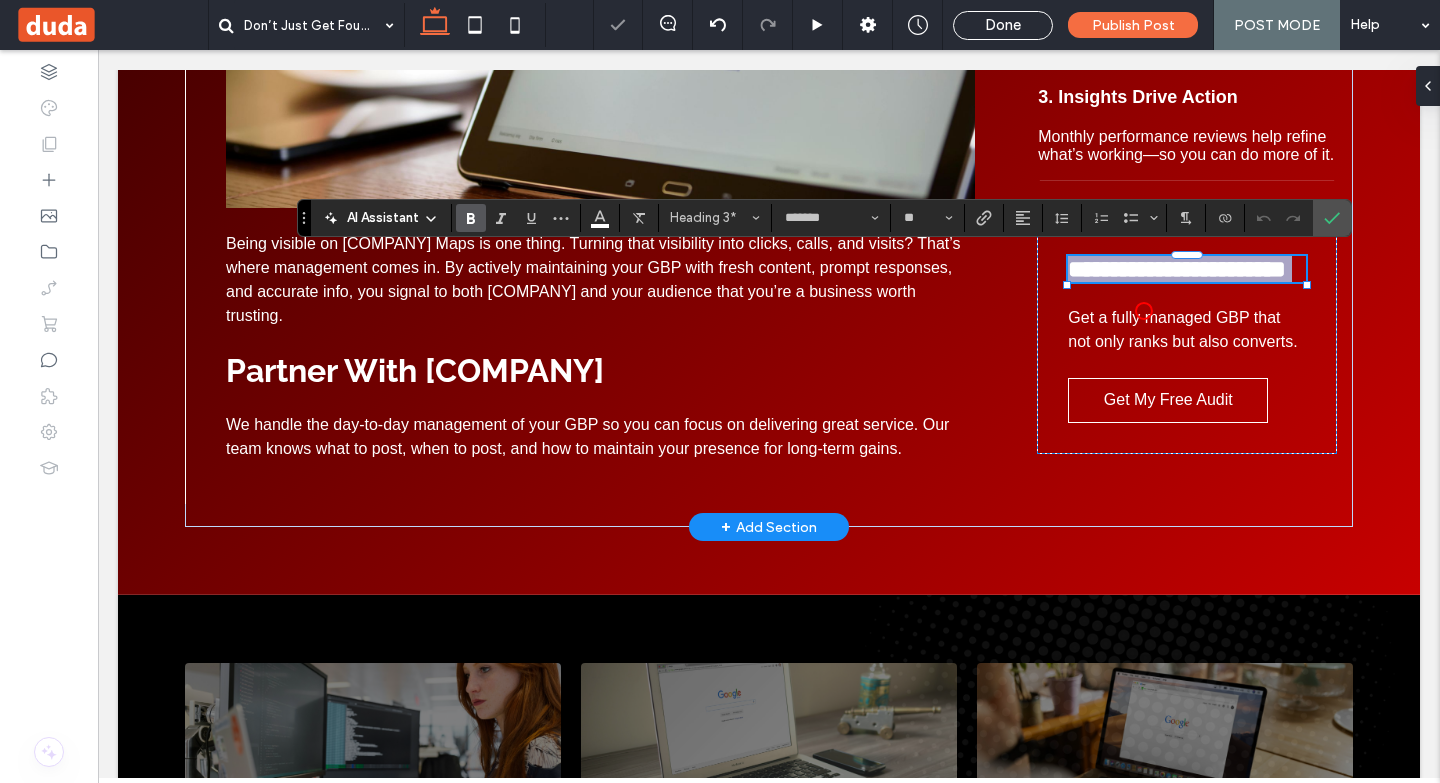 click on "**********" at bounding box center (1187, 269) 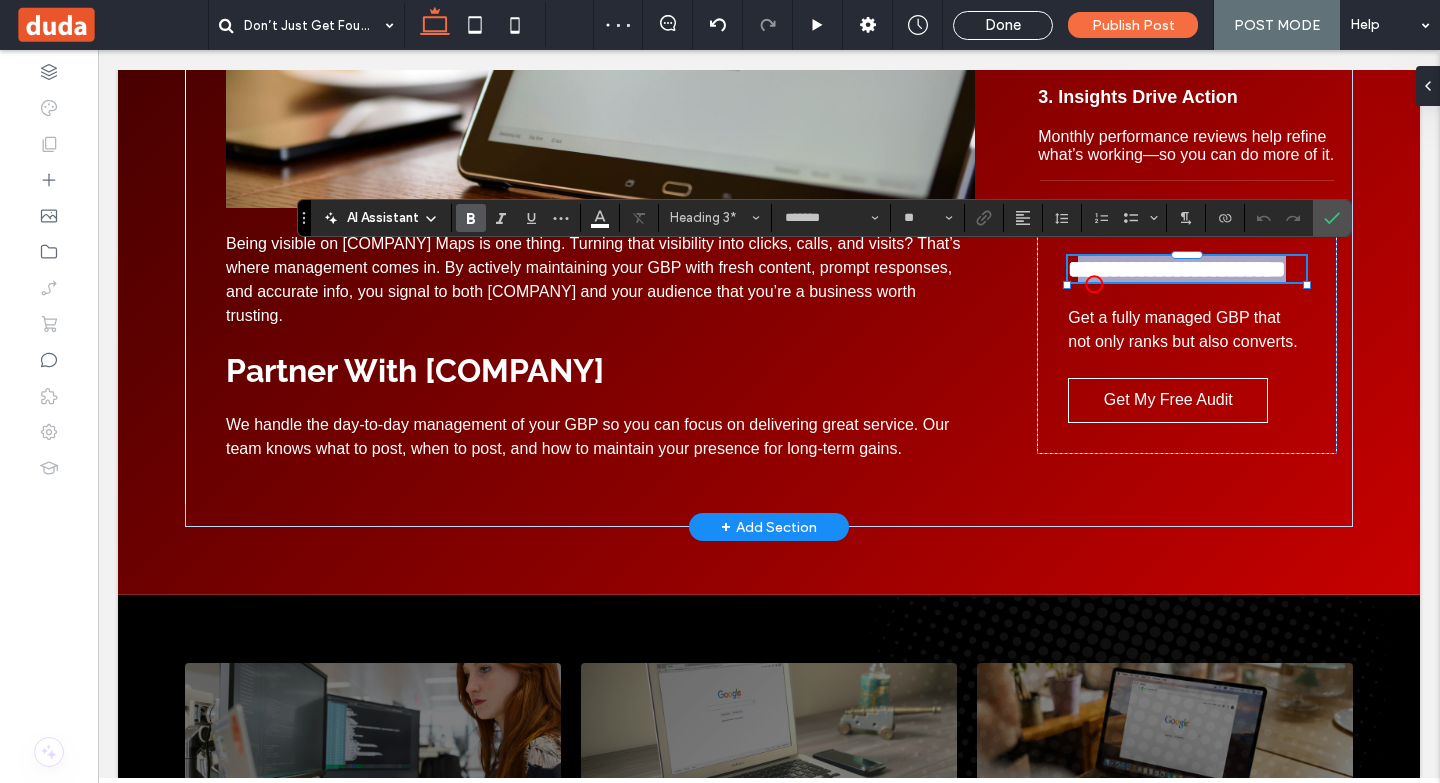 click on "**********" at bounding box center (1177, 269) 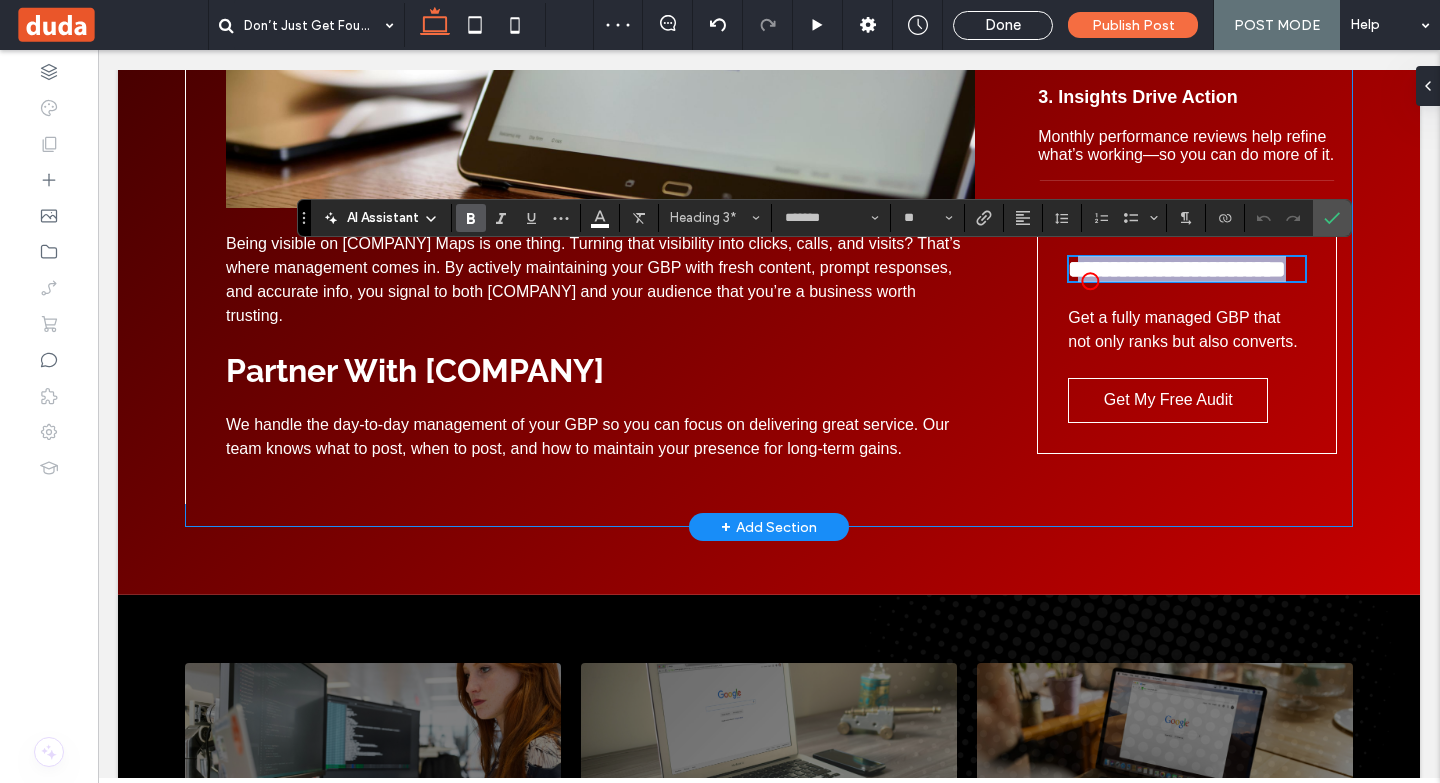 type on "*********" 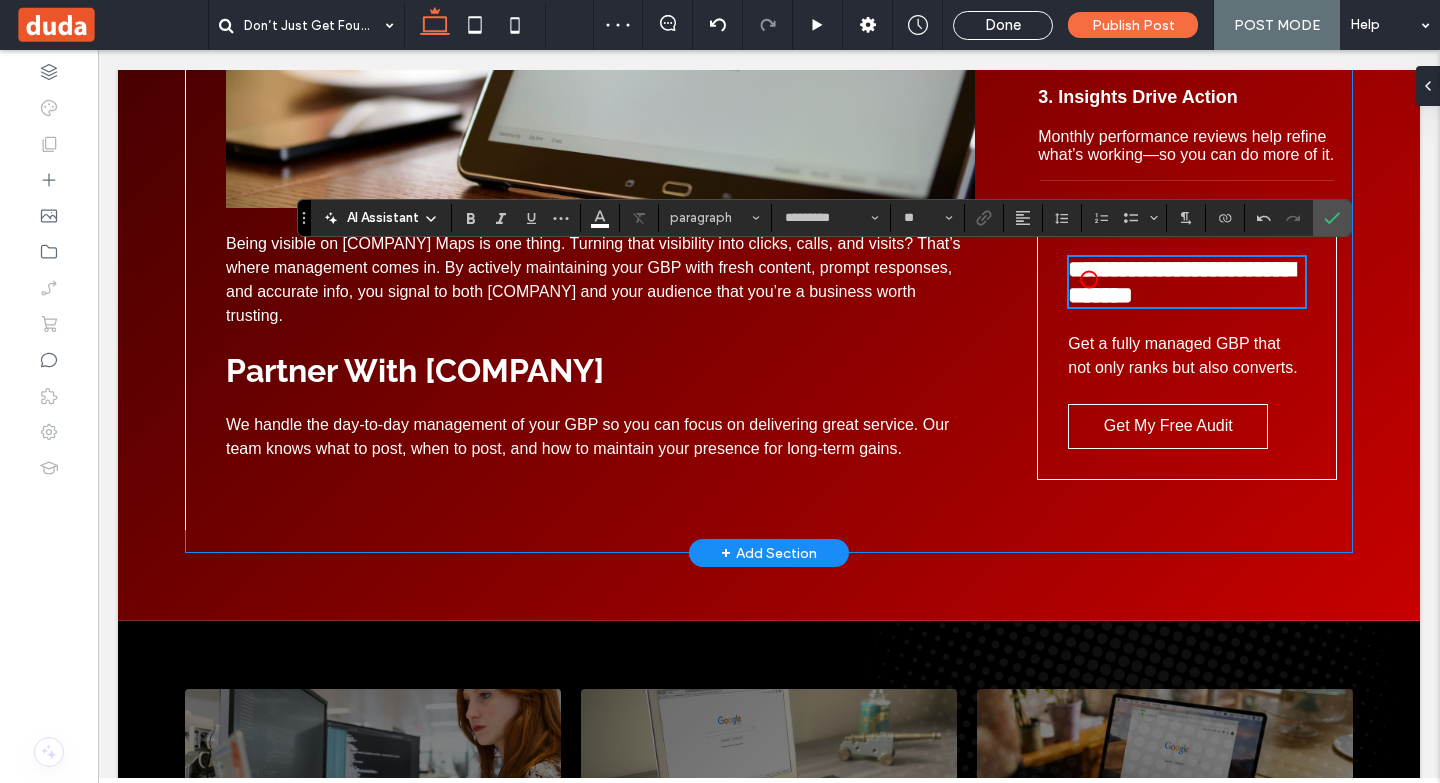type on "*******" 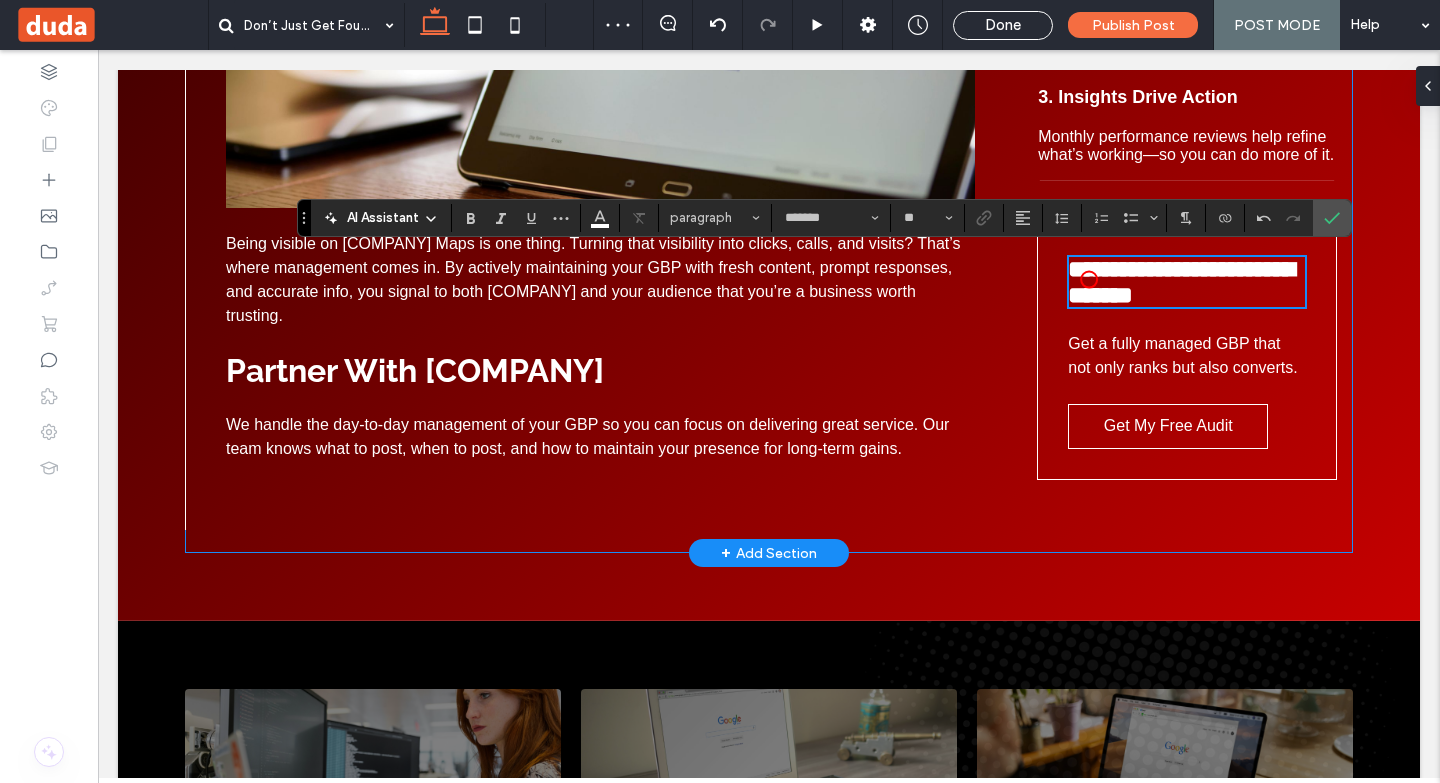click on "**********" at bounding box center [1181, 282] 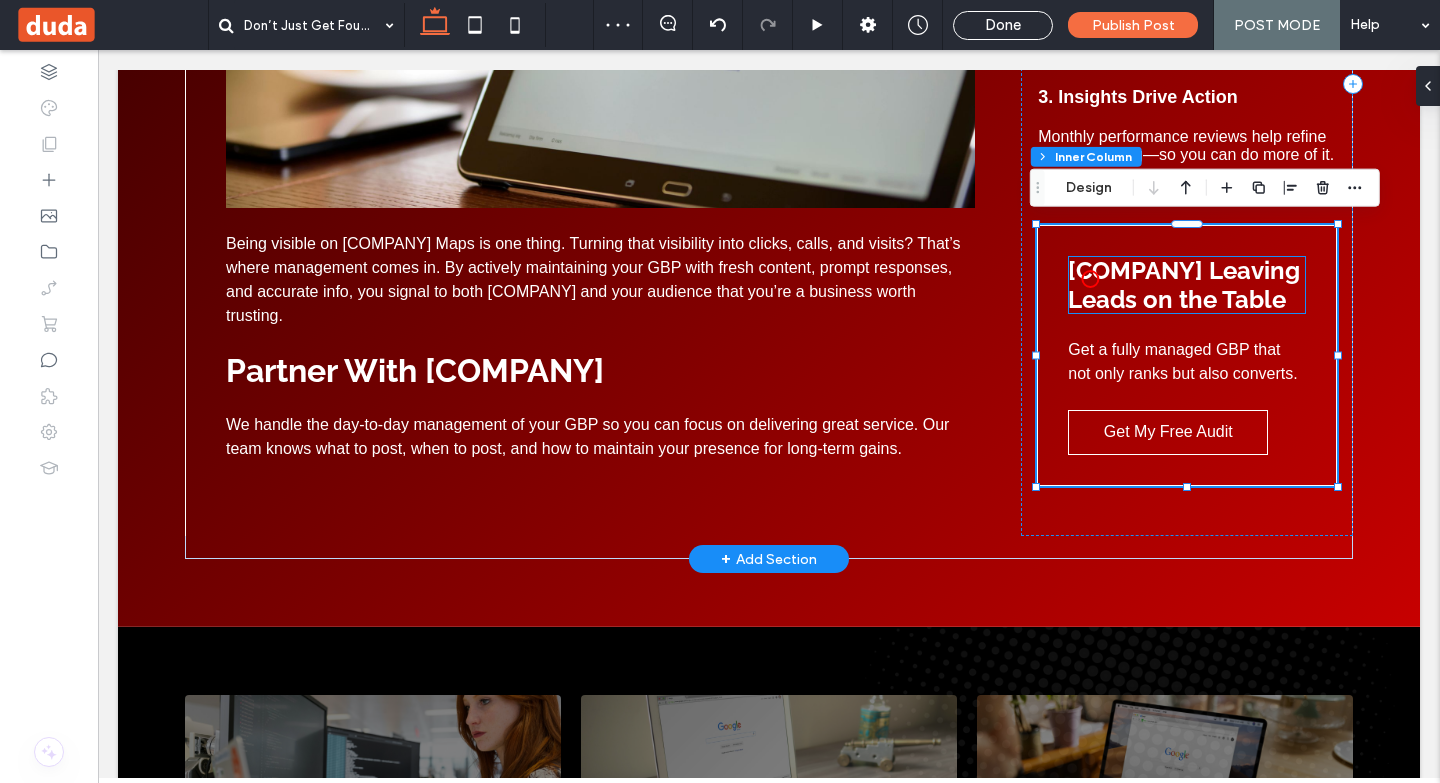 click on "GStop Leaving Leads on the Table" at bounding box center [1184, 285] 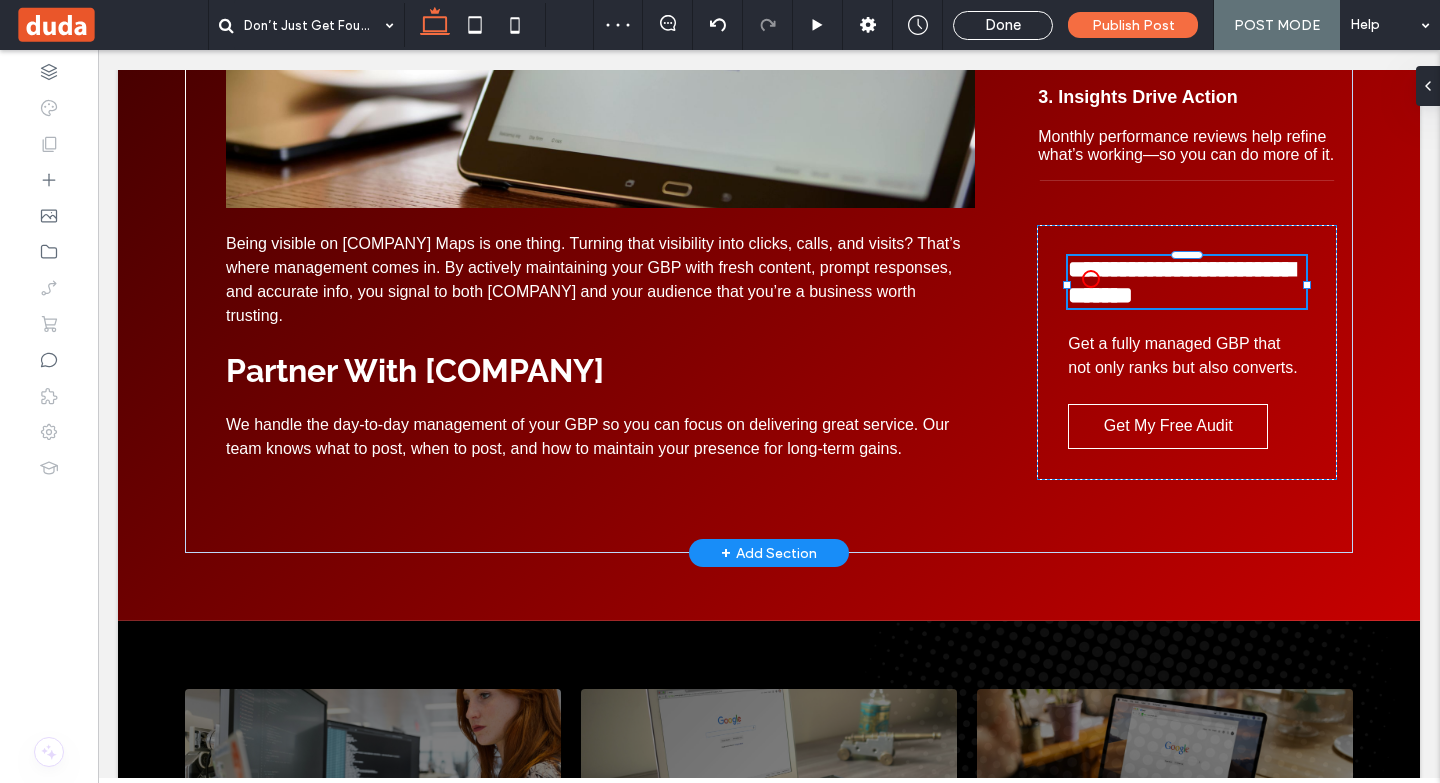 click on "**********" at bounding box center (1181, 282) 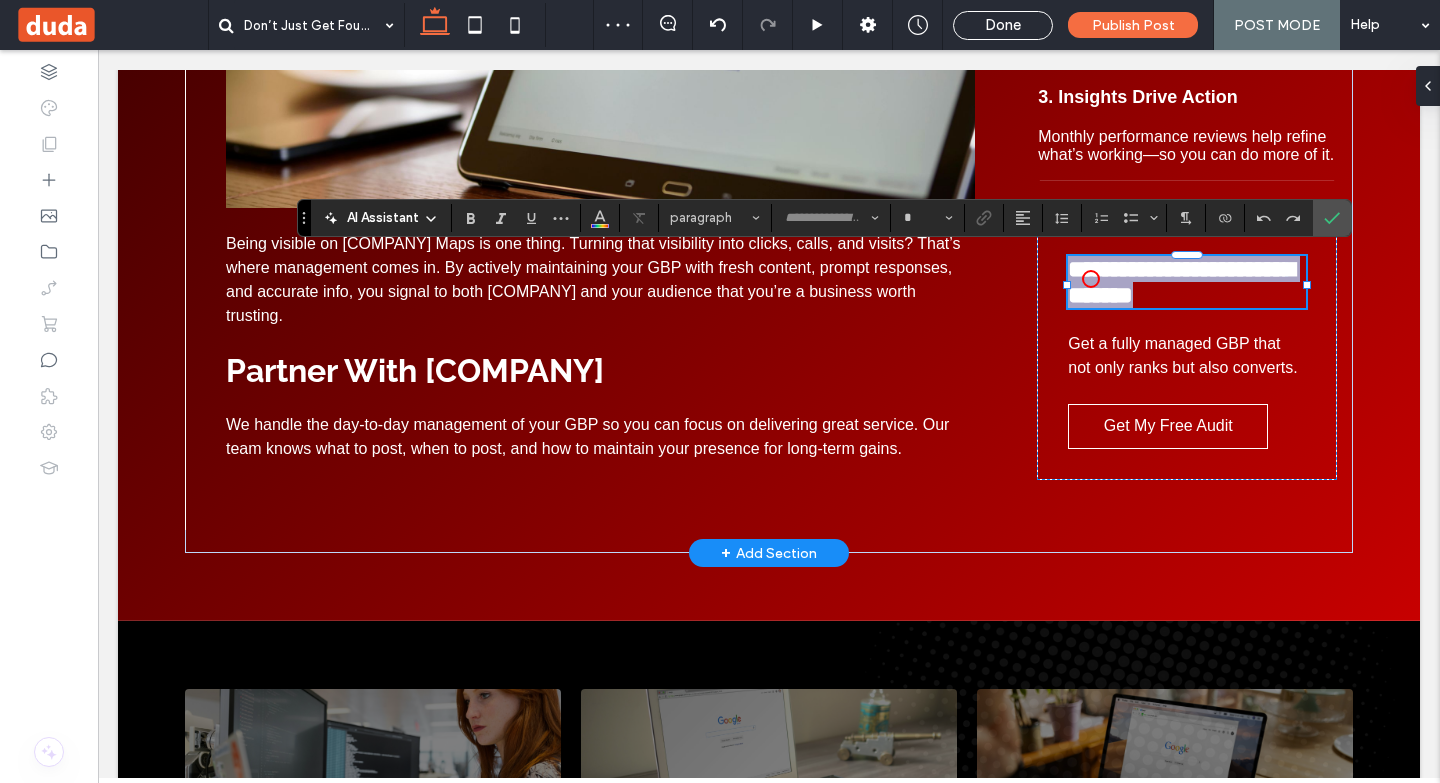 type on "*******" 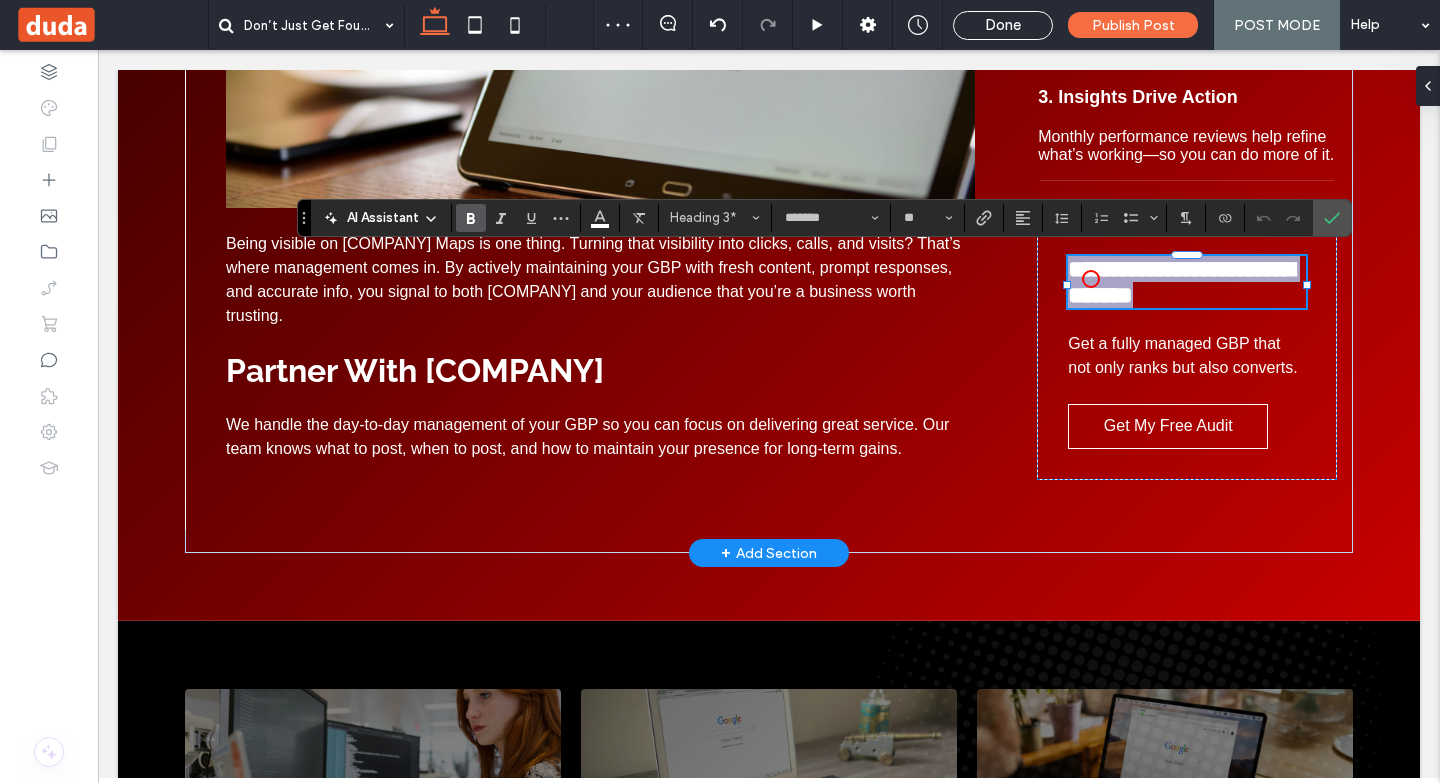 click on "**********" at bounding box center [1181, 282] 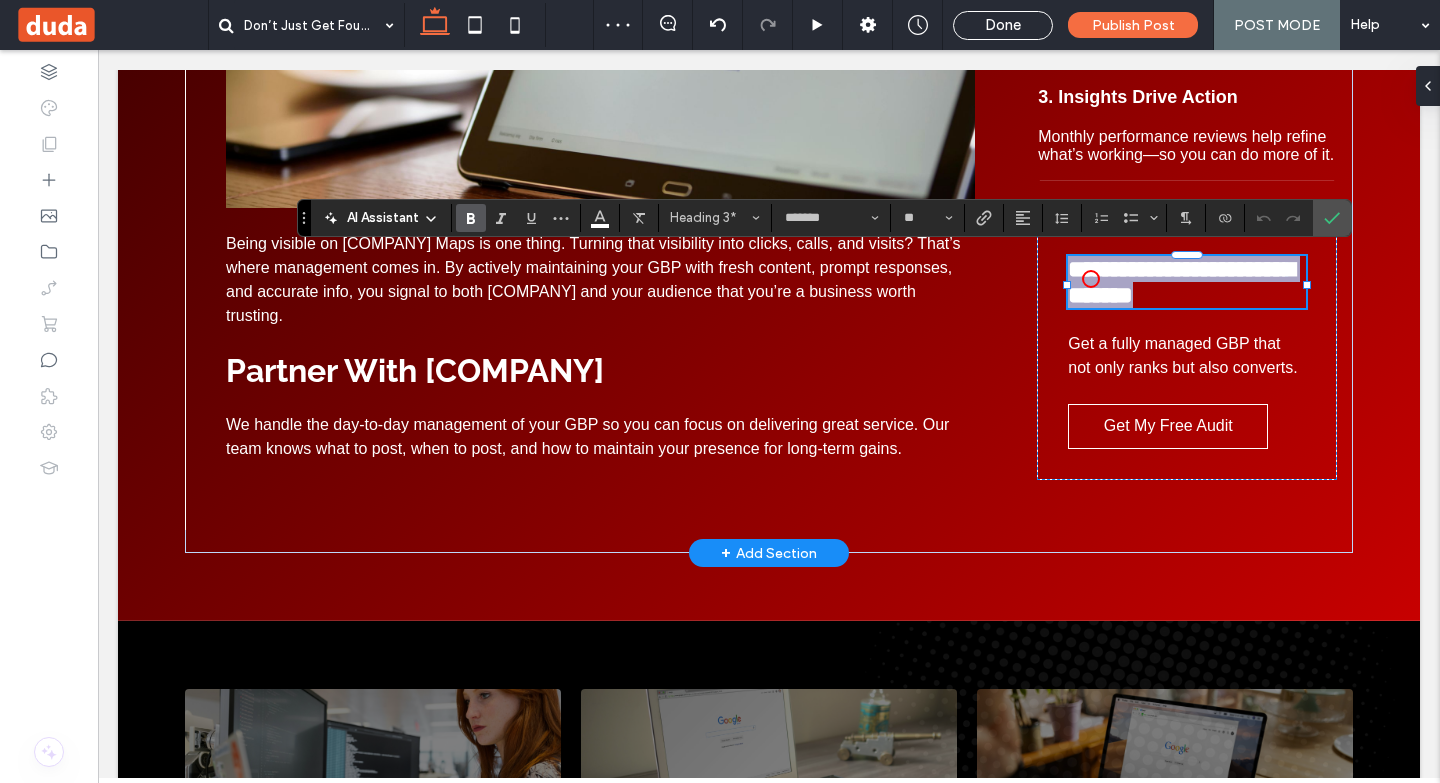 click on "**********" at bounding box center (1181, 282) 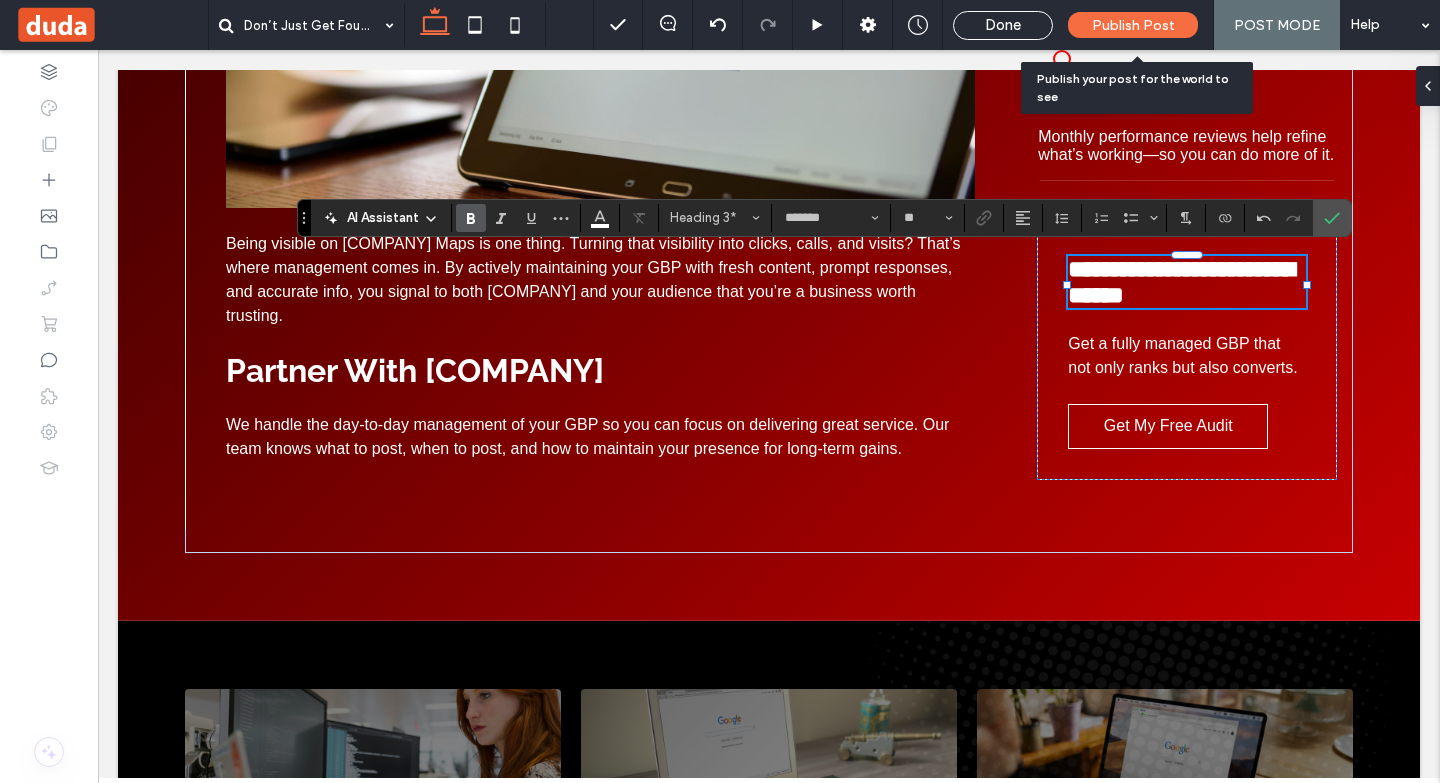 click on "Publish Post" at bounding box center (1133, 25) 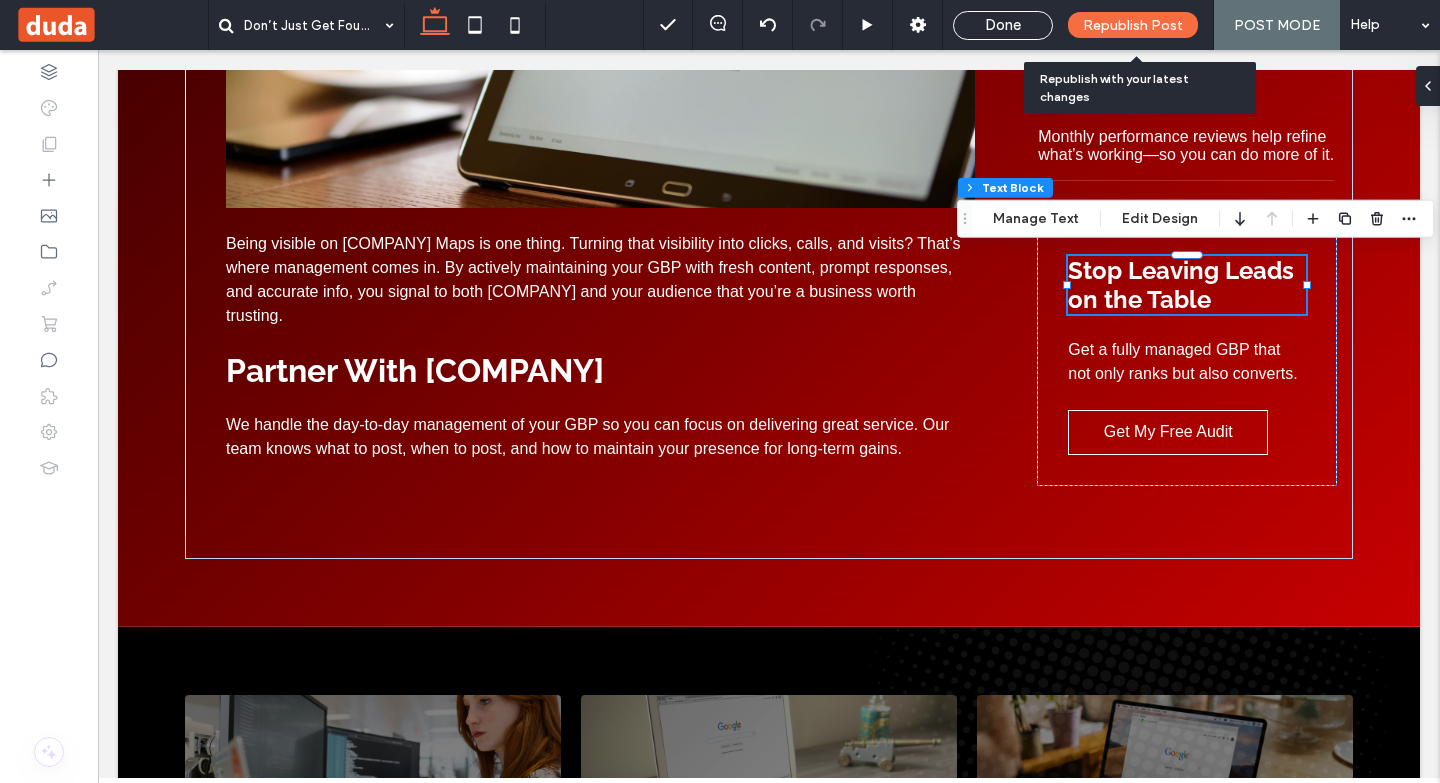 click on "Republish Post" at bounding box center [1133, 25] 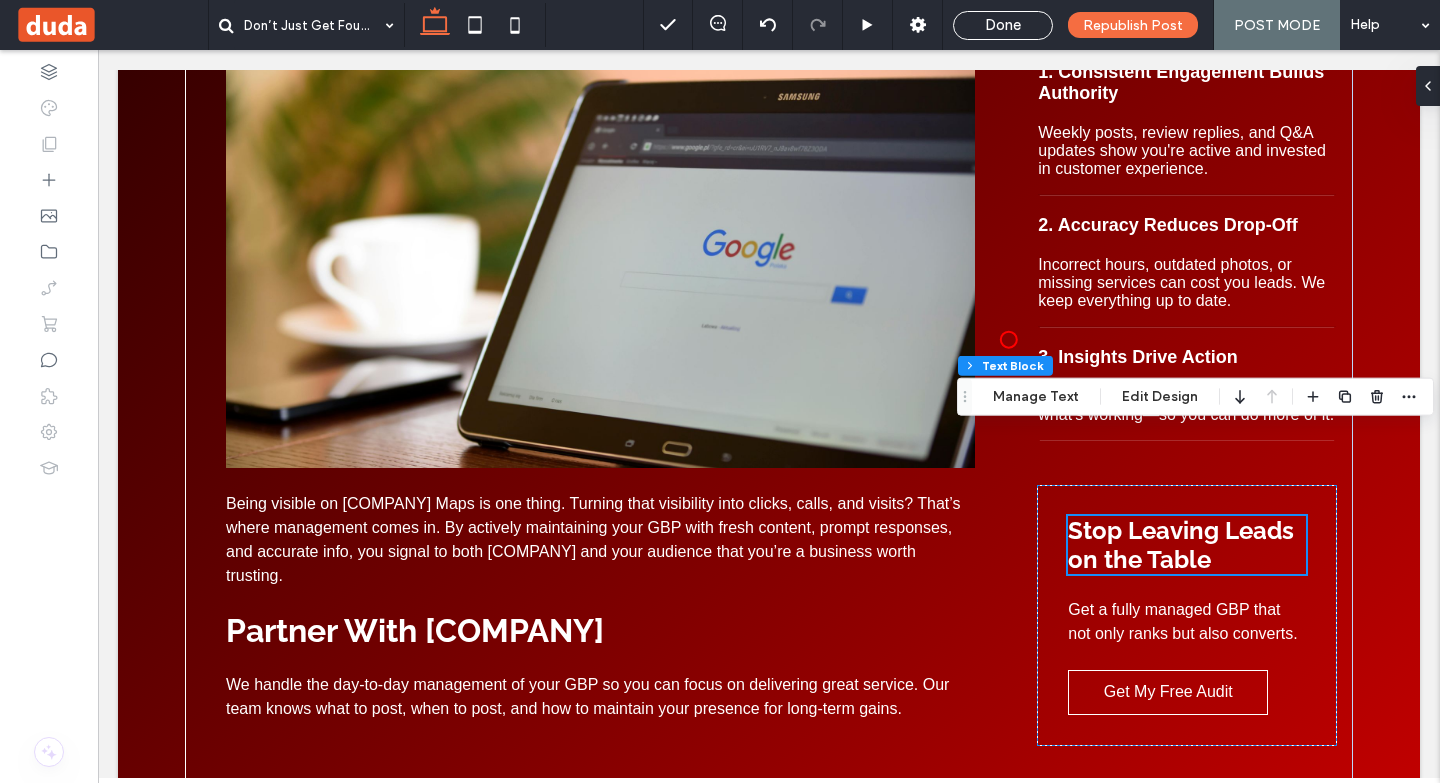 scroll, scrollTop: 500, scrollLeft: 0, axis: vertical 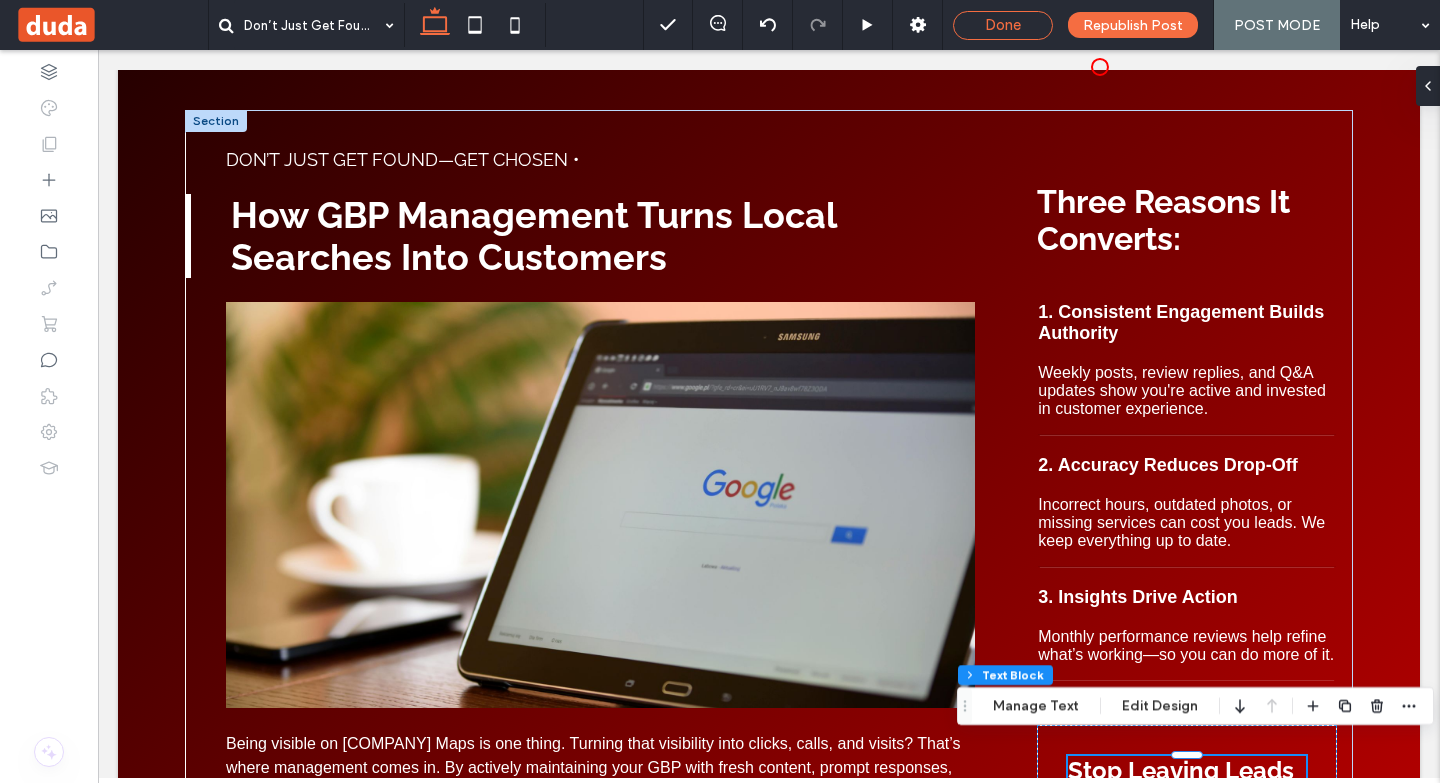 click on "Done" at bounding box center [1003, 25] 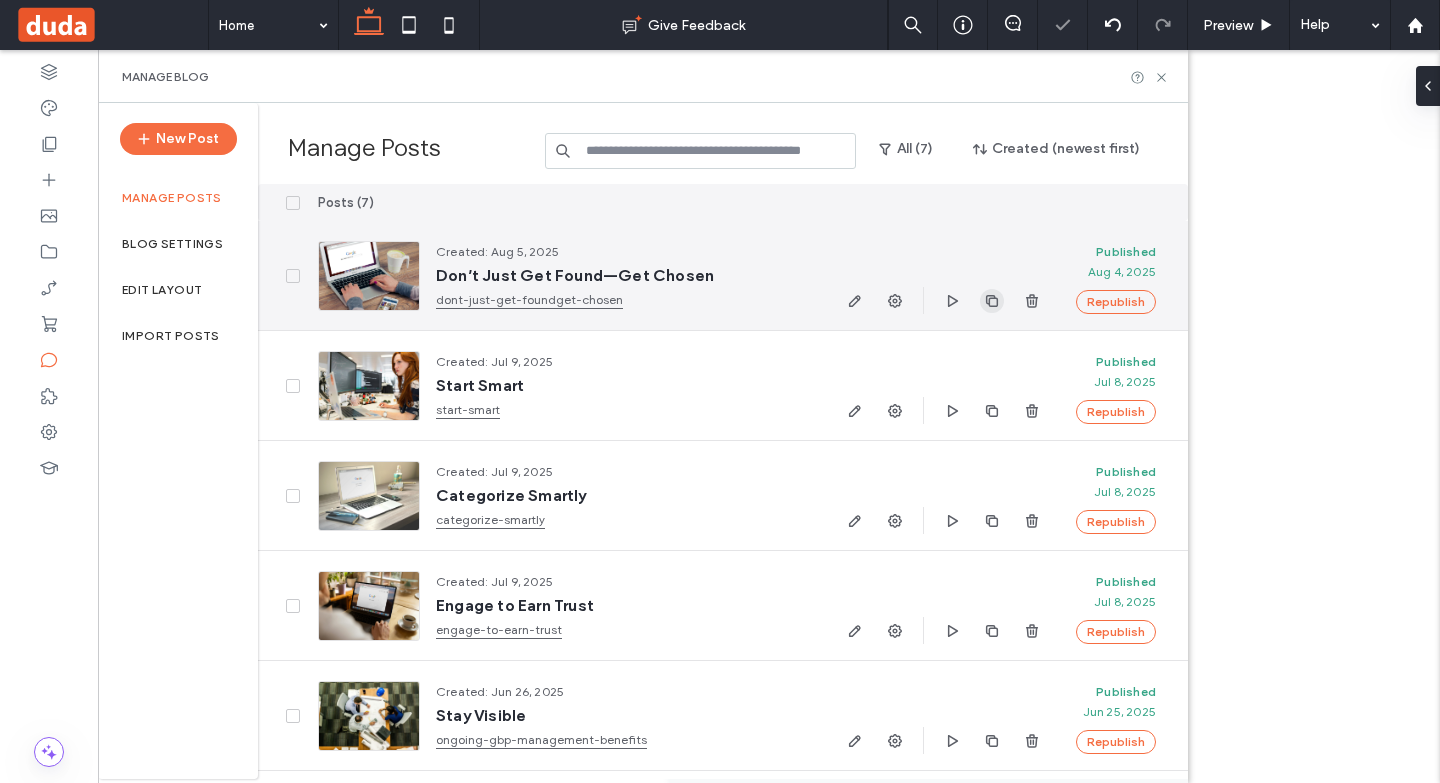 click 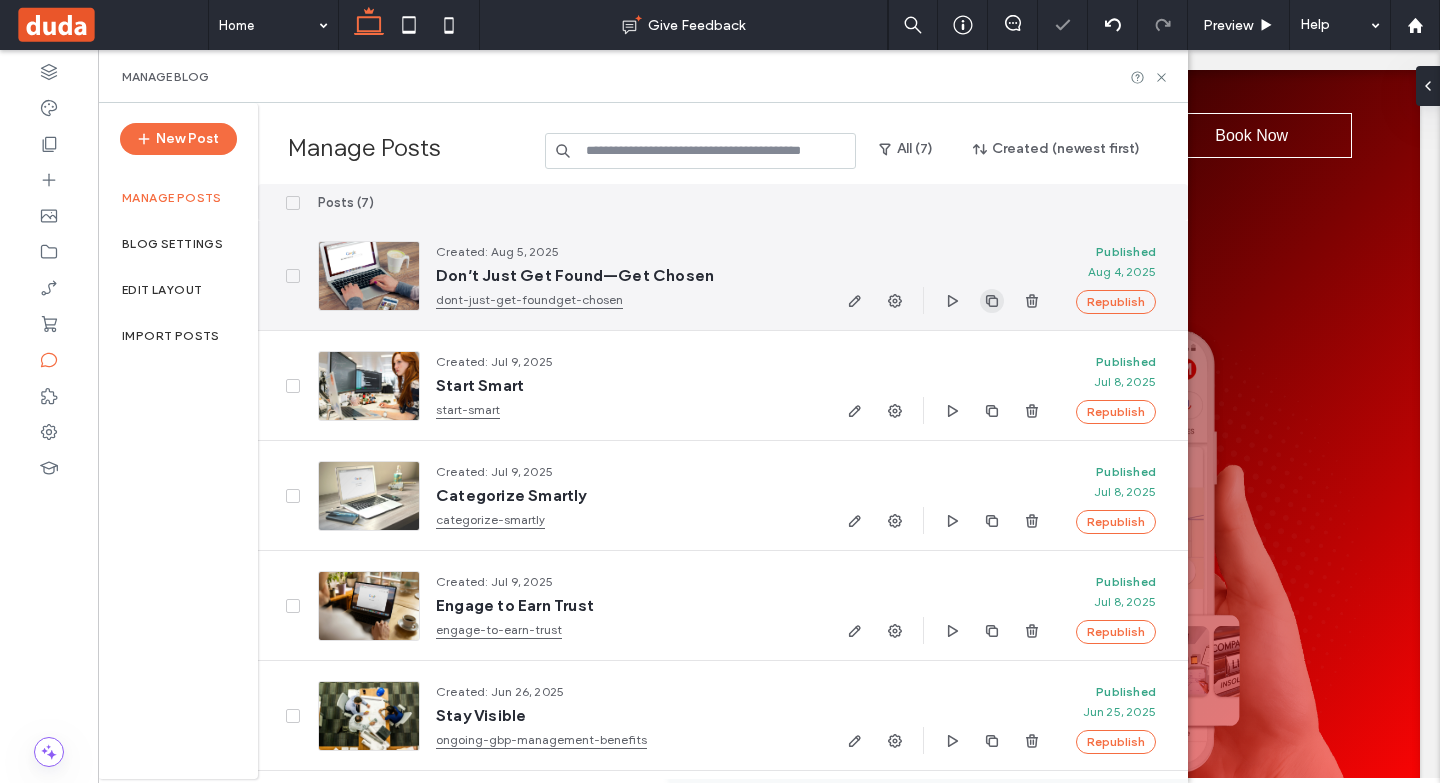 scroll, scrollTop: 0, scrollLeft: 0, axis: both 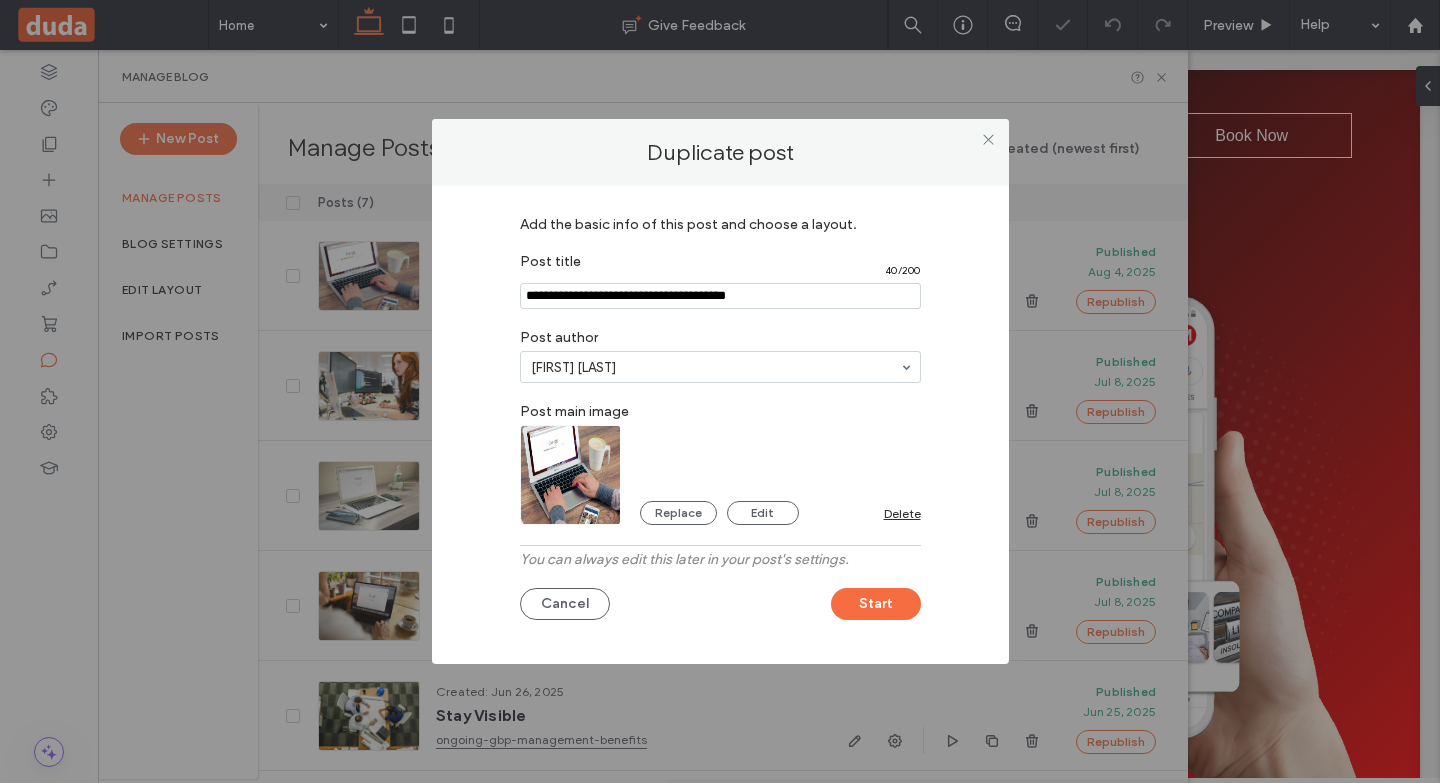 click at bounding box center [720, 296] 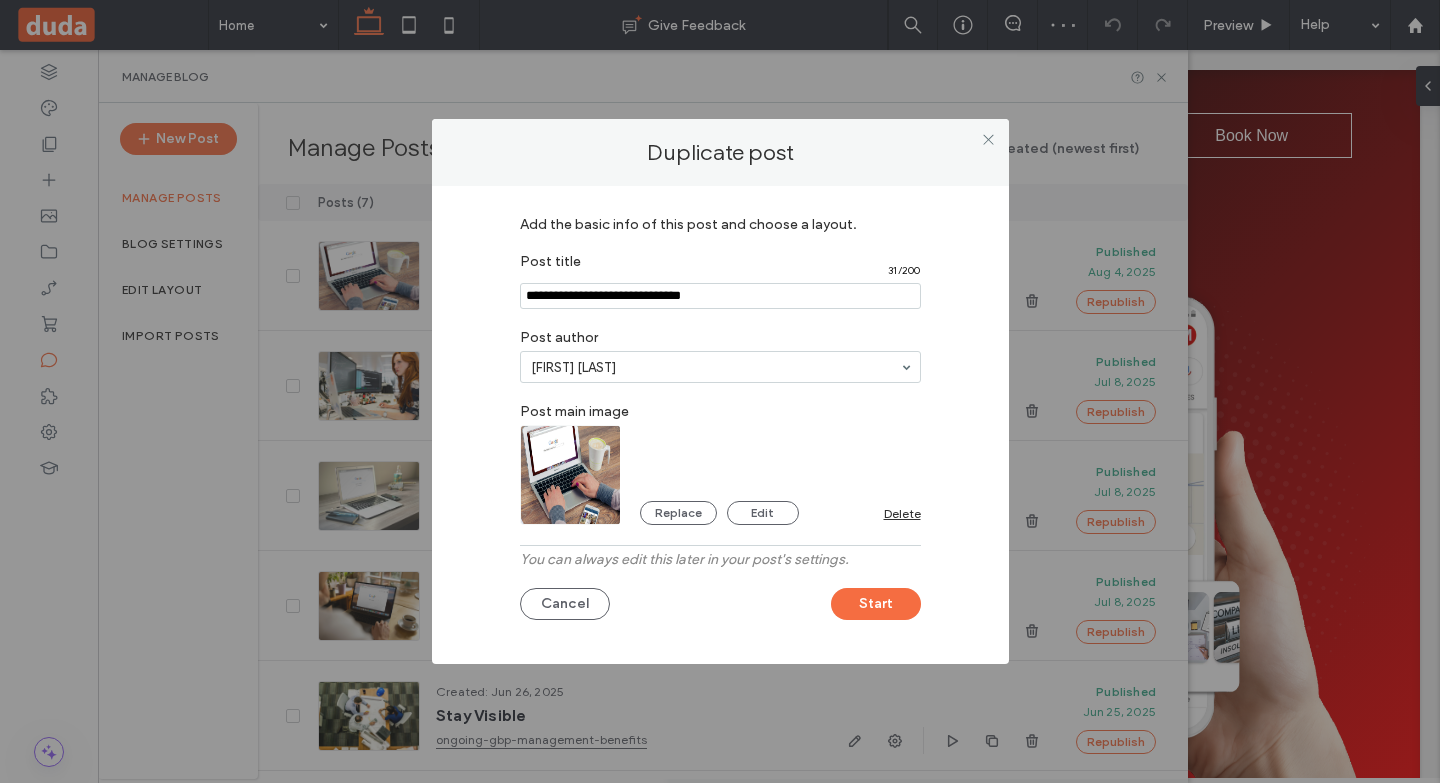 type on "**********" 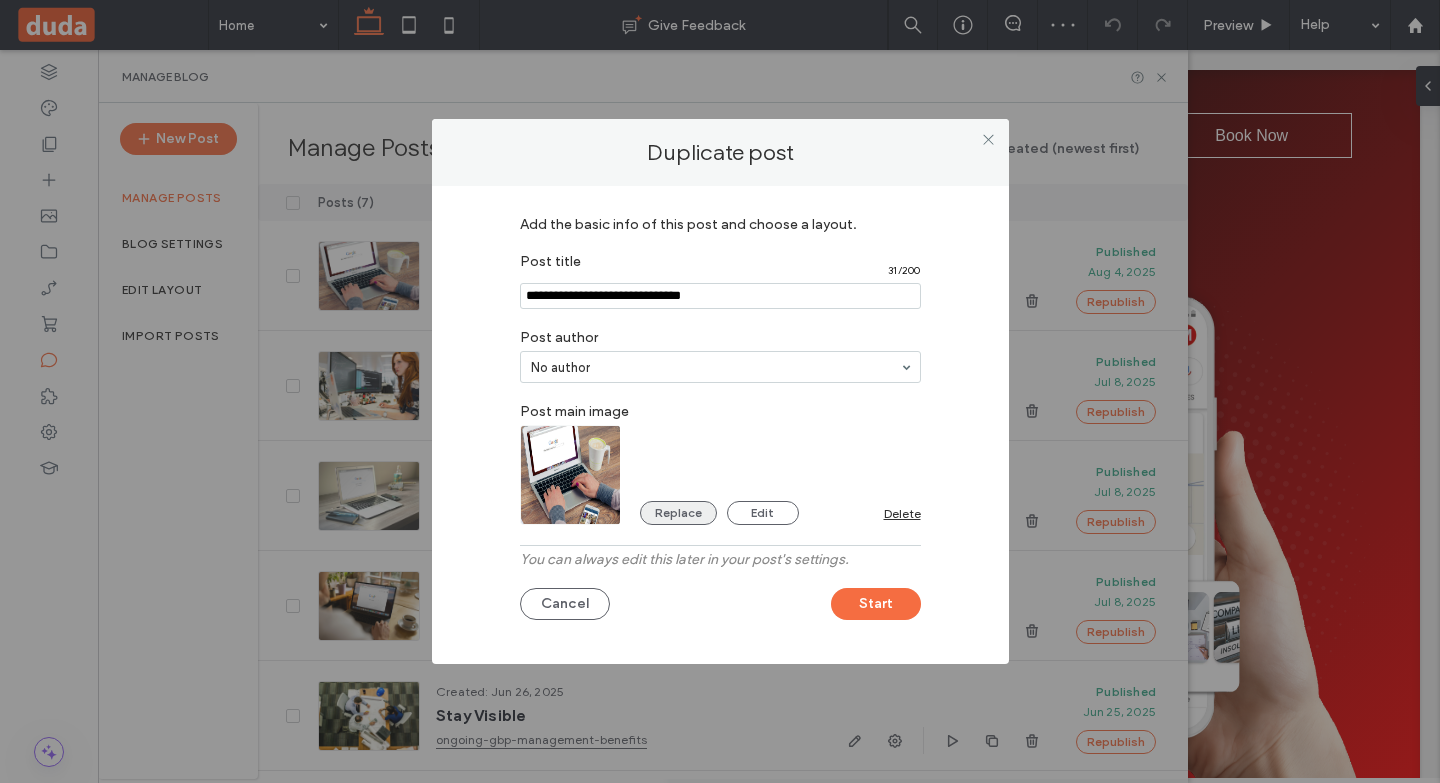 click on "Replace" at bounding box center (678, 513) 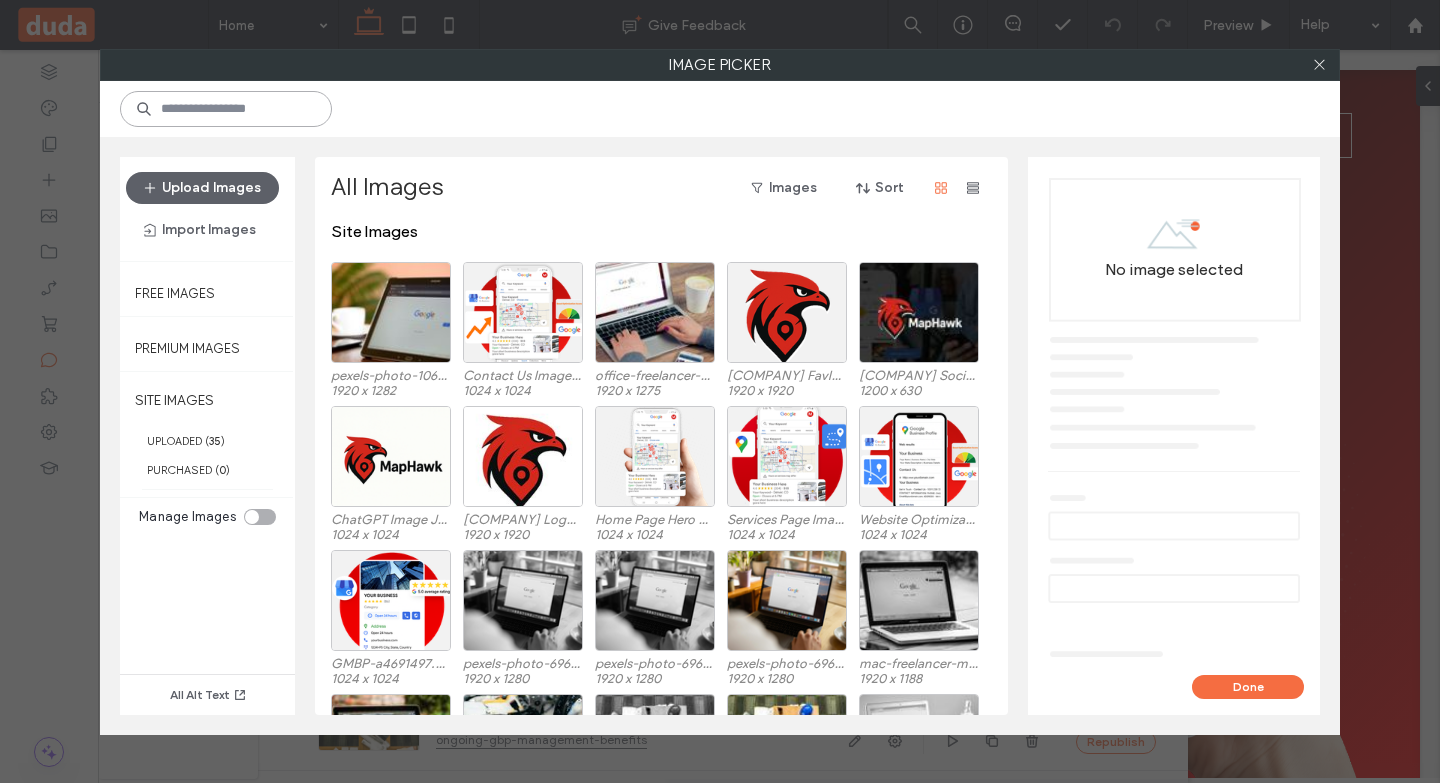 click at bounding box center (226, 109) 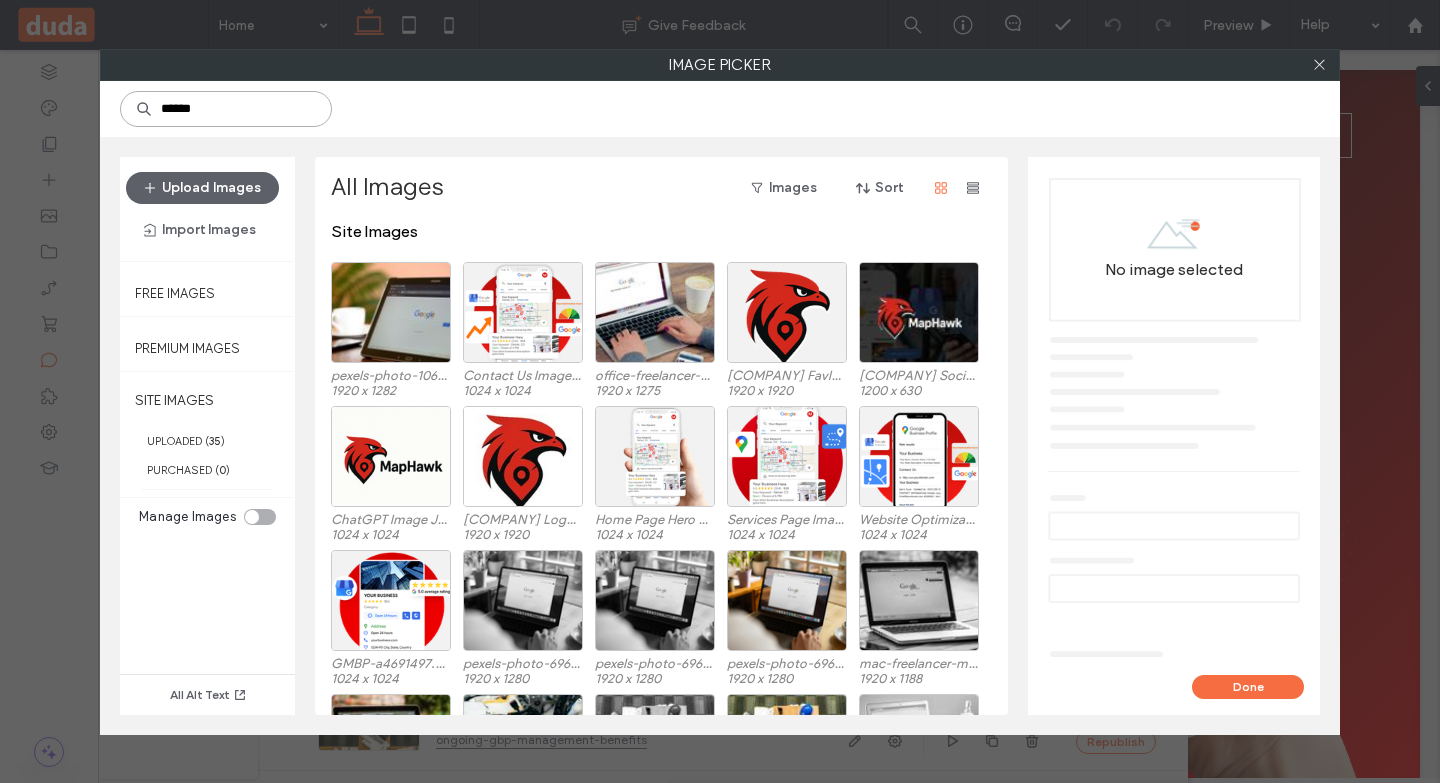 type on "******" 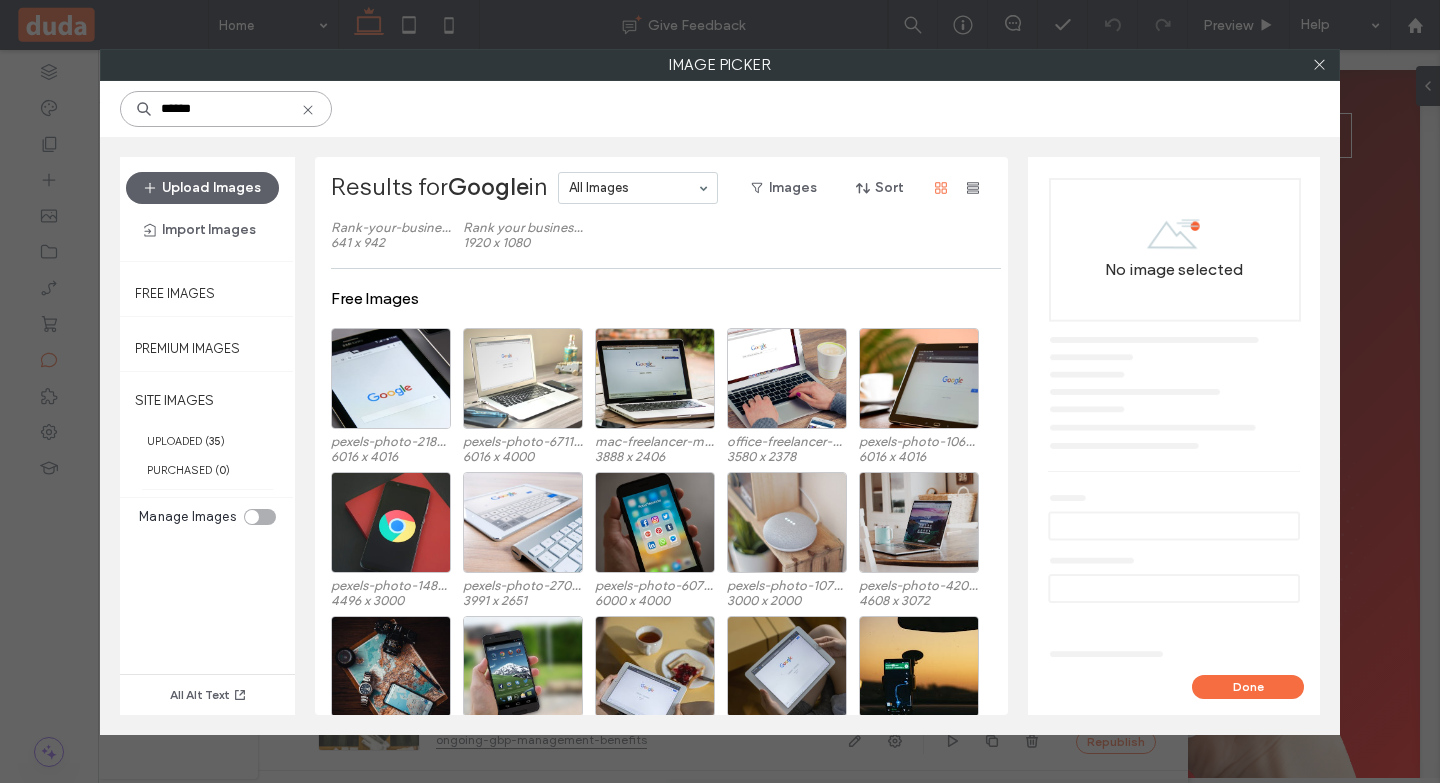 scroll, scrollTop: 337, scrollLeft: 0, axis: vertical 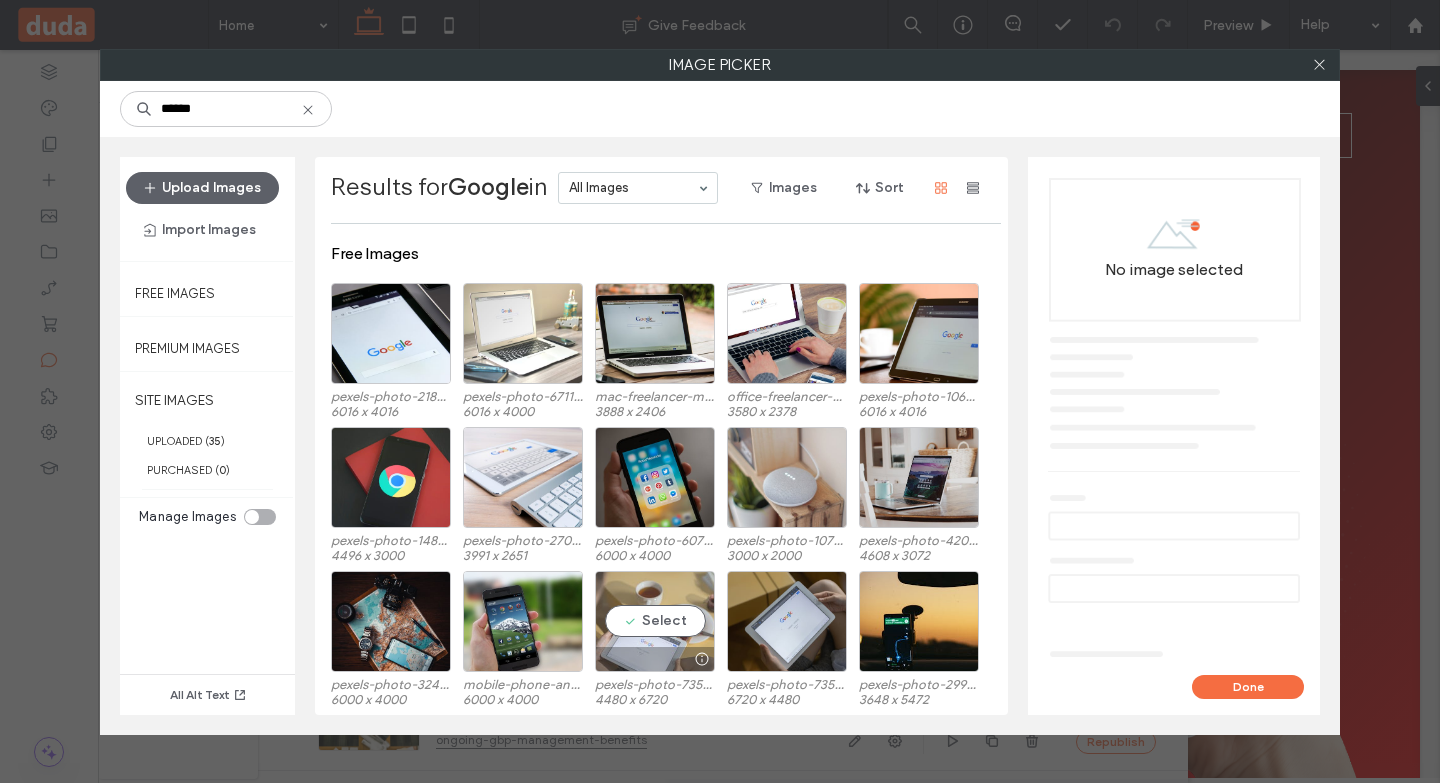 click on "Select" at bounding box center [655, 621] 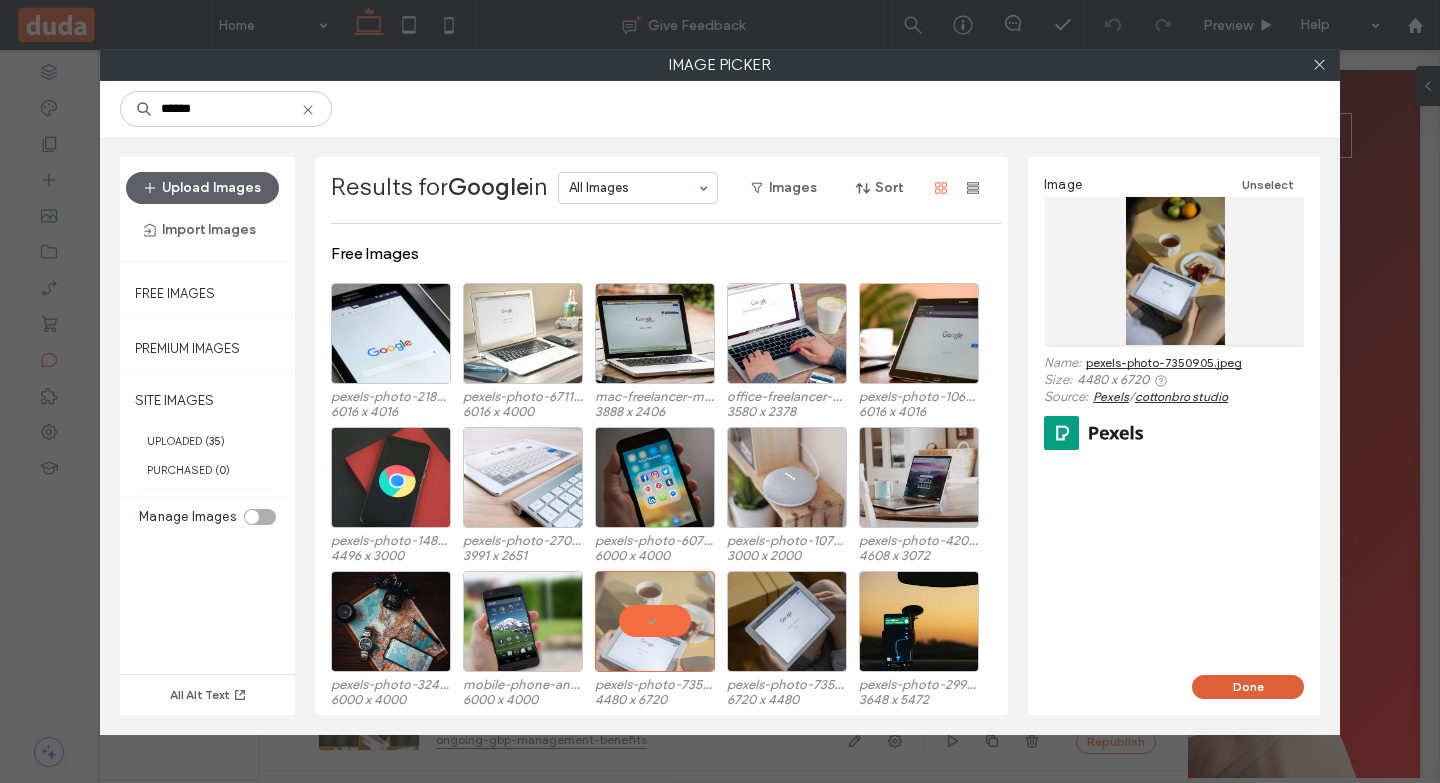 click on "Done" at bounding box center [1248, 687] 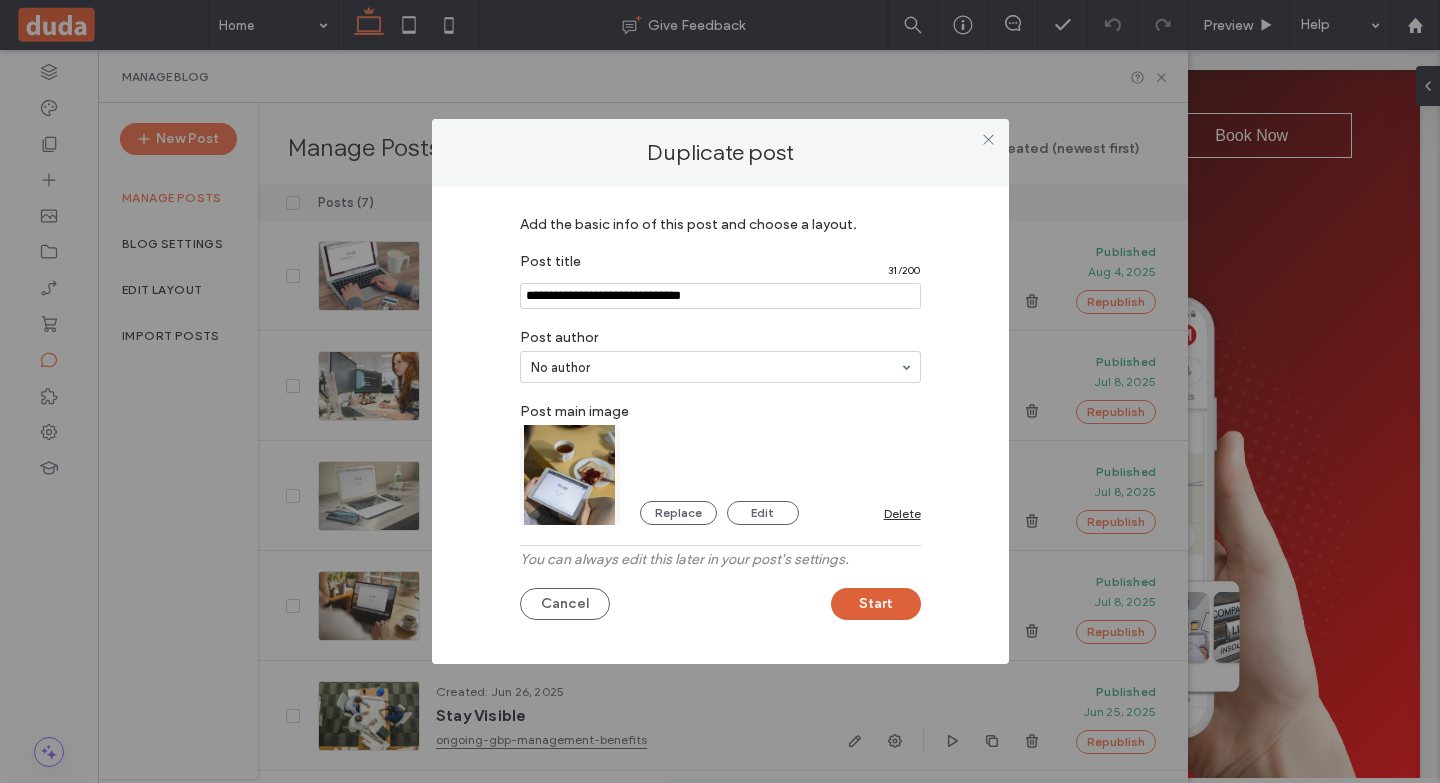 click on "Start" at bounding box center (876, 604) 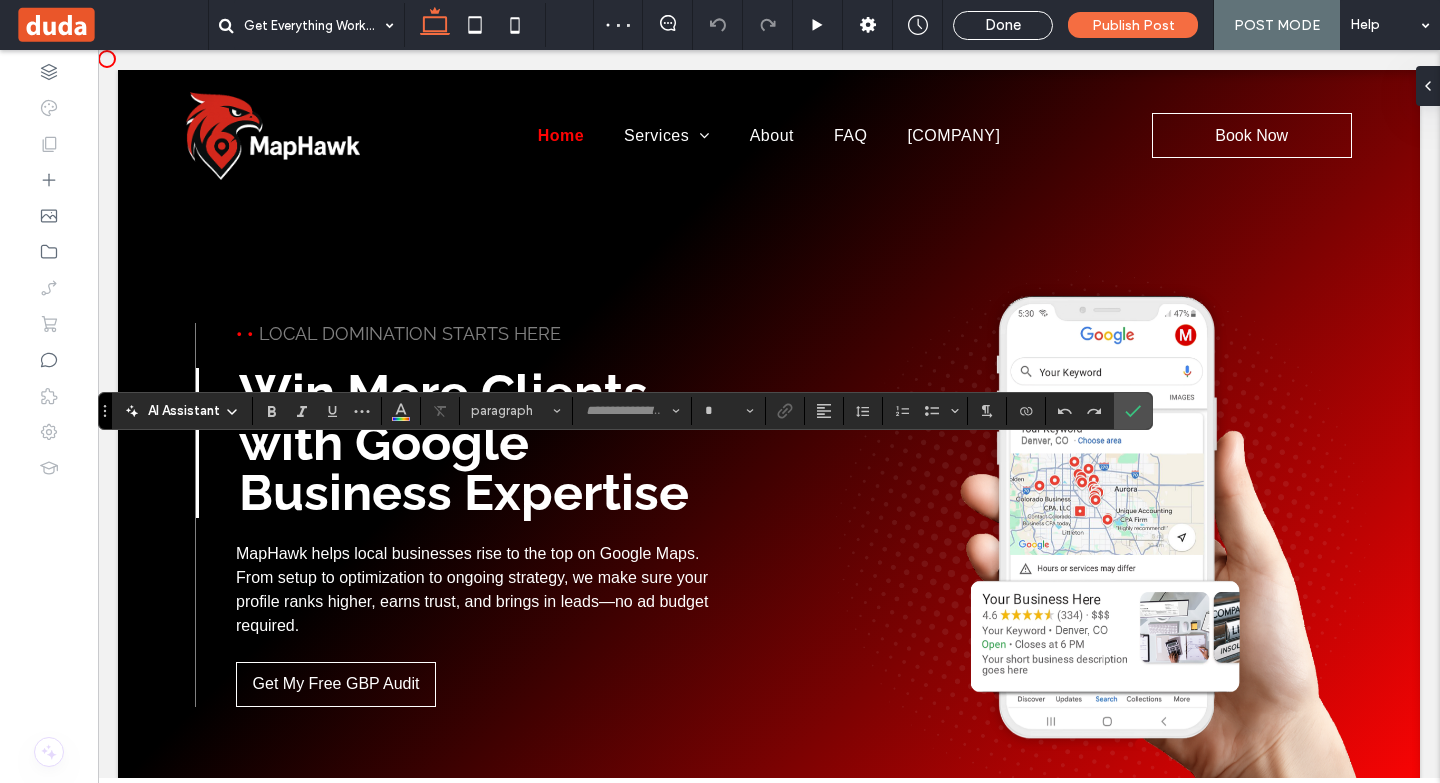 type on "*******" 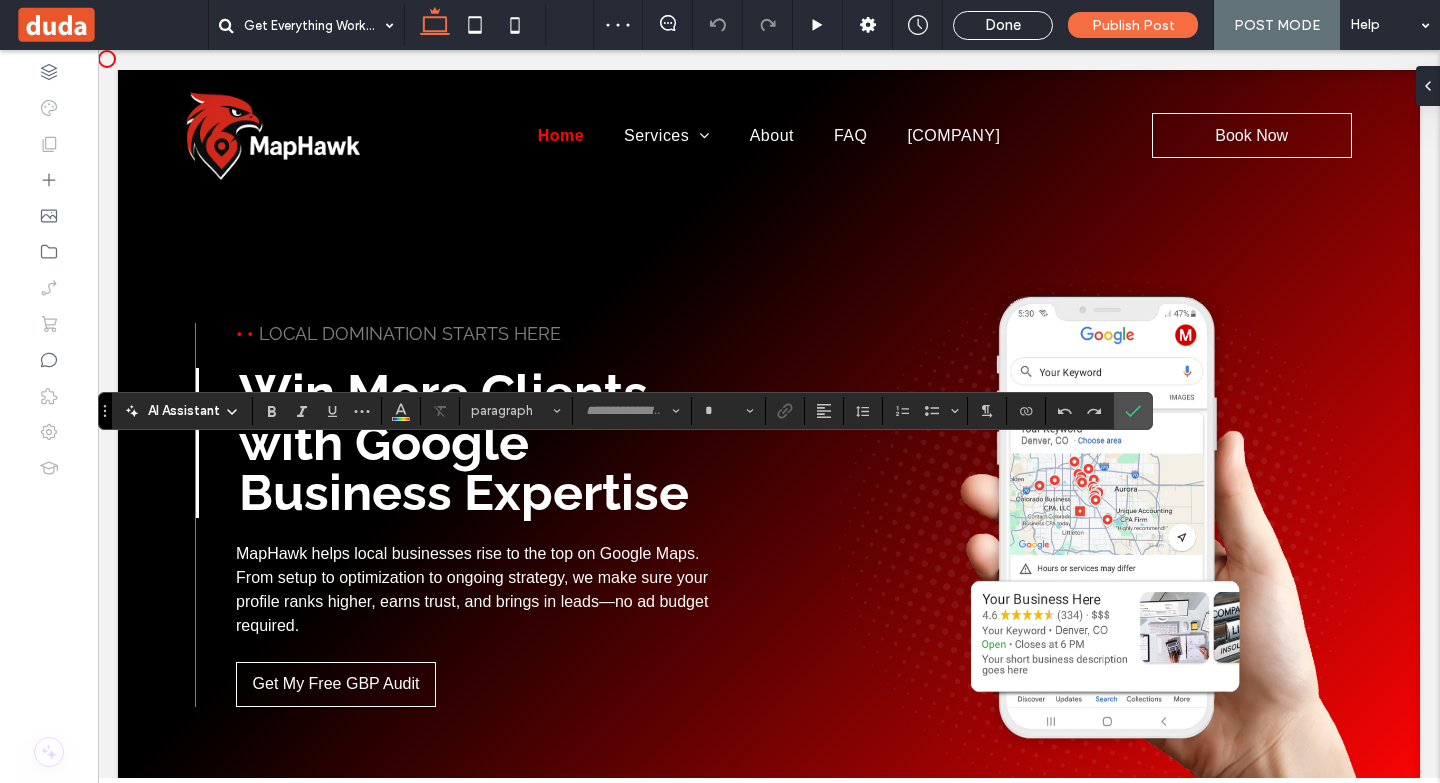 type on "**" 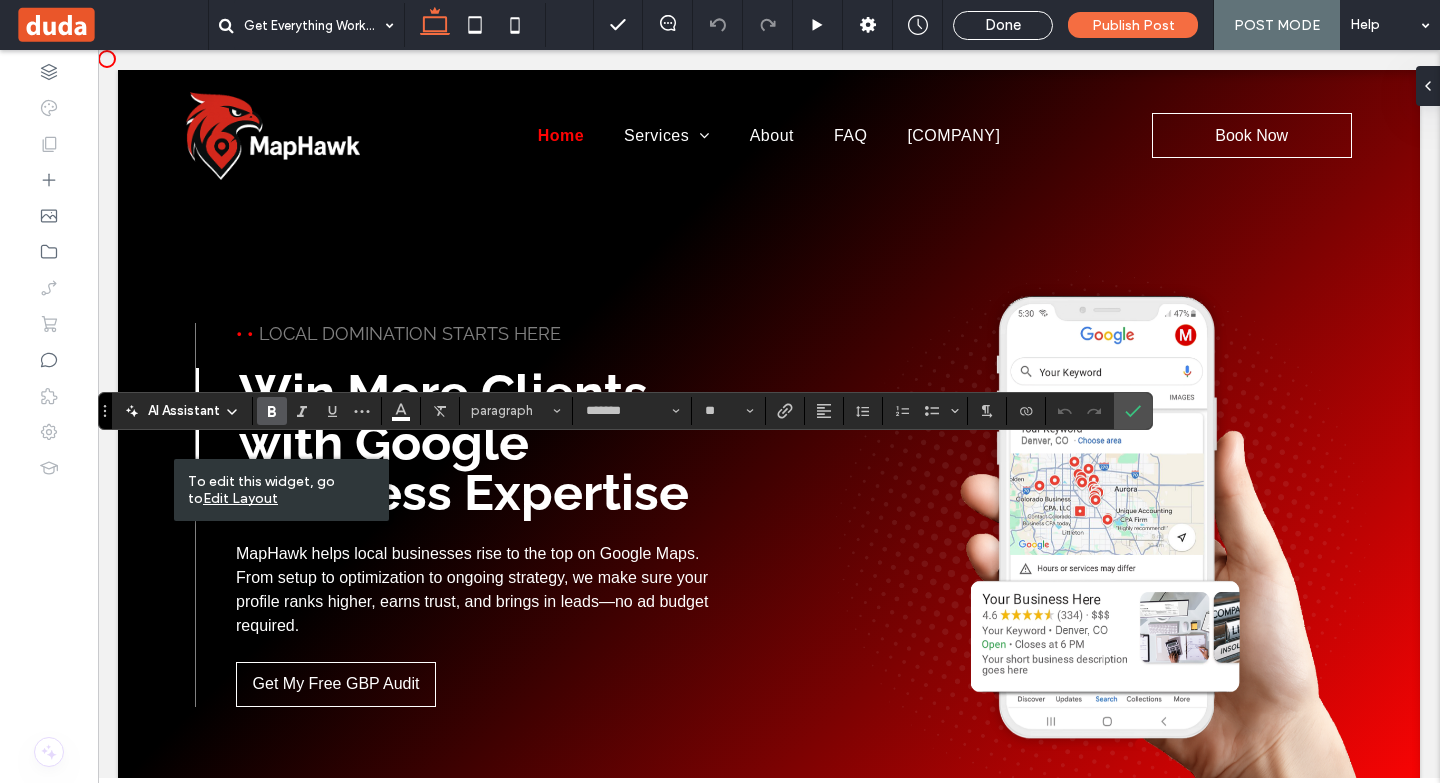 type 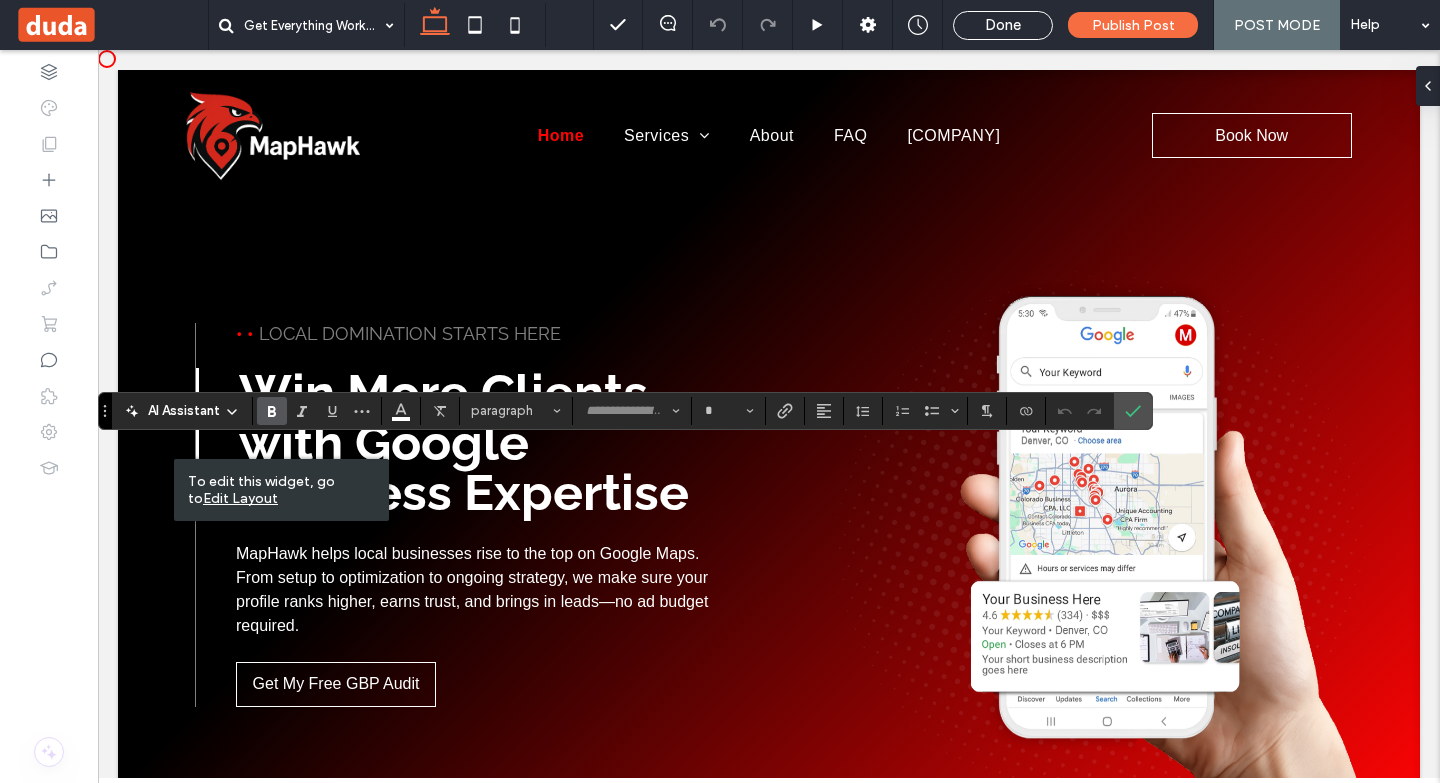type on "*******" 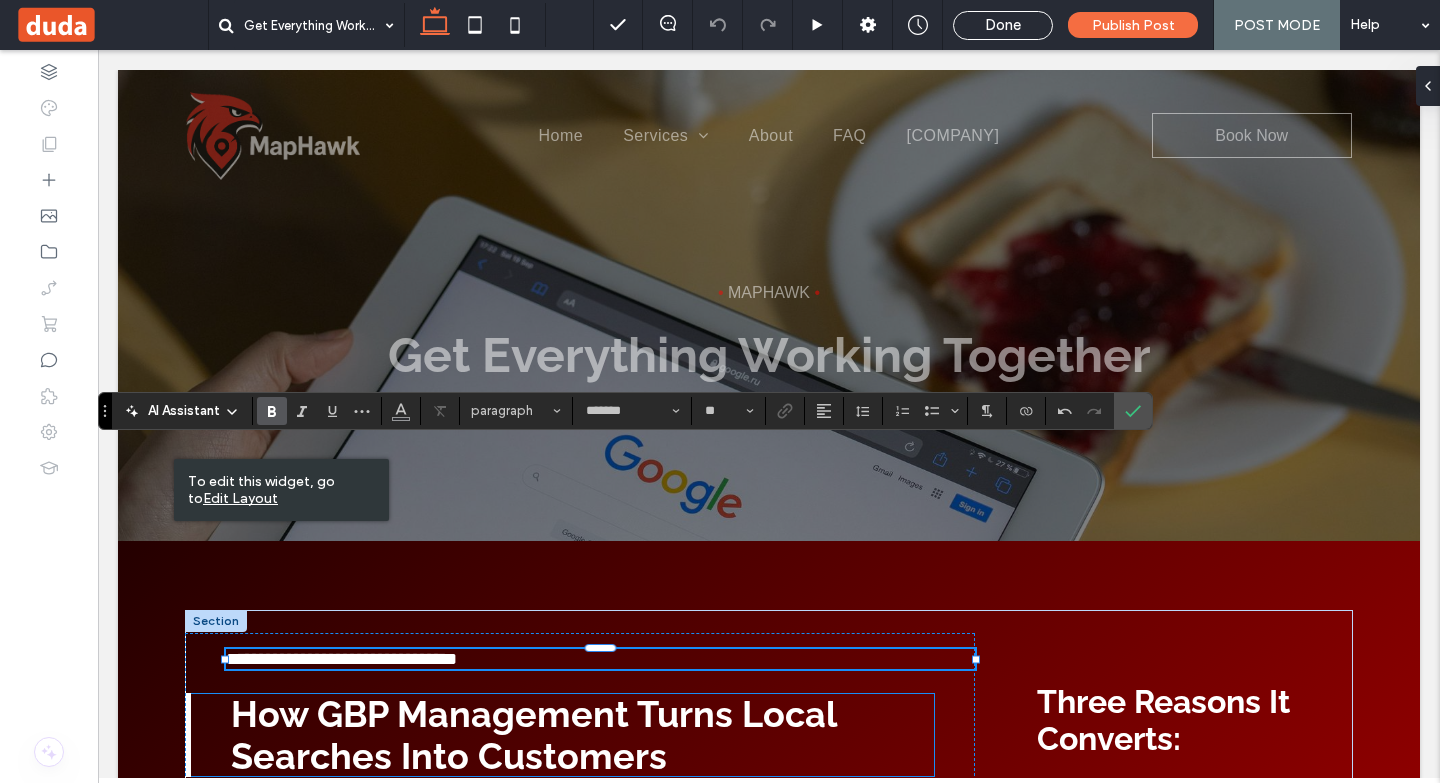 scroll, scrollTop: 200, scrollLeft: 0, axis: vertical 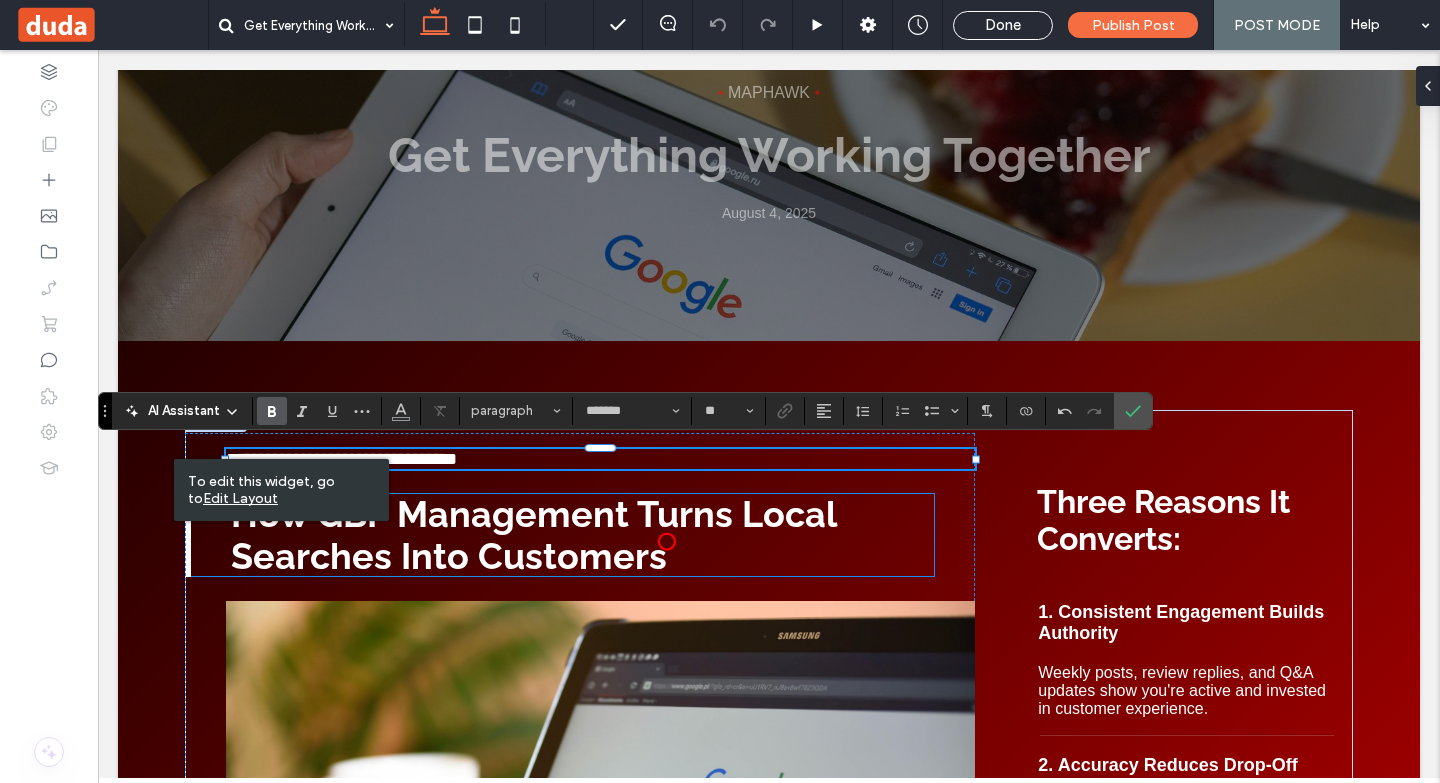 click on "How GBP Management Turns Local Searches Into Customers" at bounding box center [533, 535] 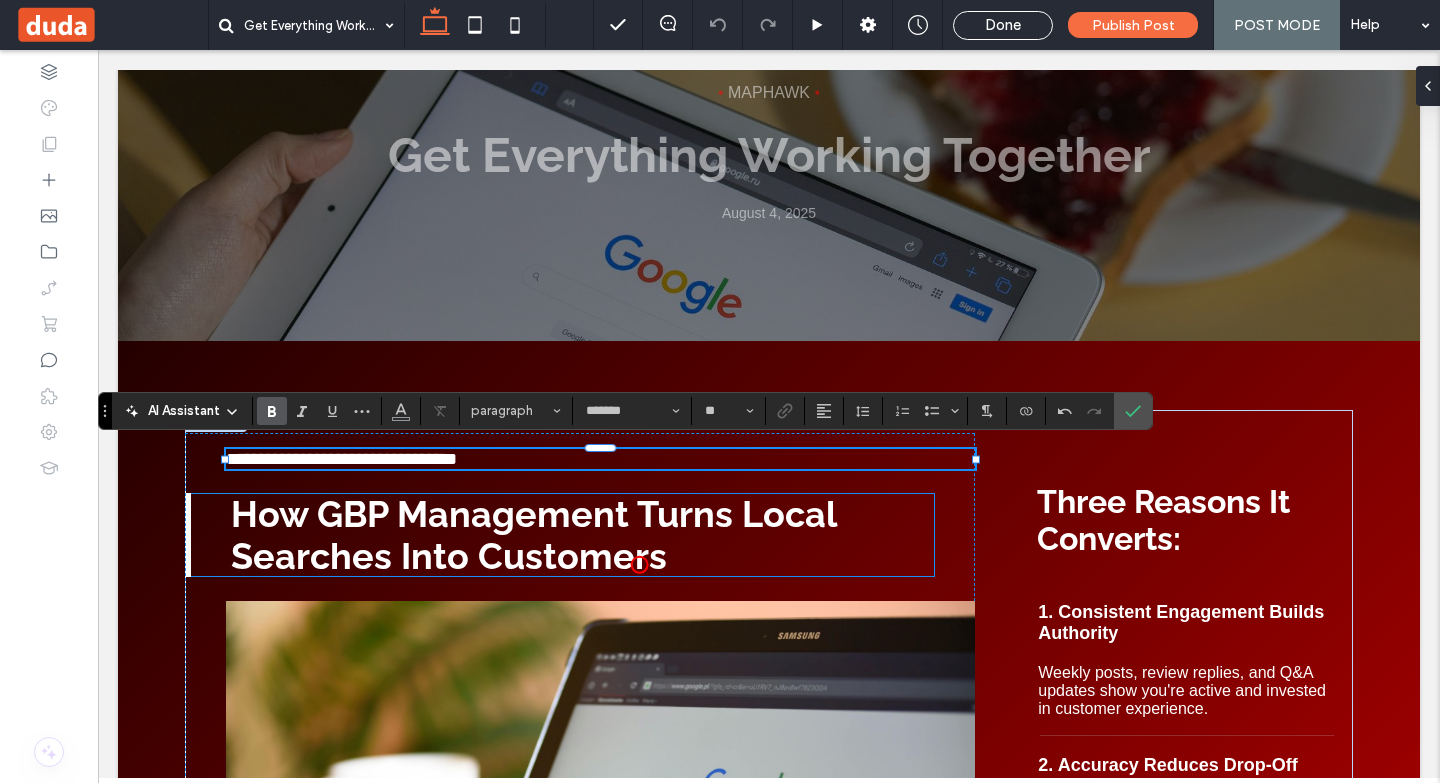 click on "How GBP Management Turns Local Searches Into Customers" at bounding box center [533, 535] 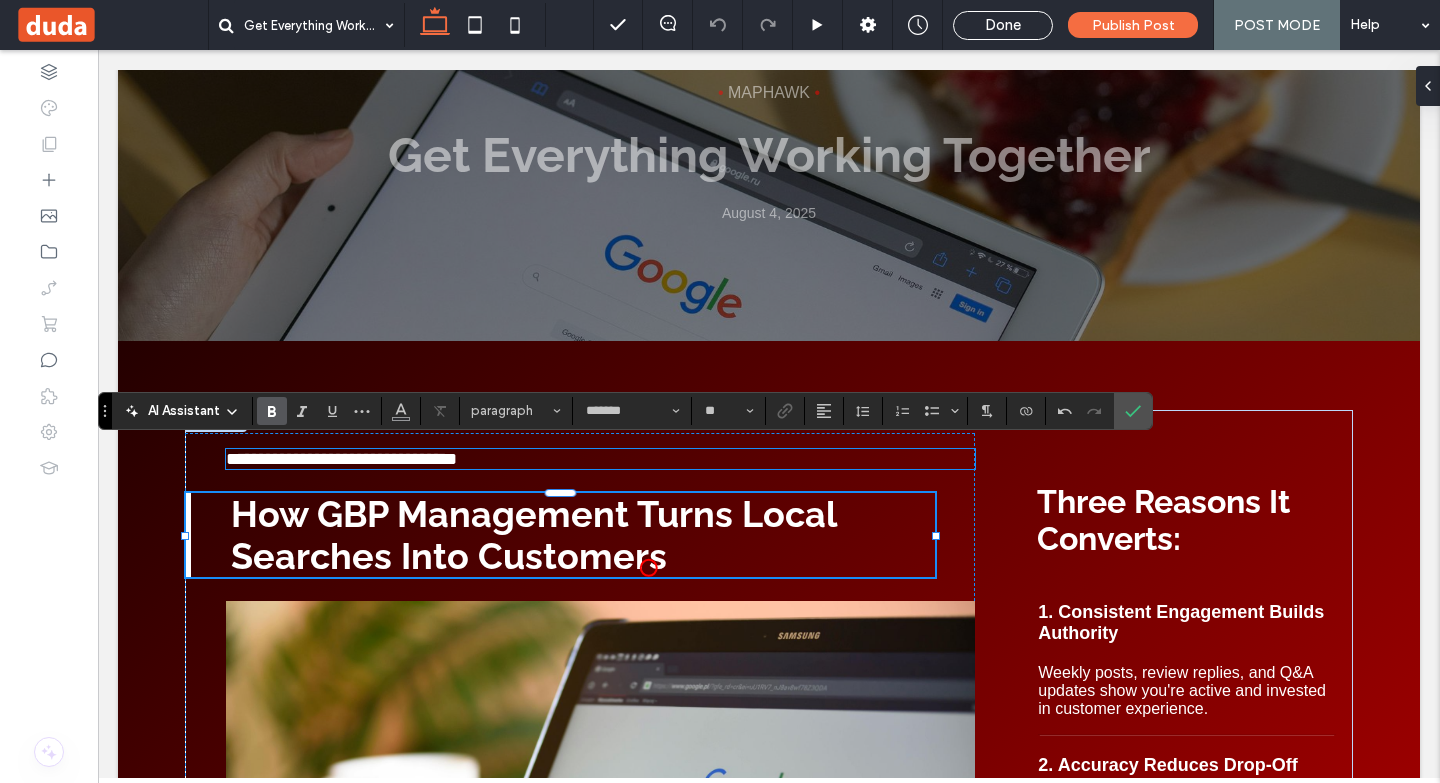 click on "How GBP Management Turns Local Searches Into Customers" at bounding box center (583, 535) 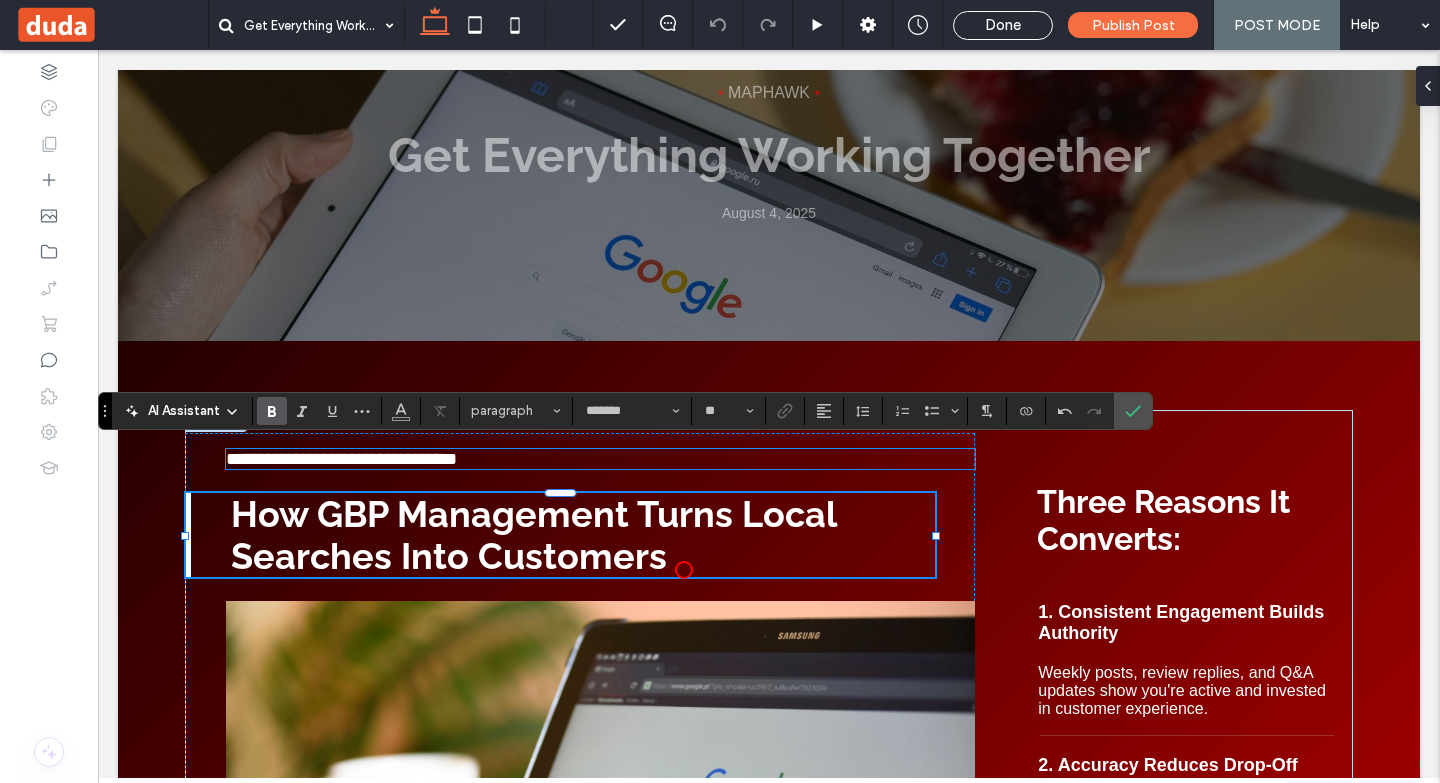 click on "How GBP Management Turns Local Searches Into Customers" at bounding box center (583, 535) 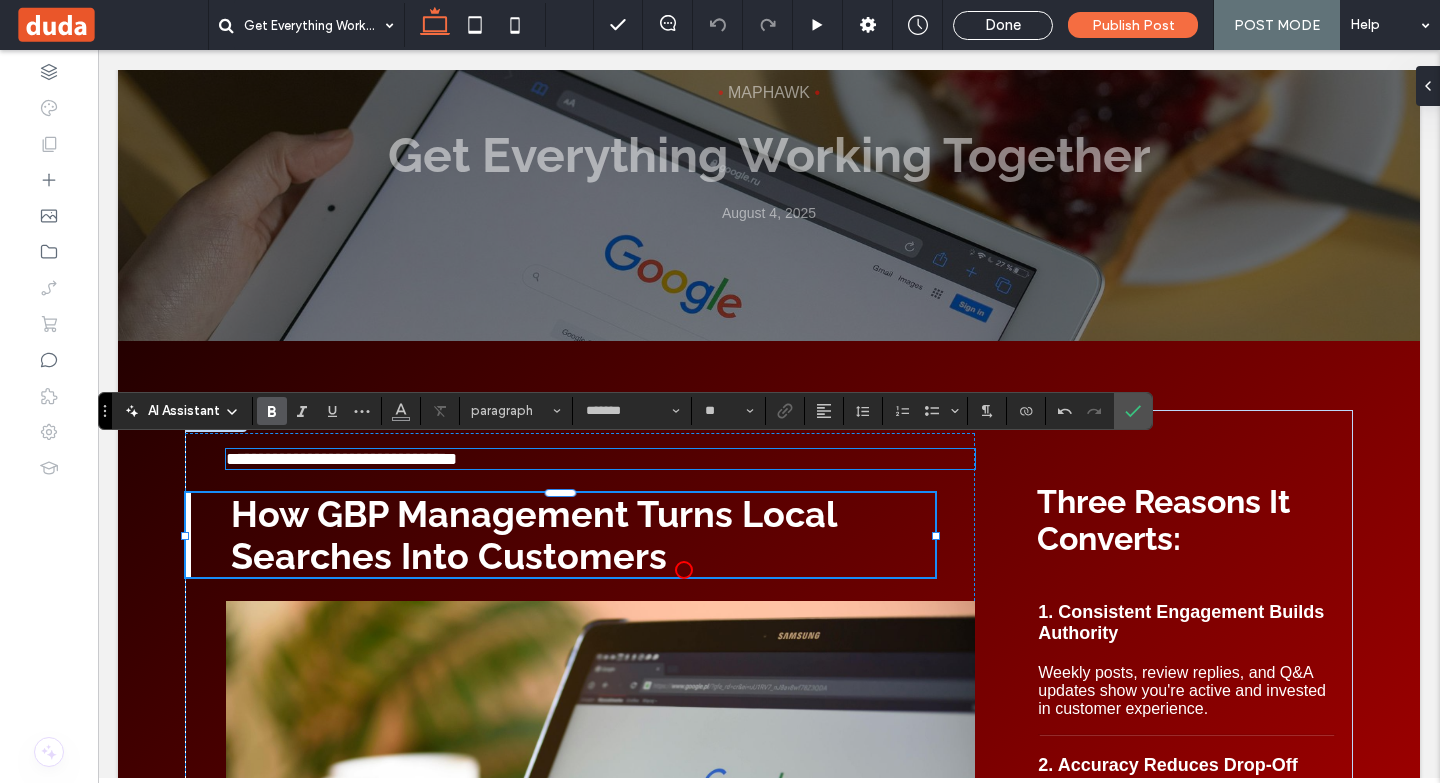 click on "How GBP Management Turns Local Searches Into Customers" at bounding box center (583, 535) 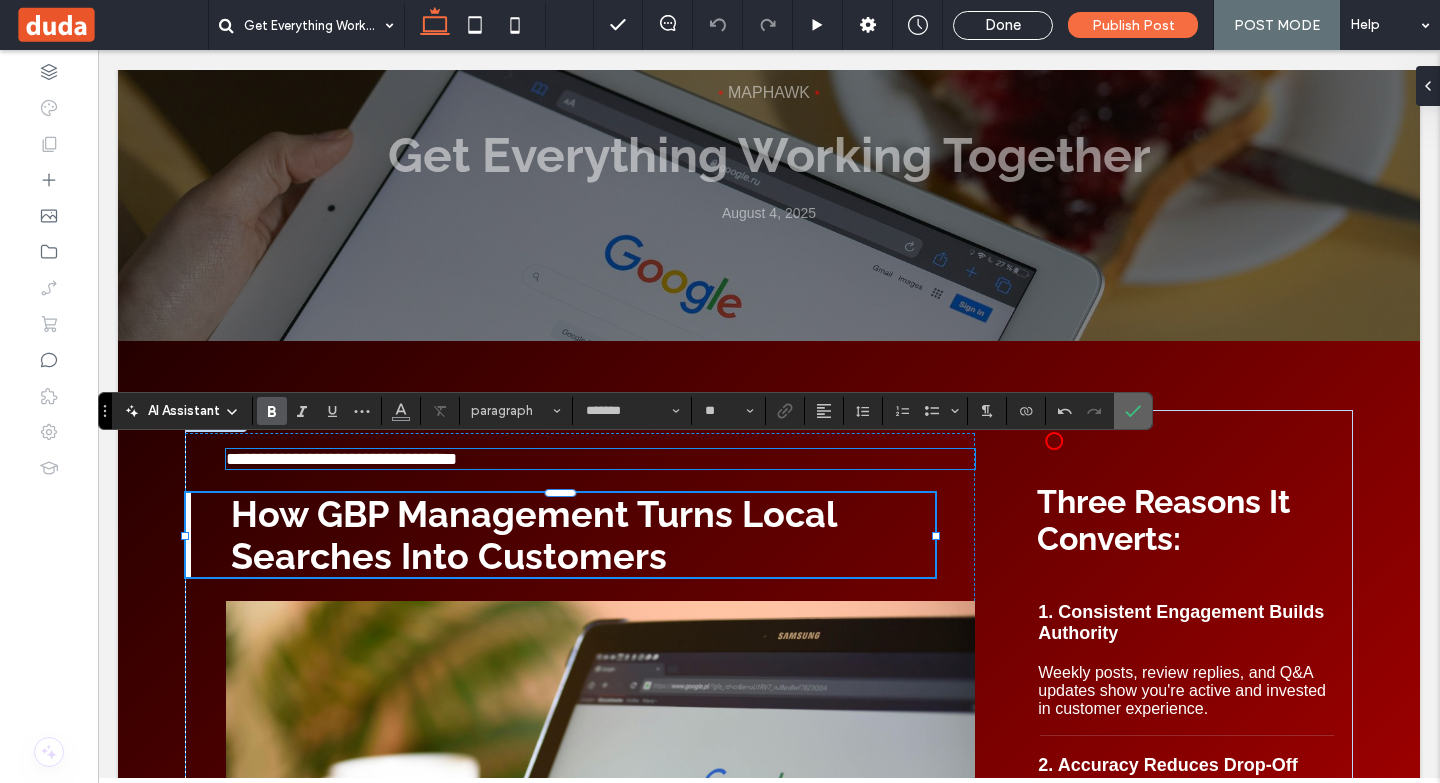 click 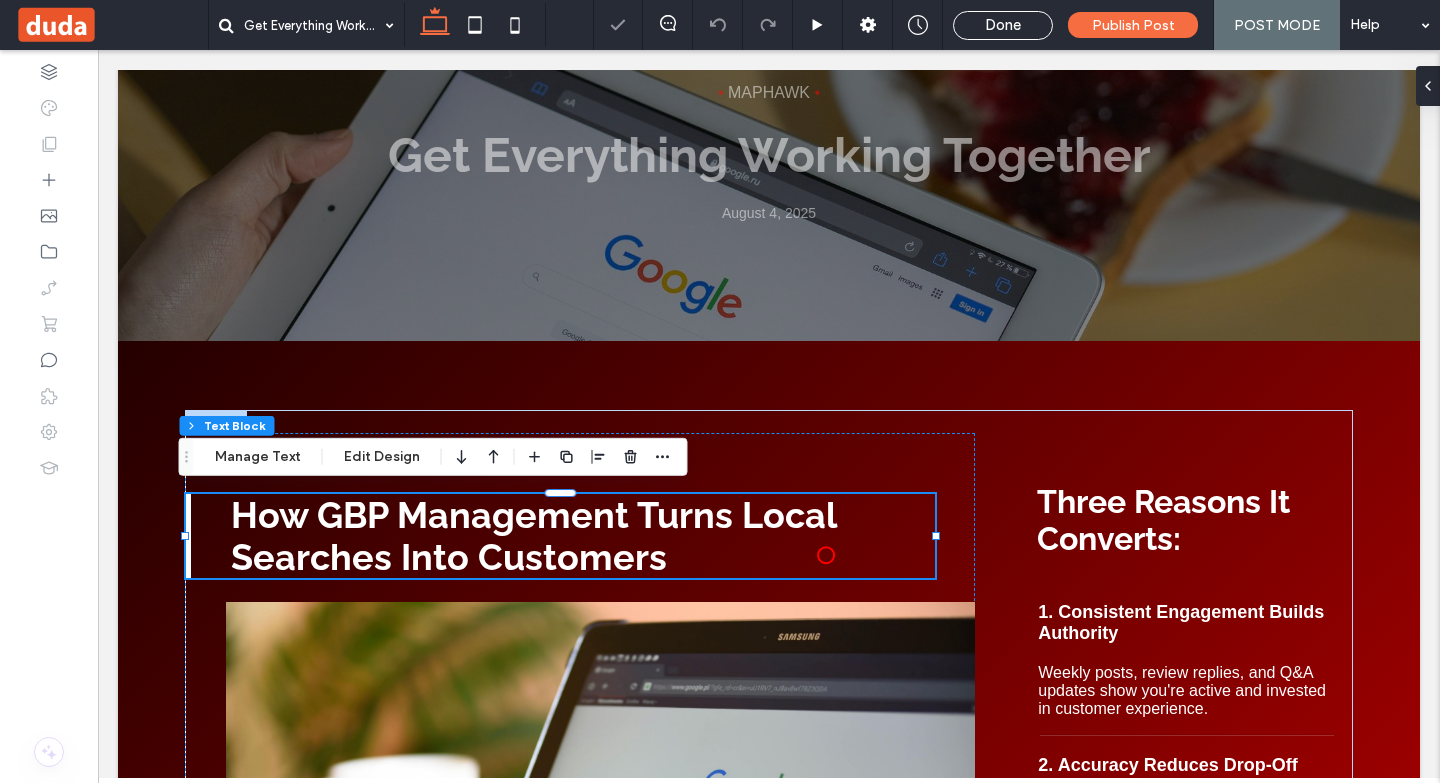 click on "How GBP Management Turns Local Searches Into Customers" at bounding box center (583, 536) 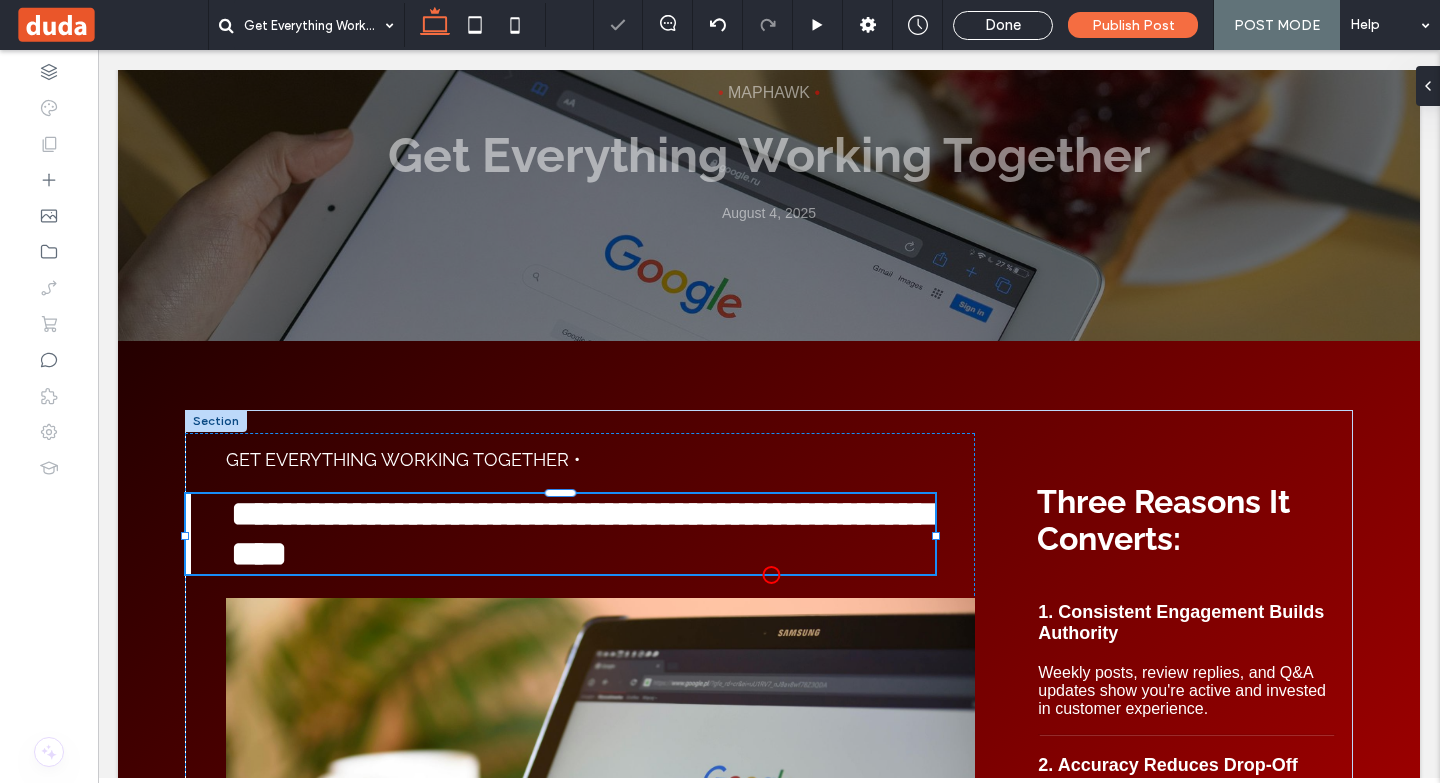 click on "**********" at bounding box center [583, 534] 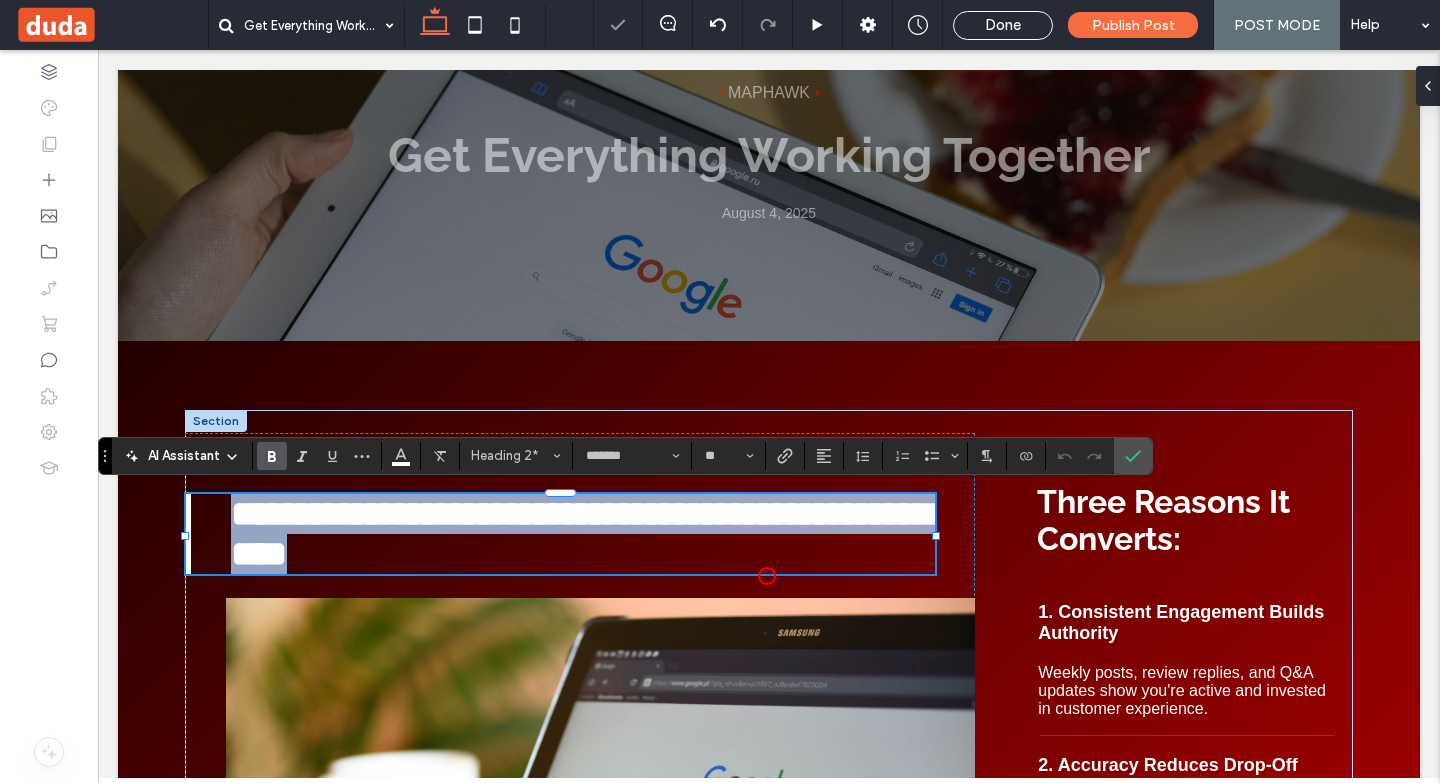 paste 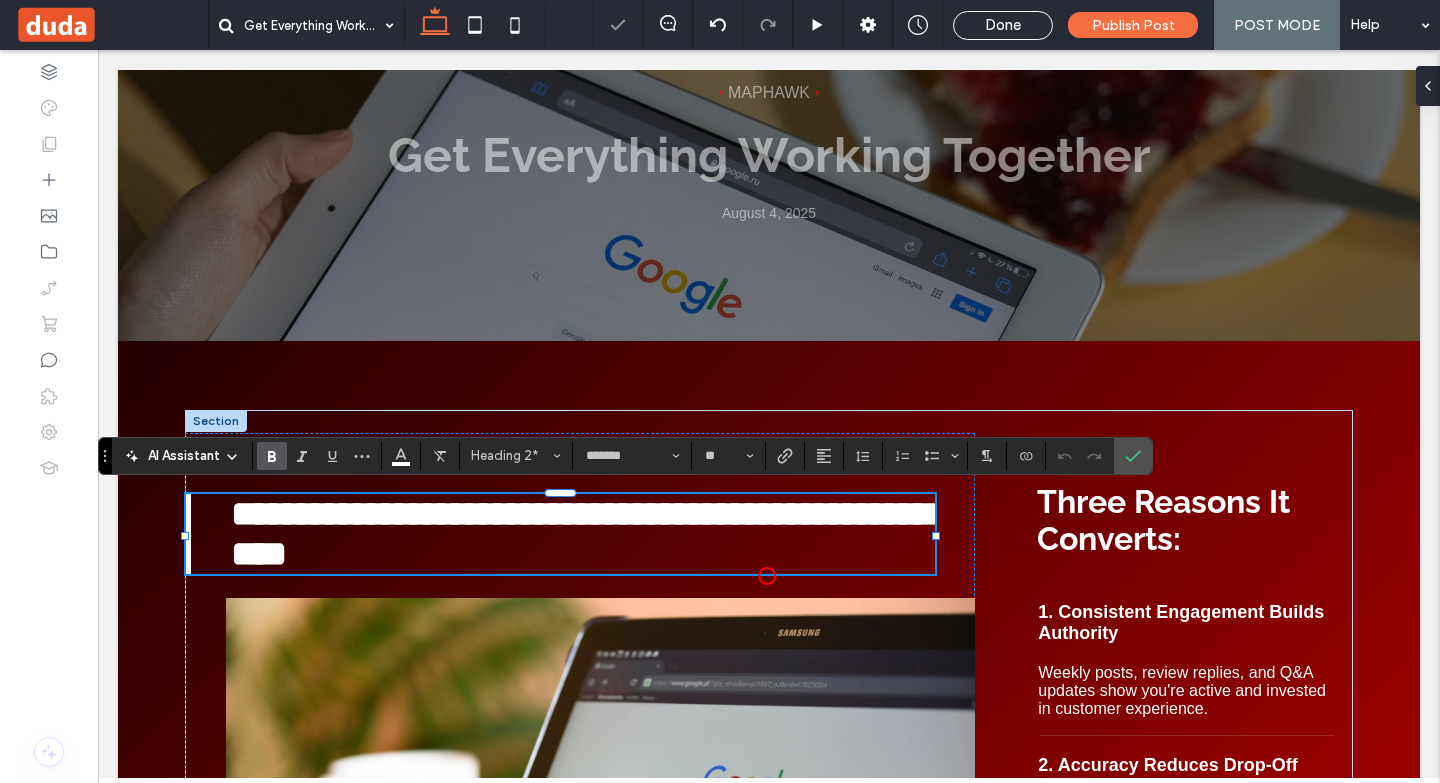 type on "*********" 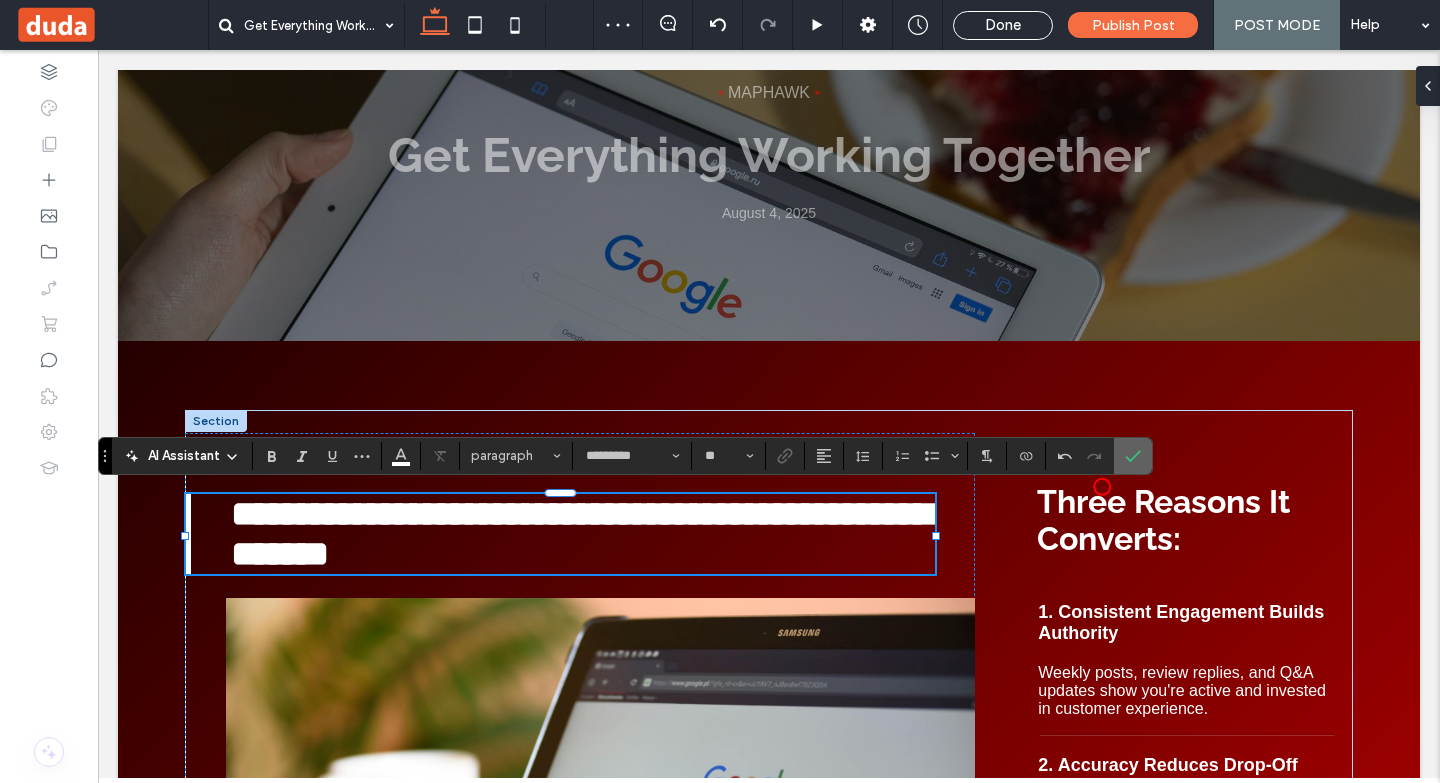 click 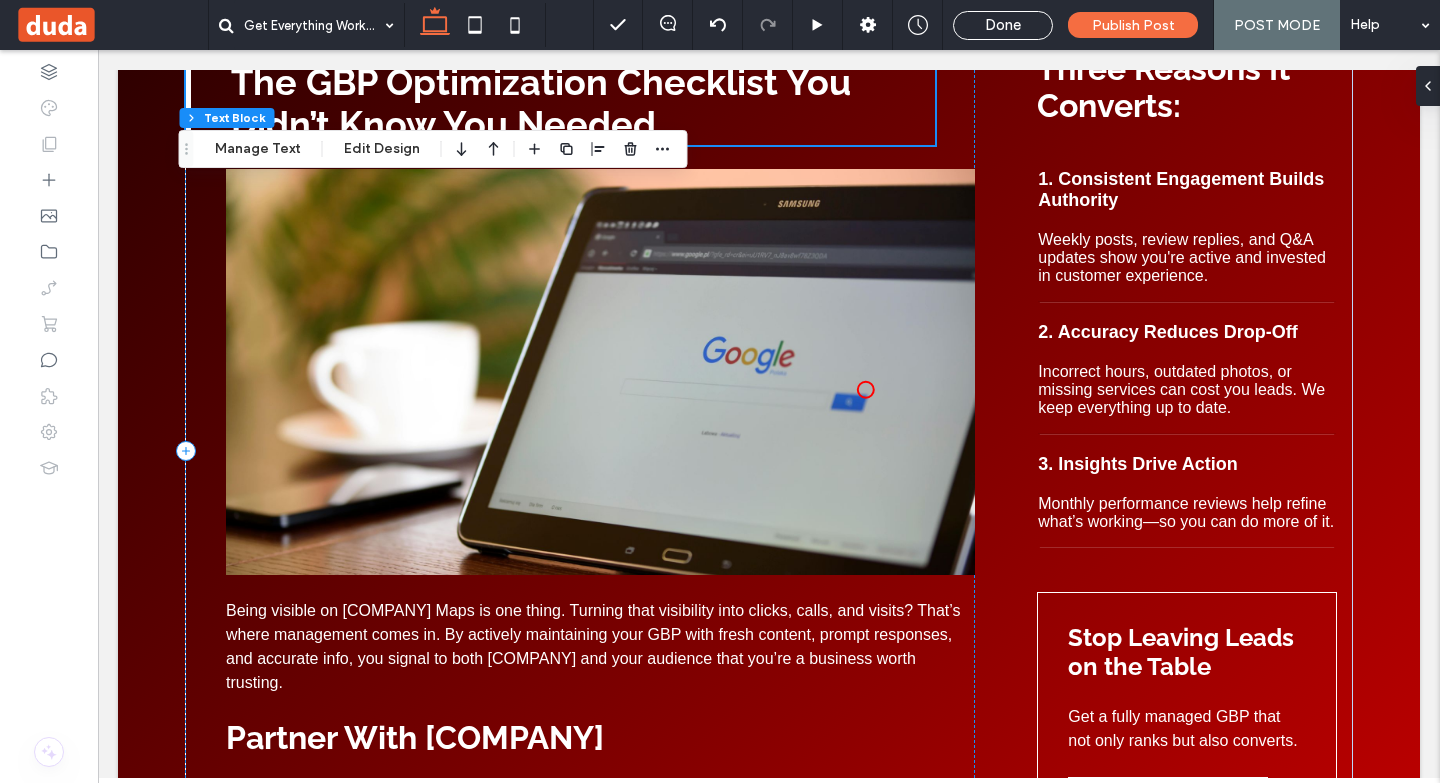 scroll, scrollTop: 800, scrollLeft: 0, axis: vertical 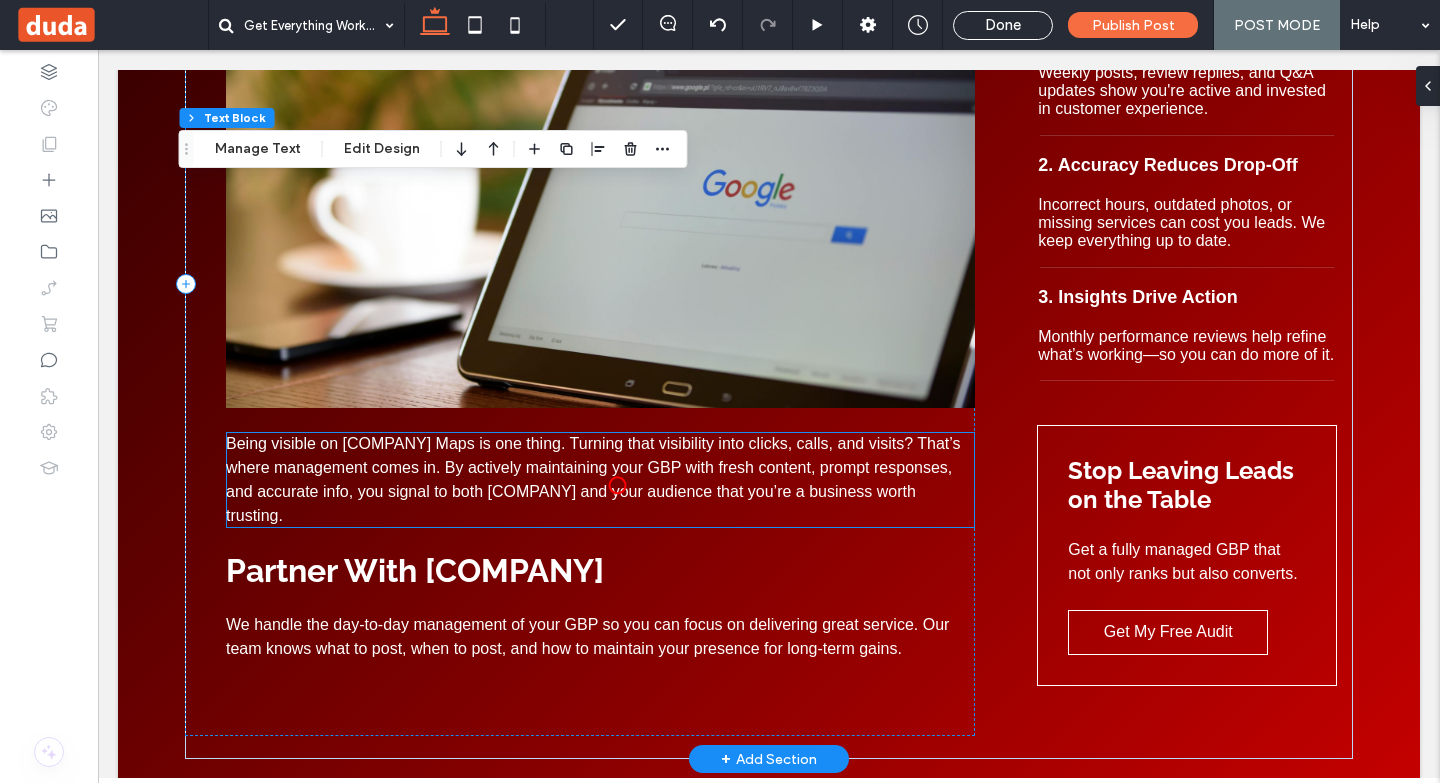 click on "Being visible on Google Maps is one thing. Turning that visibility into clicks, calls, and visits? That’s where management comes in. By actively maintaining your GBP with fresh content, prompt responses, and accurate info, you signal to both Google and your audience that you’re a business worth trusting." at bounding box center [600, 480] 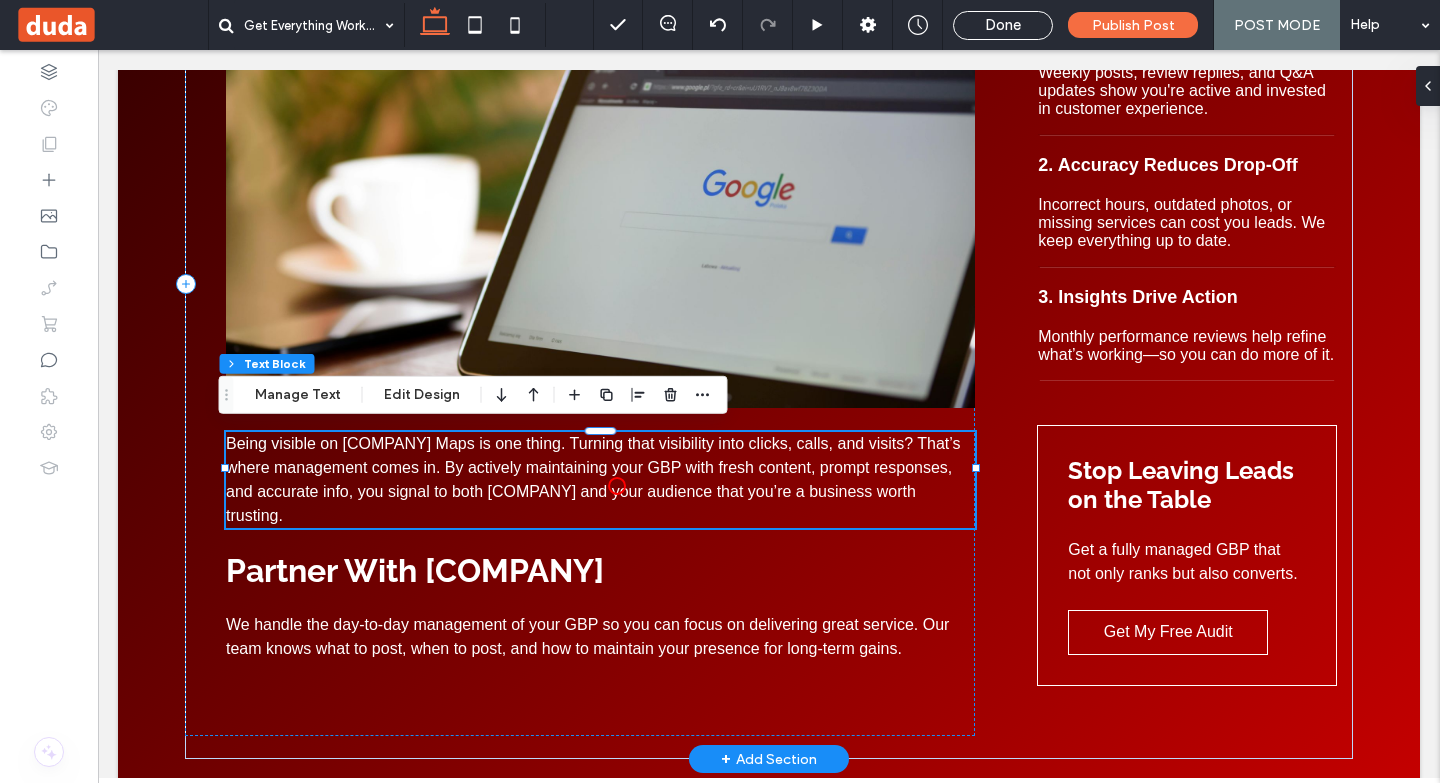 click on "Being visible on Google Maps is one thing. Turning that visibility into clicks, calls, and visits? That’s where management comes in. By actively maintaining your GBP with fresh content, prompt responses, and accurate info, you signal to both Google and your audience that you’re a business worth trusting." at bounding box center [600, 480] 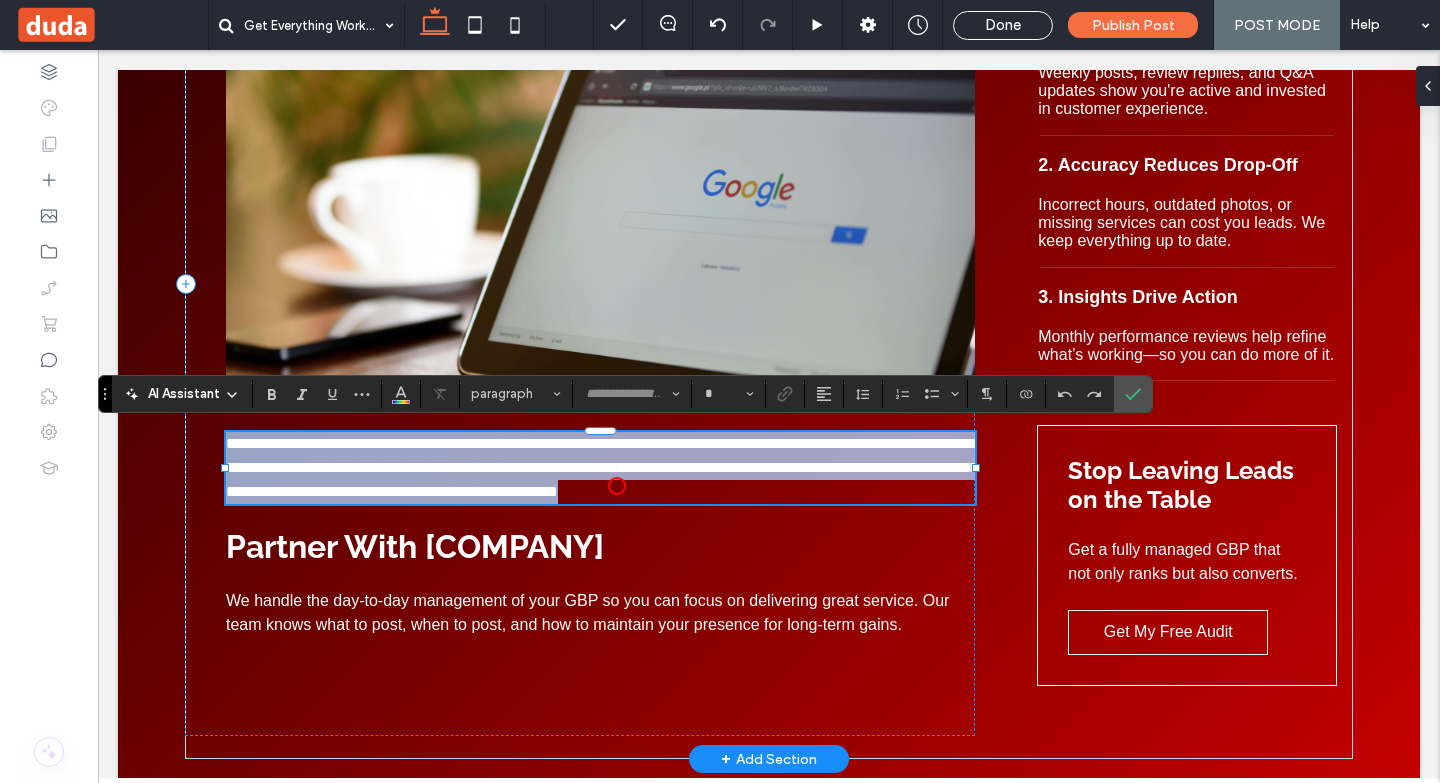 type on "*********" 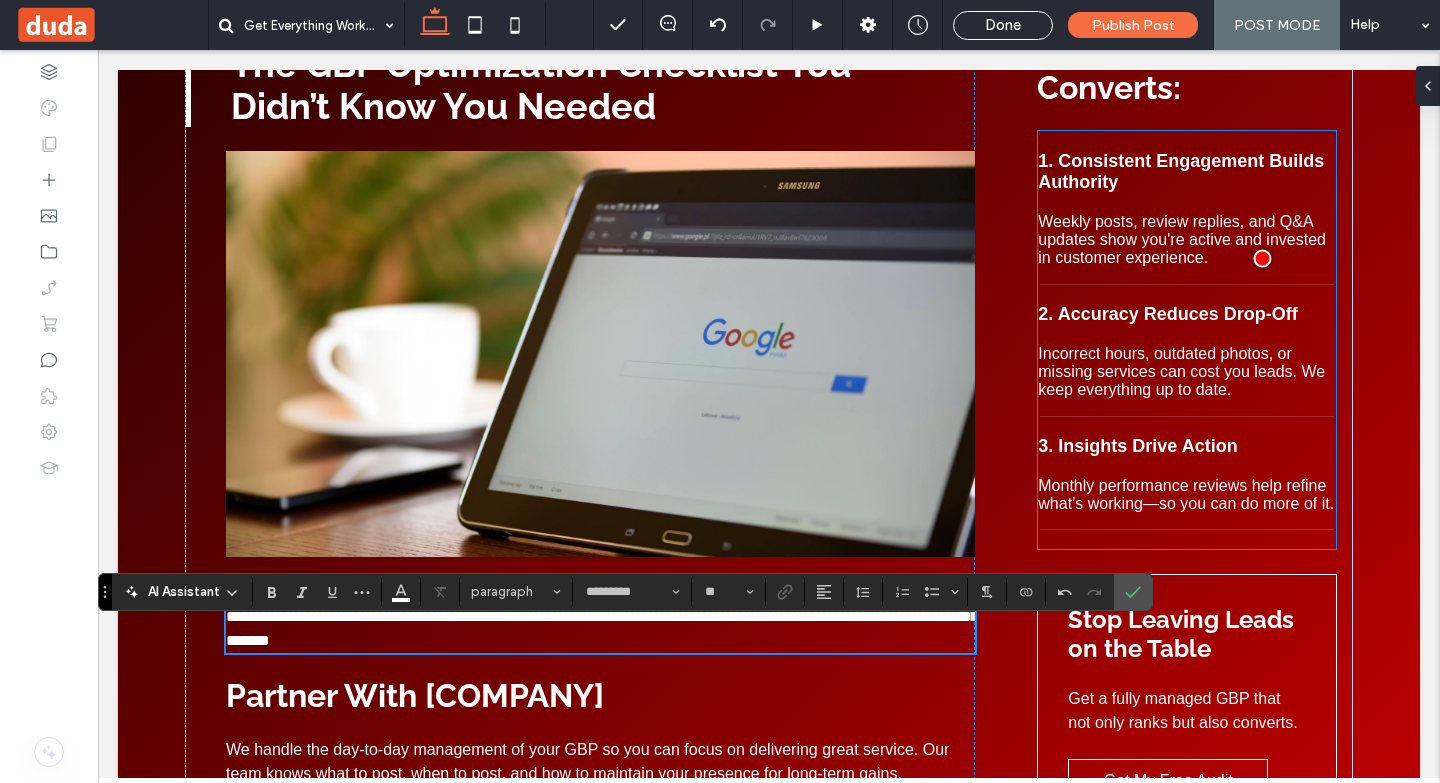 scroll, scrollTop: 500, scrollLeft: 0, axis: vertical 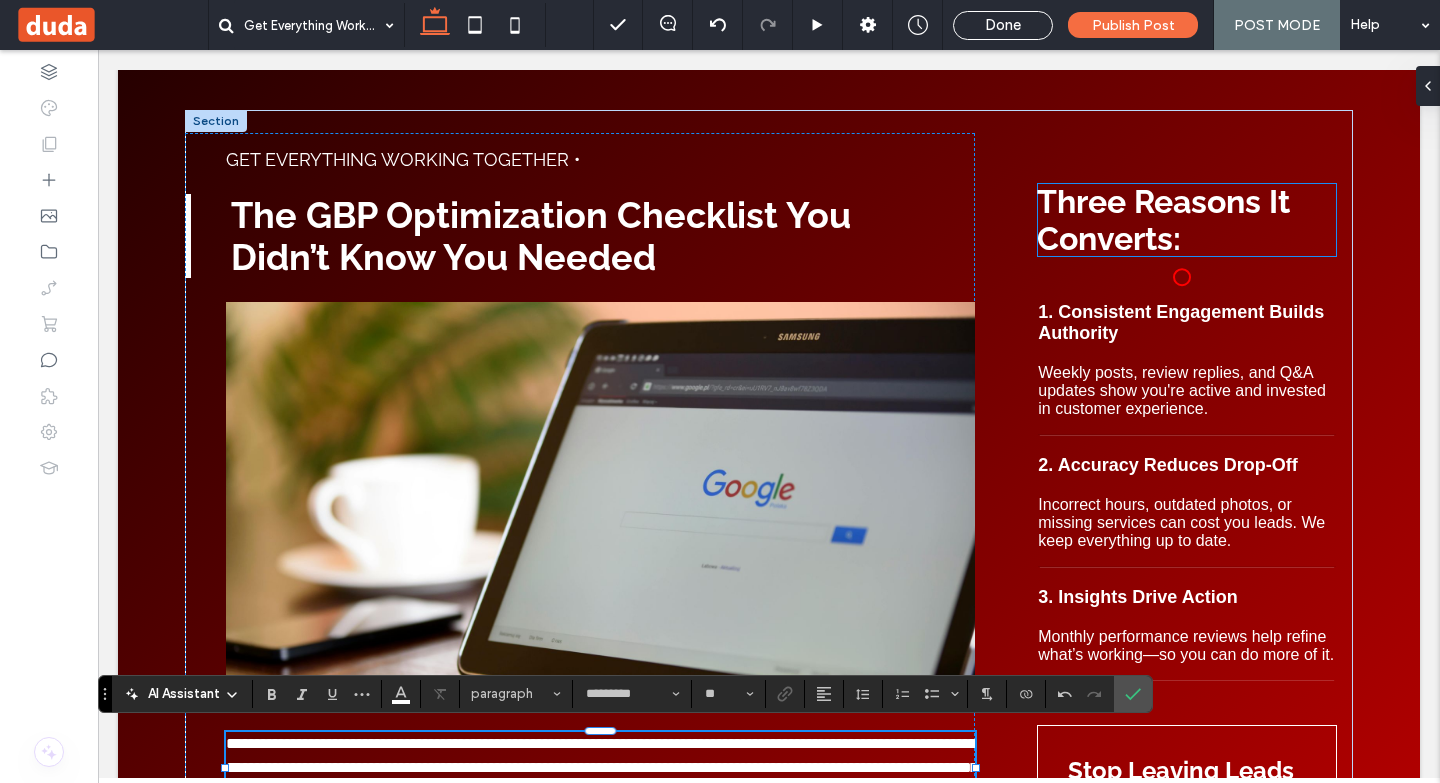 click on "Three  Reasons It Converts:" at bounding box center (1163, 220) 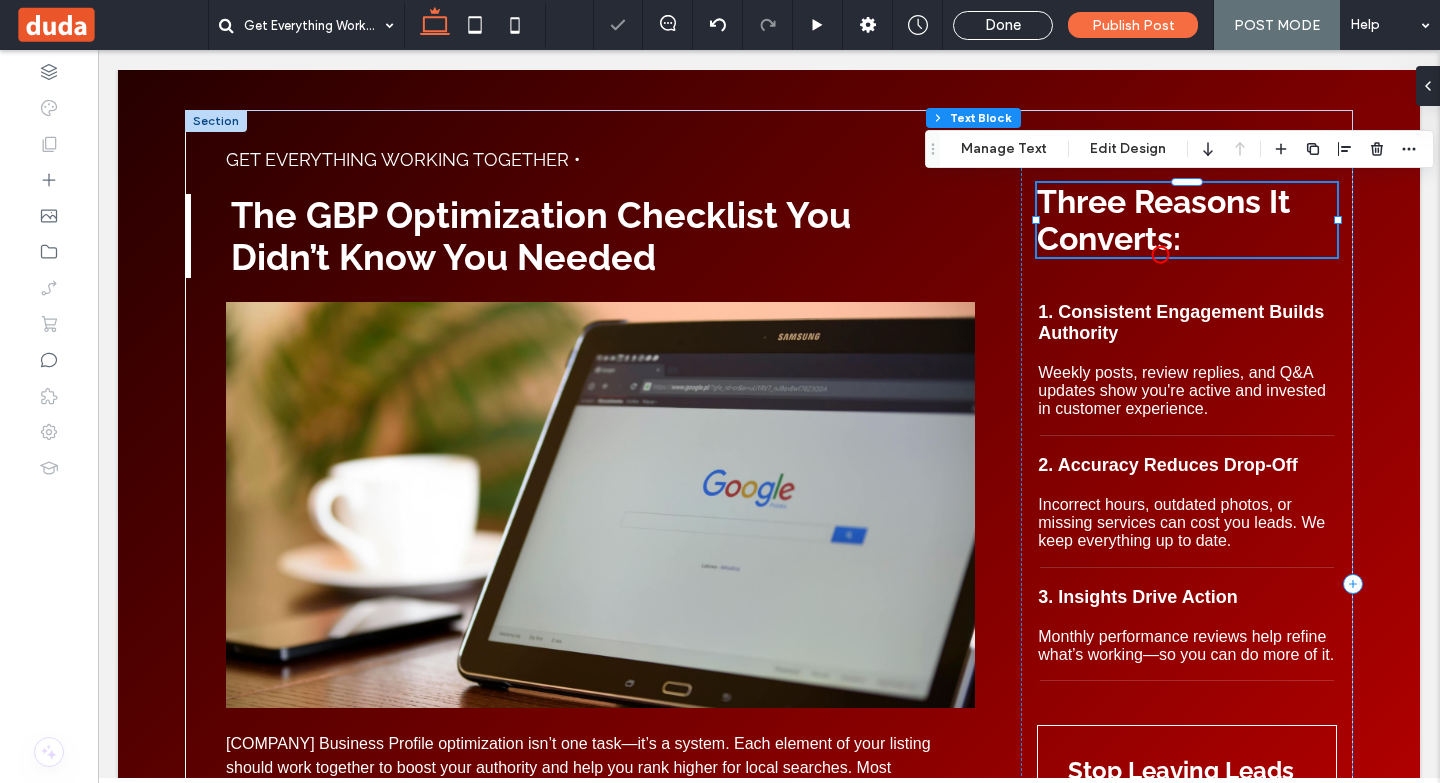 click on "Three  Reasons It Converts:" at bounding box center (1187, 220) 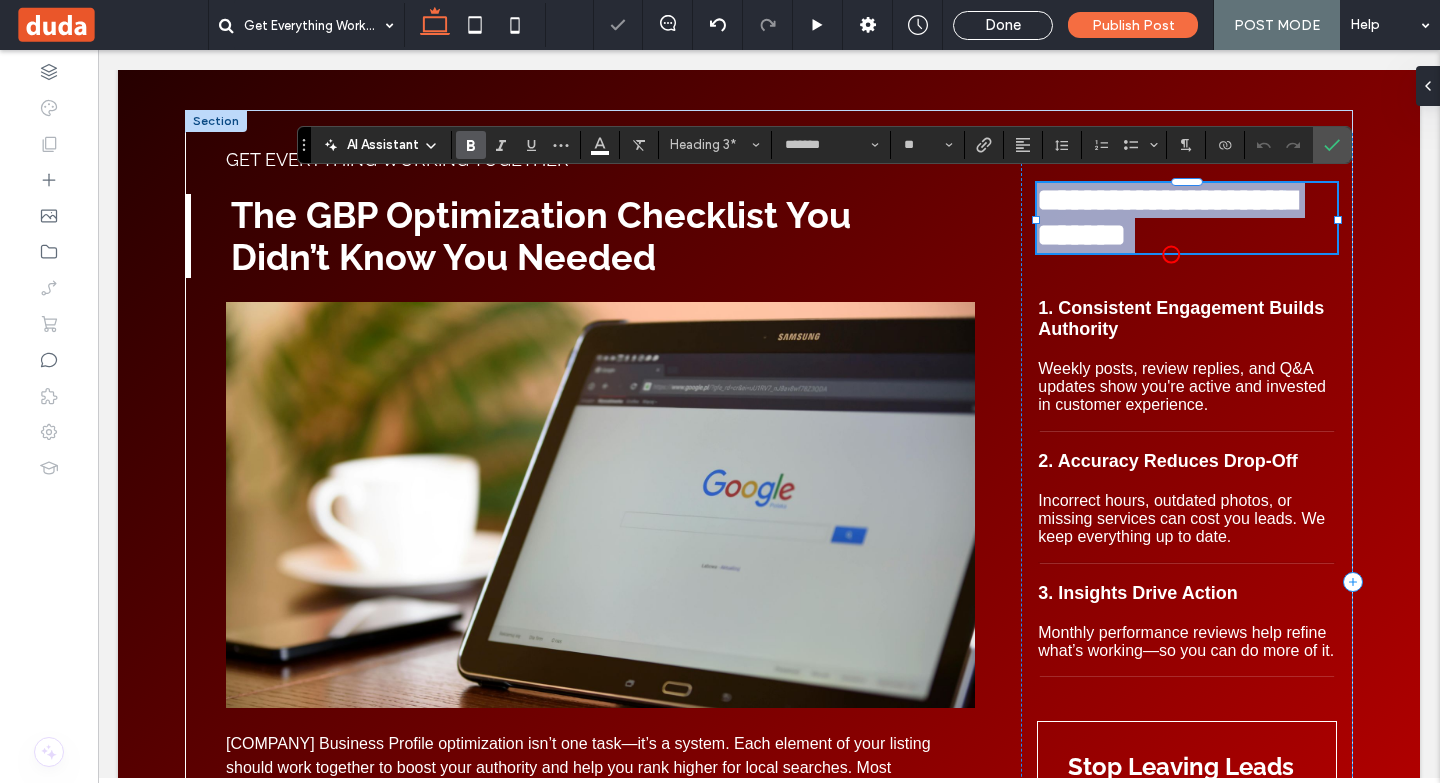 click on "**********" at bounding box center (1166, 217) 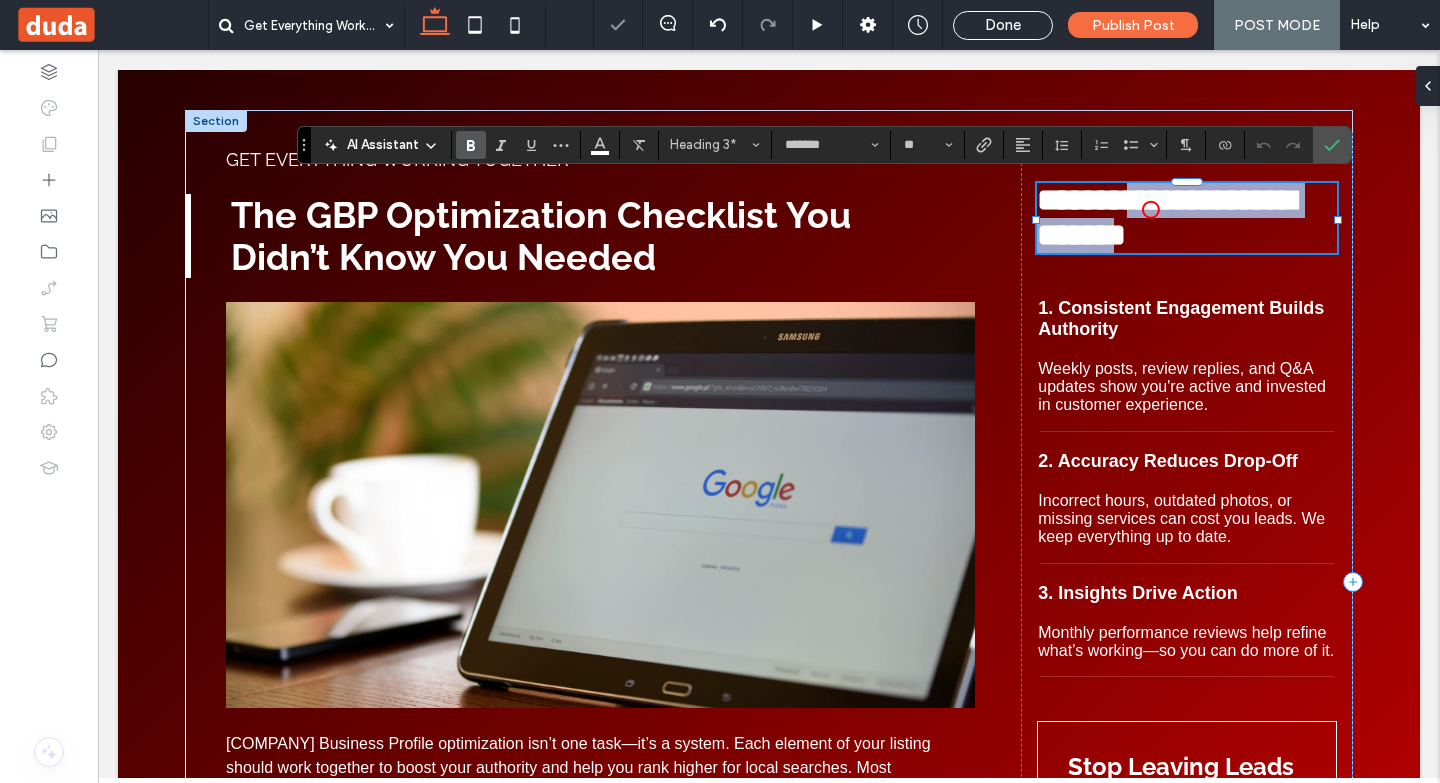 click on "**********" at bounding box center [1166, 217] 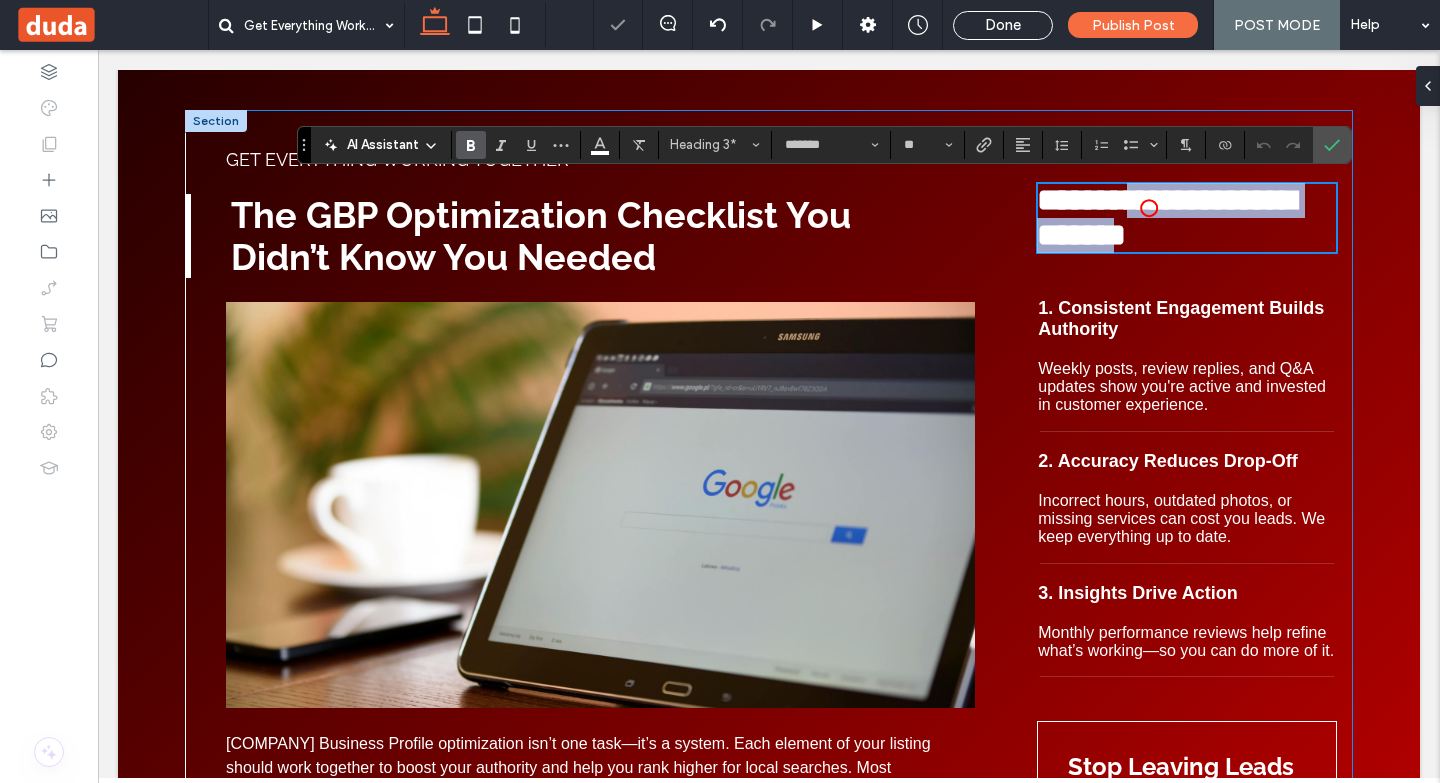 type on "*********" 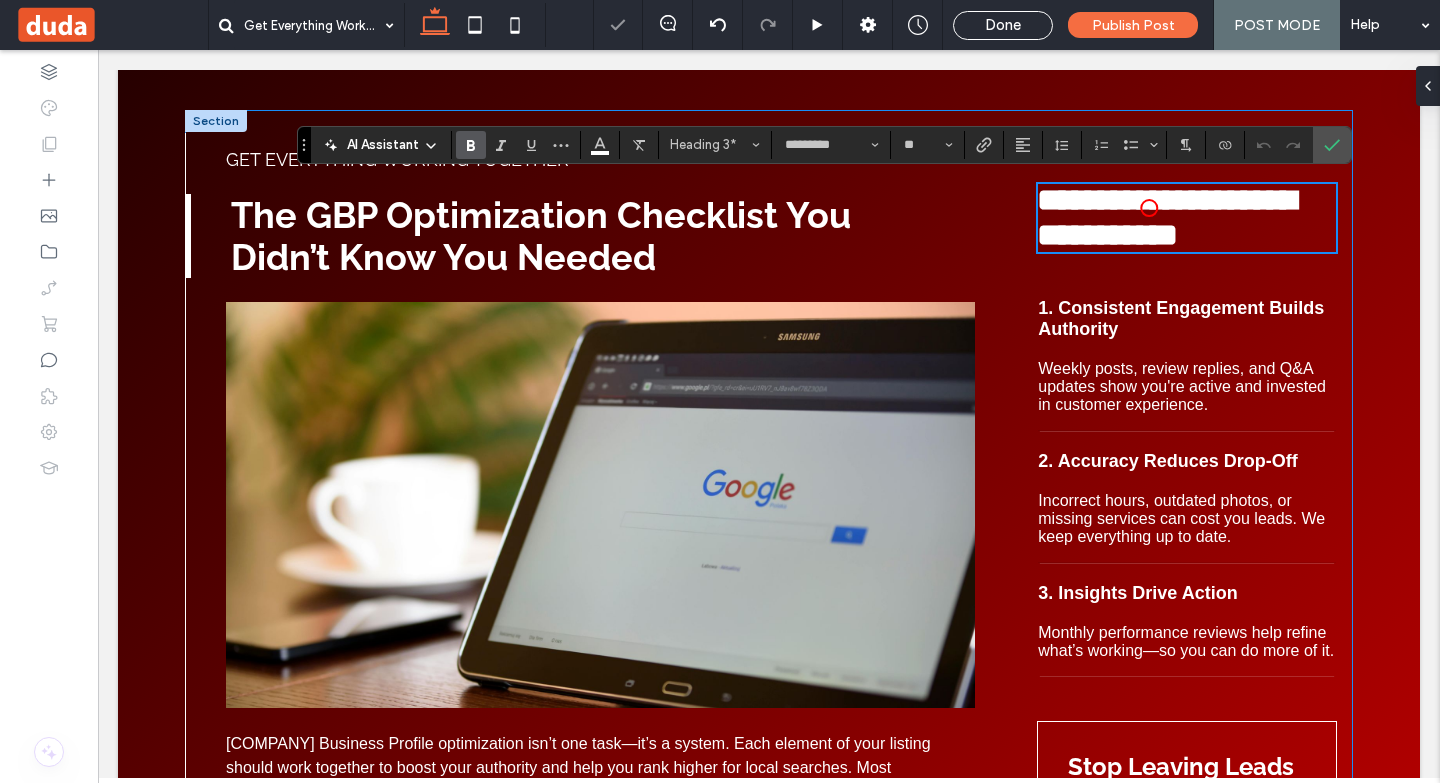 type on "*******" 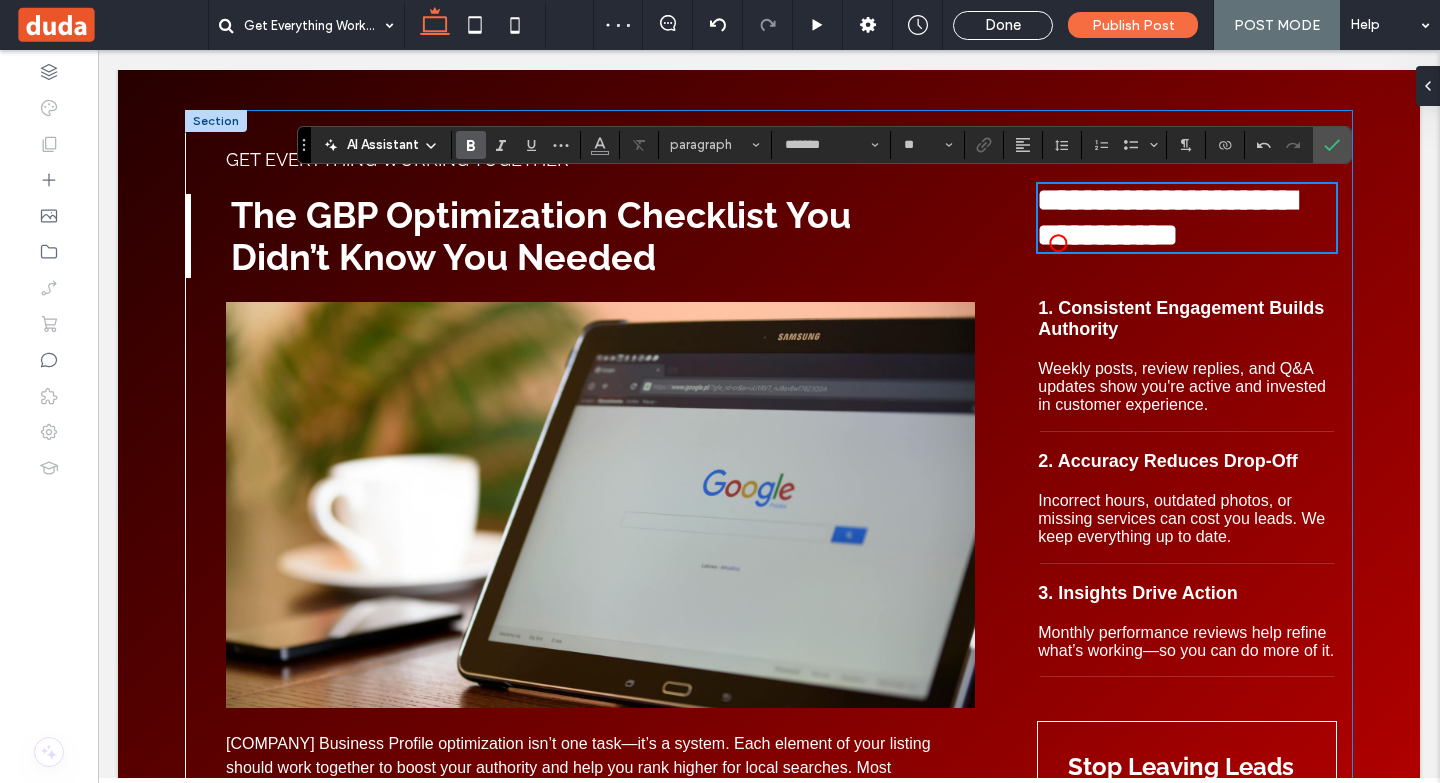 click on "**********" at bounding box center [1166, 217] 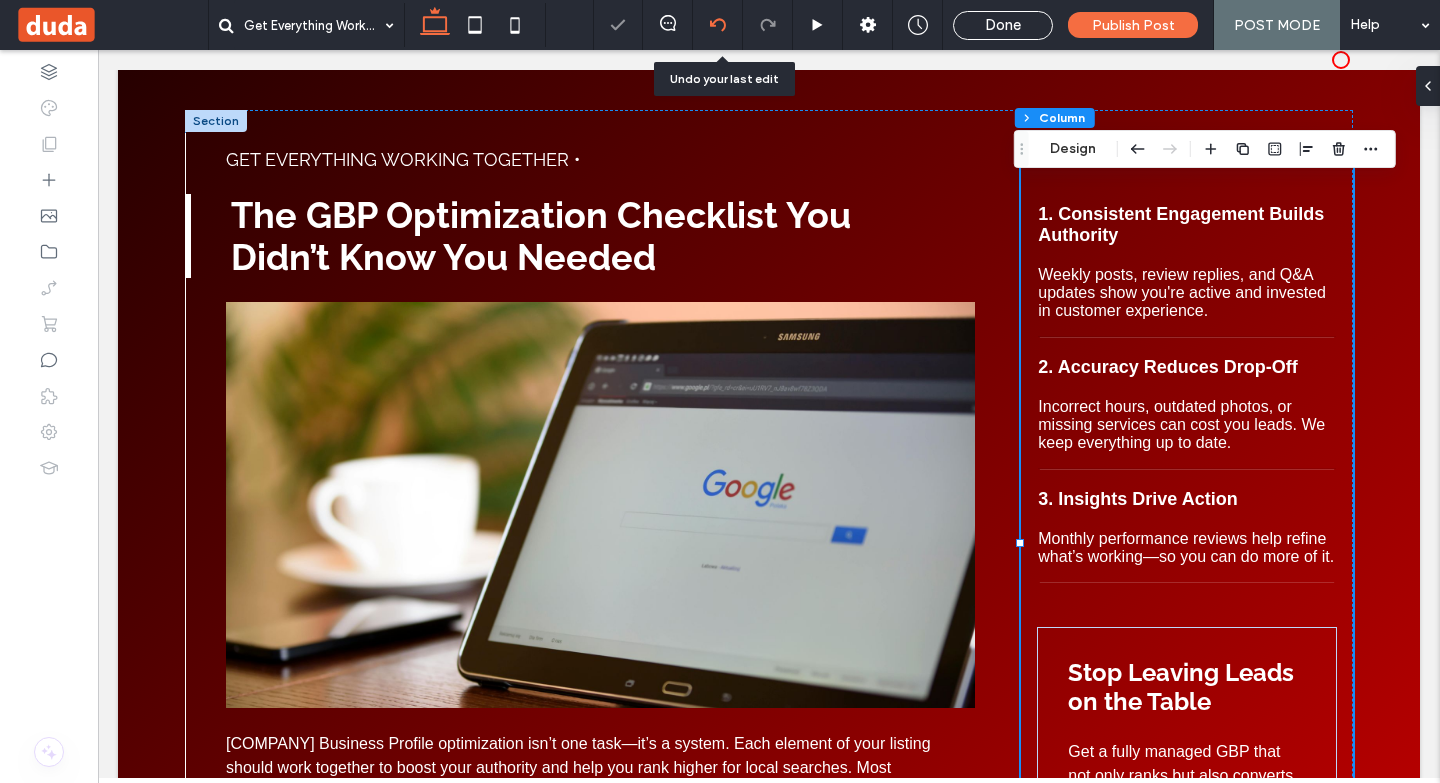 click 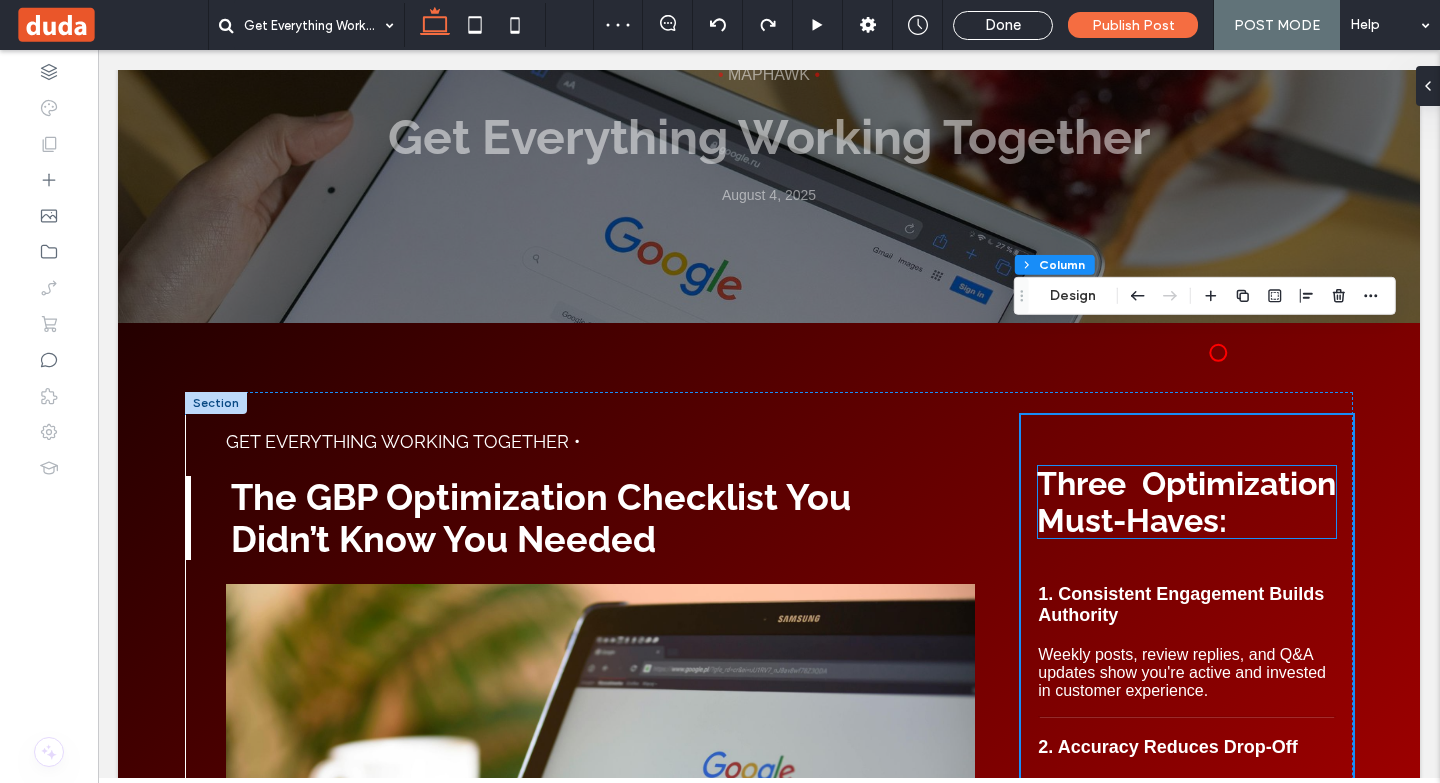 scroll, scrollTop: 300, scrollLeft: 0, axis: vertical 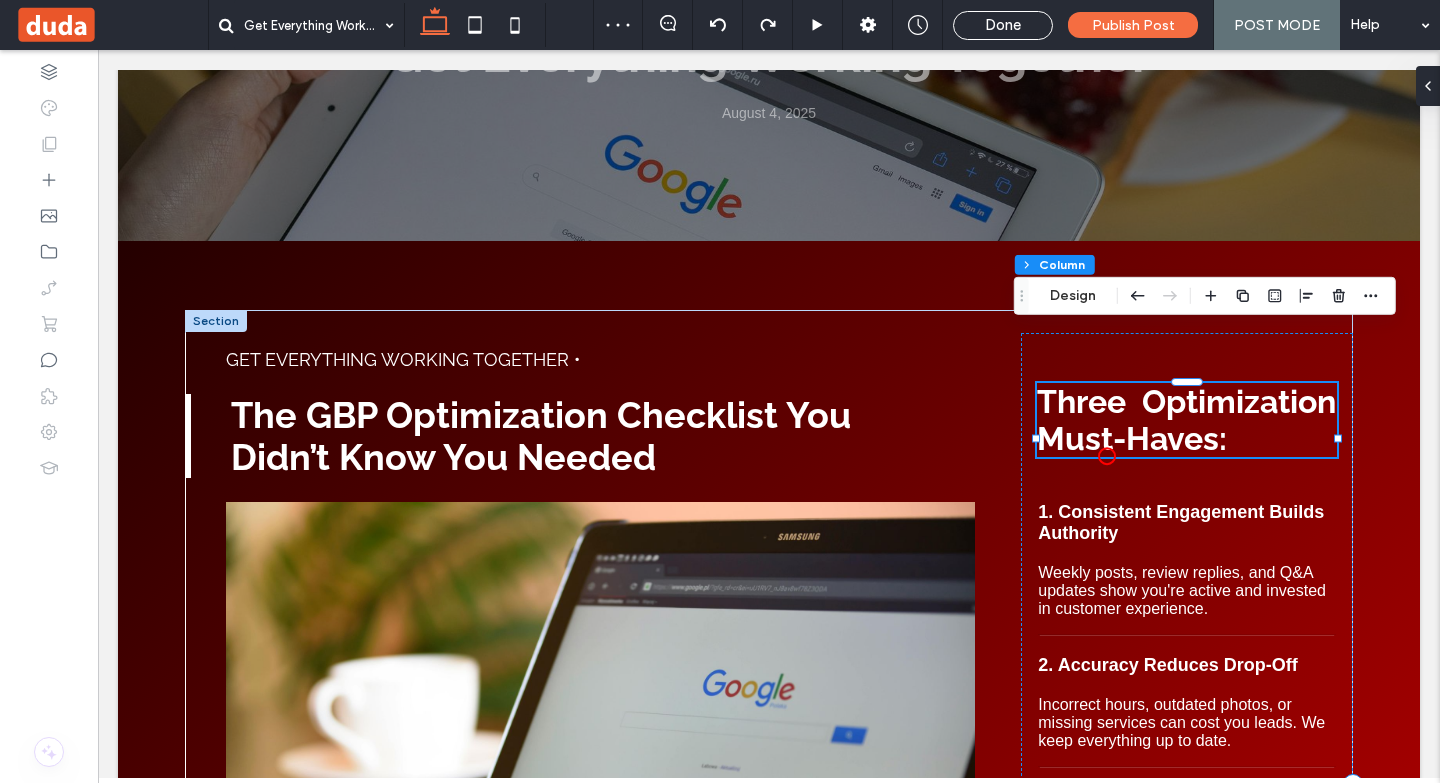 click on "Three  Optimization Must-Haves:" at bounding box center [1186, 420] 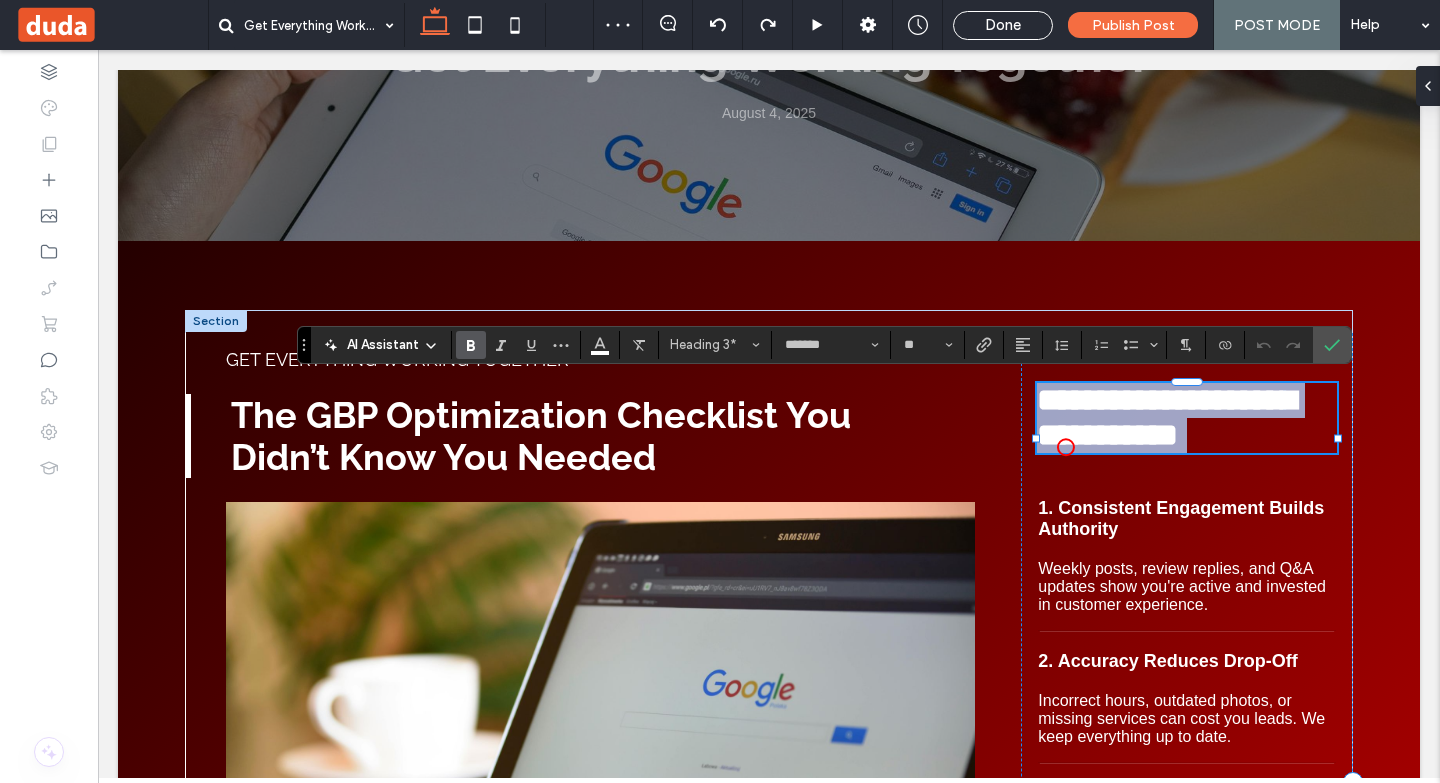 click on "**********" at bounding box center [1166, 417] 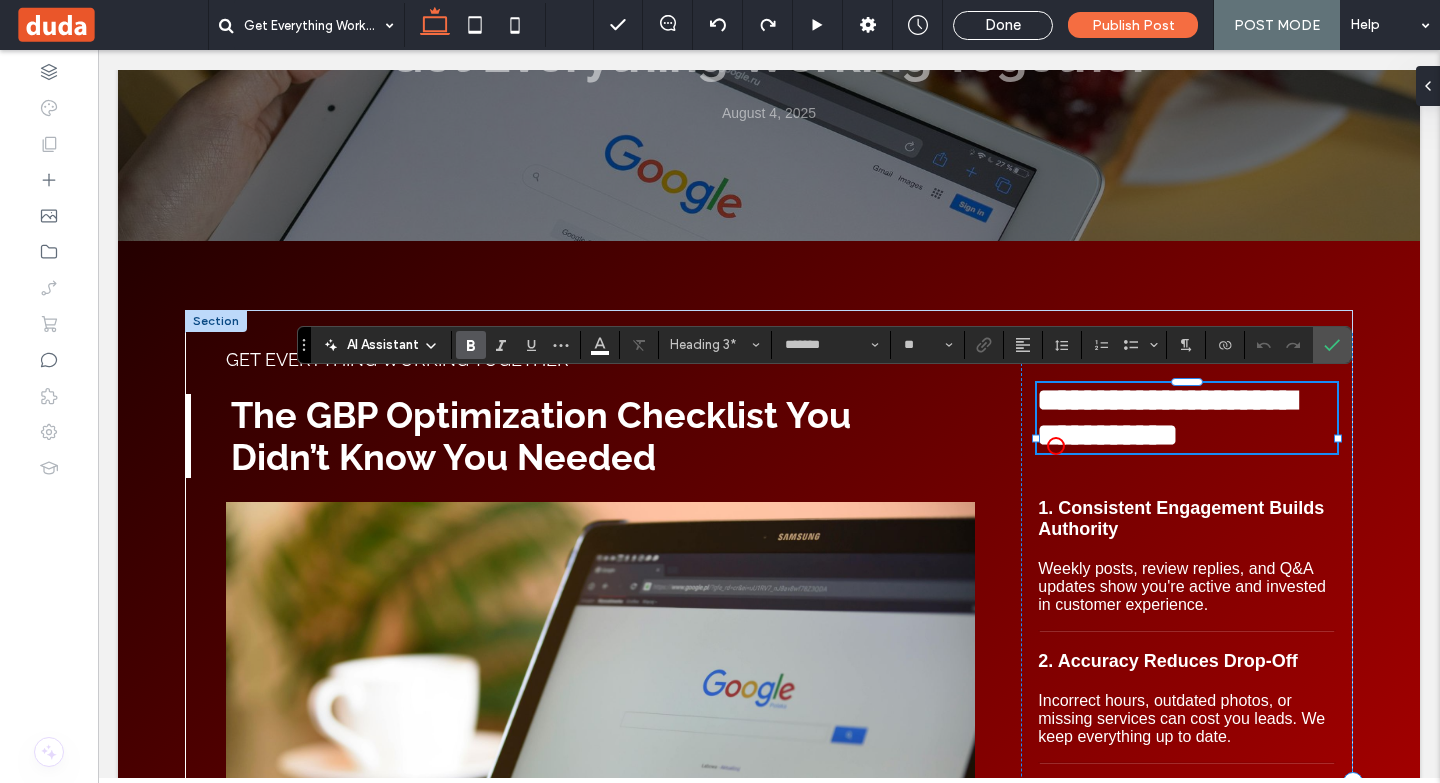 type 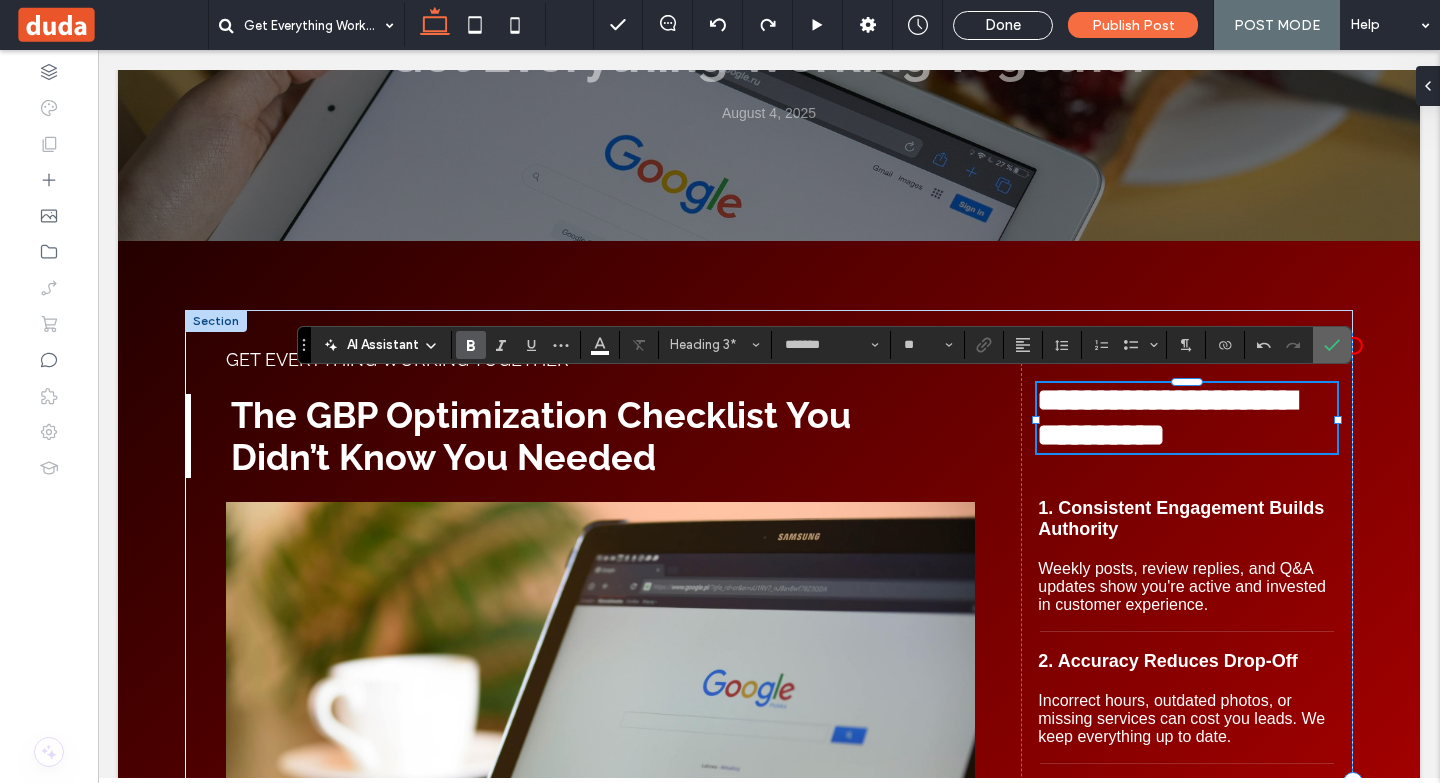 click 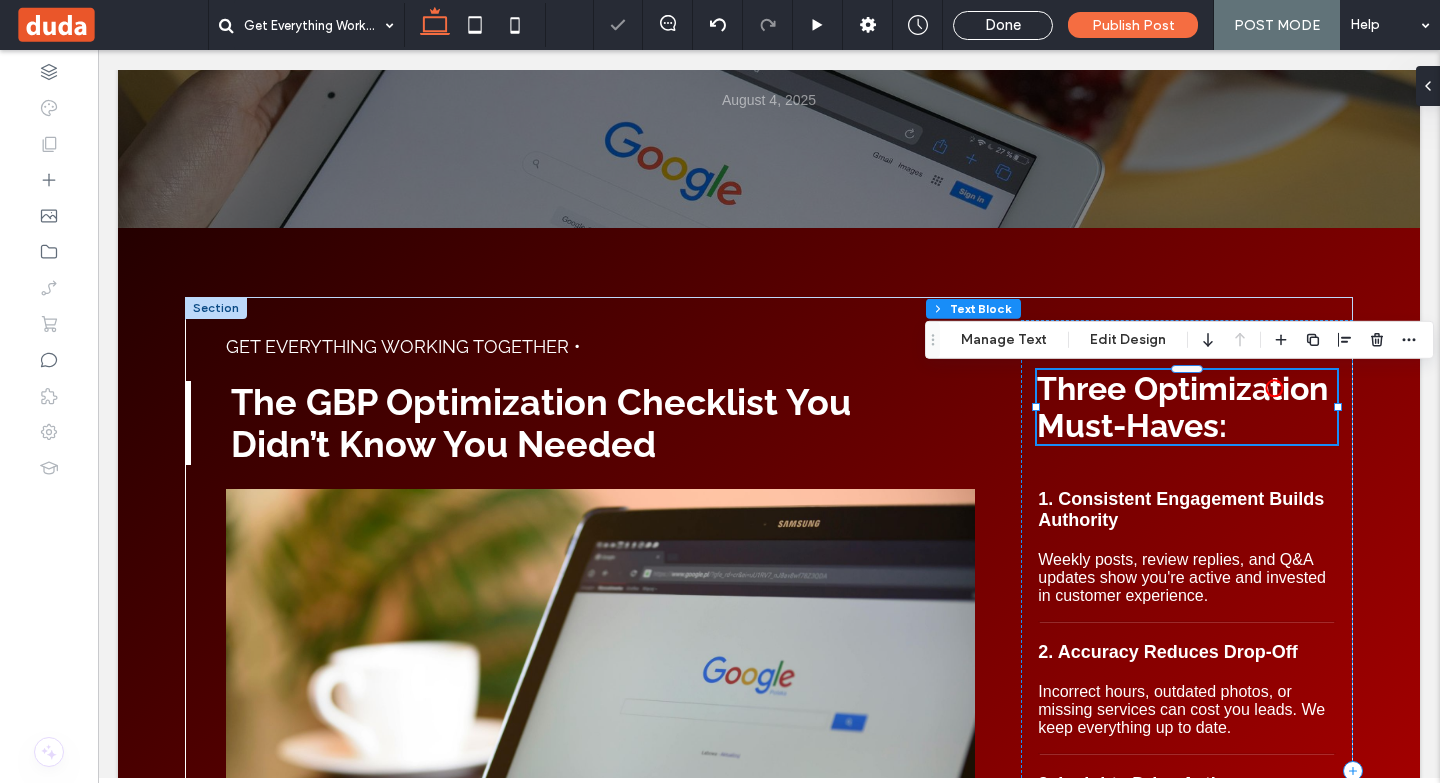 scroll, scrollTop: 600, scrollLeft: 0, axis: vertical 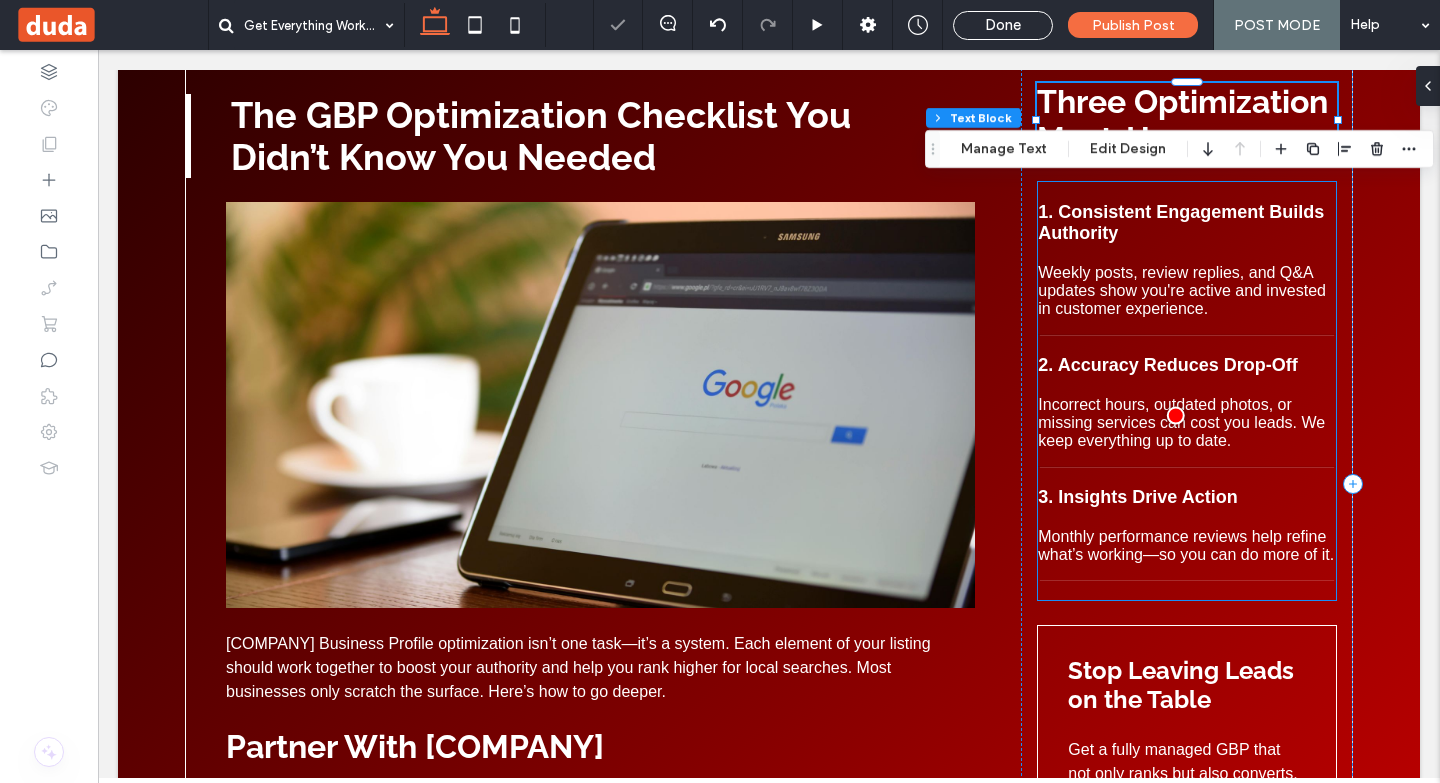 click on "Incorrect hours, outdated photos, or missing services can cost you leads. We keep everything up to date." at bounding box center [1187, 423] 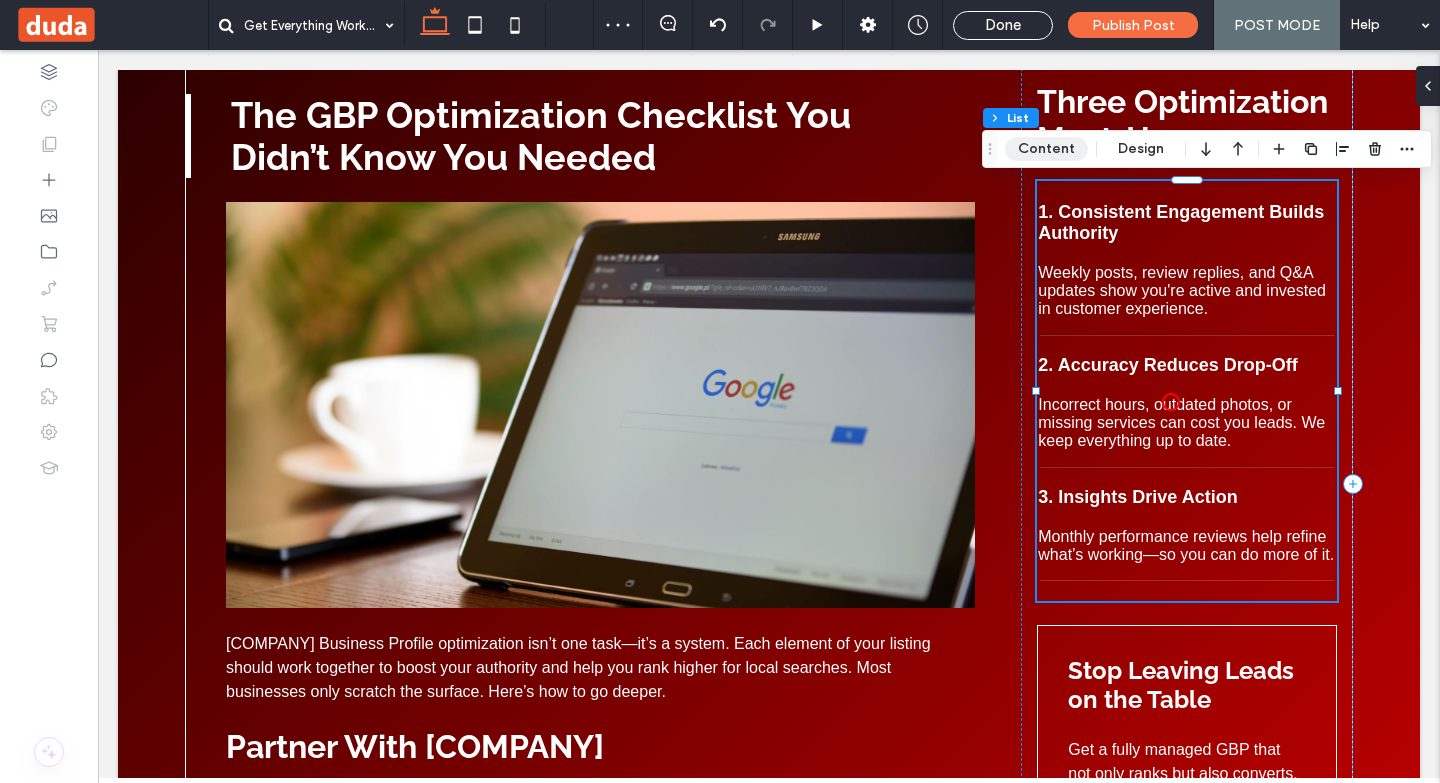 click on "Content" at bounding box center [1046, 149] 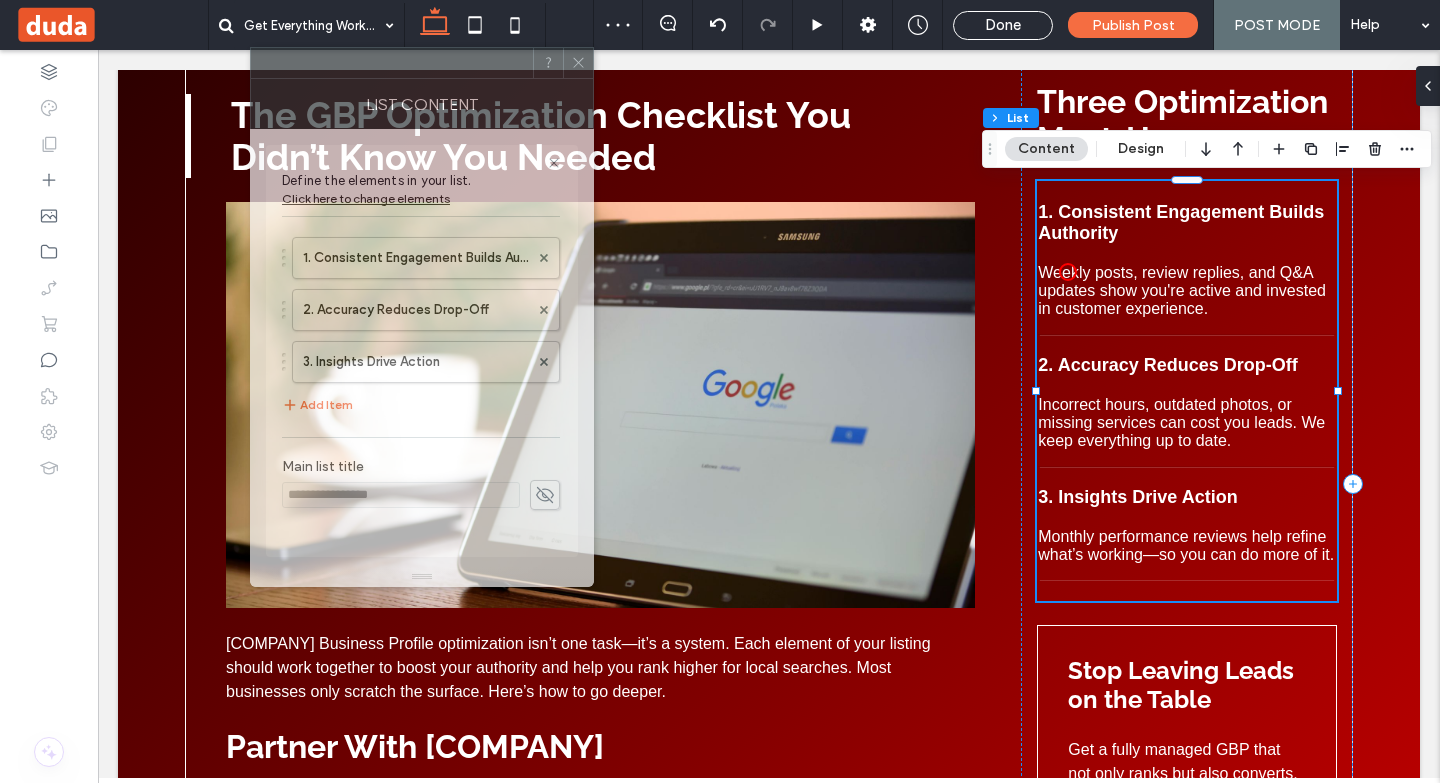 drag, startPoint x: 1200, startPoint y: 135, endPoint x: 393, endPoint y: 58, distance: 810.66516 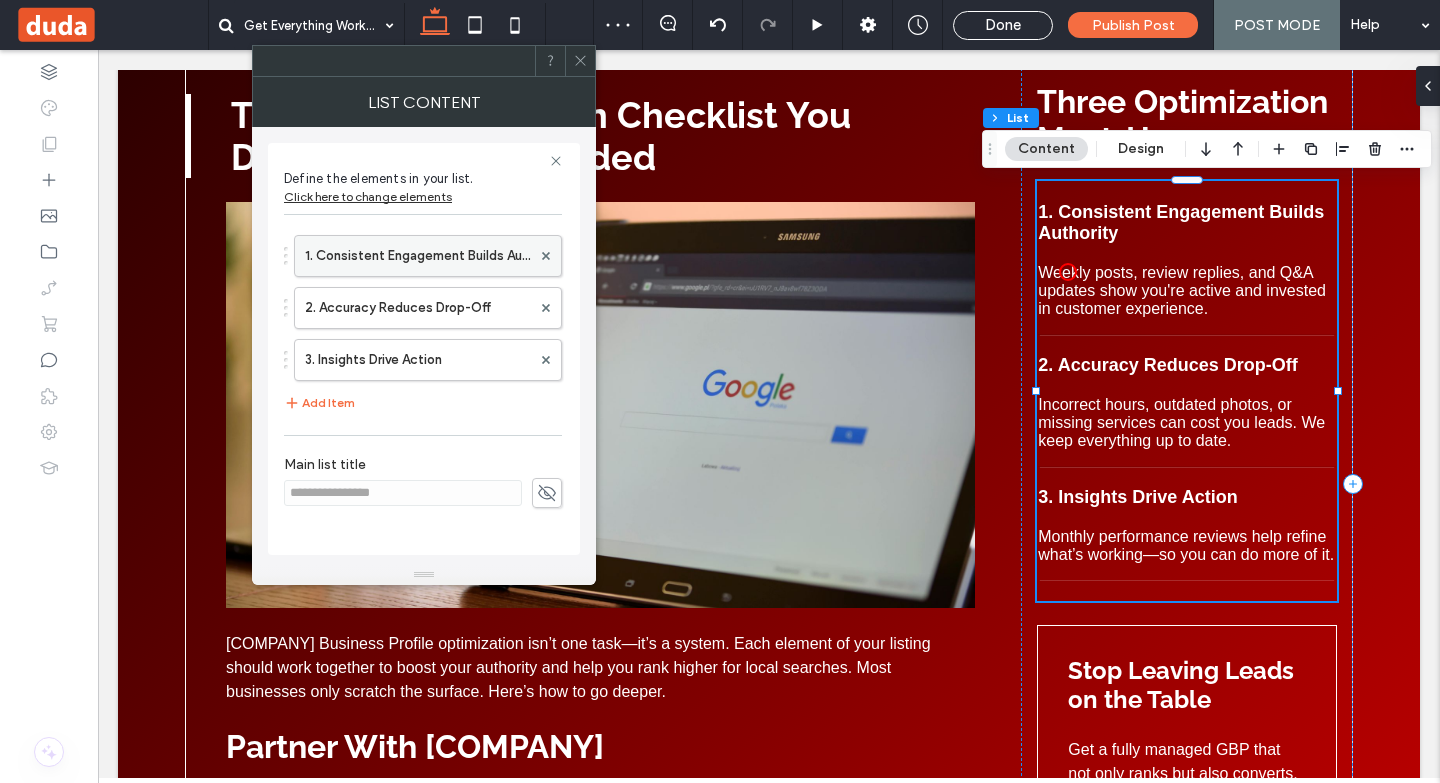 click on "1. Consistent Engagement Builds Authority" at bounding box center [418, 256] 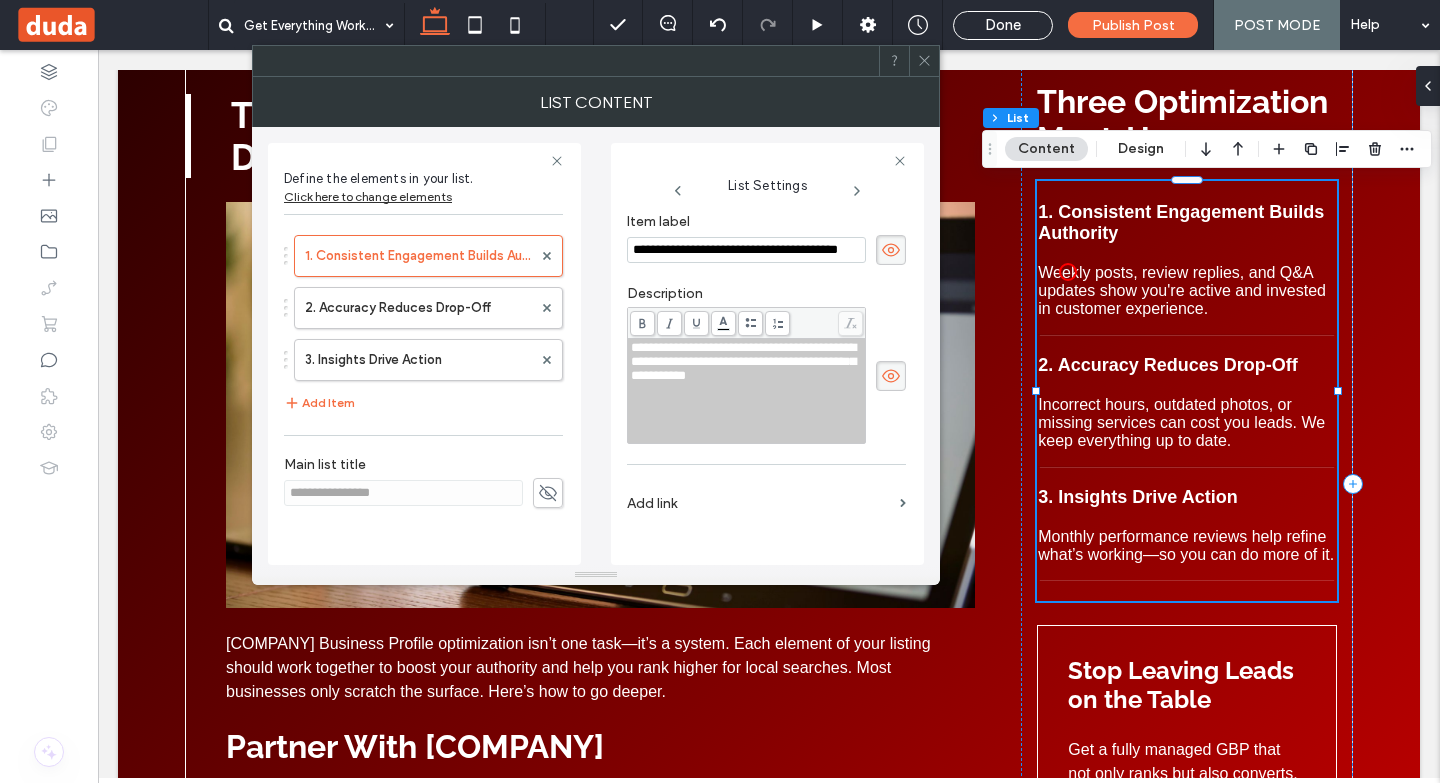 scroll, scrollTop: 0, scrollLeft: 2, axis: horizontal 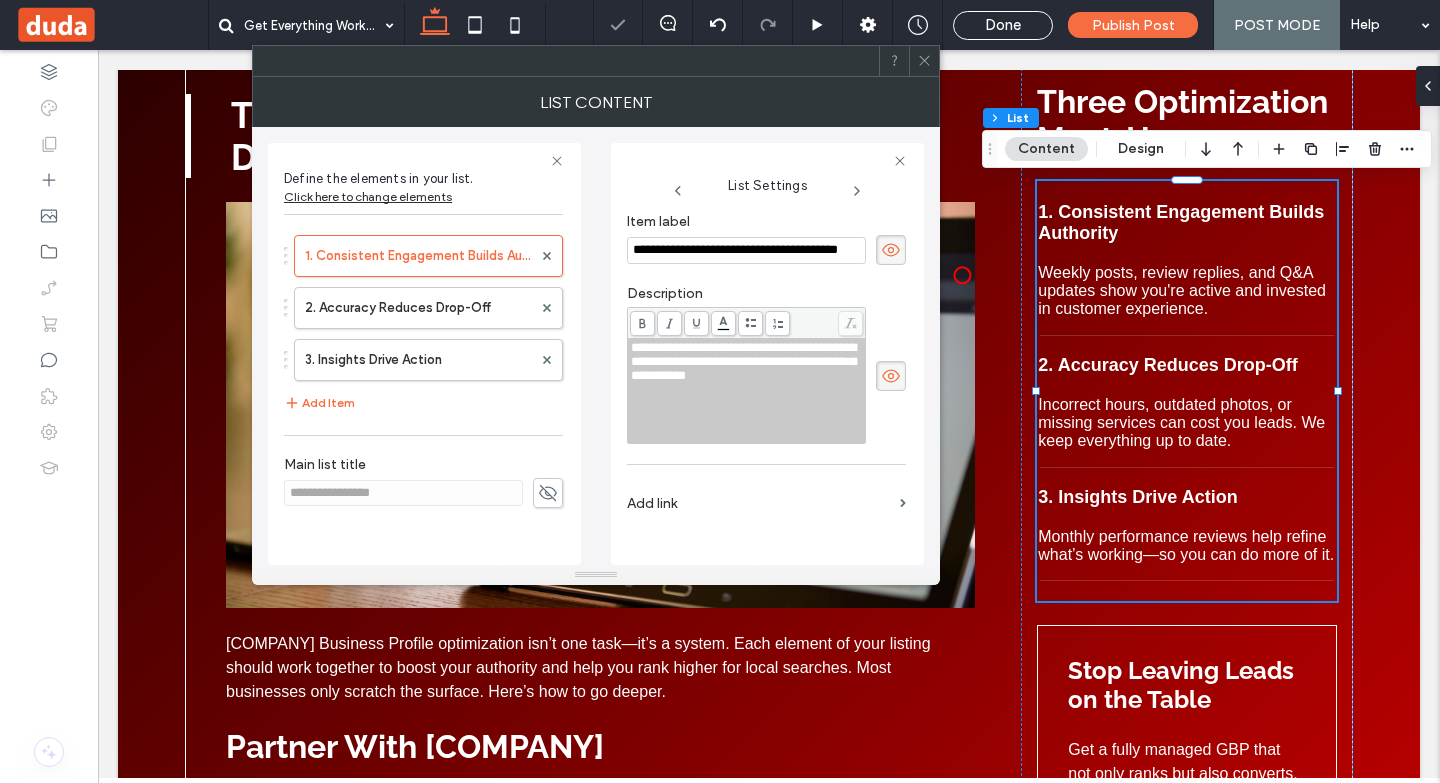 click on "**********" at bounding box center (746, 250) 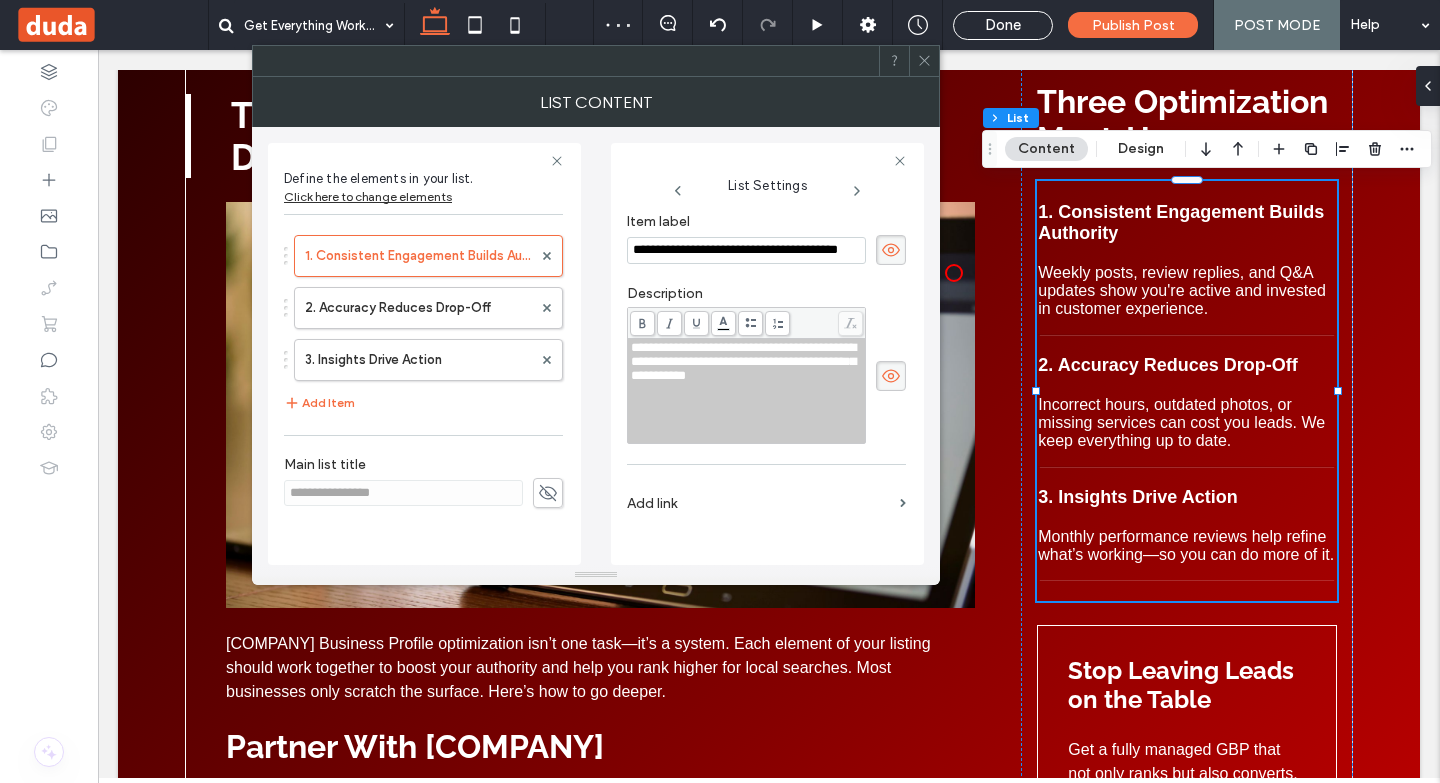 click on "**********" at bounding box center (746, 250) 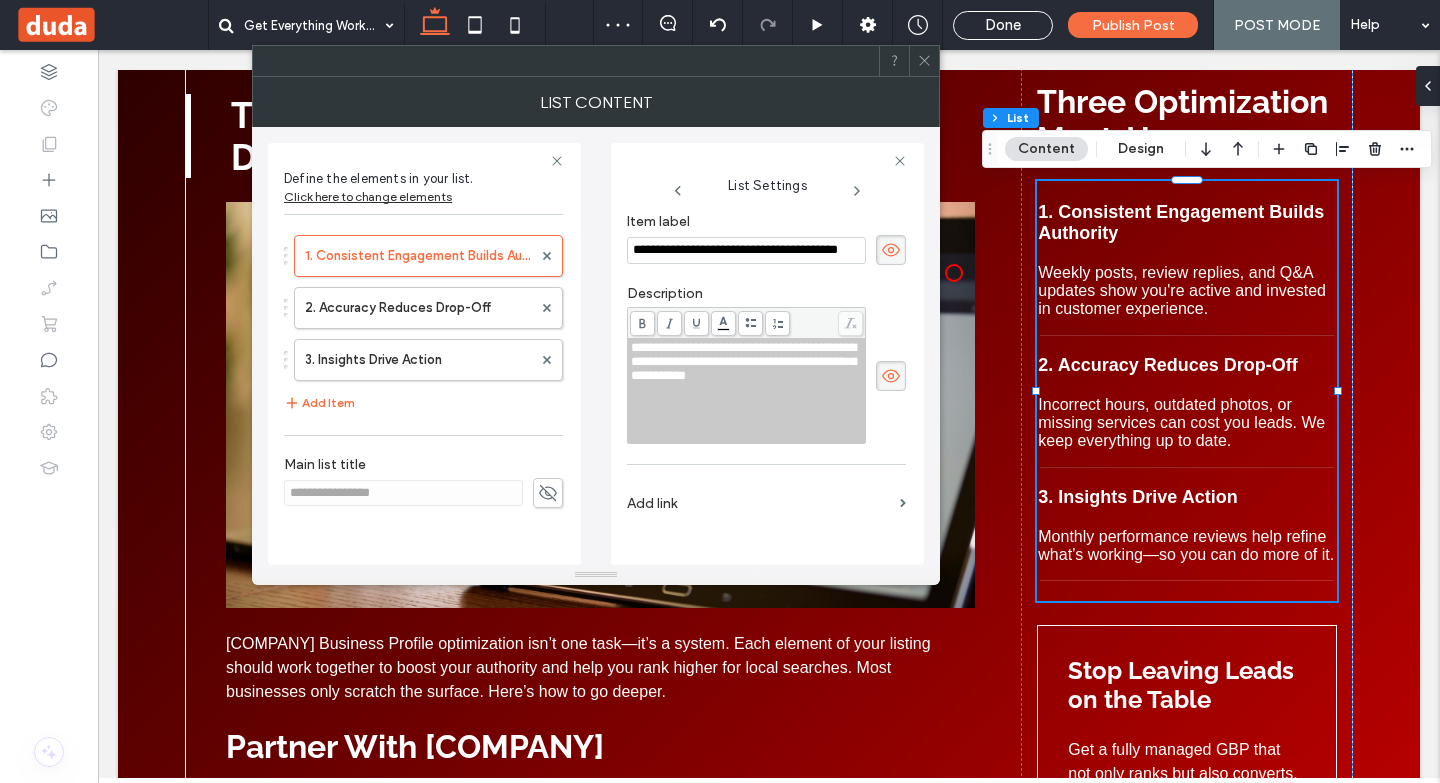 scroll, scrollTop: 0, scrollLeft: 29, axis: horizontal 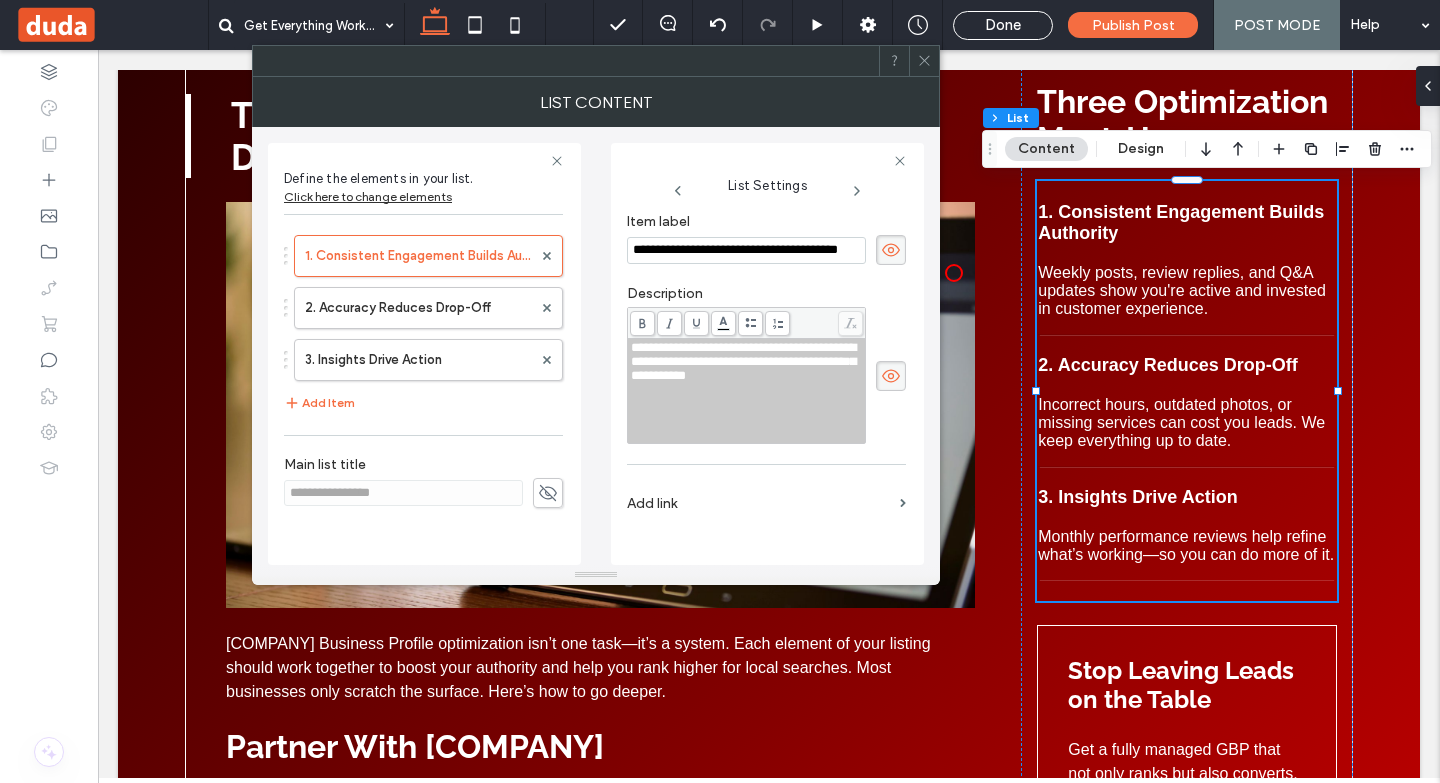 paste 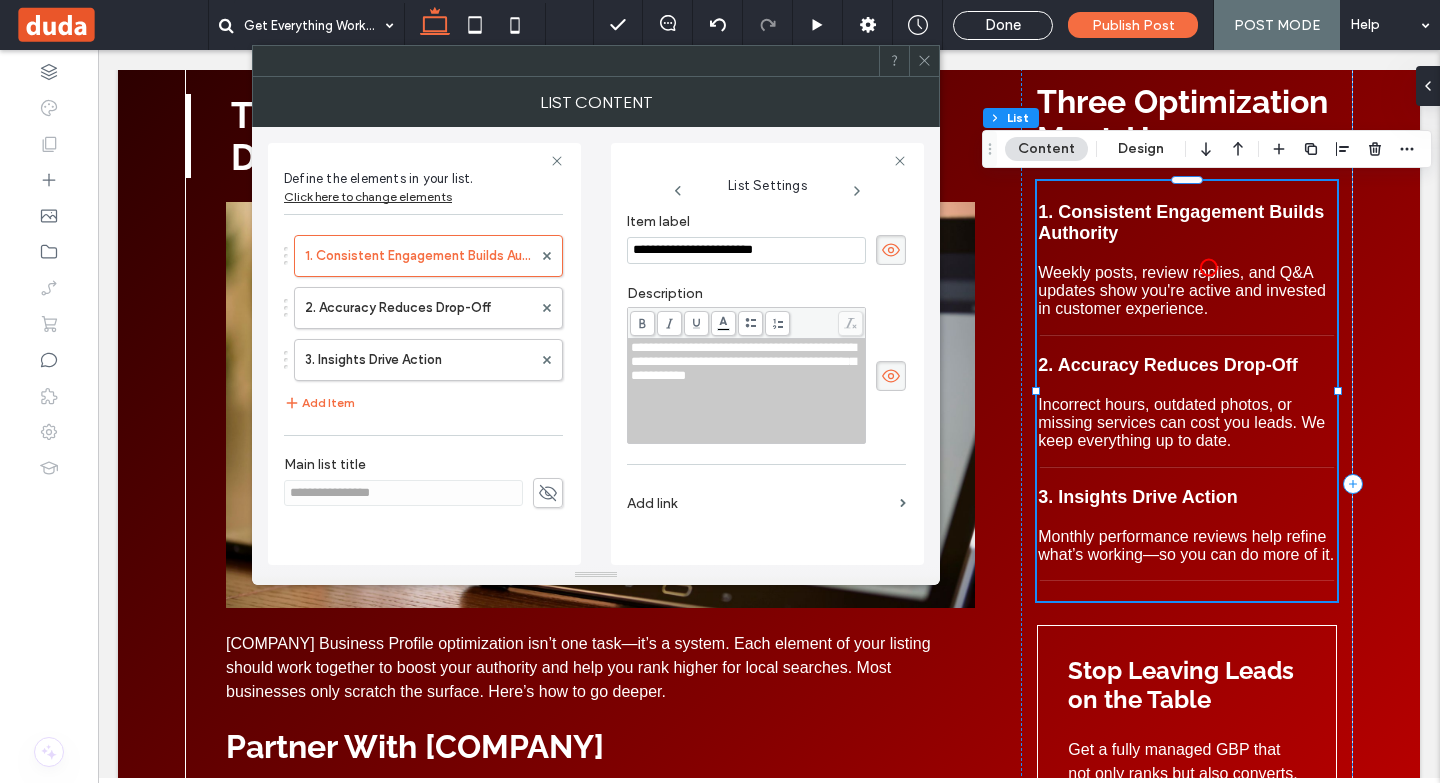scroll, scrollTop: 0, scrollLeft: 0, axis: both 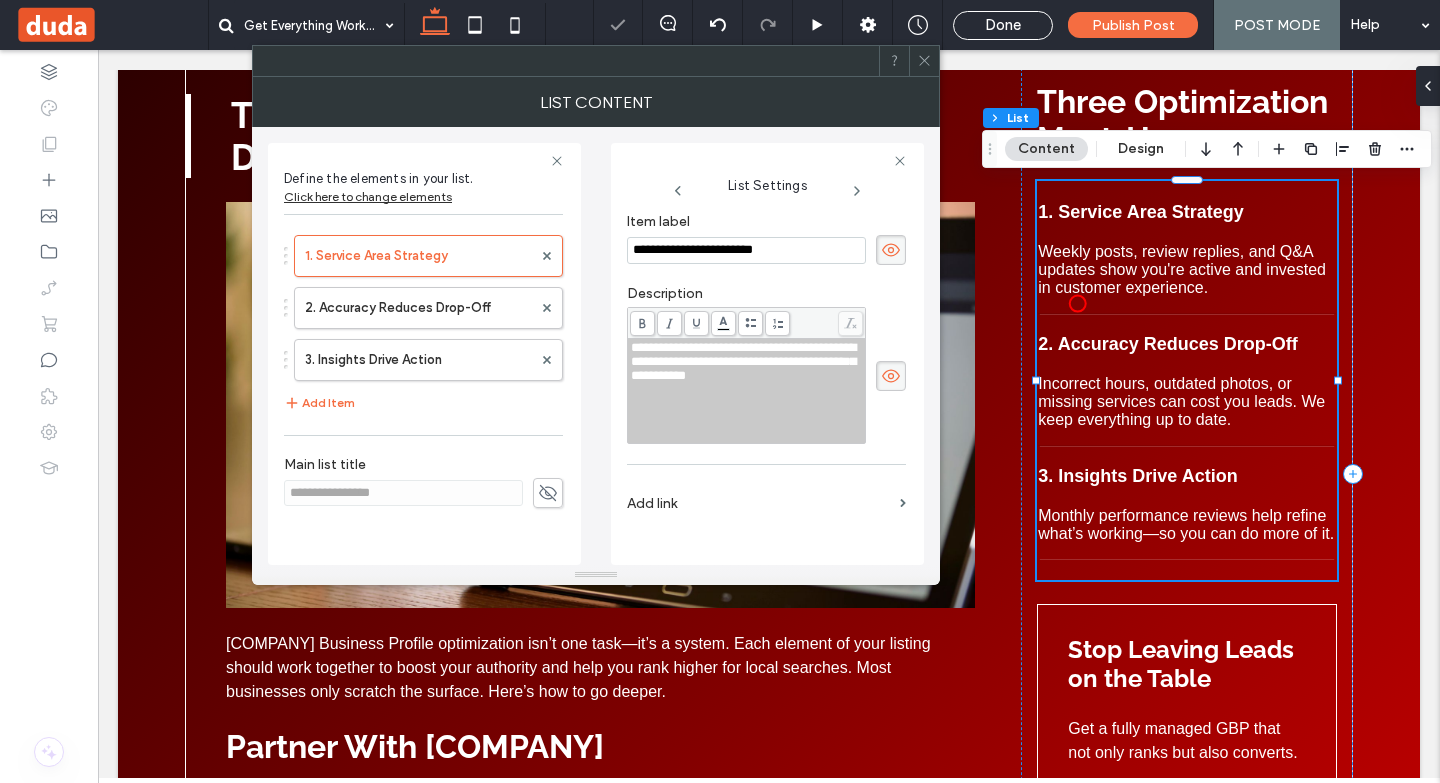 click on "**********" at bounding box center [743, 361] 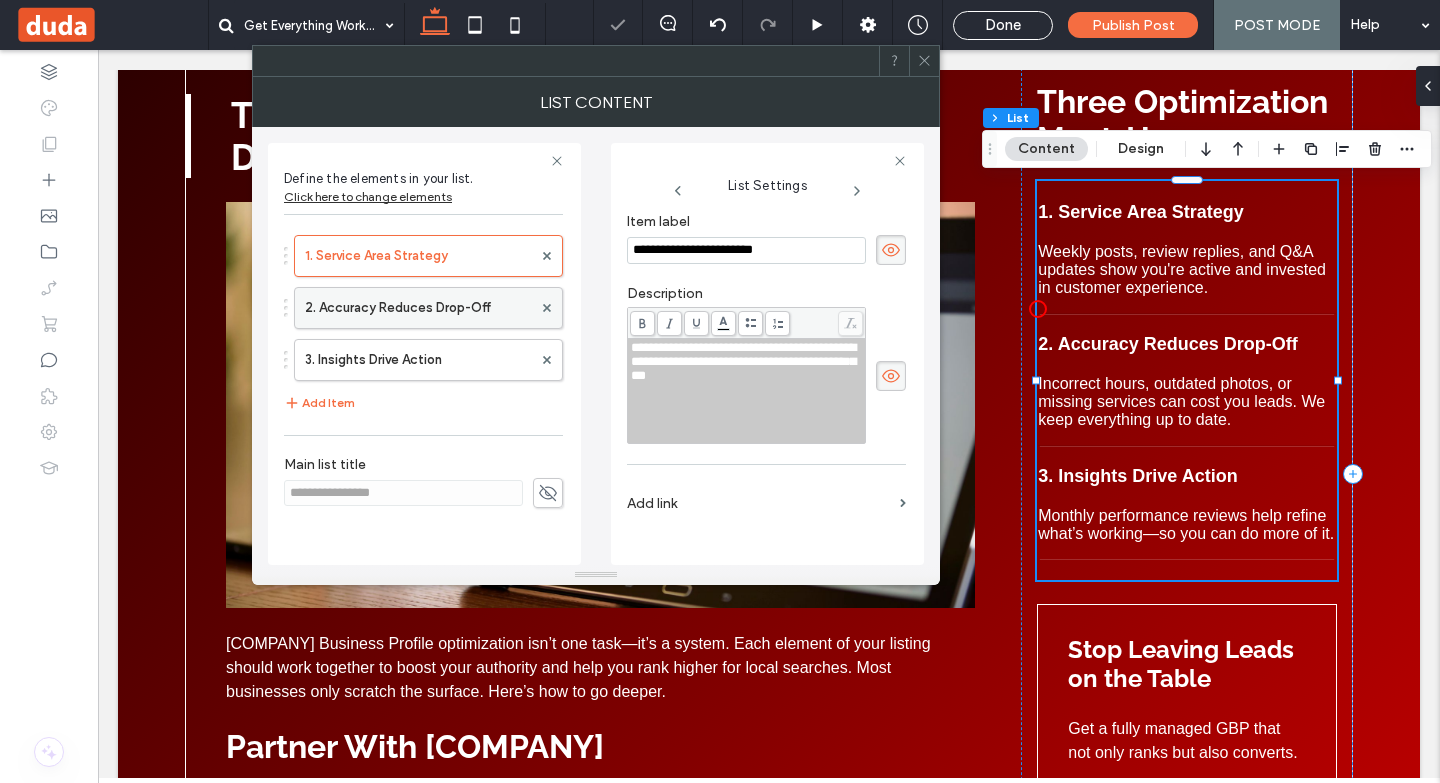 click on "2. Accuracy Reduces Drop-Off" at bounding box center (418, 308) 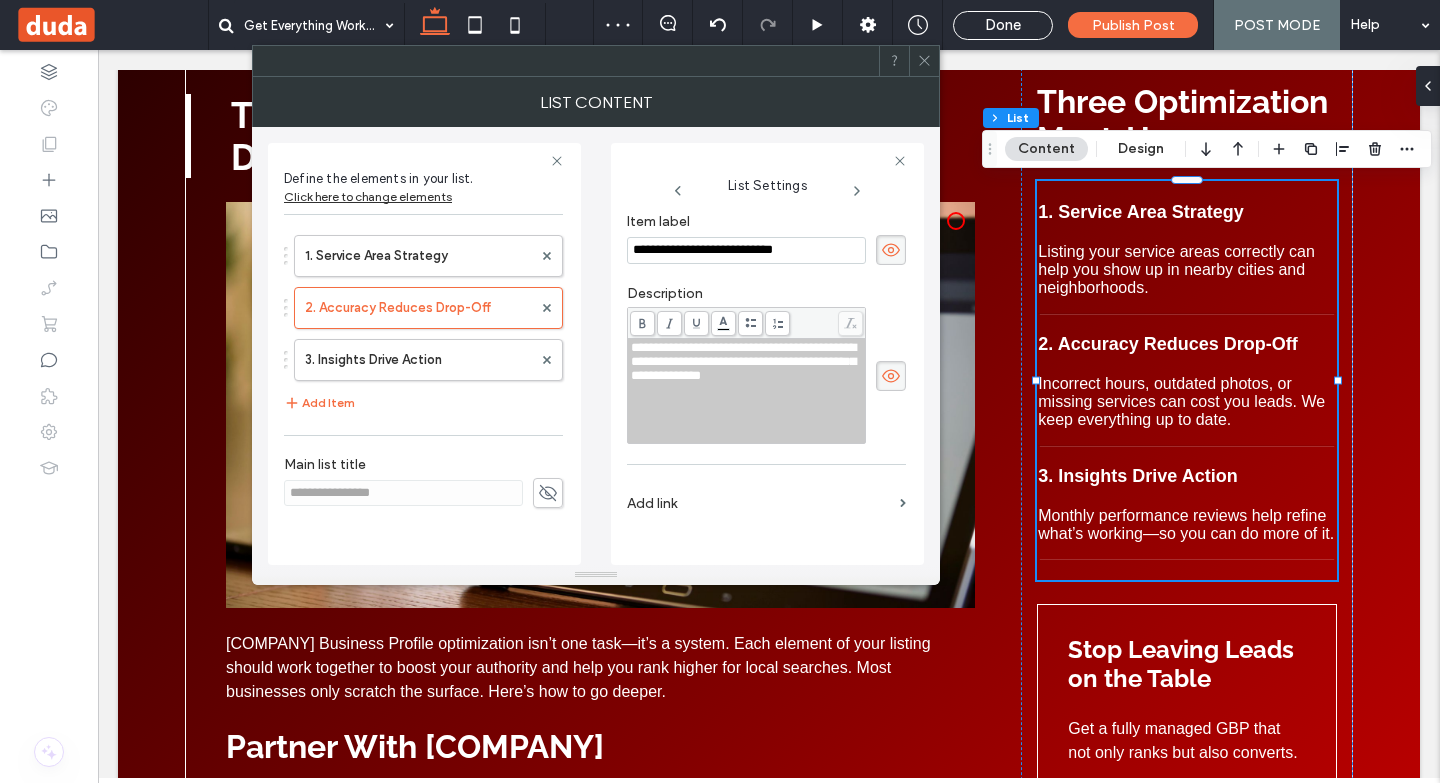drag, startPoint x: 840, startPoint y: 250, endPoint x: 649, endPoint y: 249, distance: 191.00262 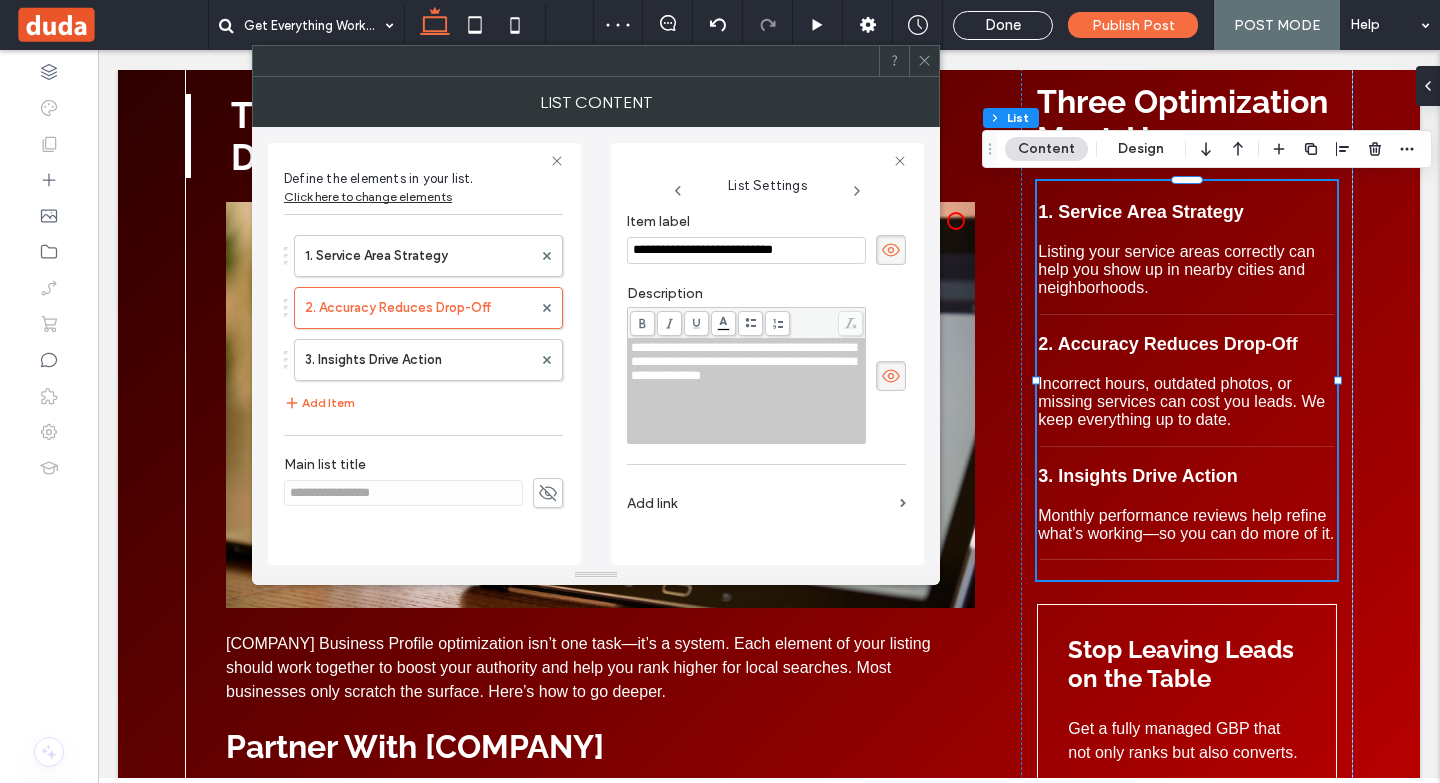 click on "**********" at bounding box center [746, 250] 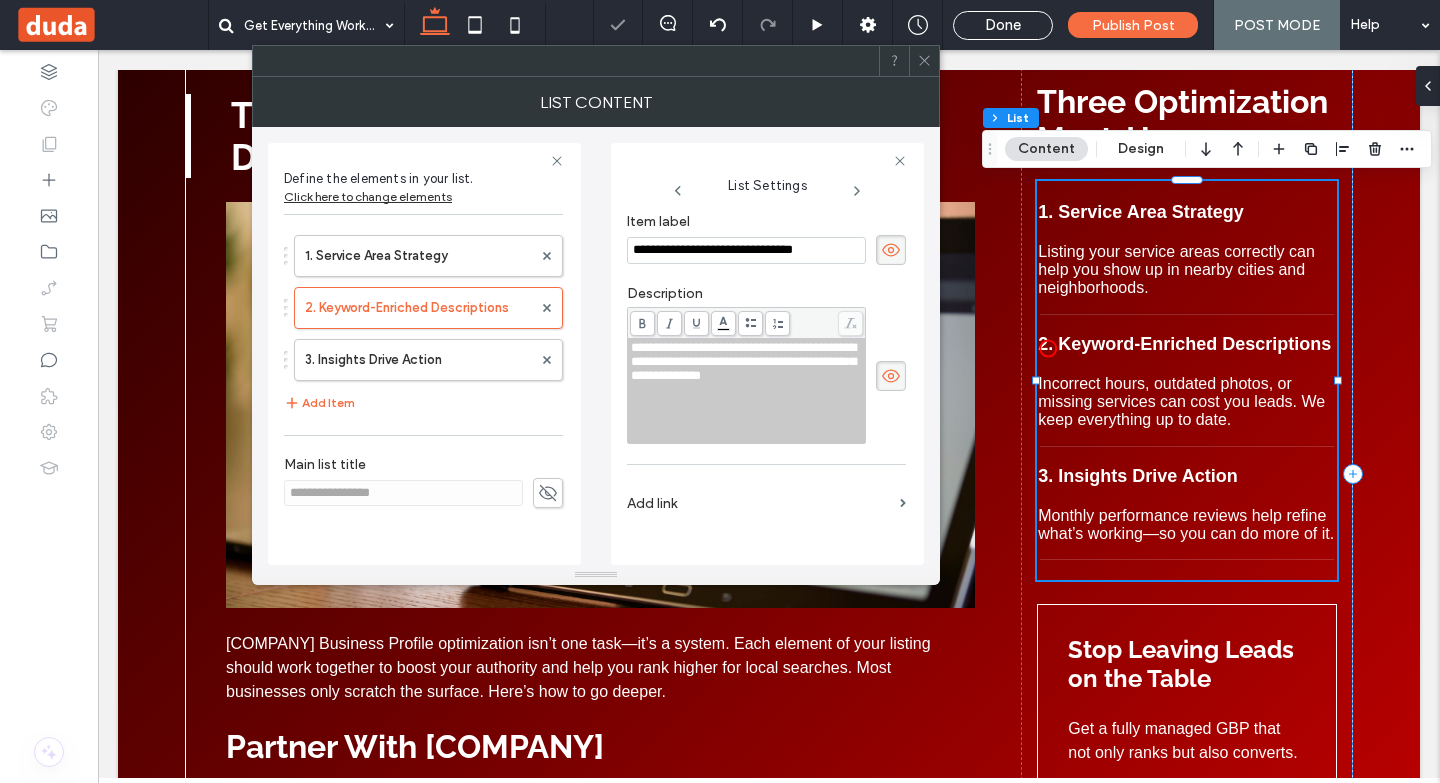 click on "**********" at bounding box center [747, 362] 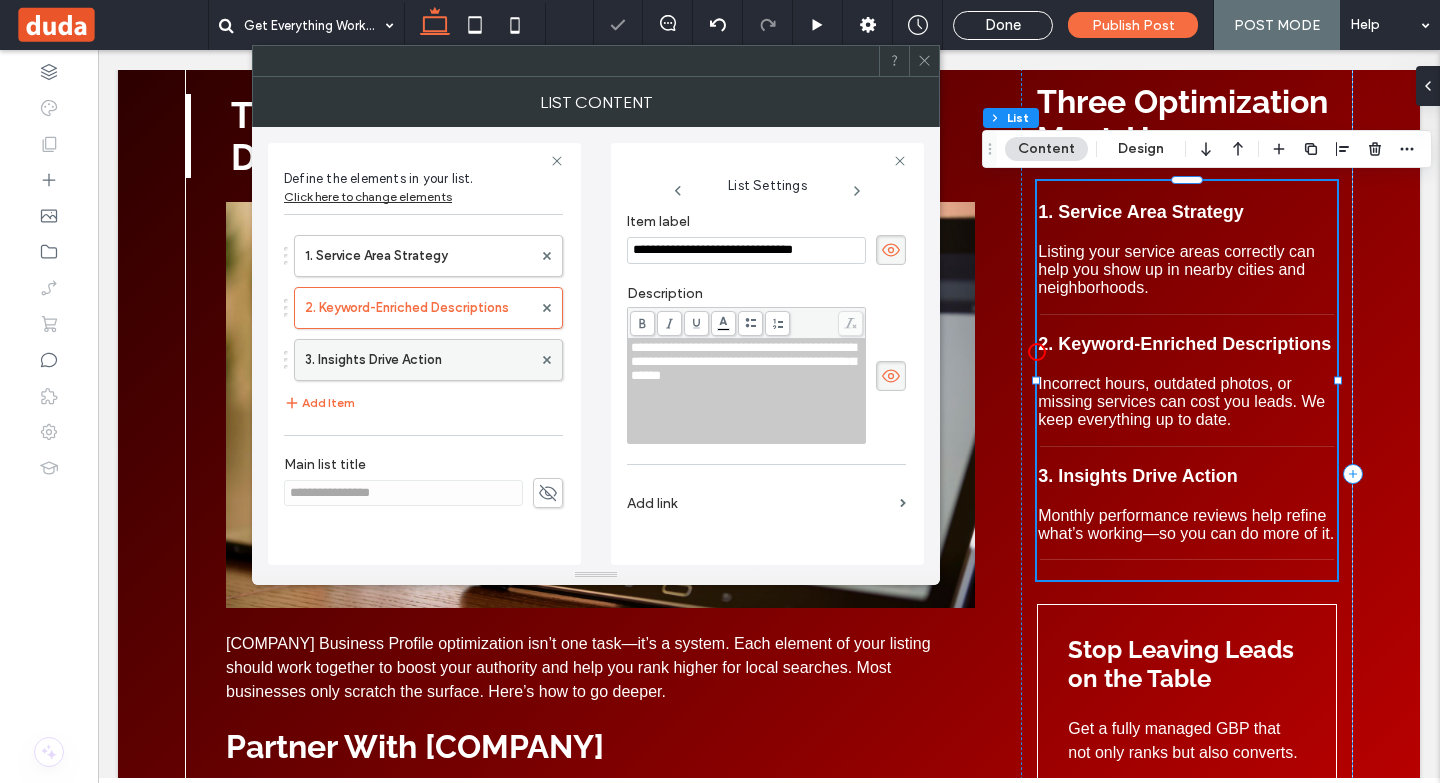 click on "3. Insights Drive Action" at bounding box center (418, 360) 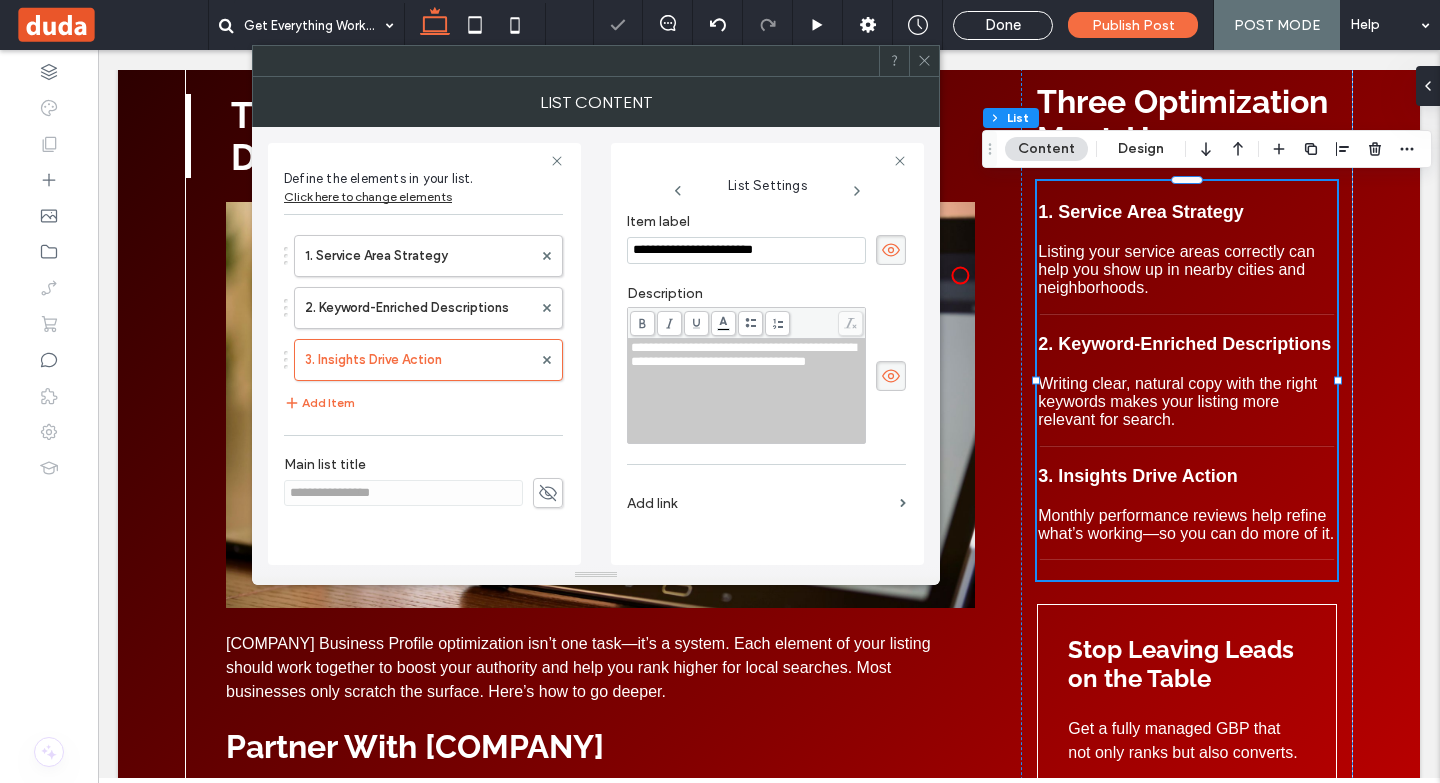 click on "**********" at bounding box center [746, 250] 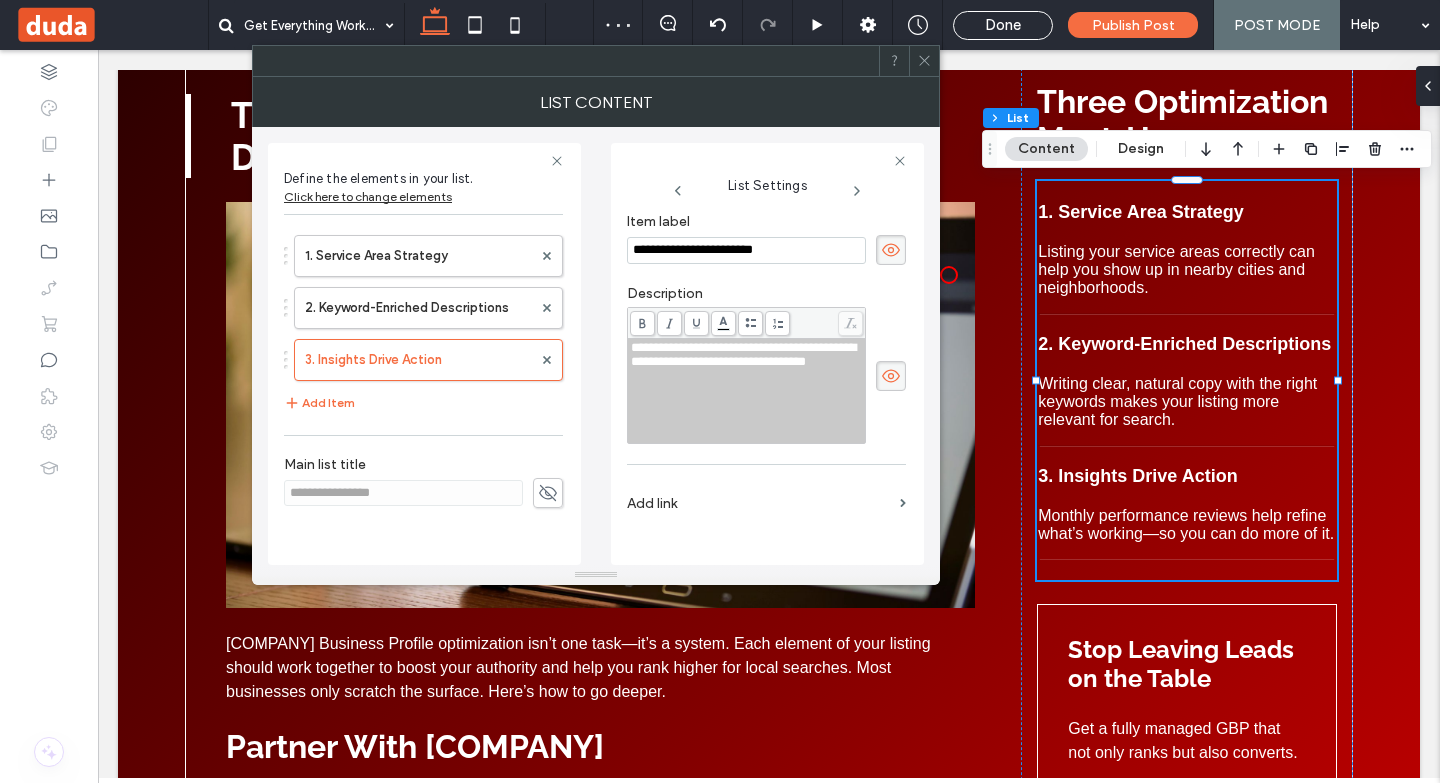 drag, startPoint x: 708, startPoint y: 249, endPoint x: 663, endPoint y: 248, distance: 45.01111 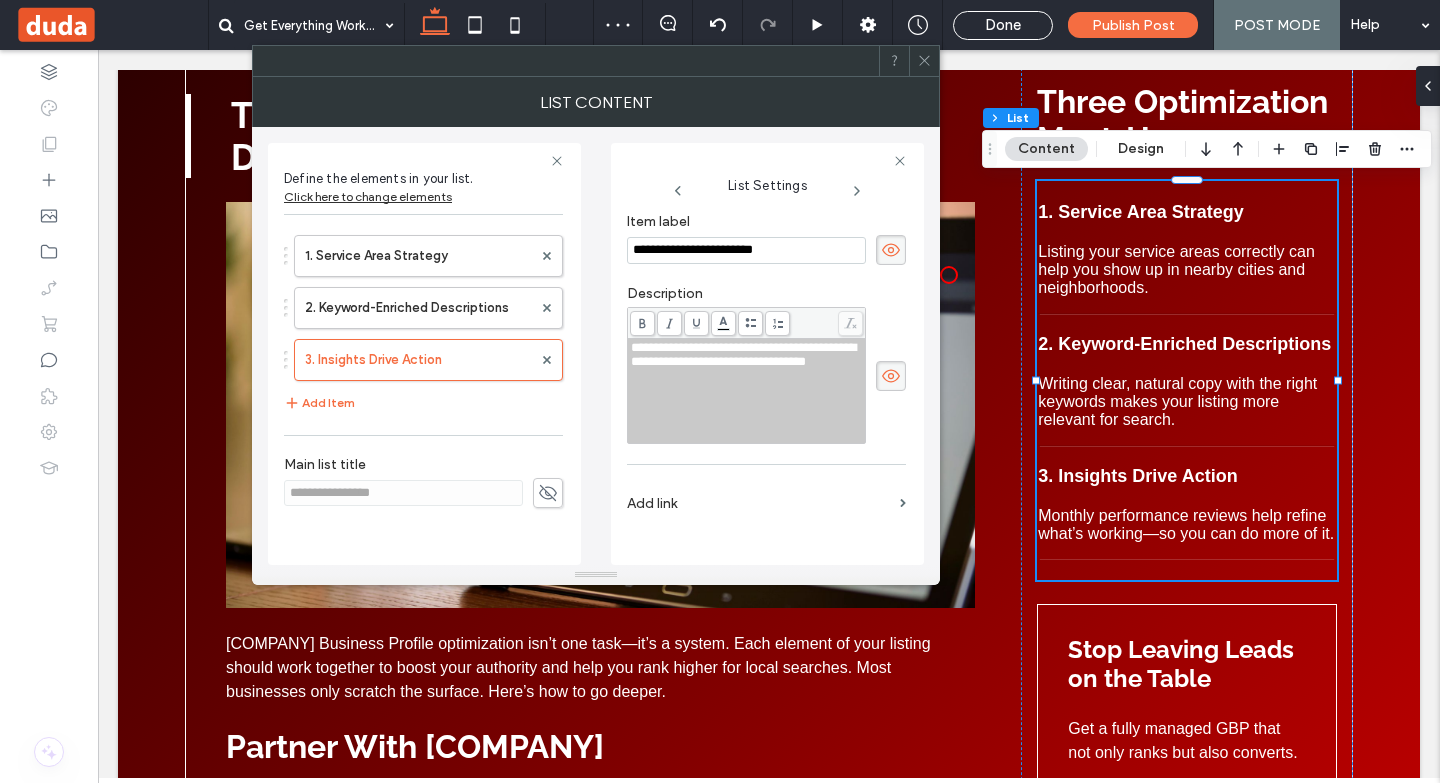 click on "**********" at bounding box center (746, 250) 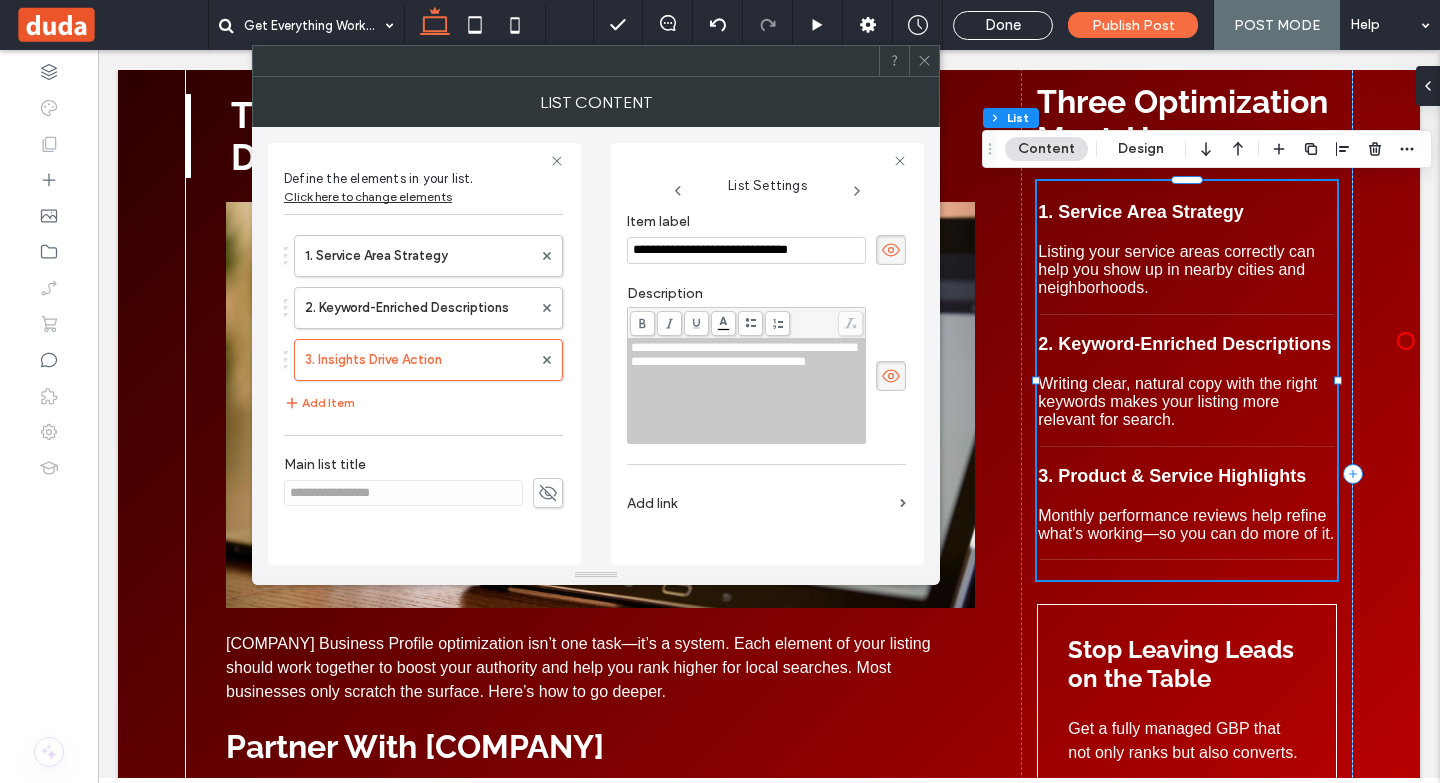type on "**********" 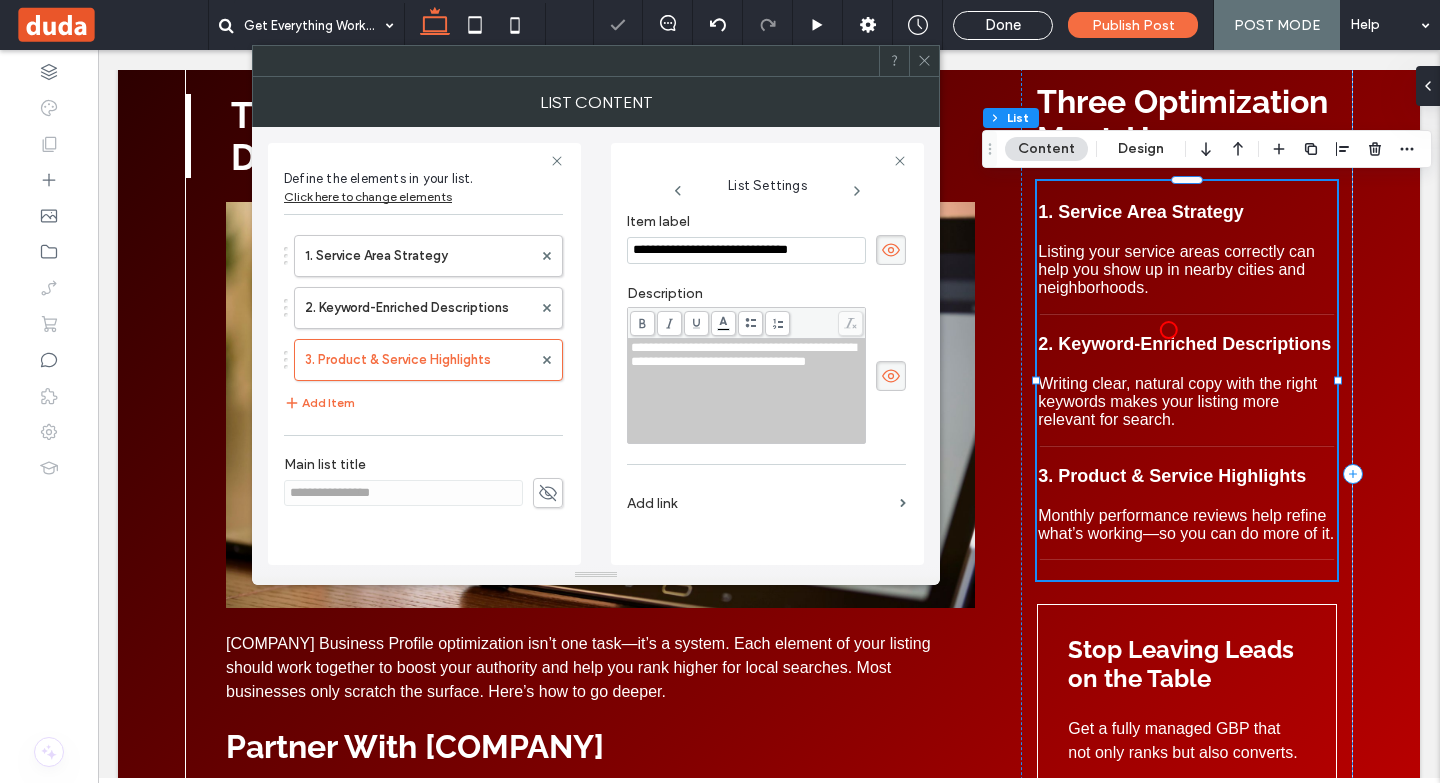 click on "**********" at bounding box center (743, 354) 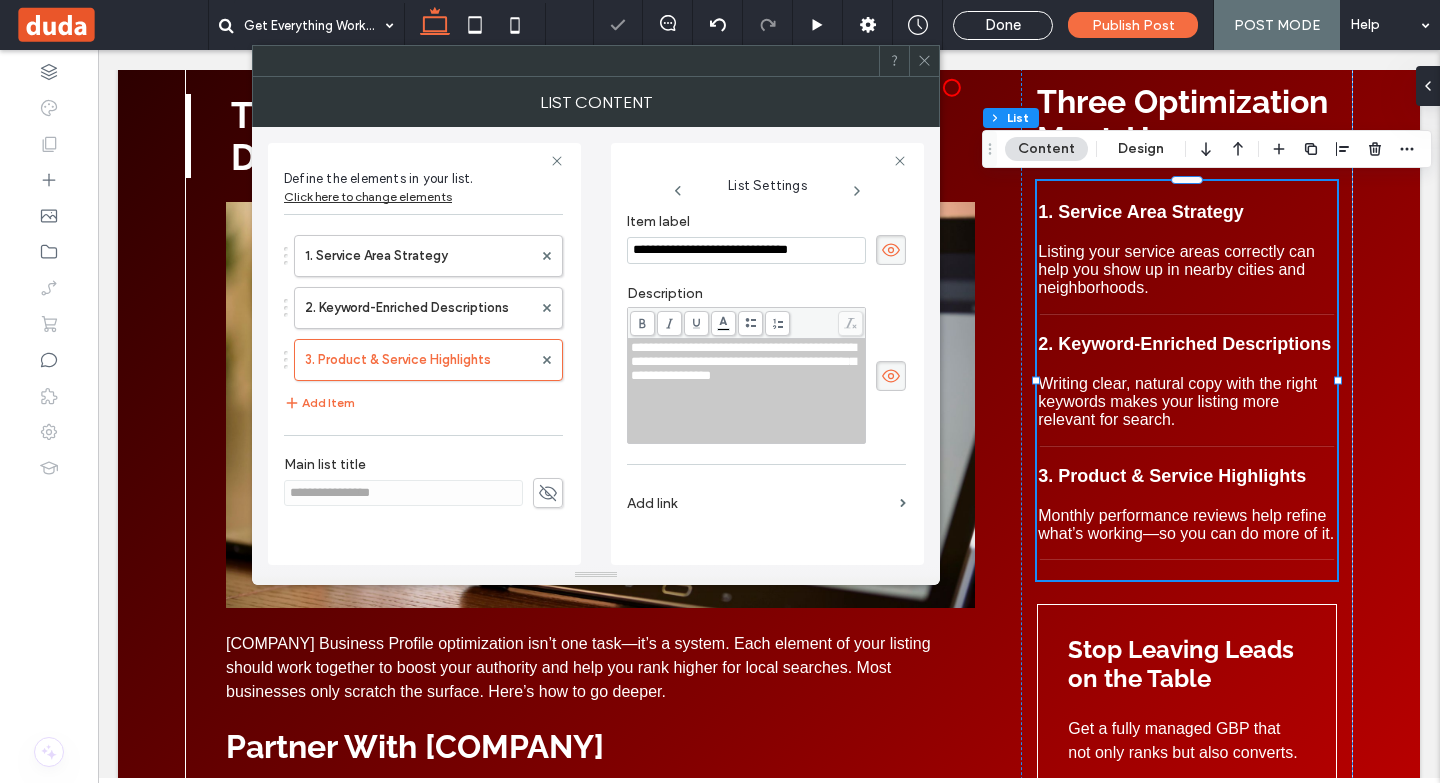click 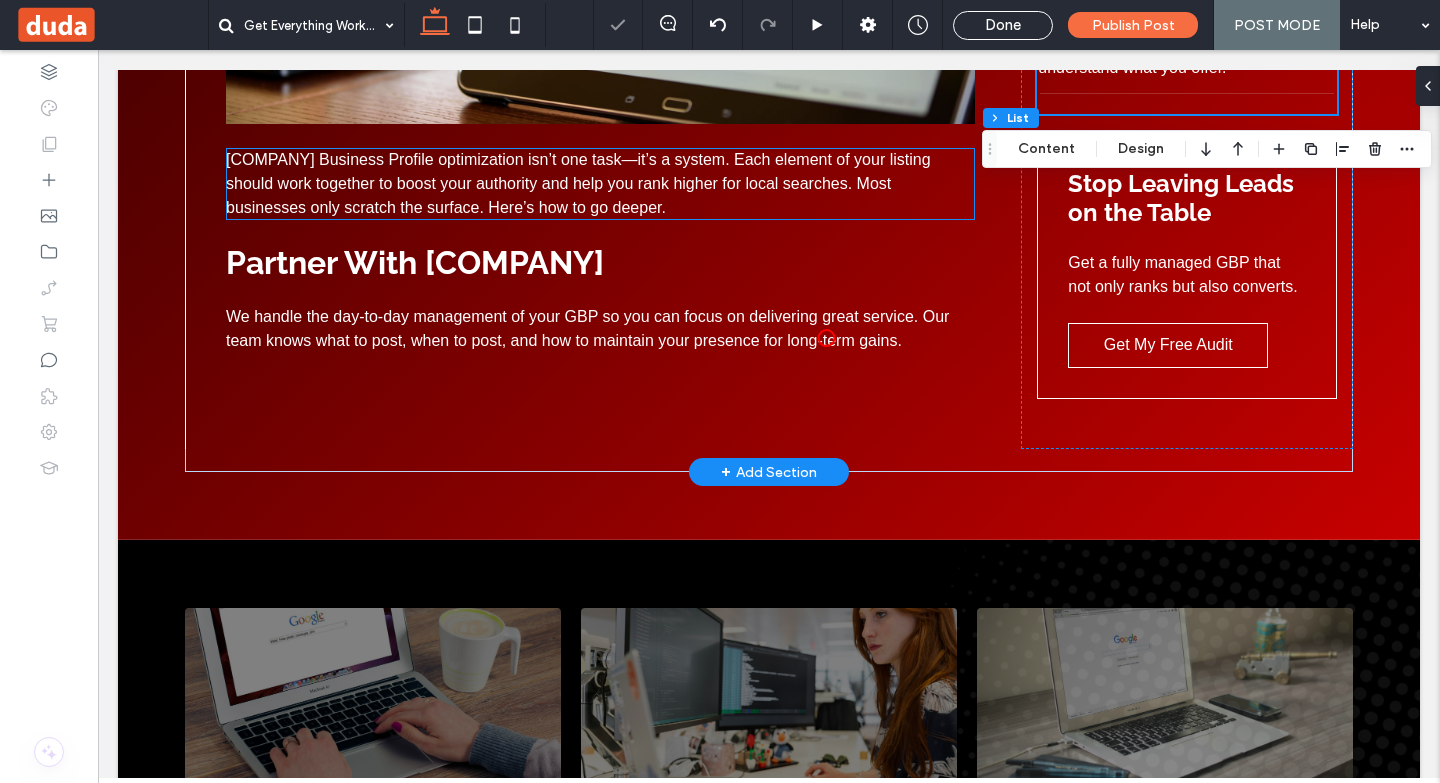scroll, scrollTop: 1100, scrollLeft: 0, axis: vertical 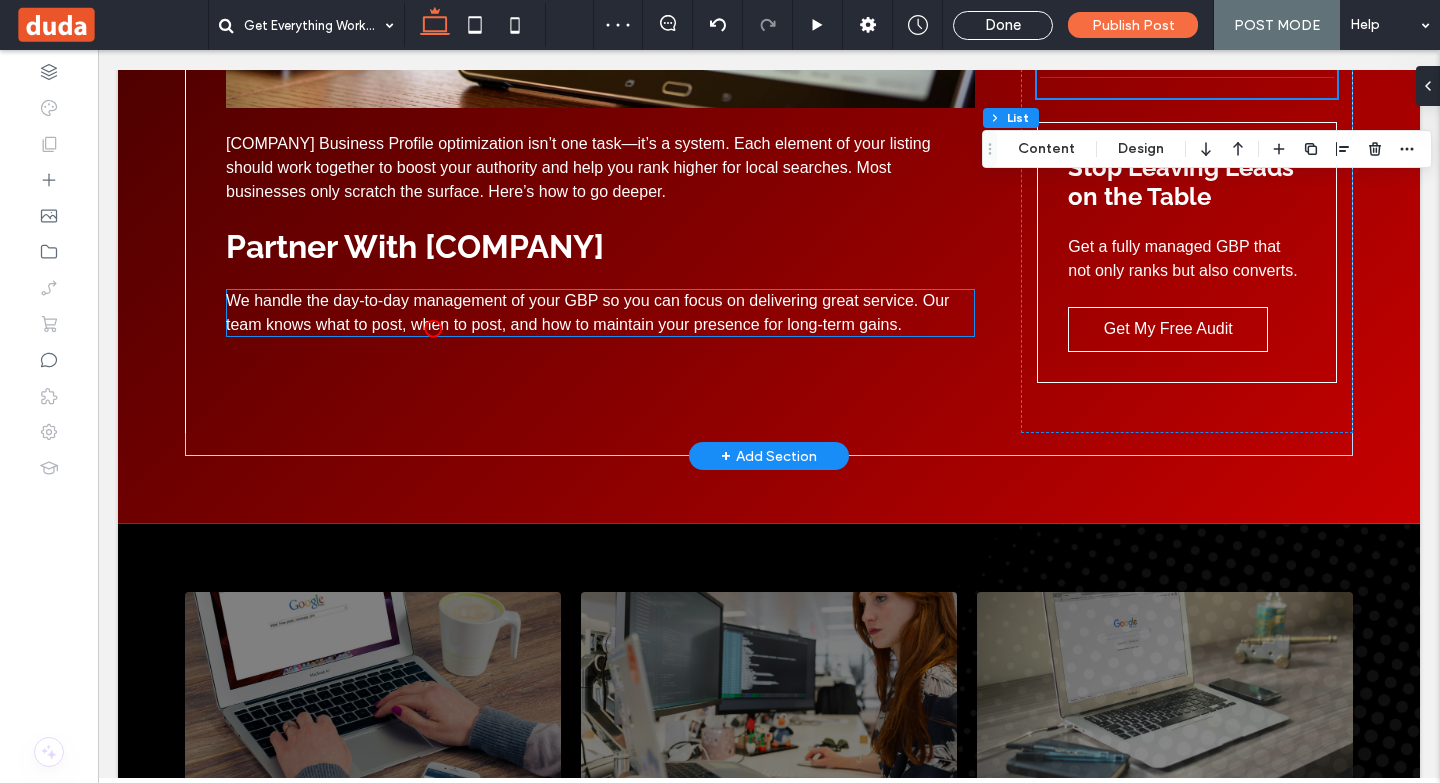 click on "We handle the day-to-day management of your GBP so you can focus on delivering great service. Our team knows what to post, when to post, and how to maintain your presence for long-term gains." at bounding box center (587, 312) 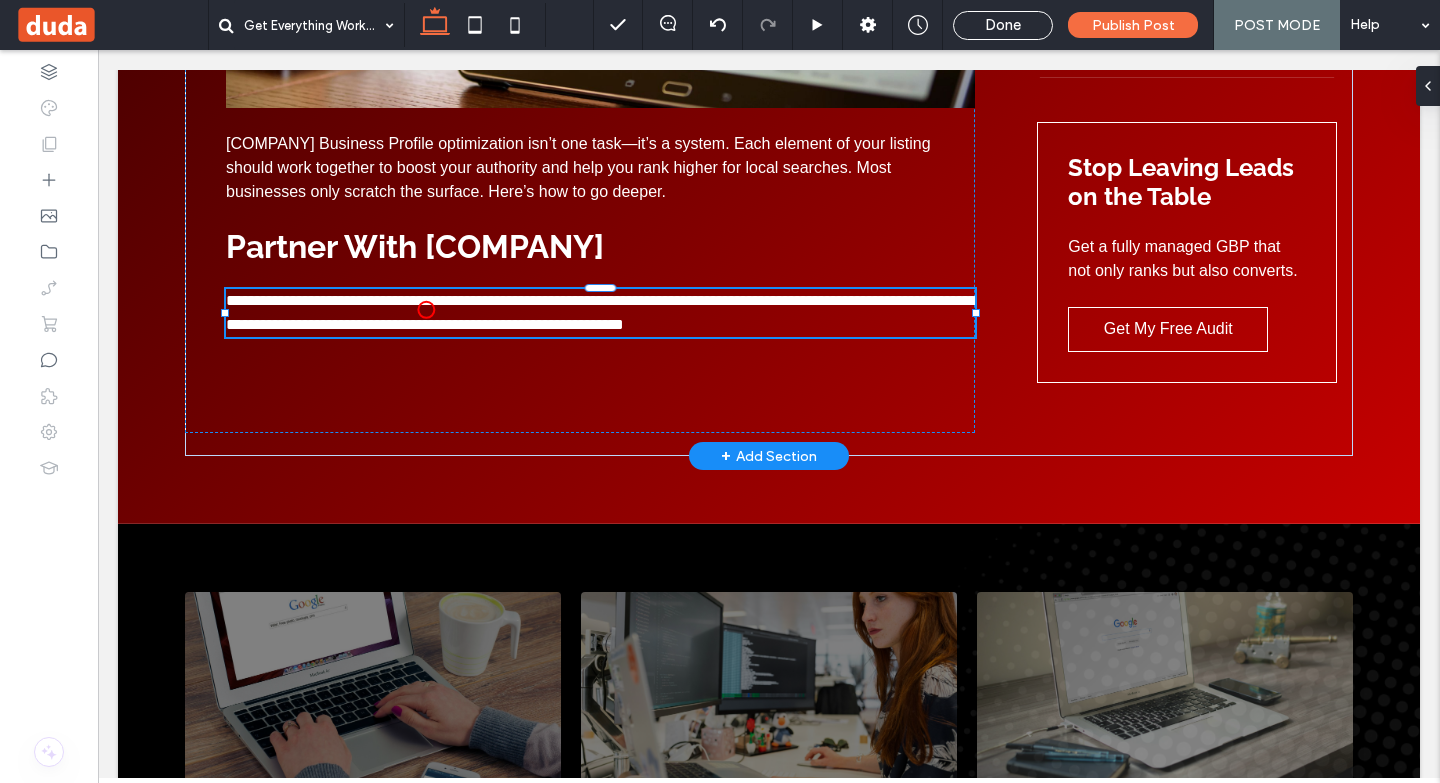 type on "*********" 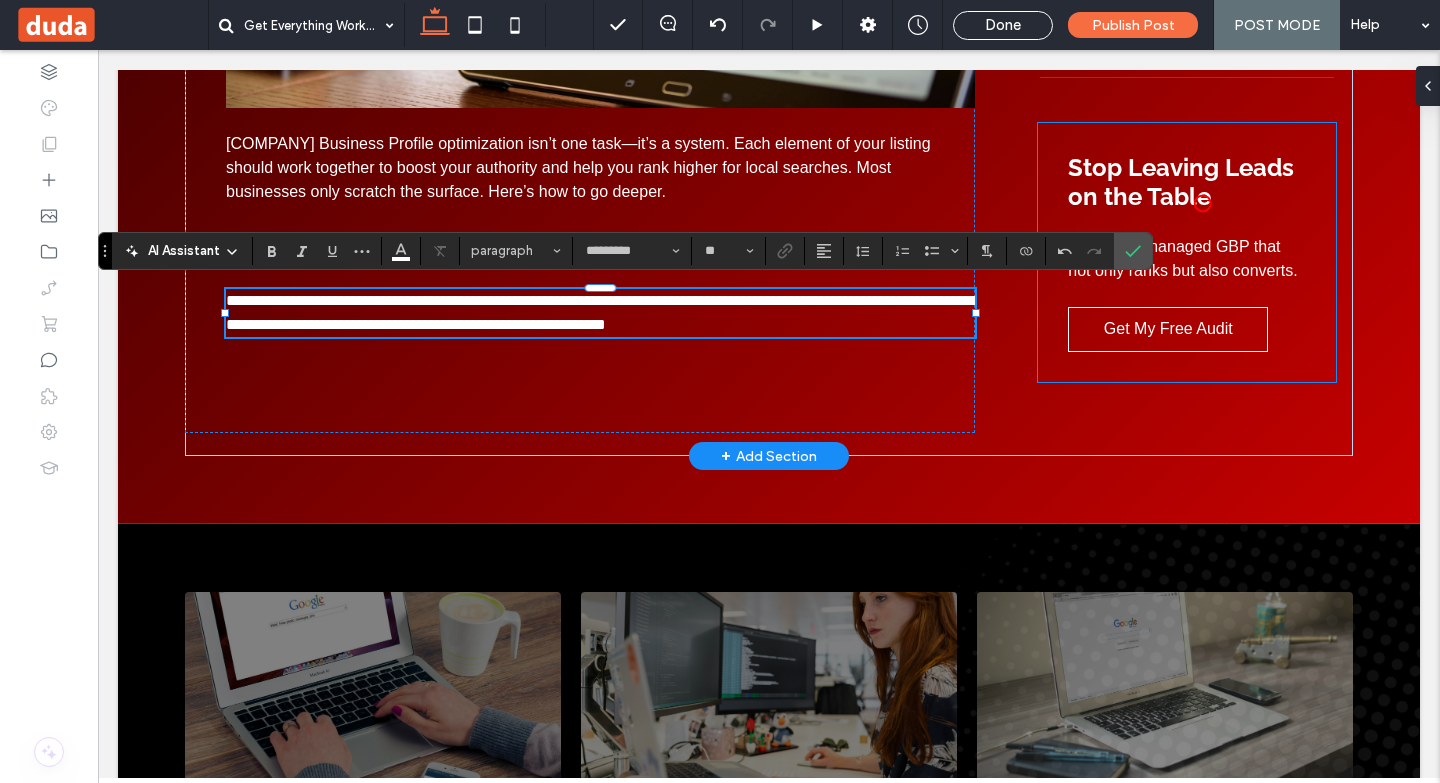 click on "Stop Leaving Leads on the Table" at bounding box center [1181, 182] 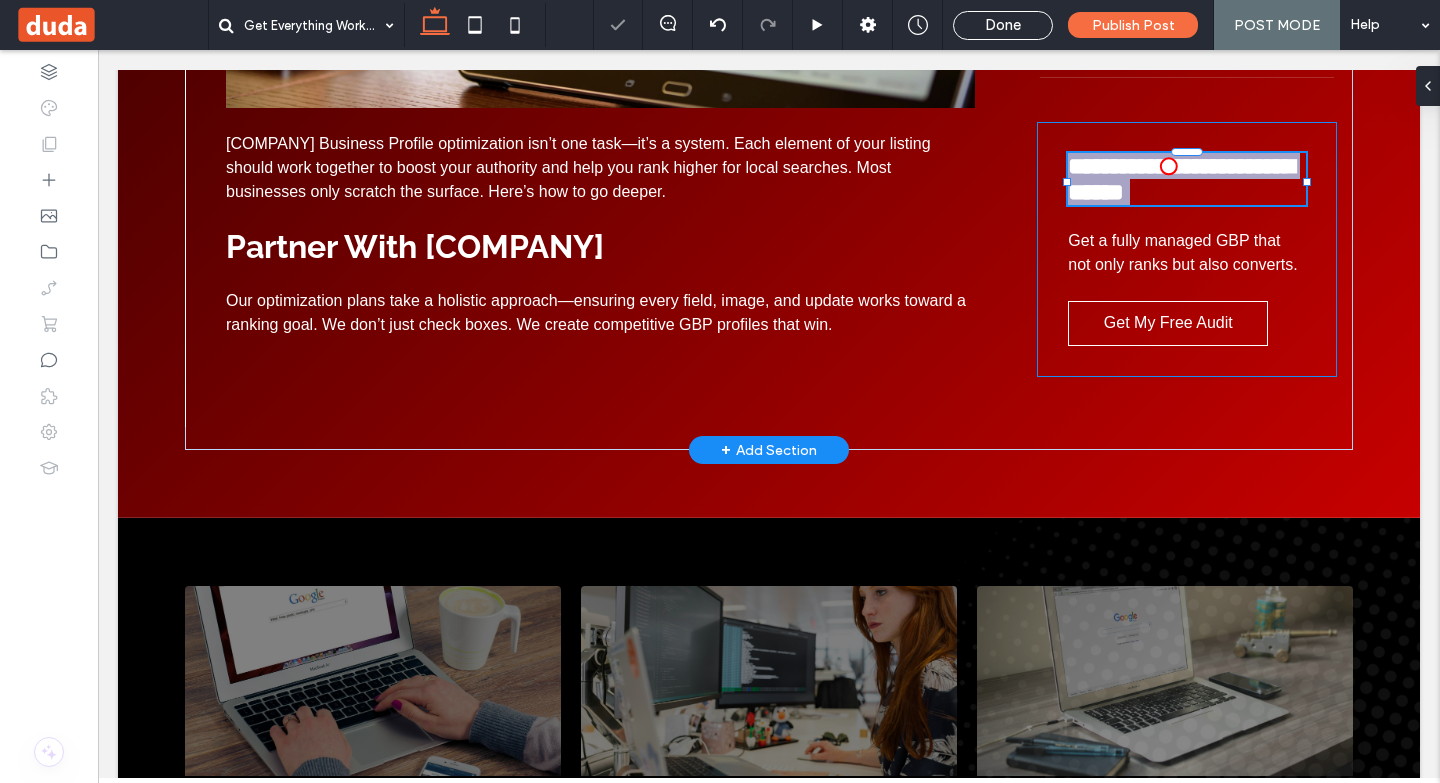 type on "*******" 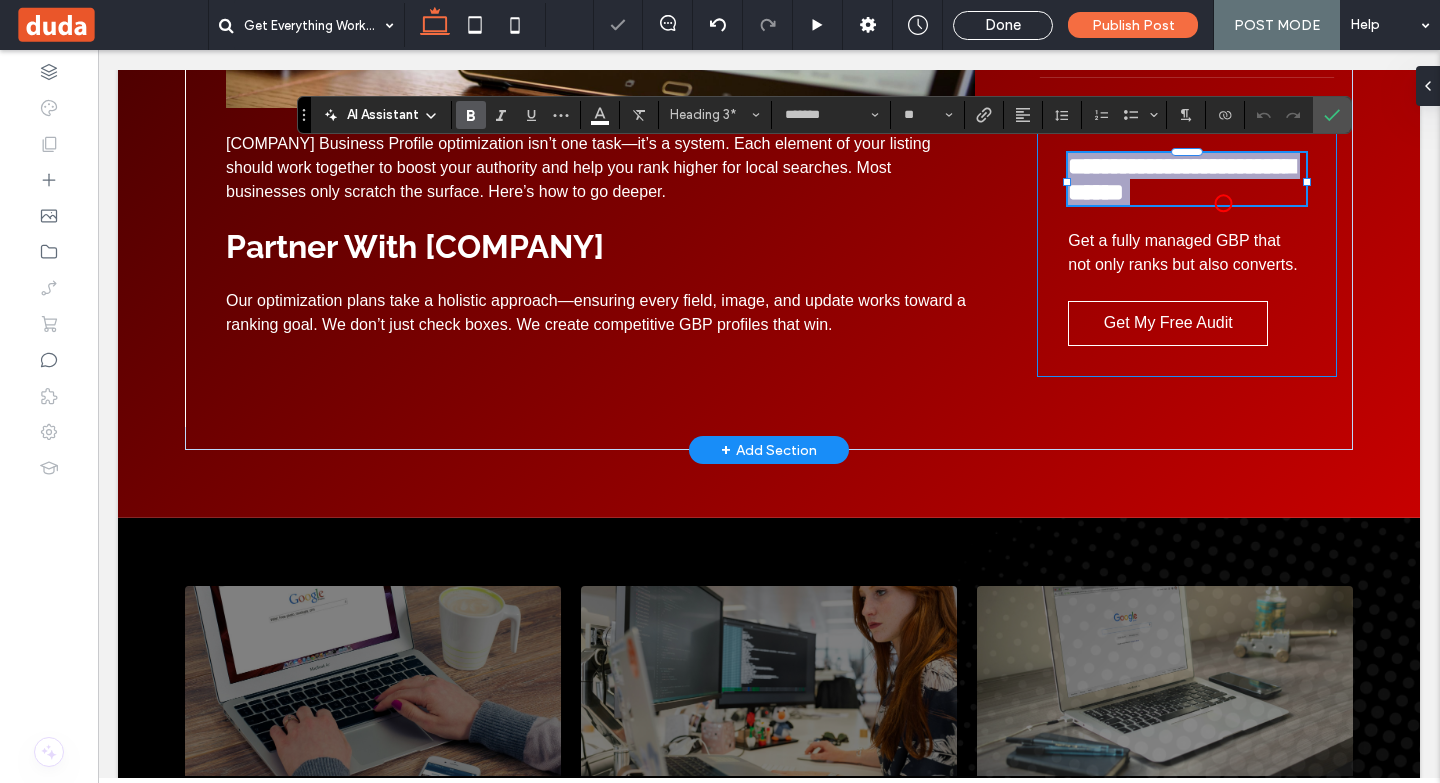 click on "**********" at bounding box center [1187, 179] 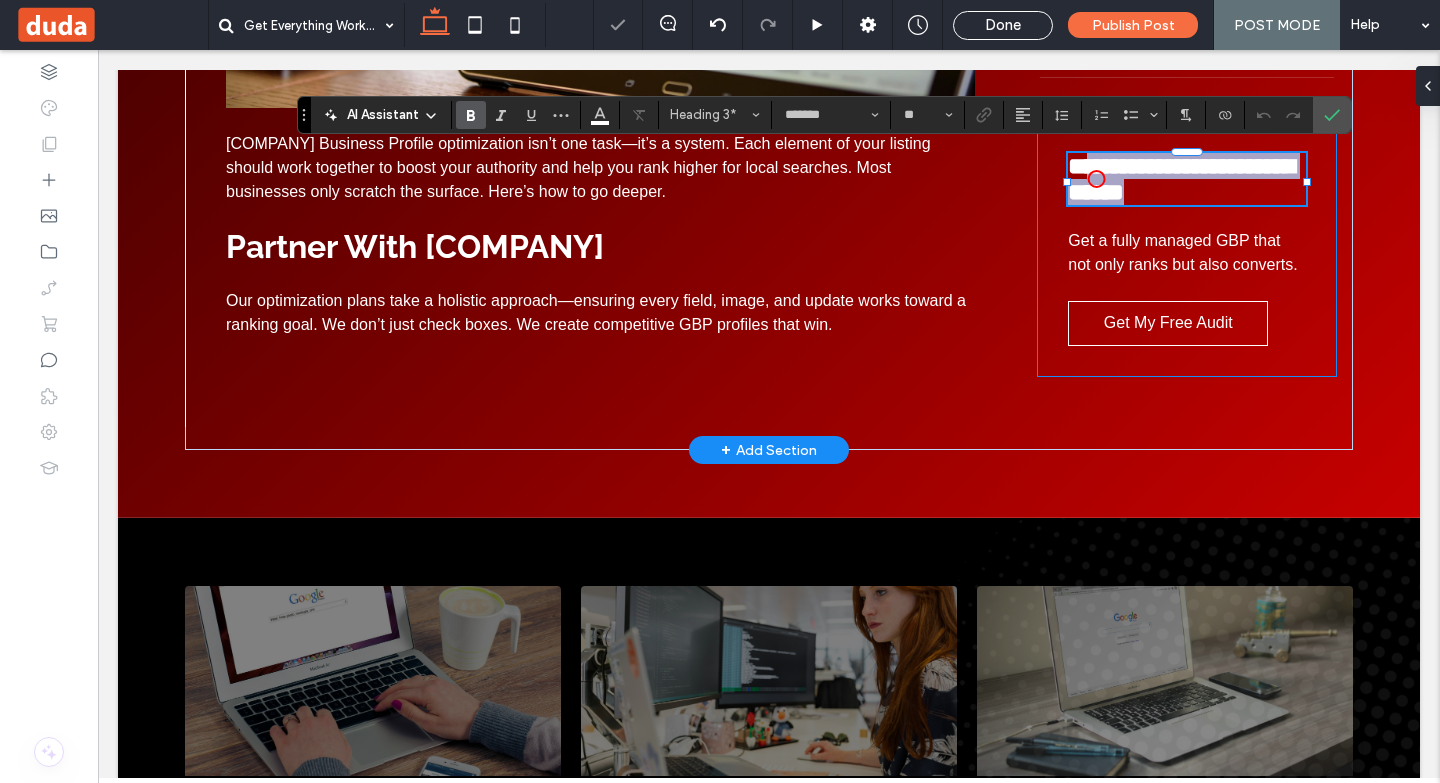click on "**********" at bounding box center (1181, 179) 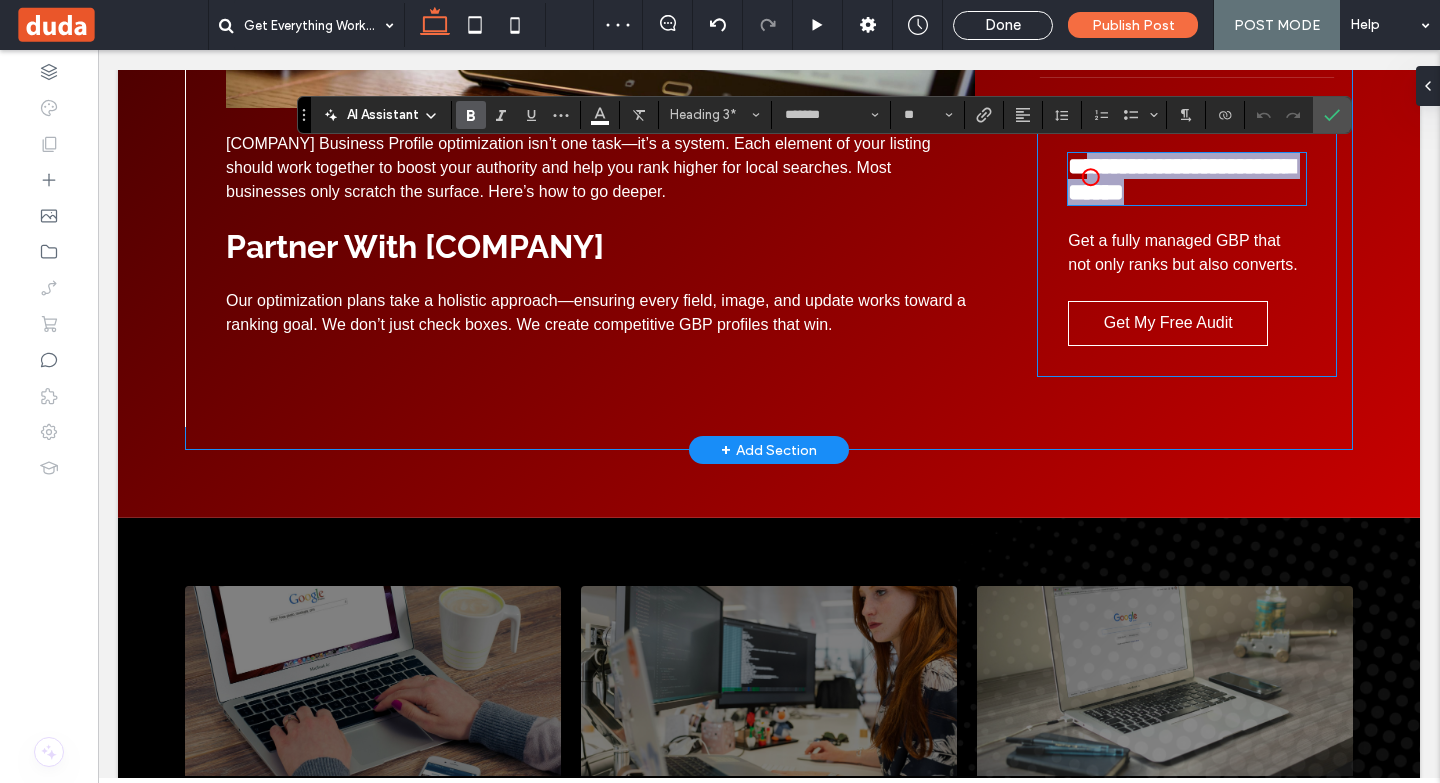 click on "**********" at bounding box center (1181, 179) 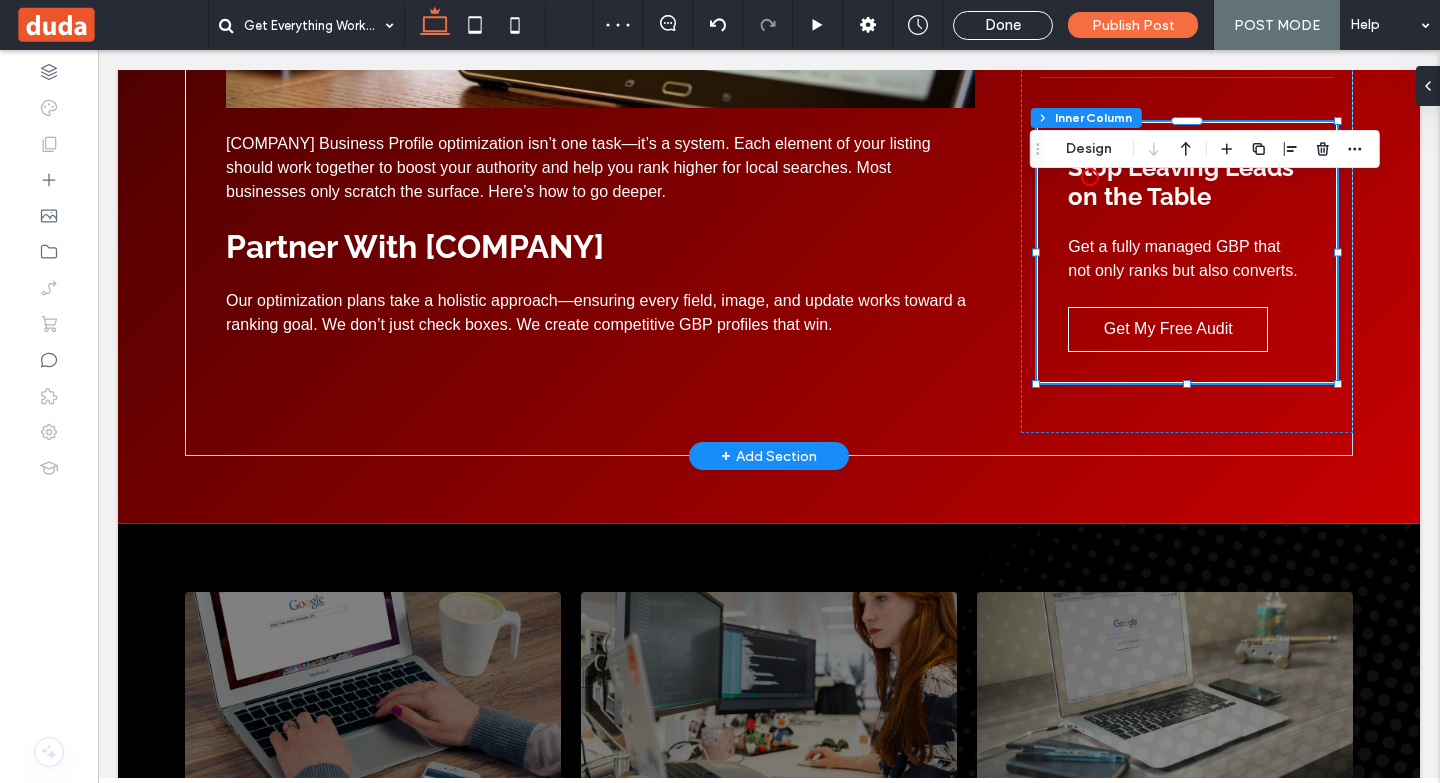 click on "Stop Leaving Leads on the Table" at bounding box center (1181, 182) 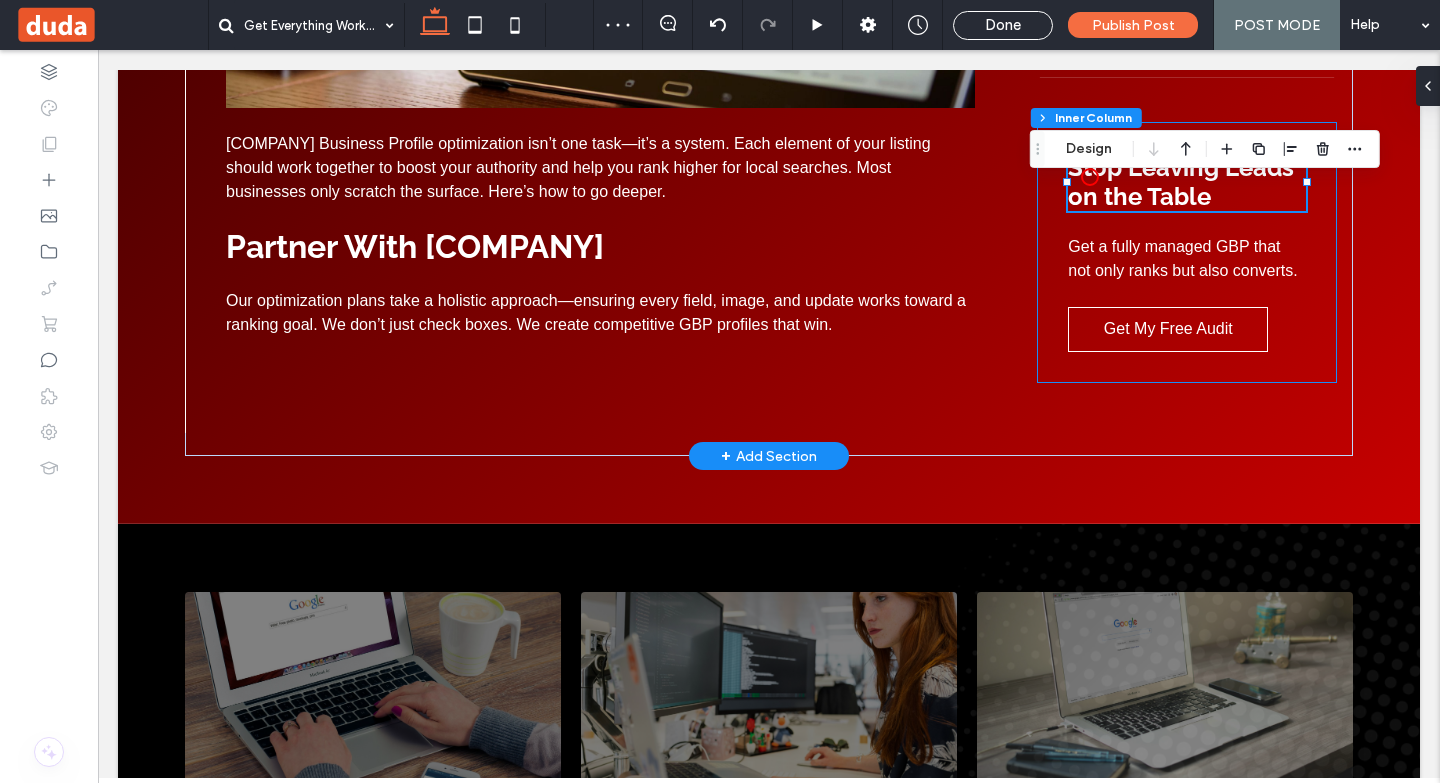 click on "Stop Leaving Leads on the Table" at bounding box center (1187, 182) 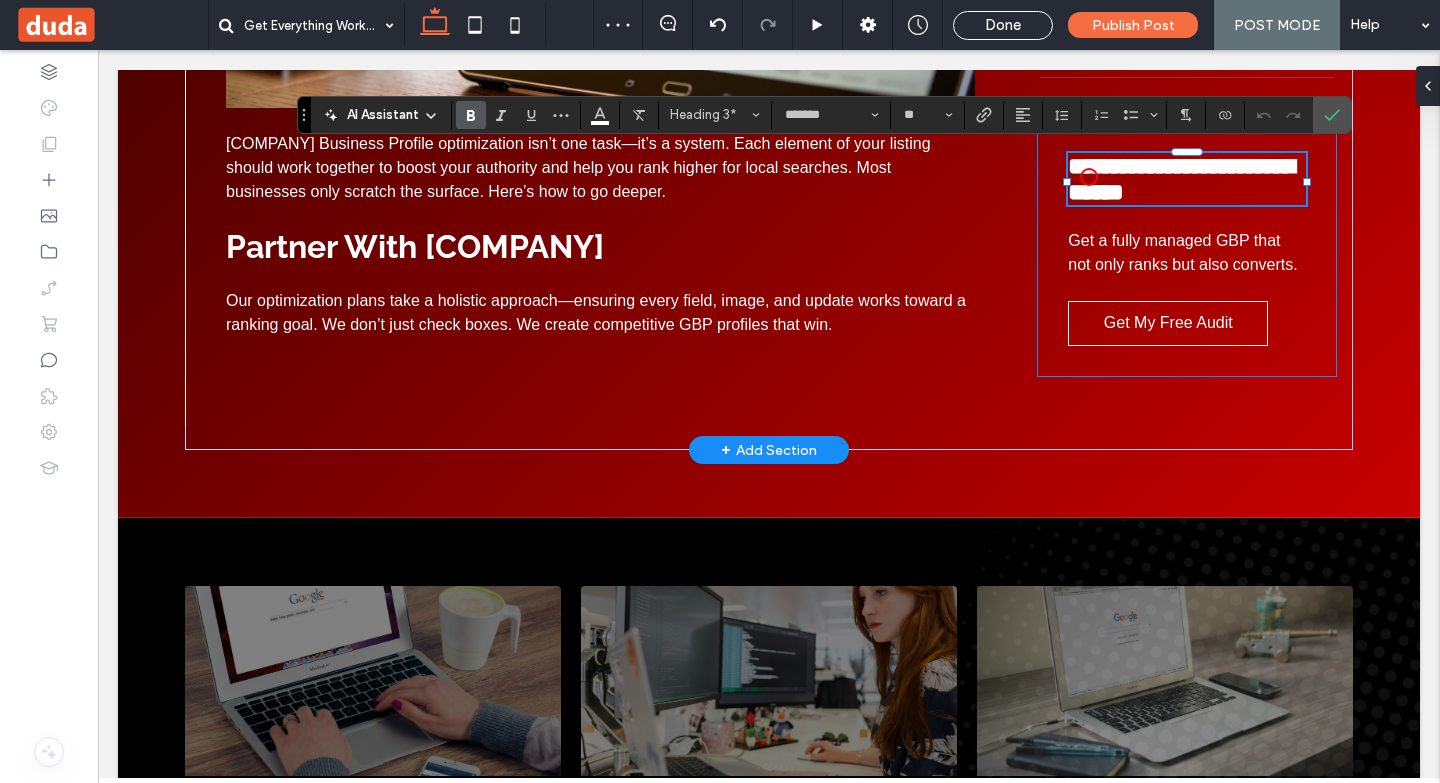 click on "**********" at bounding box center (1181, 179) 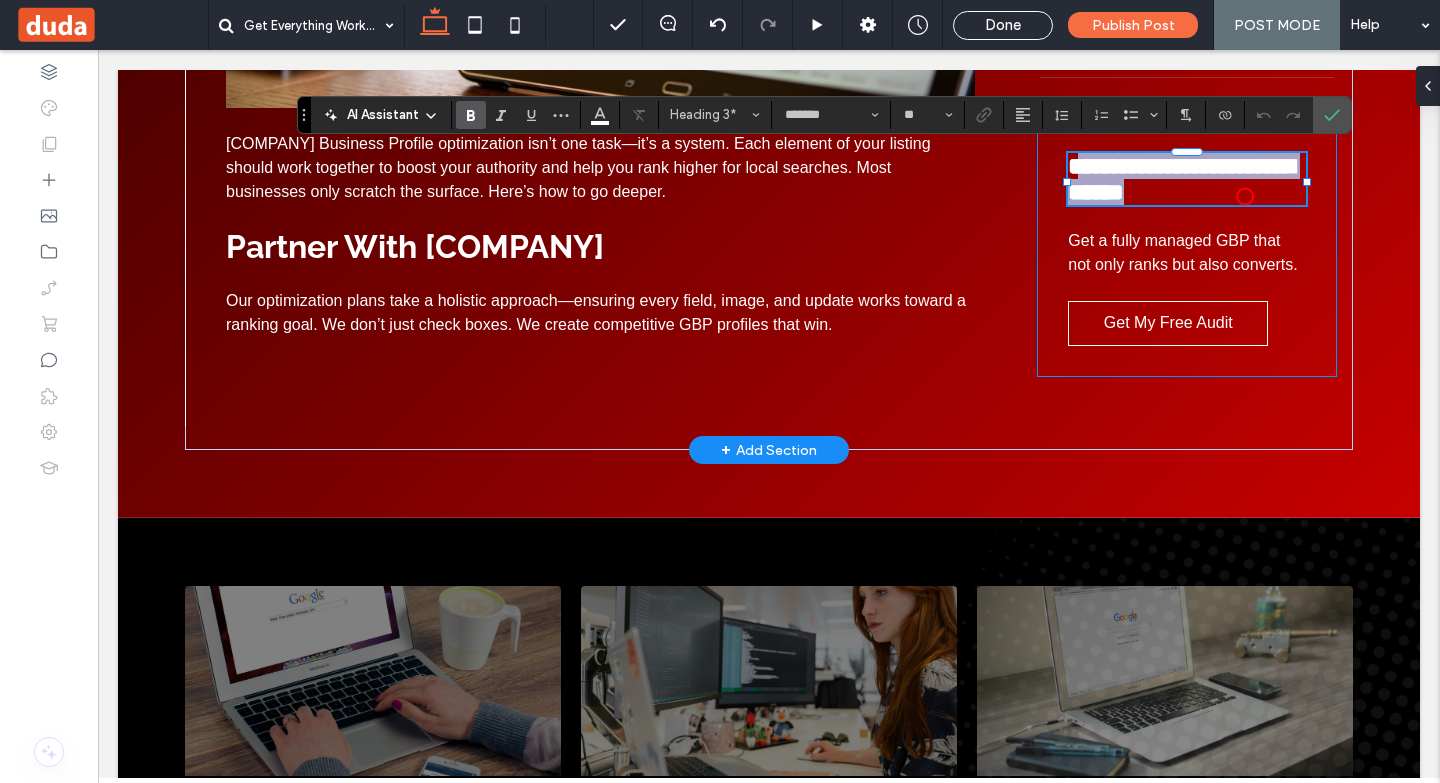 click on "**********" at bounding box center [1187, 179] 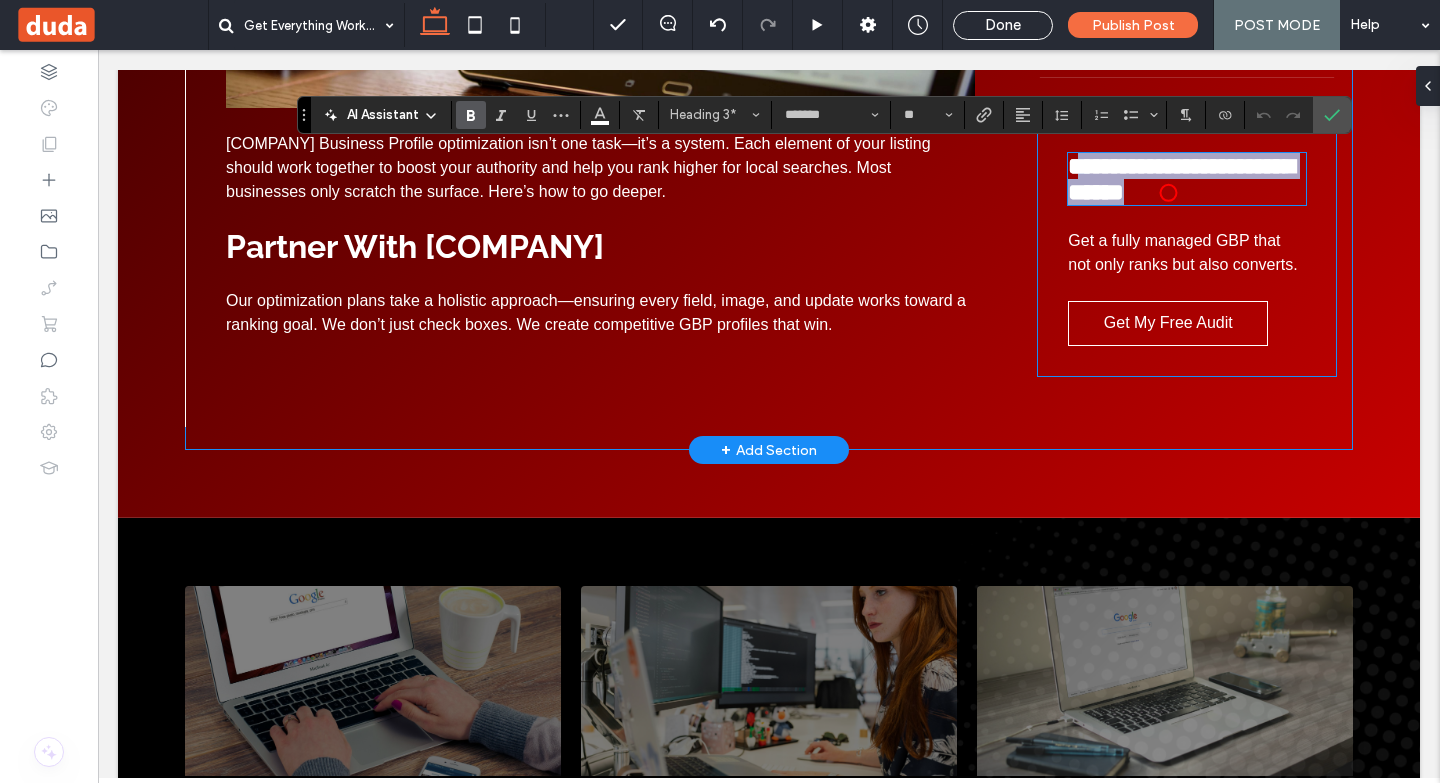 type on "*********" 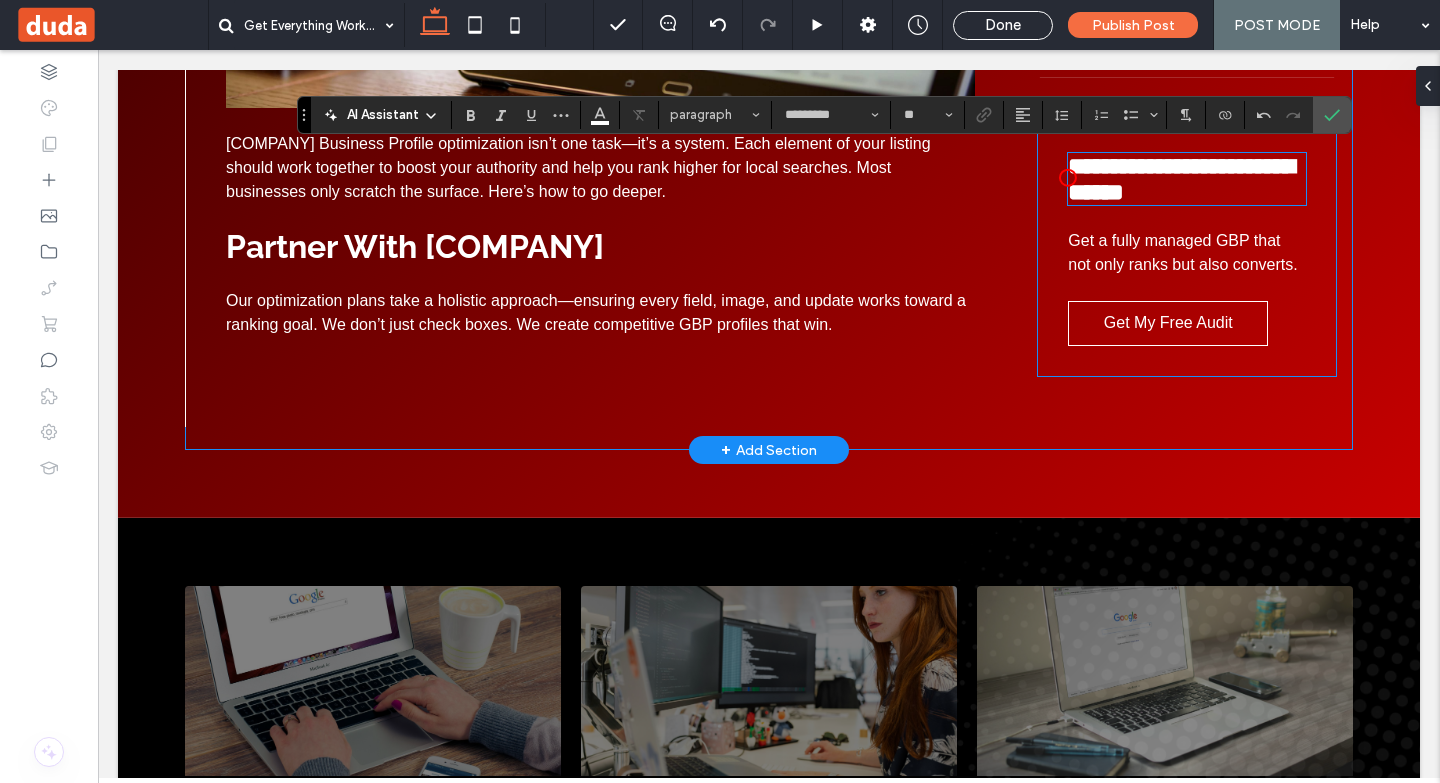 type on "*******" 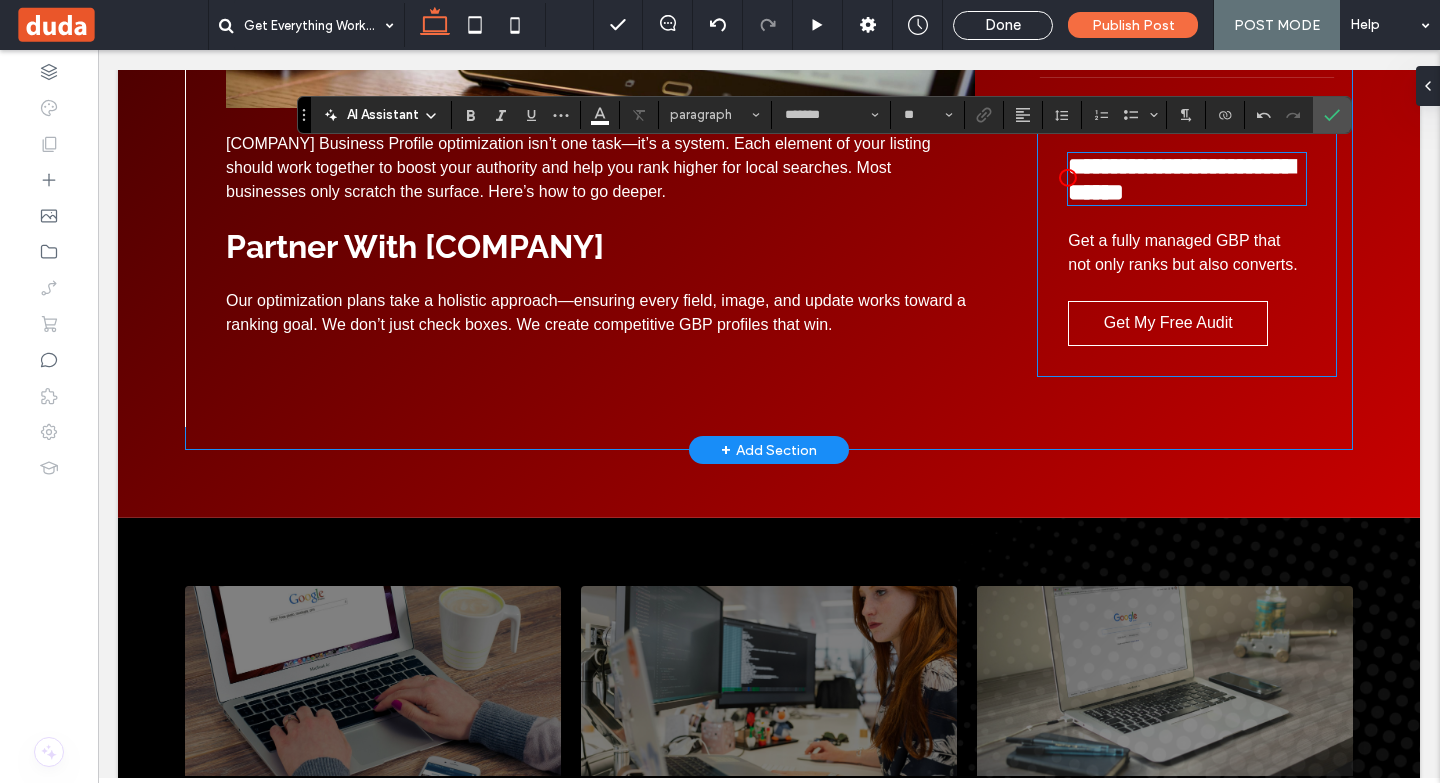 click on "**********" at bounding box center [1181, 179] 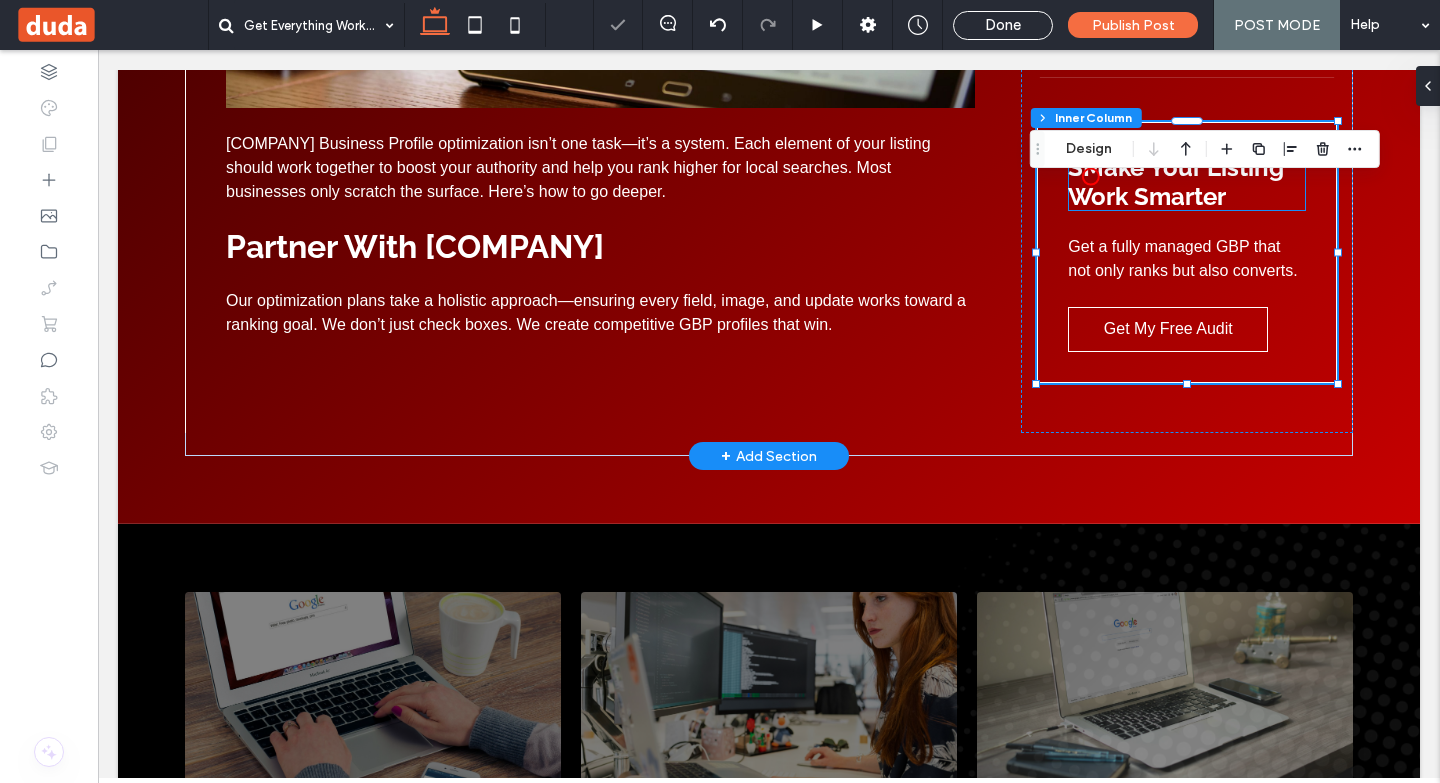 click on "SMake Your Listing Work Smarter" at bounding box center [1176, 182] 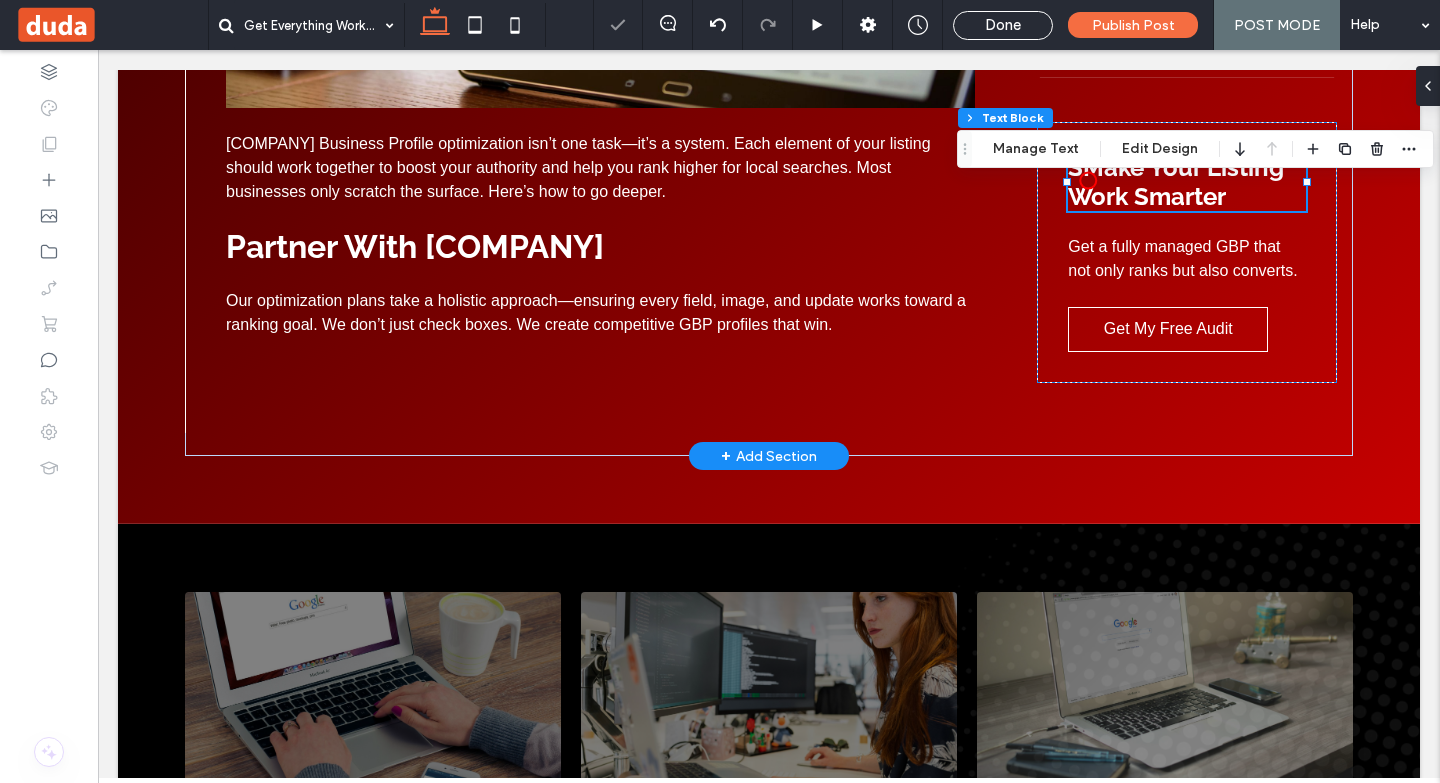 click on "SMake Your Listing Work Smarter" at bounding box center [1187, 182] 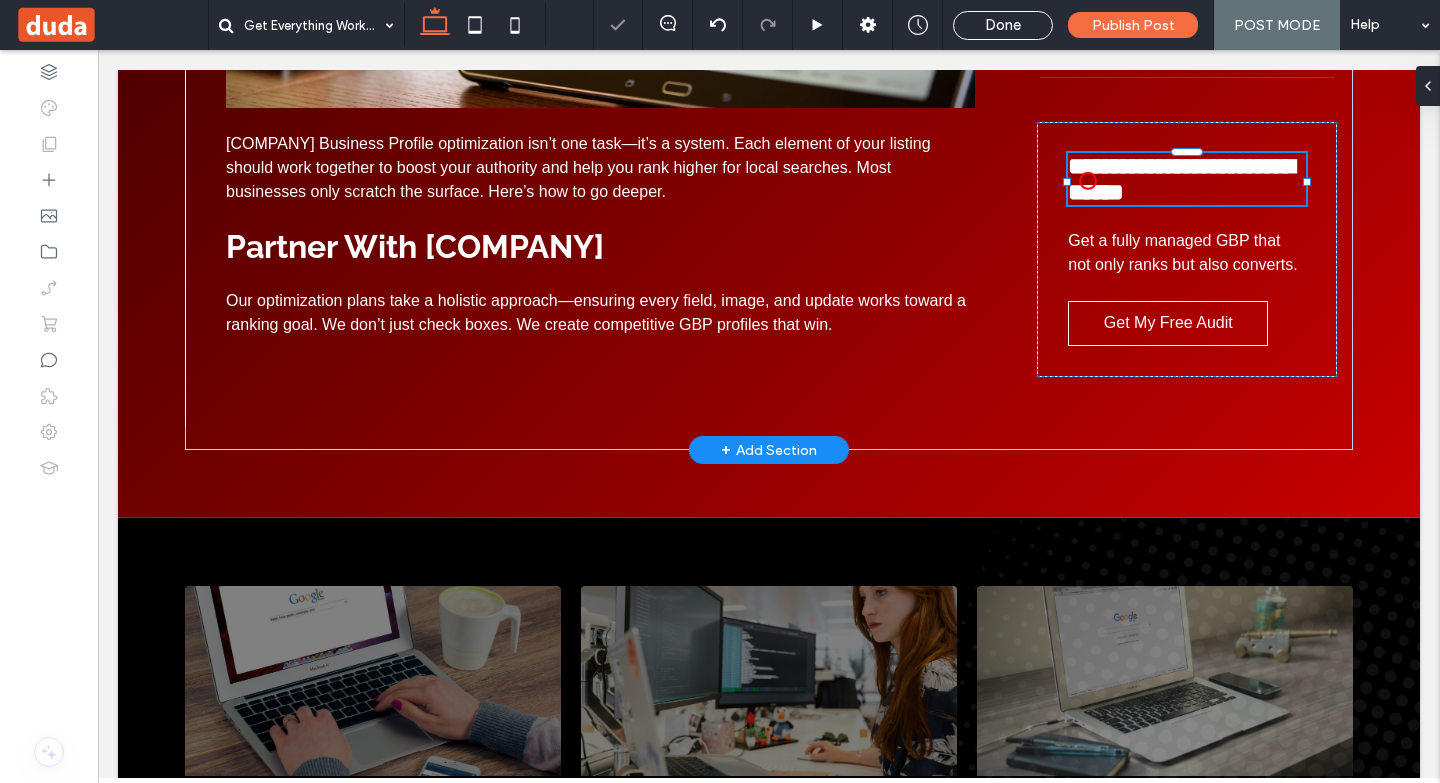 type on "*******" 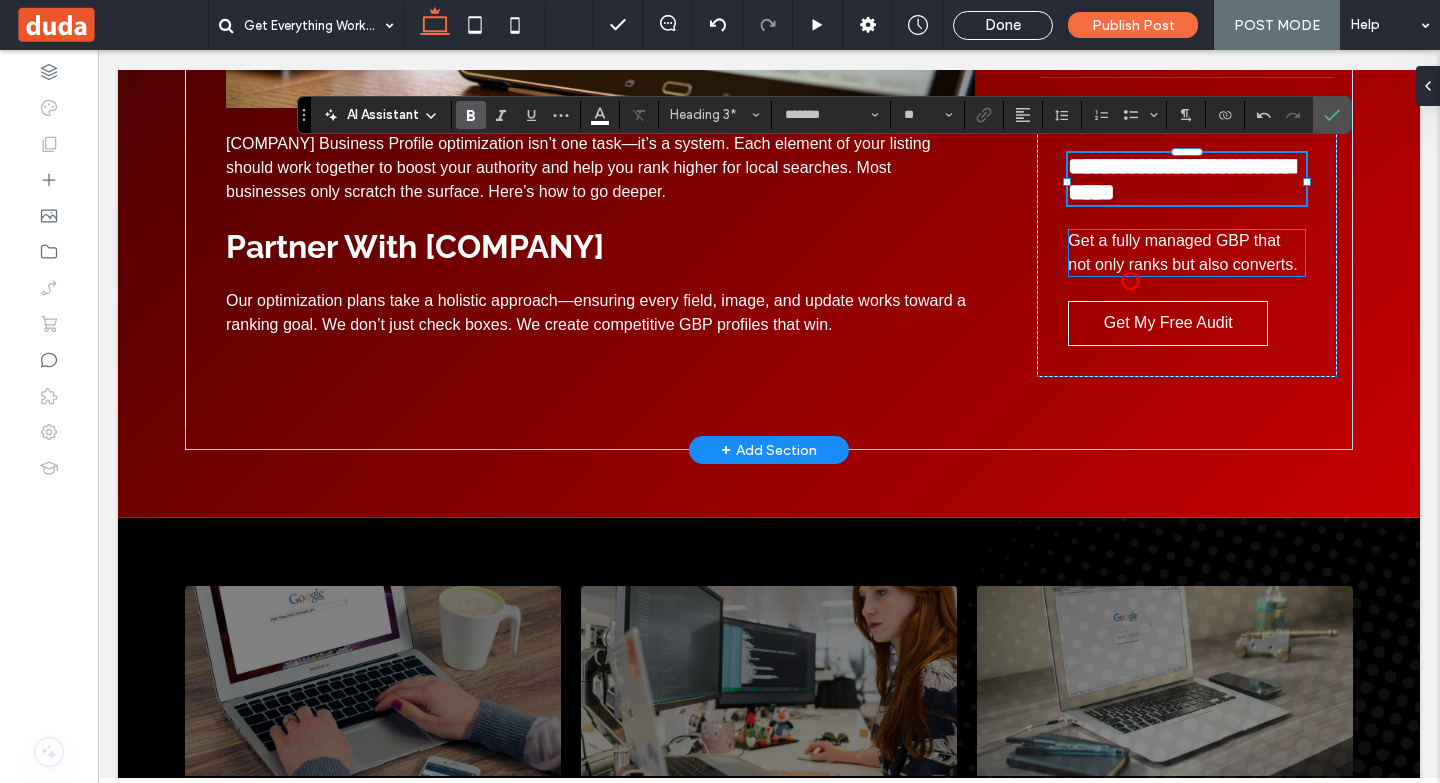 click on "Get a fully managed GBP that not only ranks but also converts." at bounding box center [1182, 252] 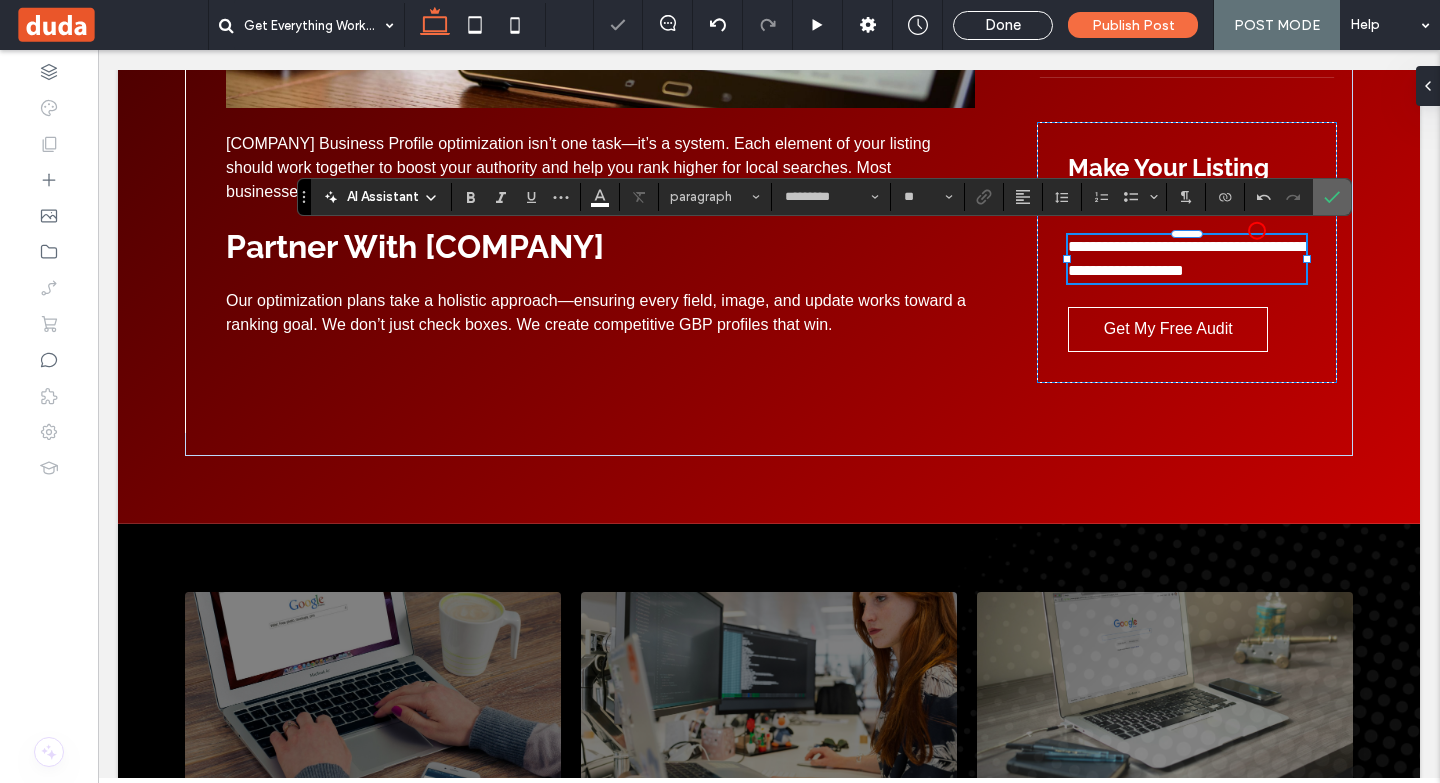 click 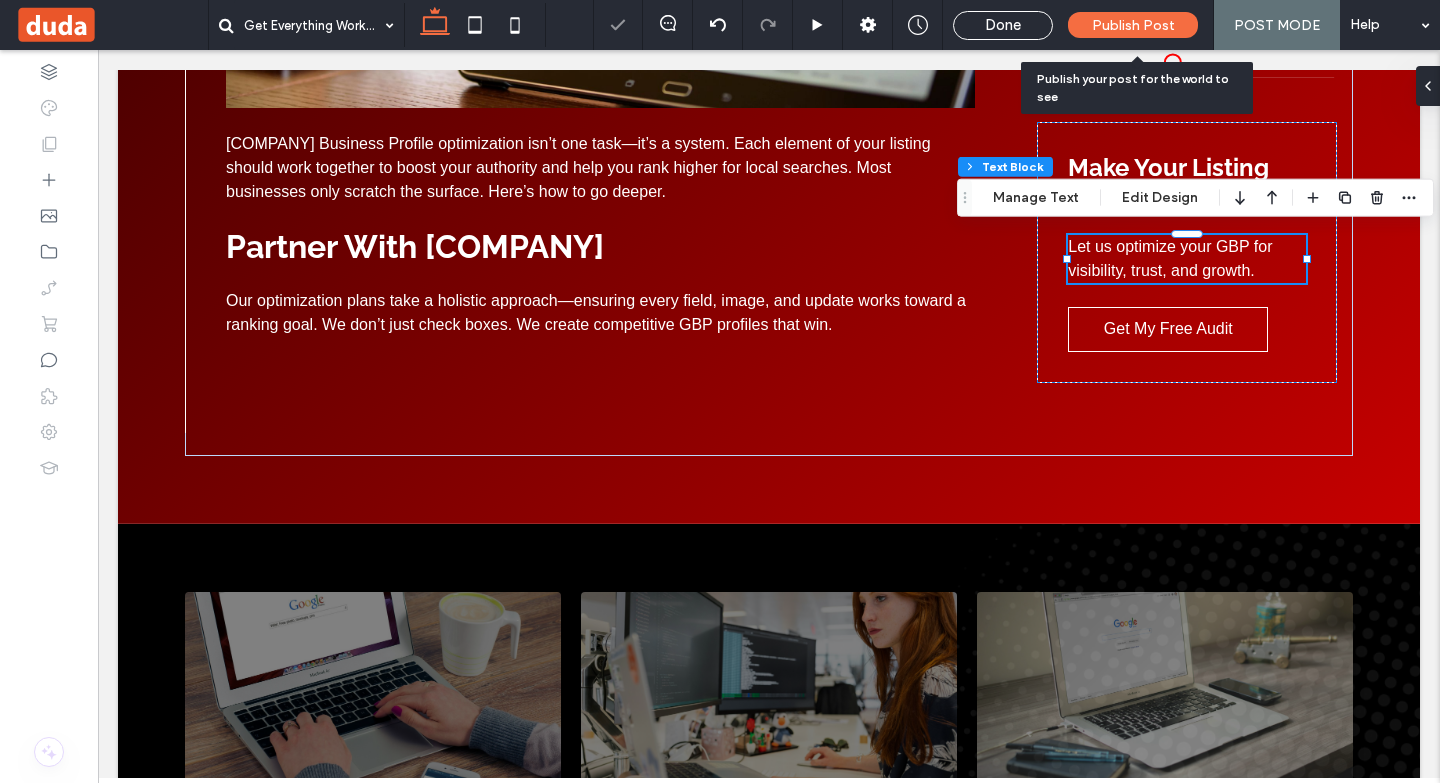 click on "Publish Post" at bounding box center (1133, 25) 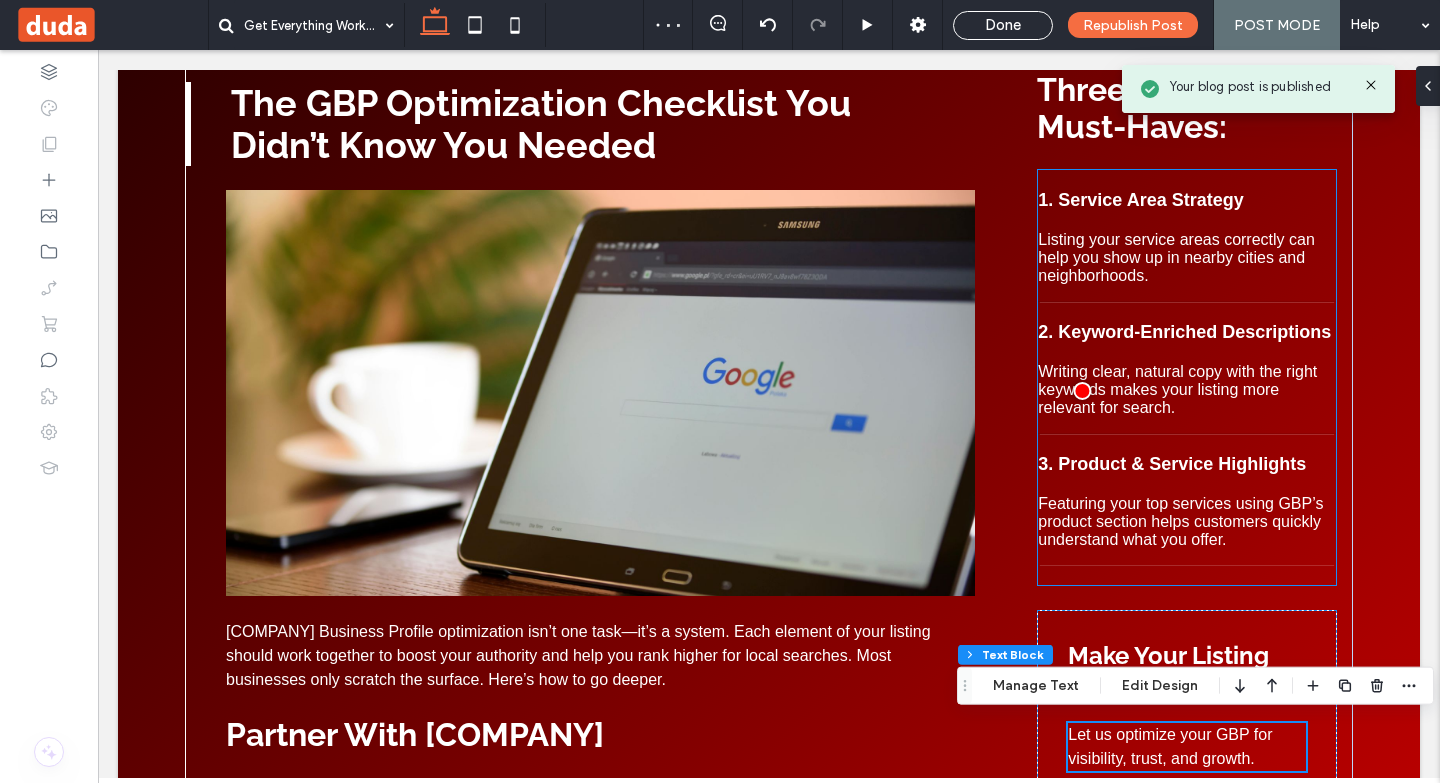 scroll, scrollTop: 800, scrollLeft: 0, axis: vertical 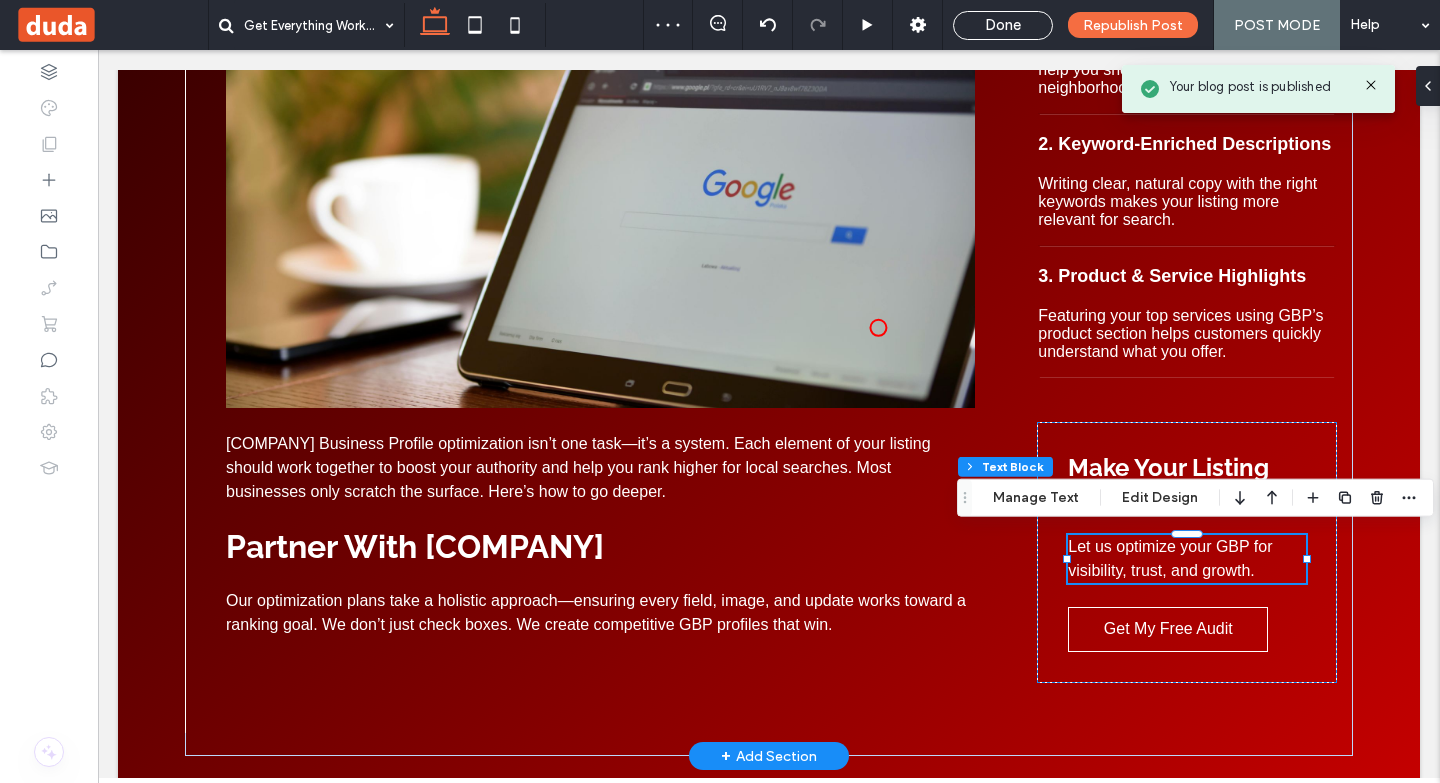 click at bounding box center [600, 205] 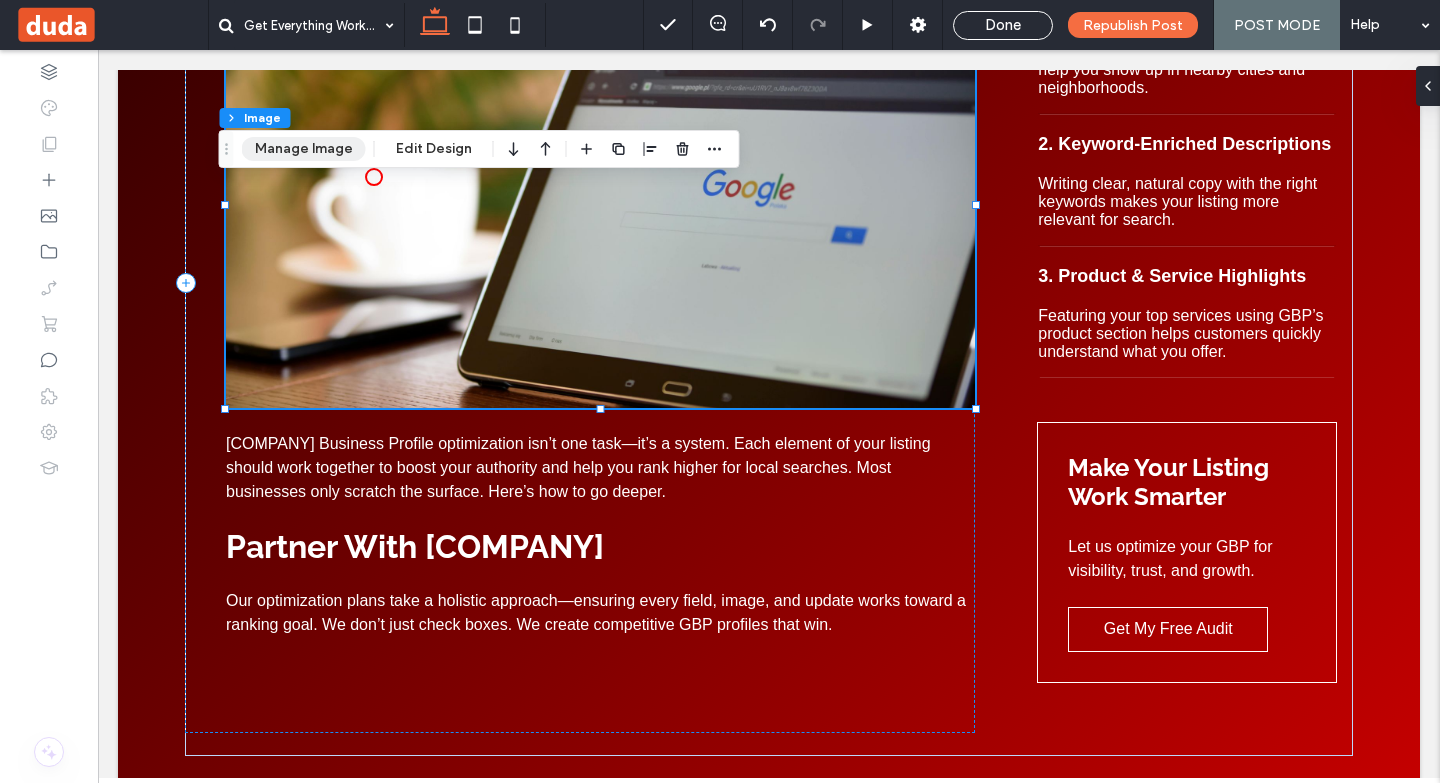 click on "Manage Image" at bounding box center [304, 149] 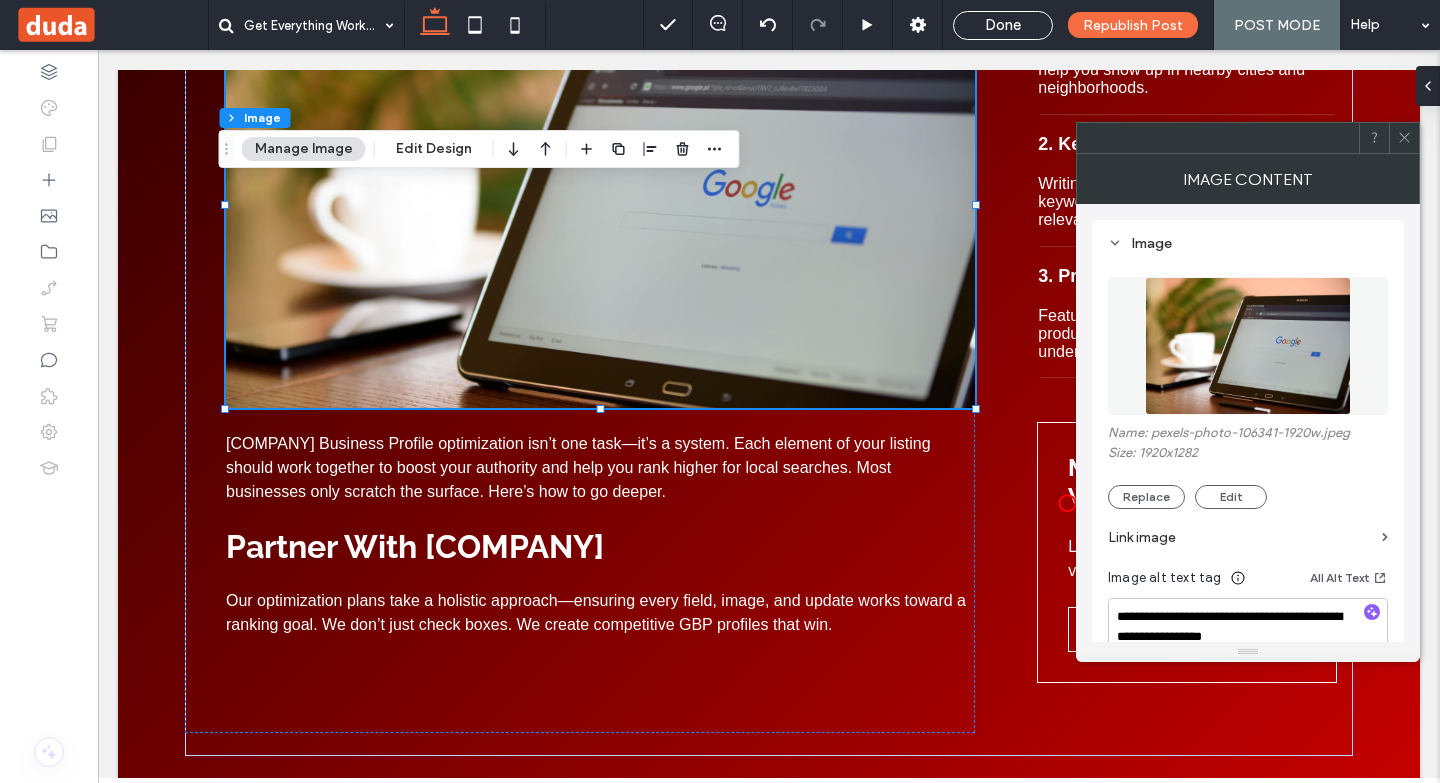 click on "Name: pexels-photo-106341-1920w.jpeg Size: 1920x1282 Replace Edit" at bounding box center (1248, 467) 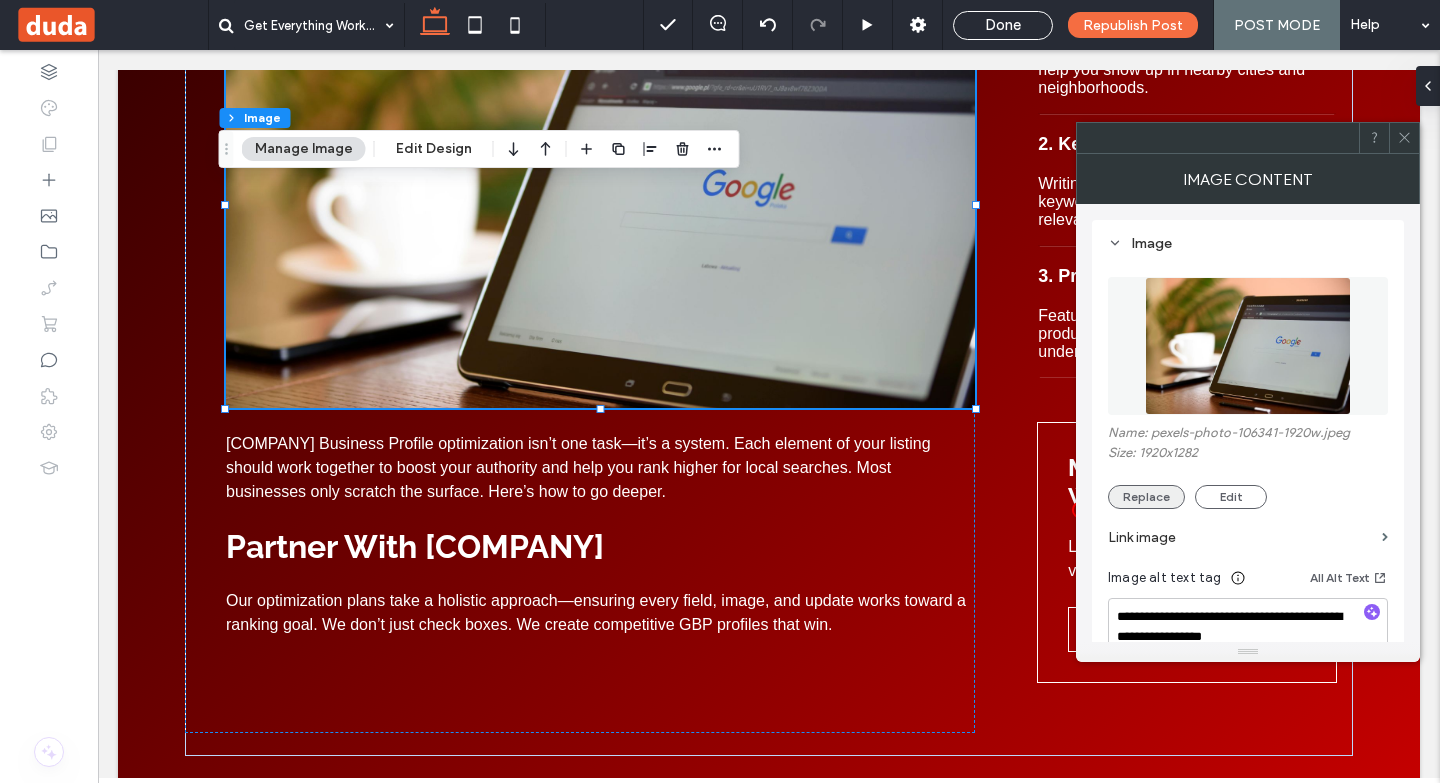 click on "Replace" at bounding box center [1146, 497] 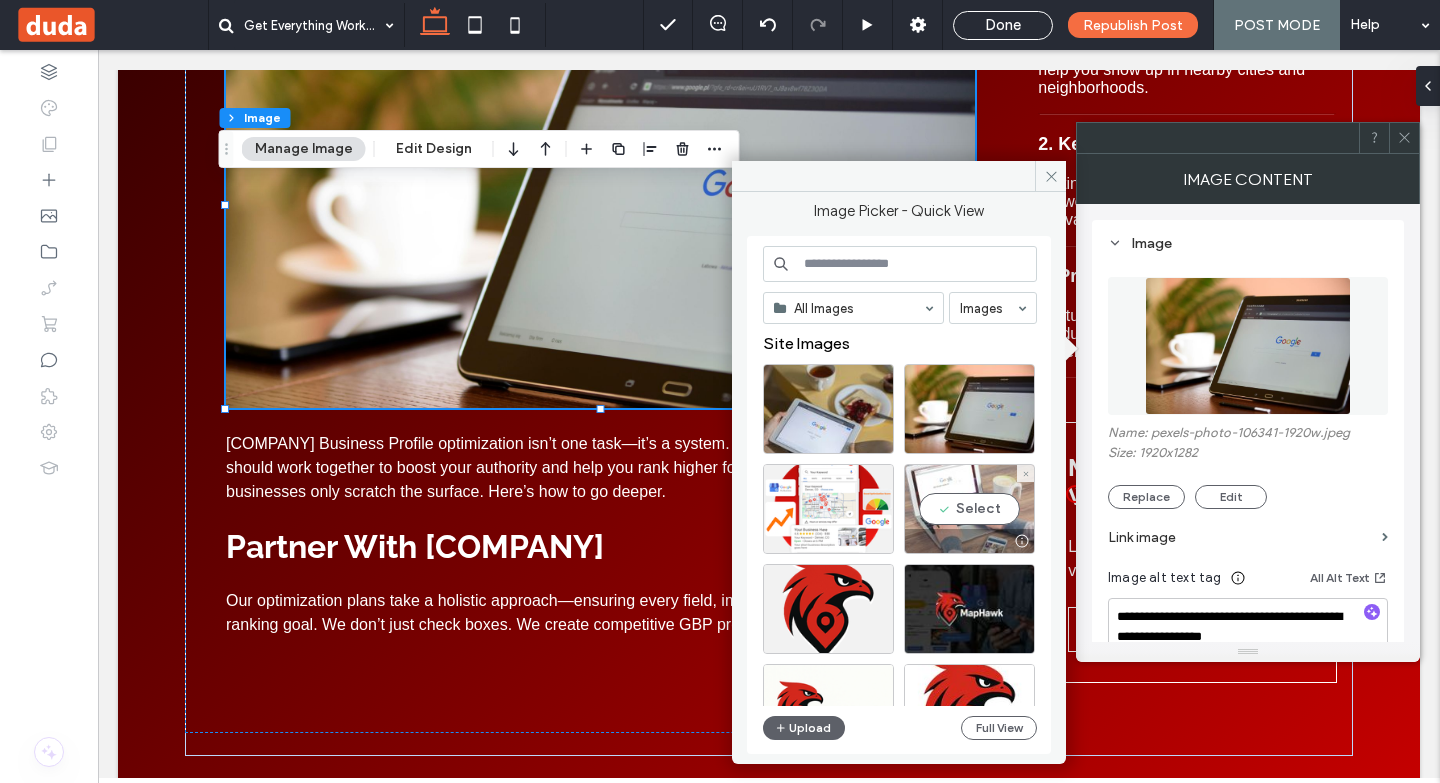 click on "Select" at bounding box center (969, 509) 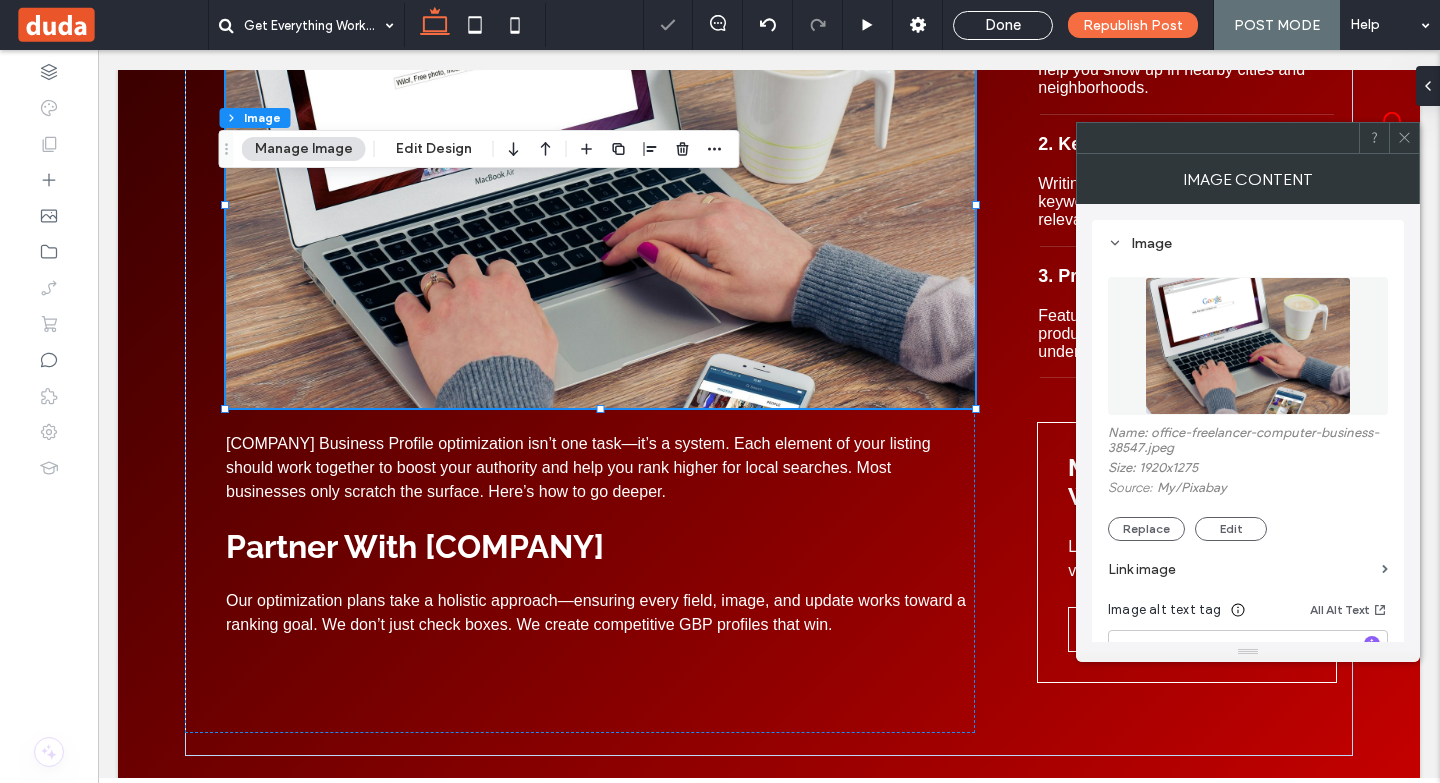 drag, startPoint x: 1394, startPoint y: 135, endPoint x: 1384, endPoint y: 128, distance: 12.206555 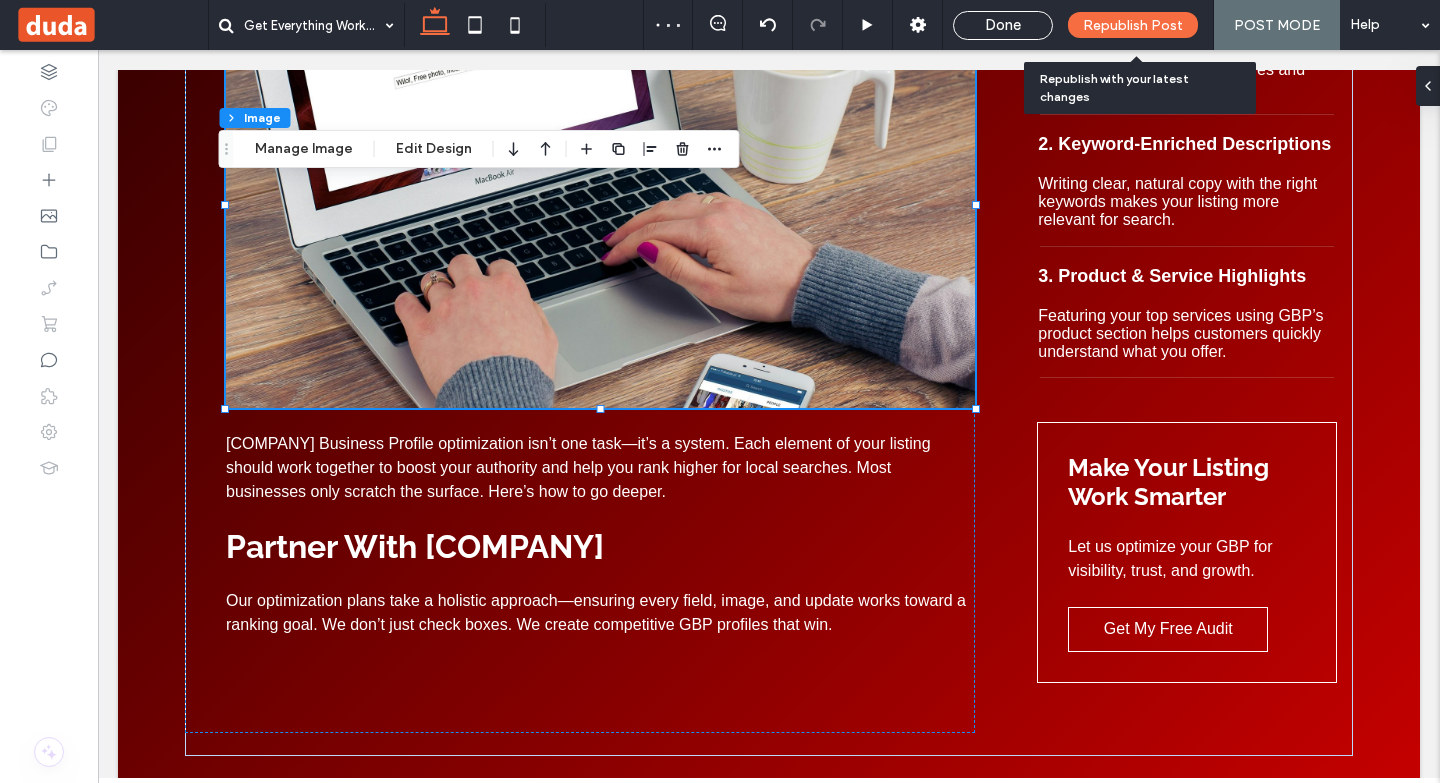 click on "Republish Post" at bounding box center [1133, 25] 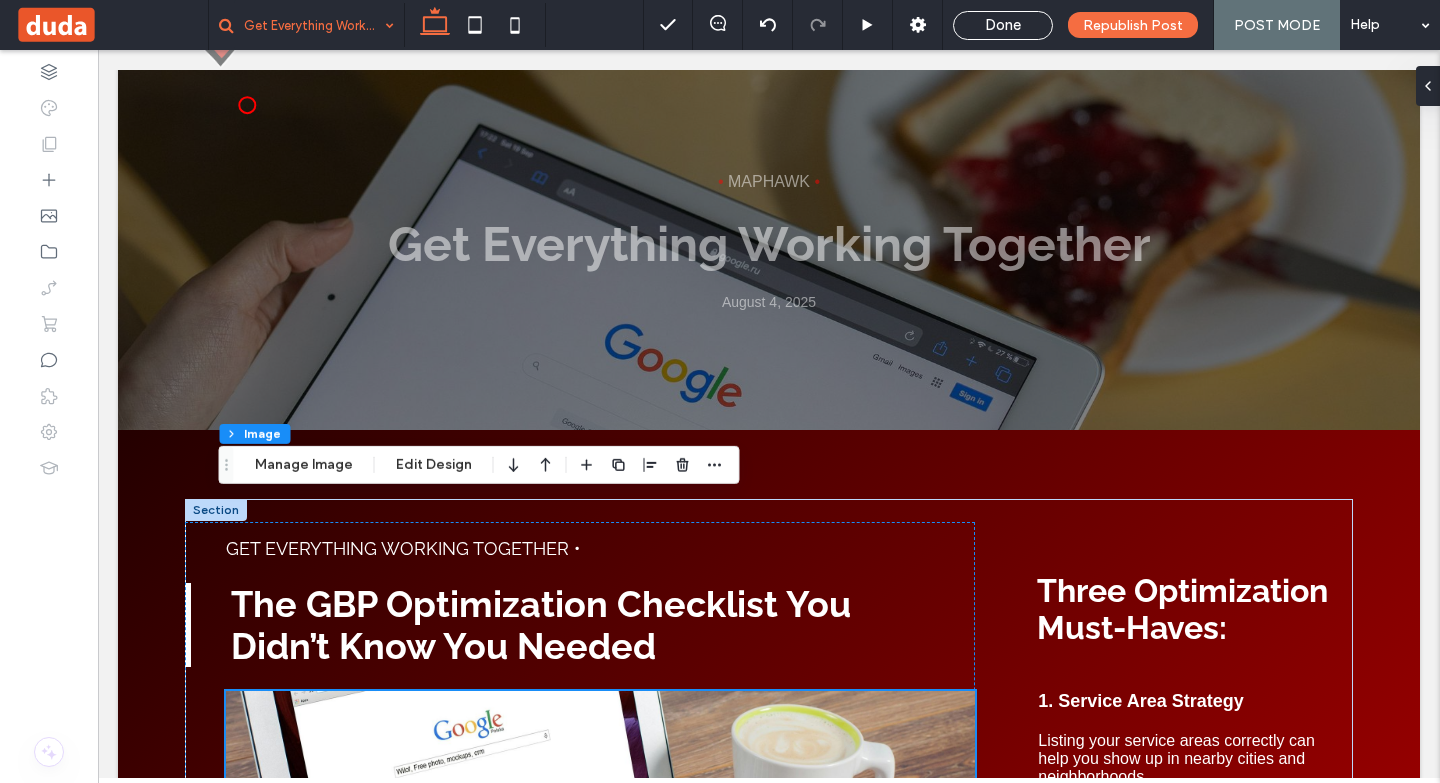 scroll, scrollTop: 0, scrollLeft: 0, axis: both 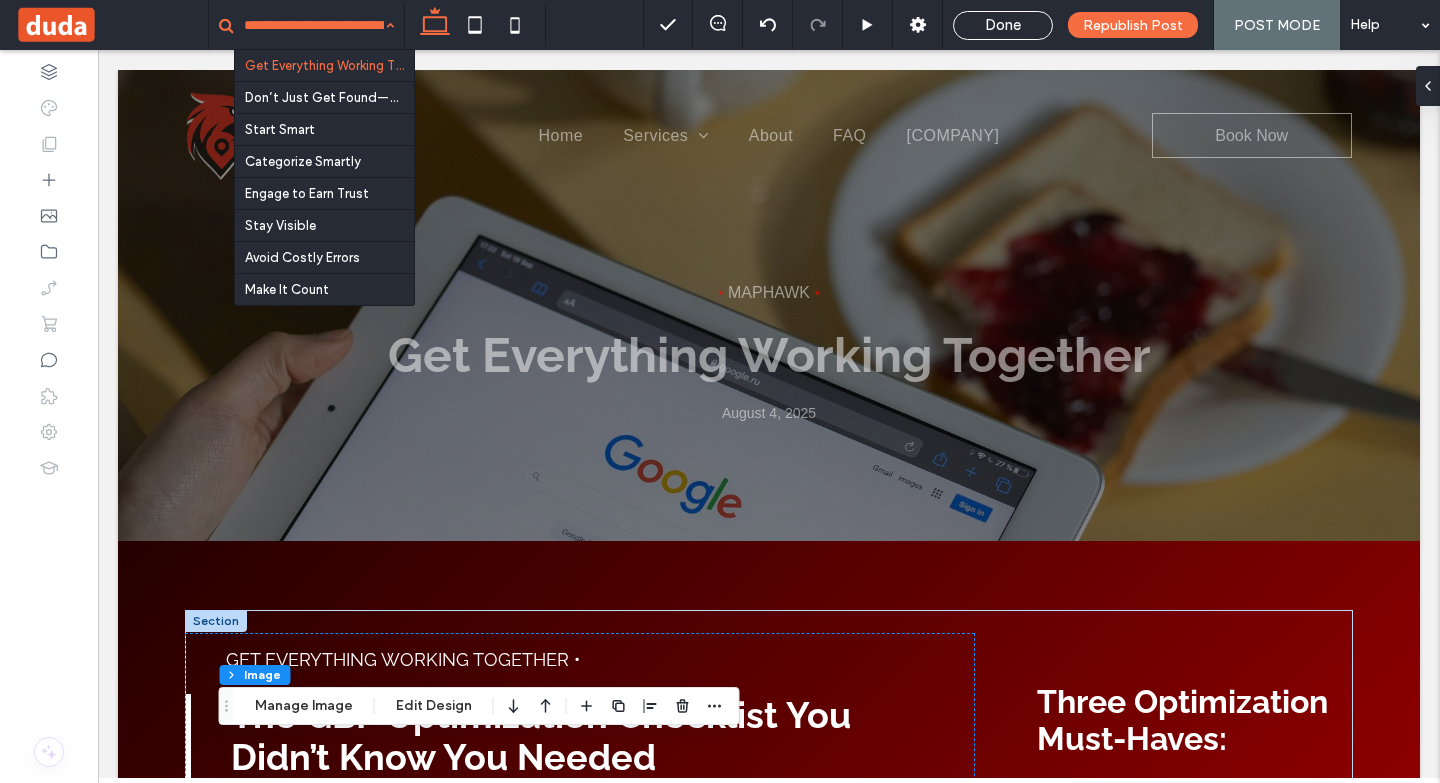 click at bounding box center (314, 25) 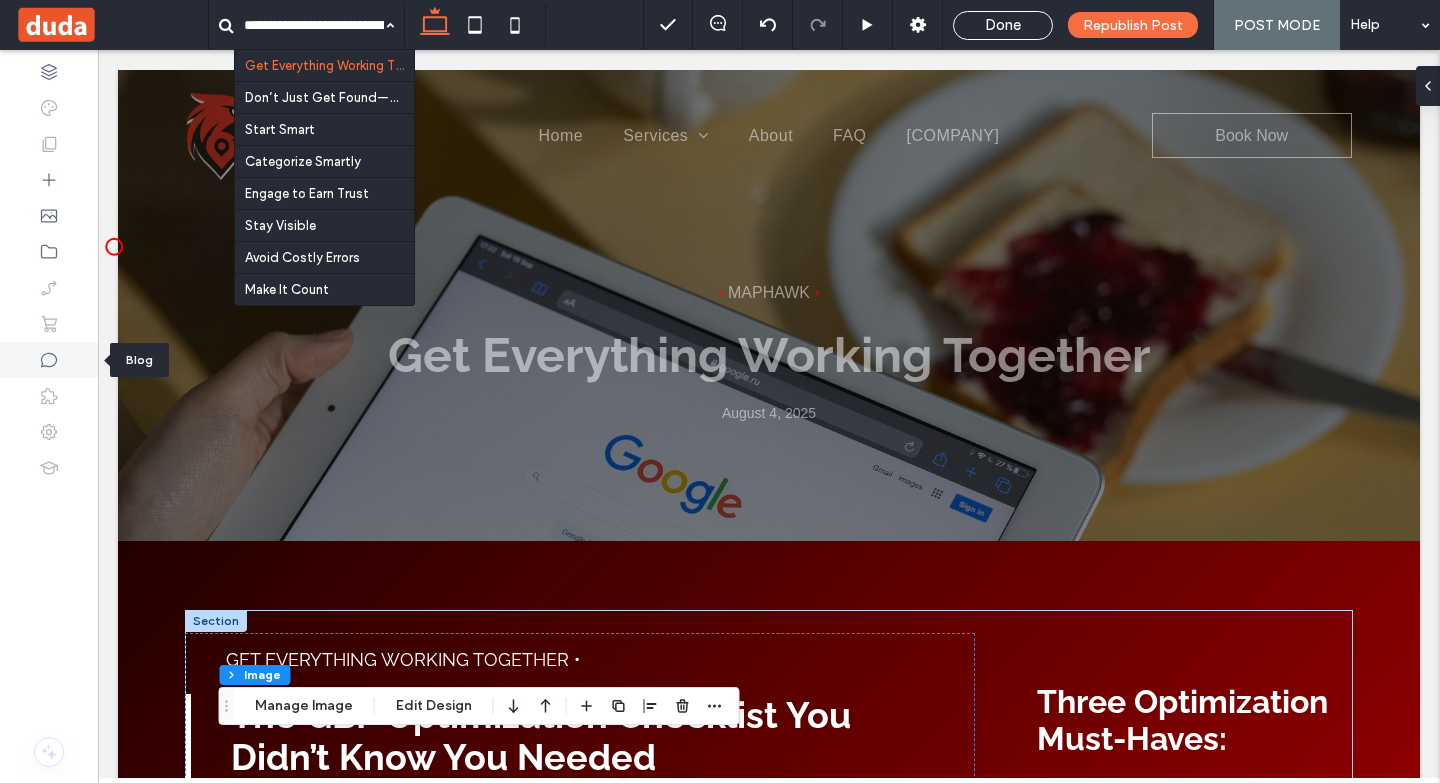 click 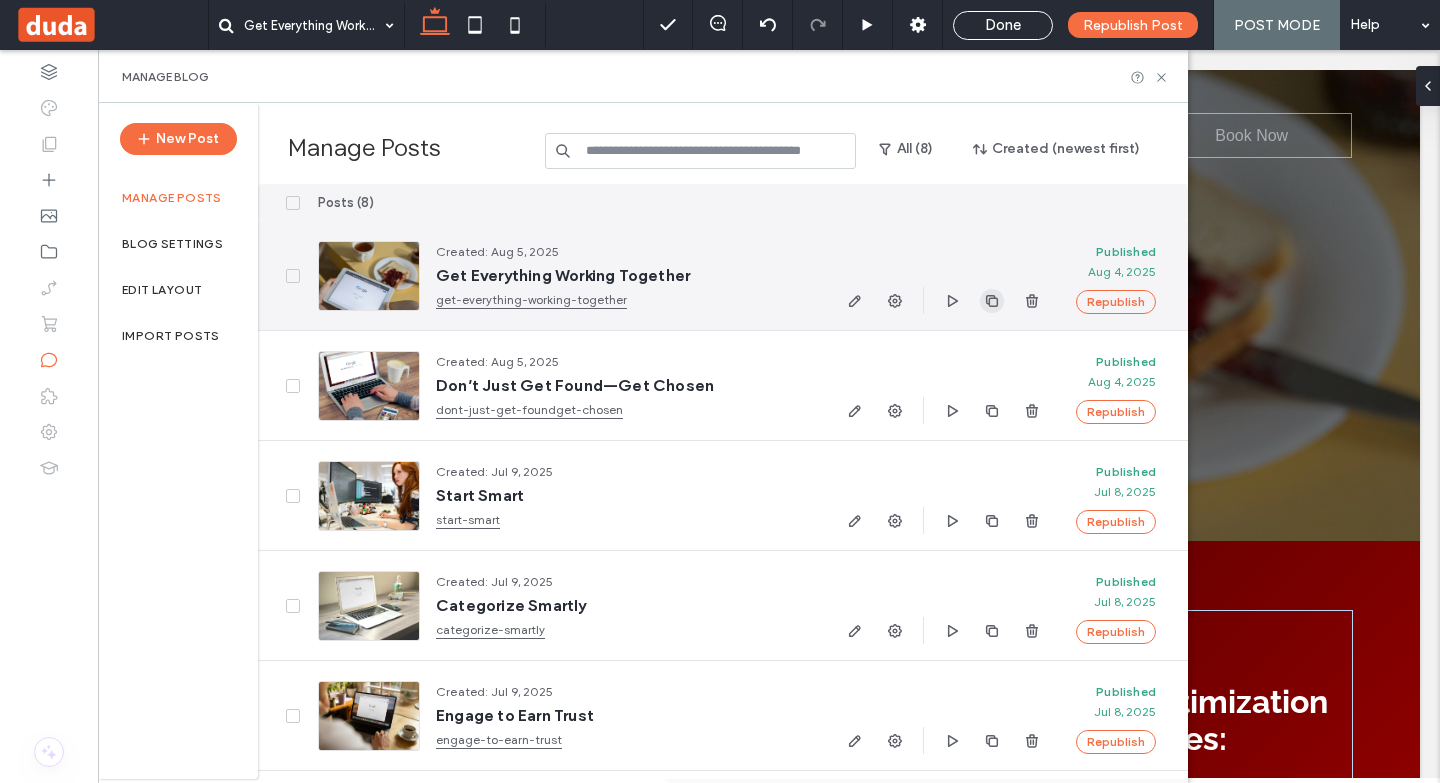 click 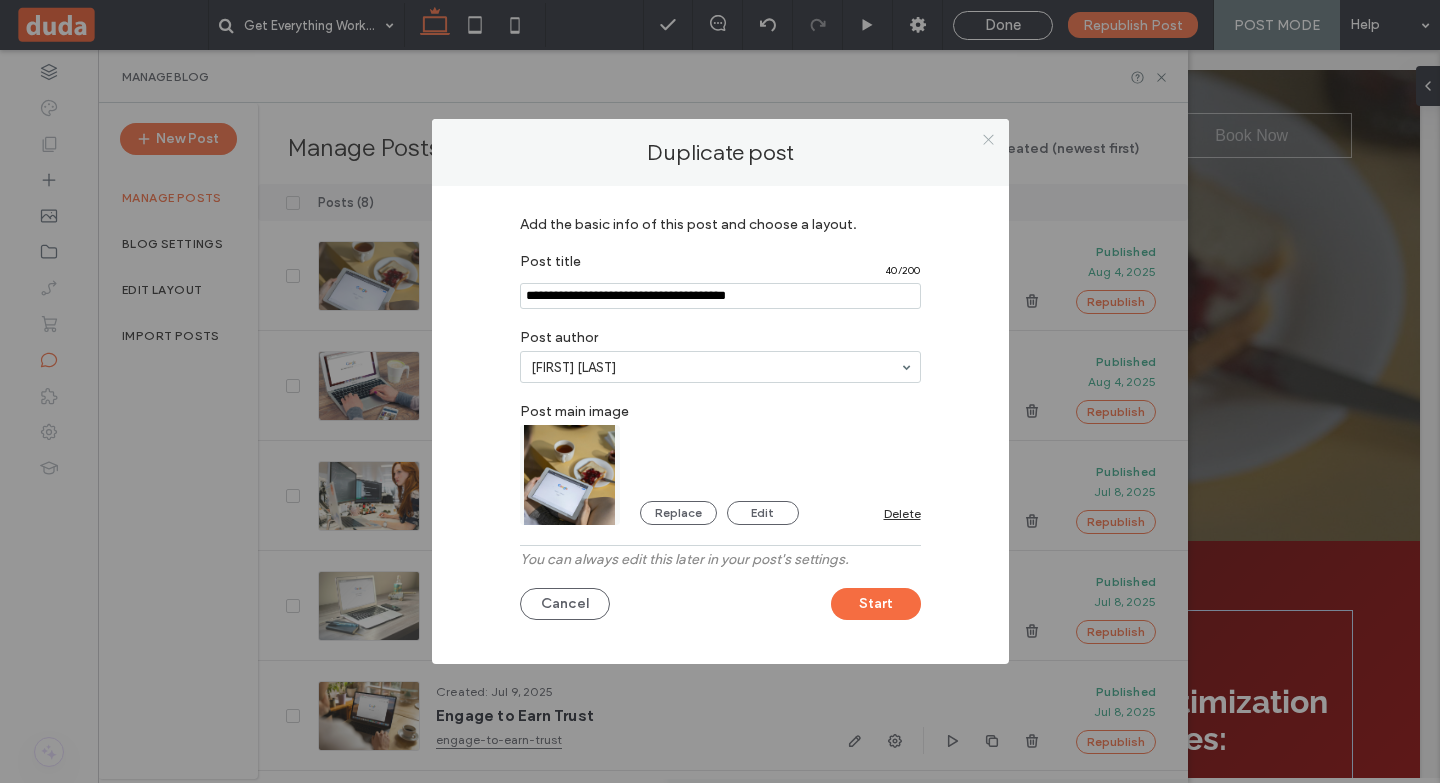 click at bounding box center (989, 139) 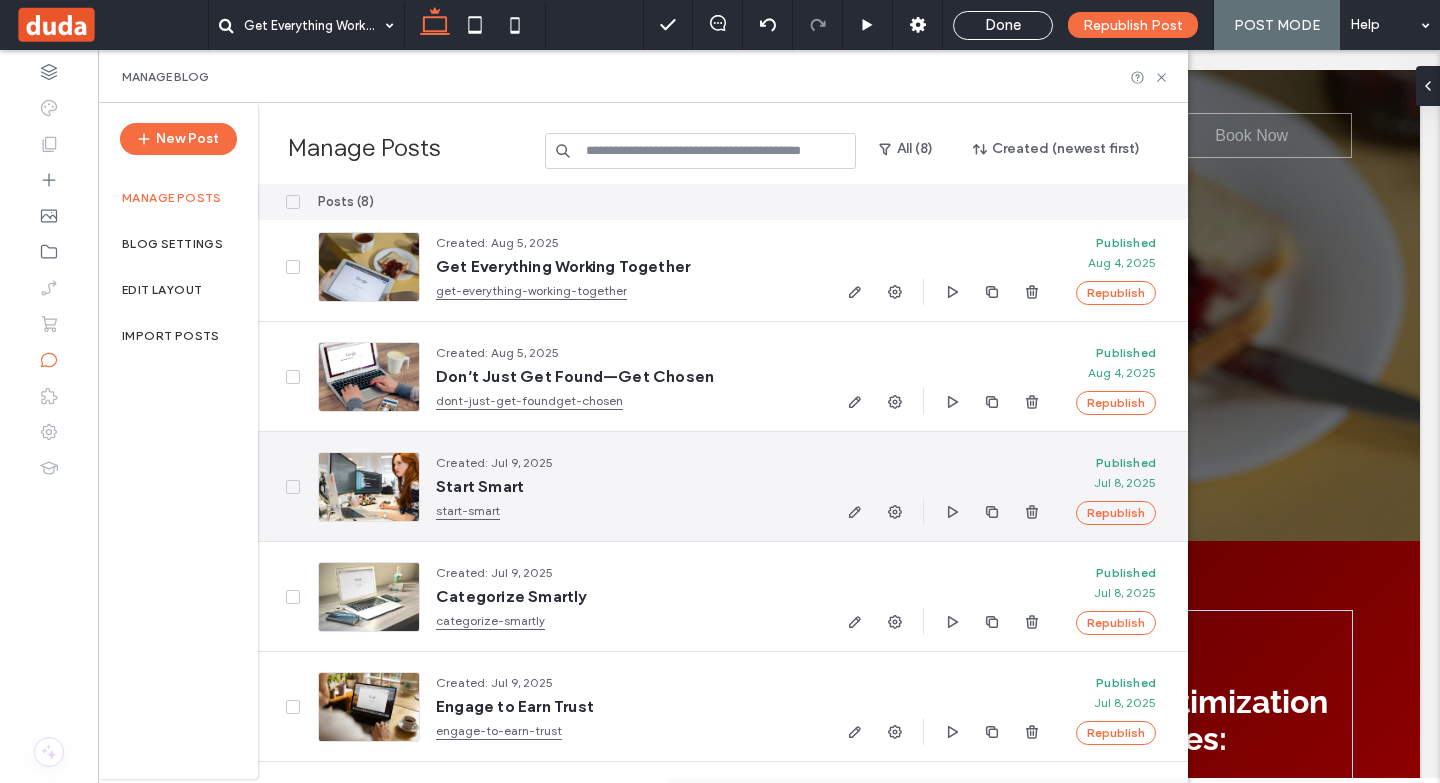 scroll, scrollTop: 0, scrollLeft: 0, axis: both 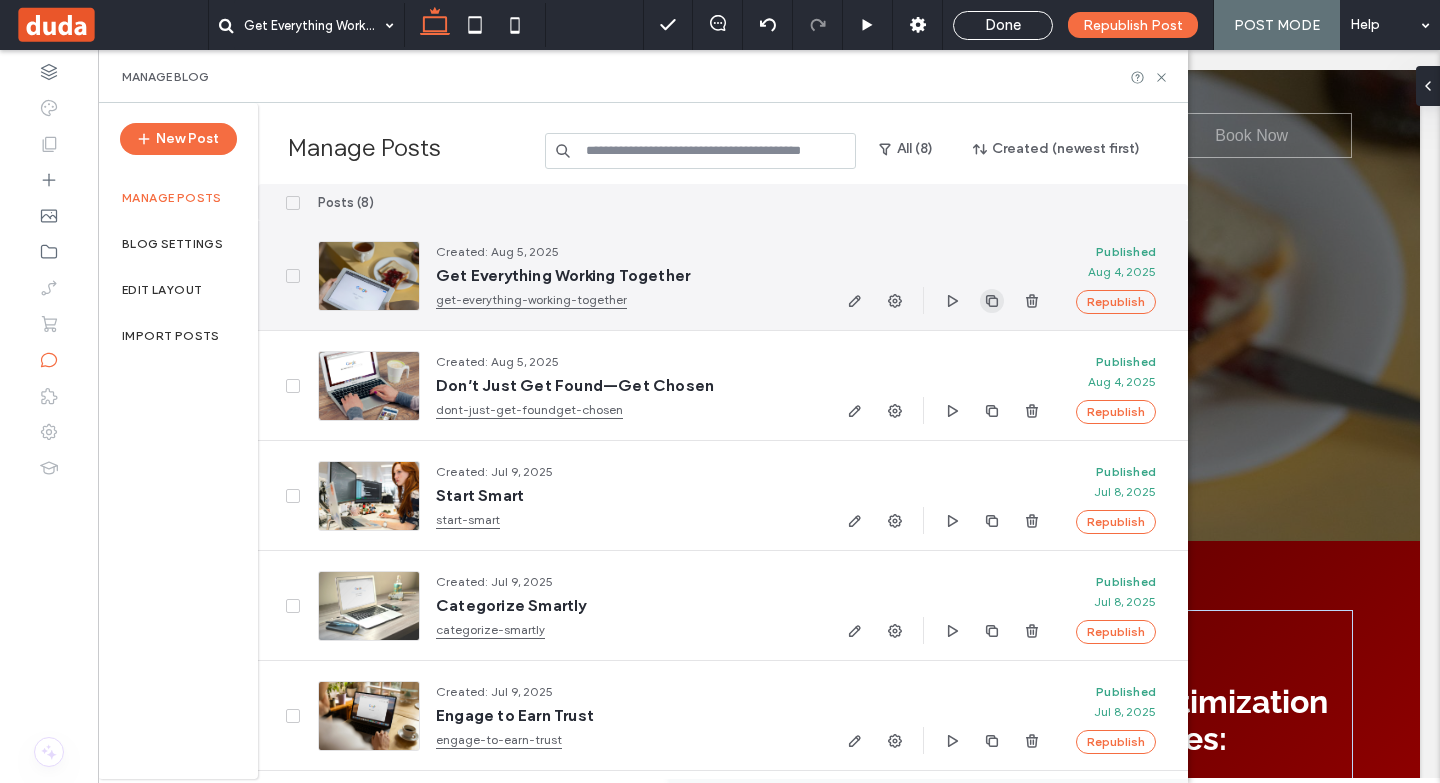 click 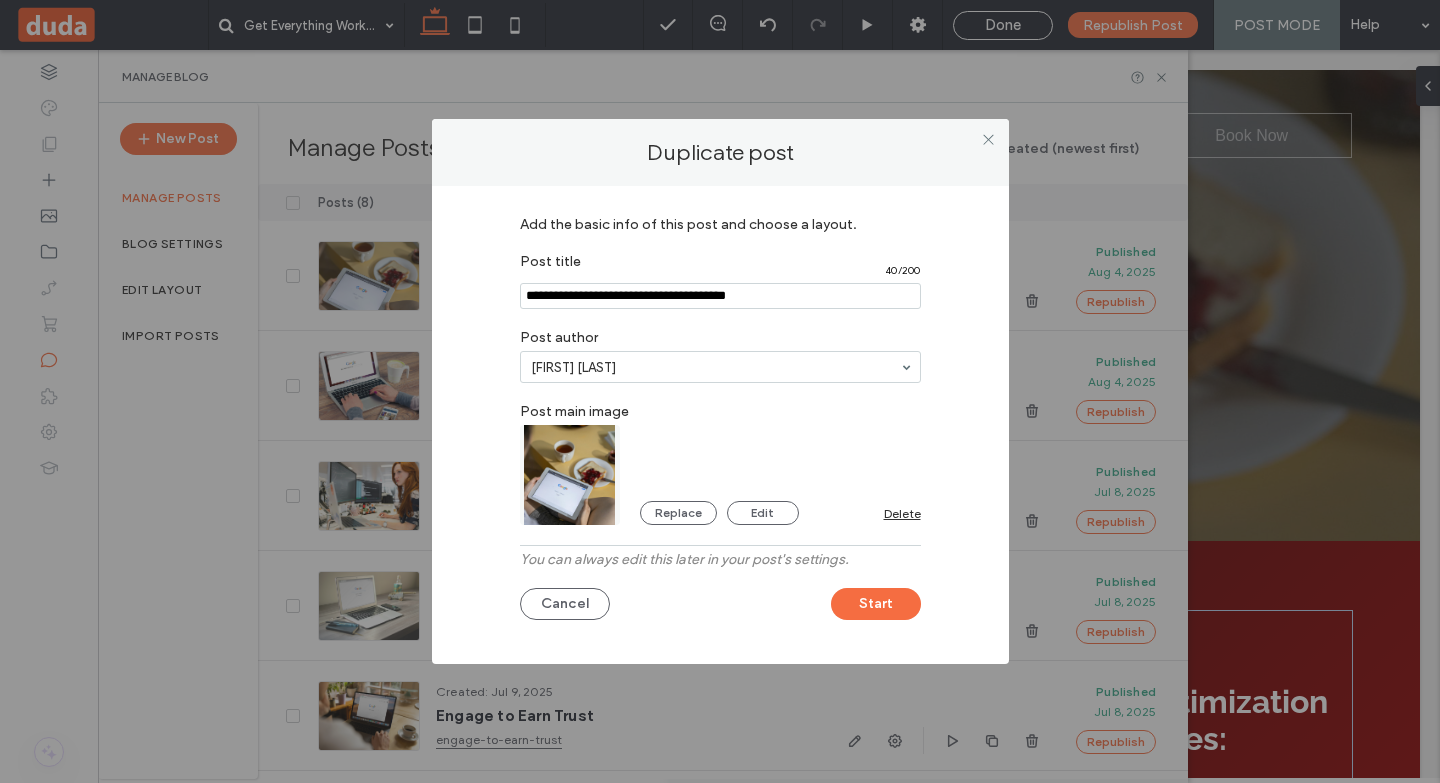 click at bounding box center [720, 296] 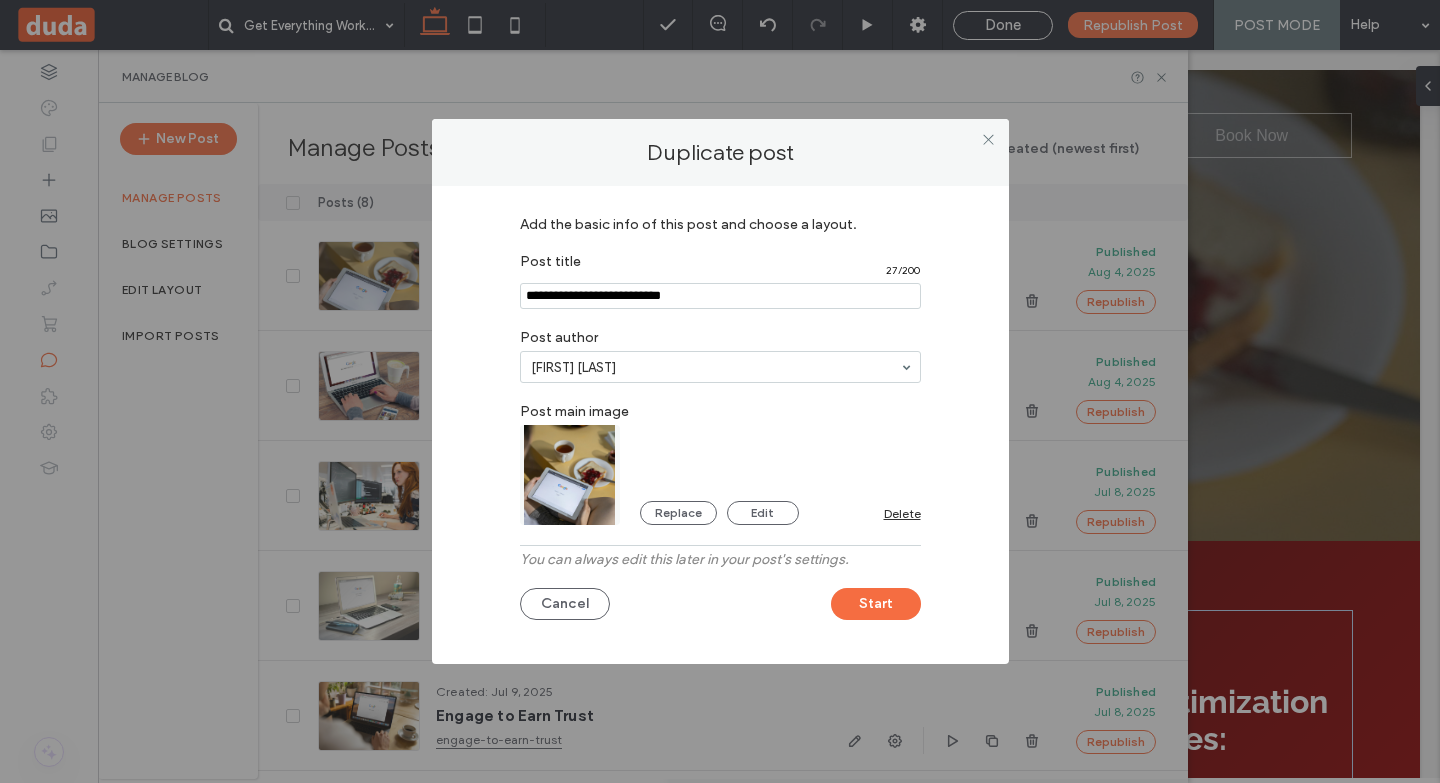 type on "**********" 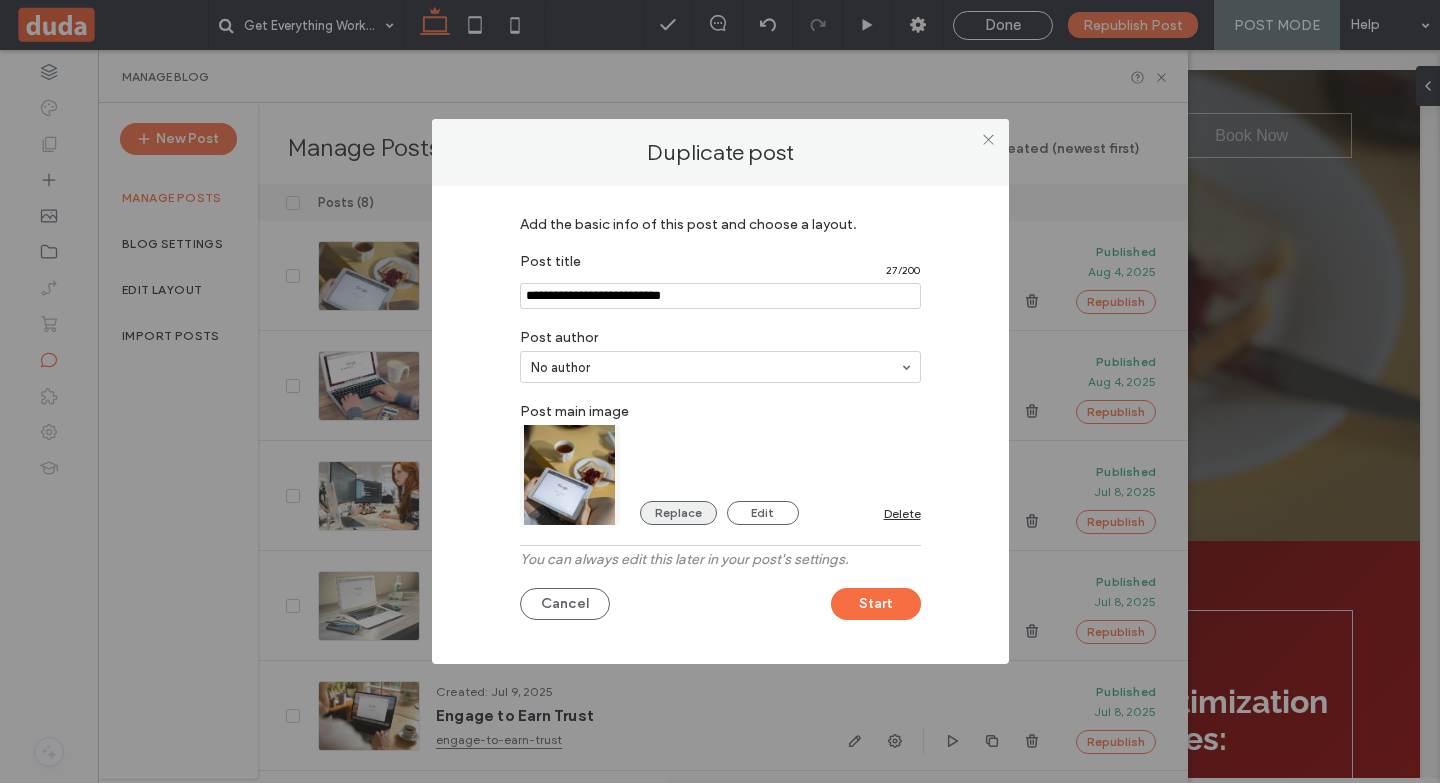 click on "Replace" at bounding box center [678, 513] 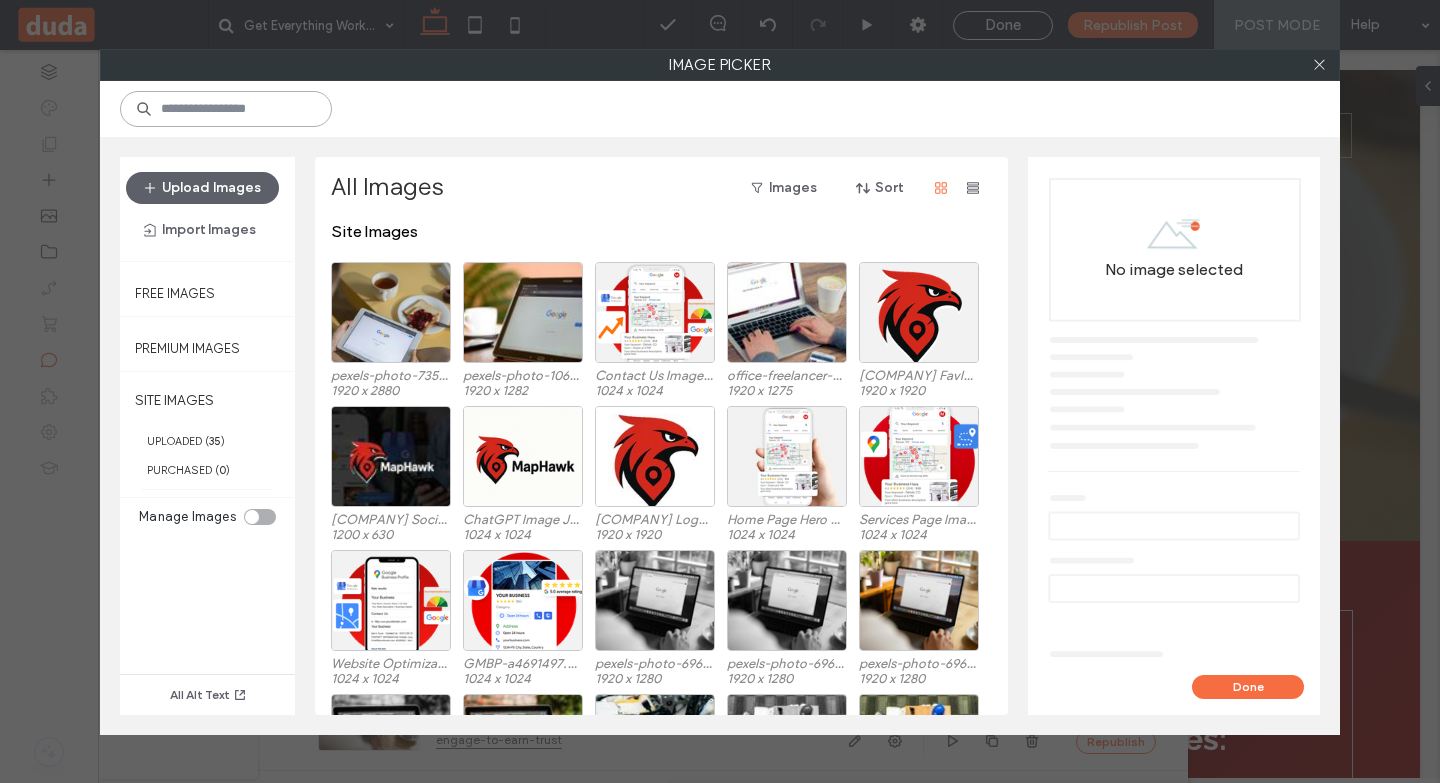 click at bounding box center [226, 109] 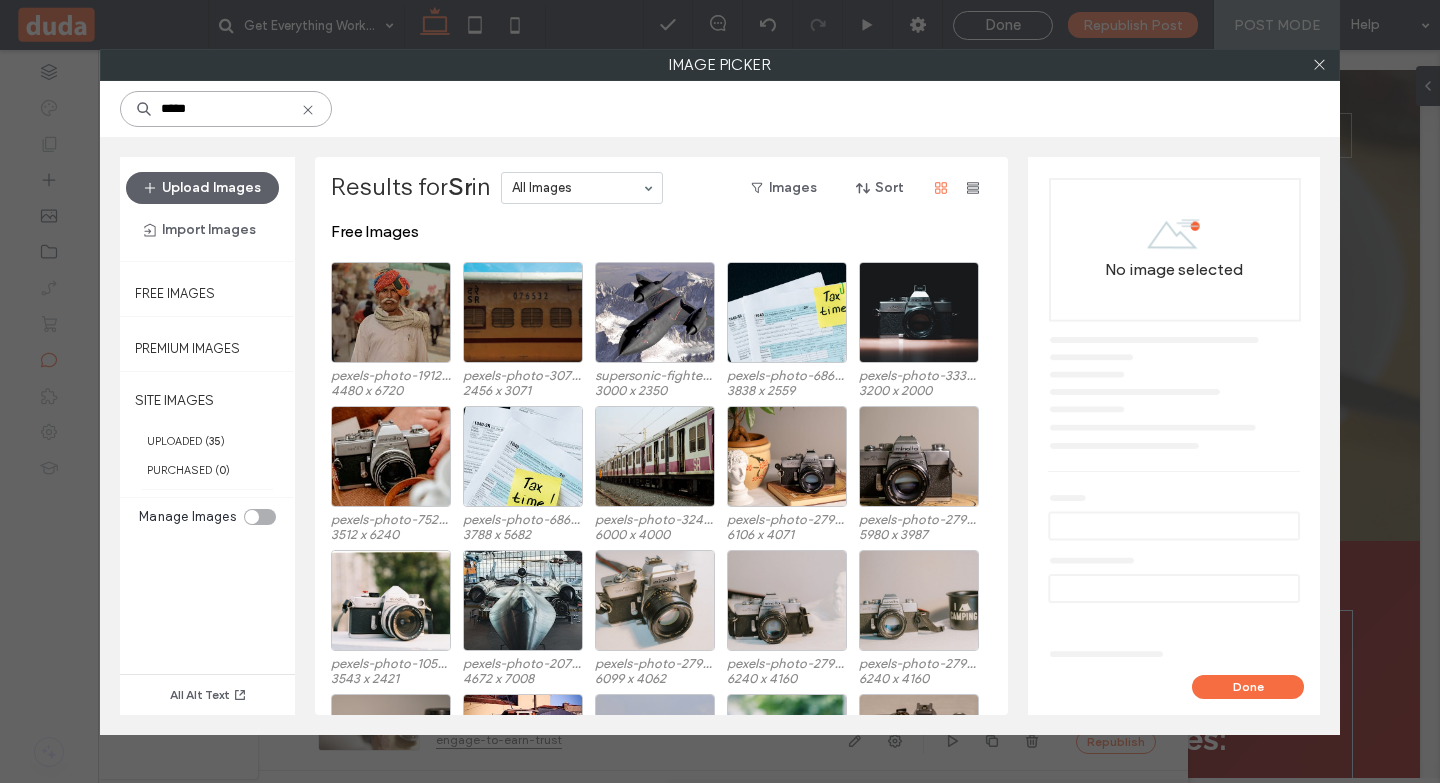 type on "*****" 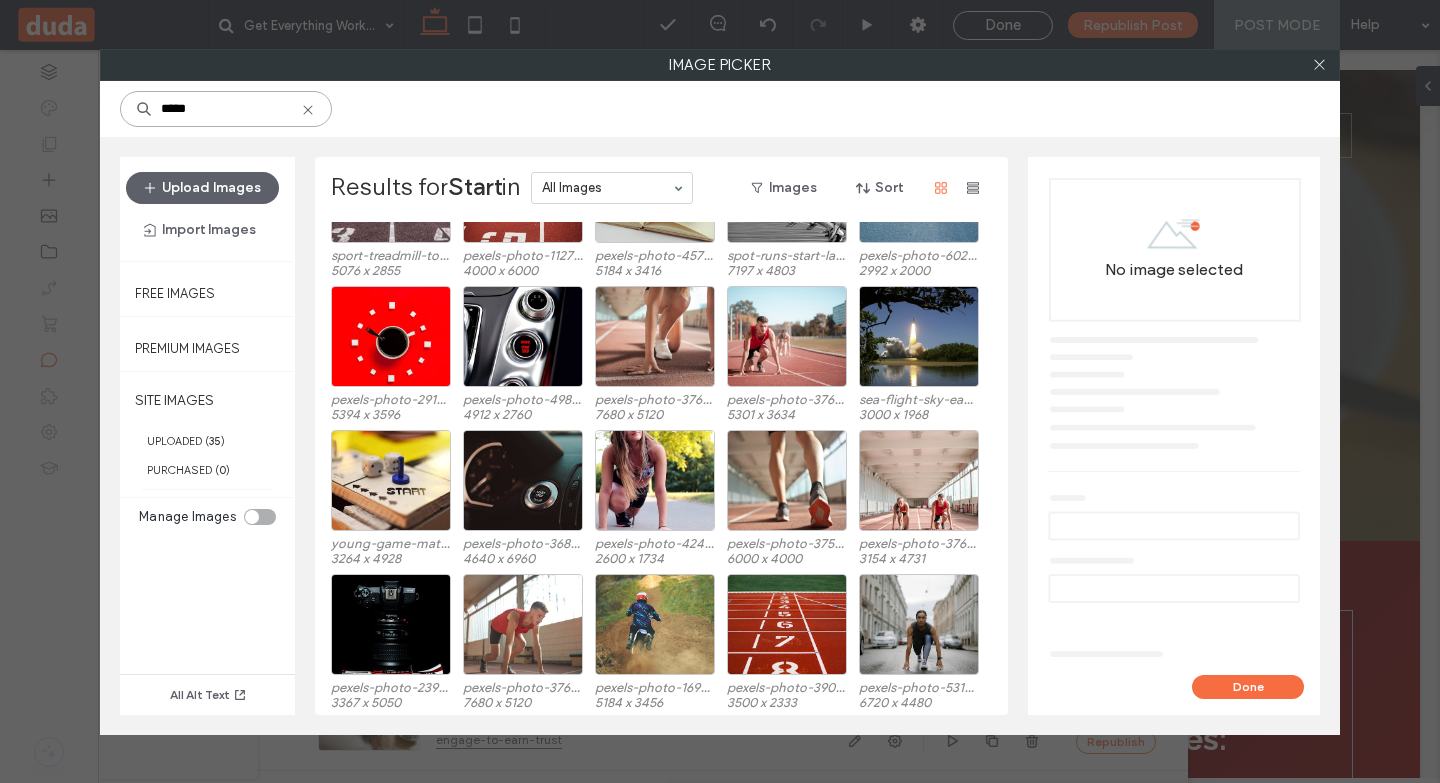 scroll, scrollTop: 123, scrollLeft: 0, axis: vertical 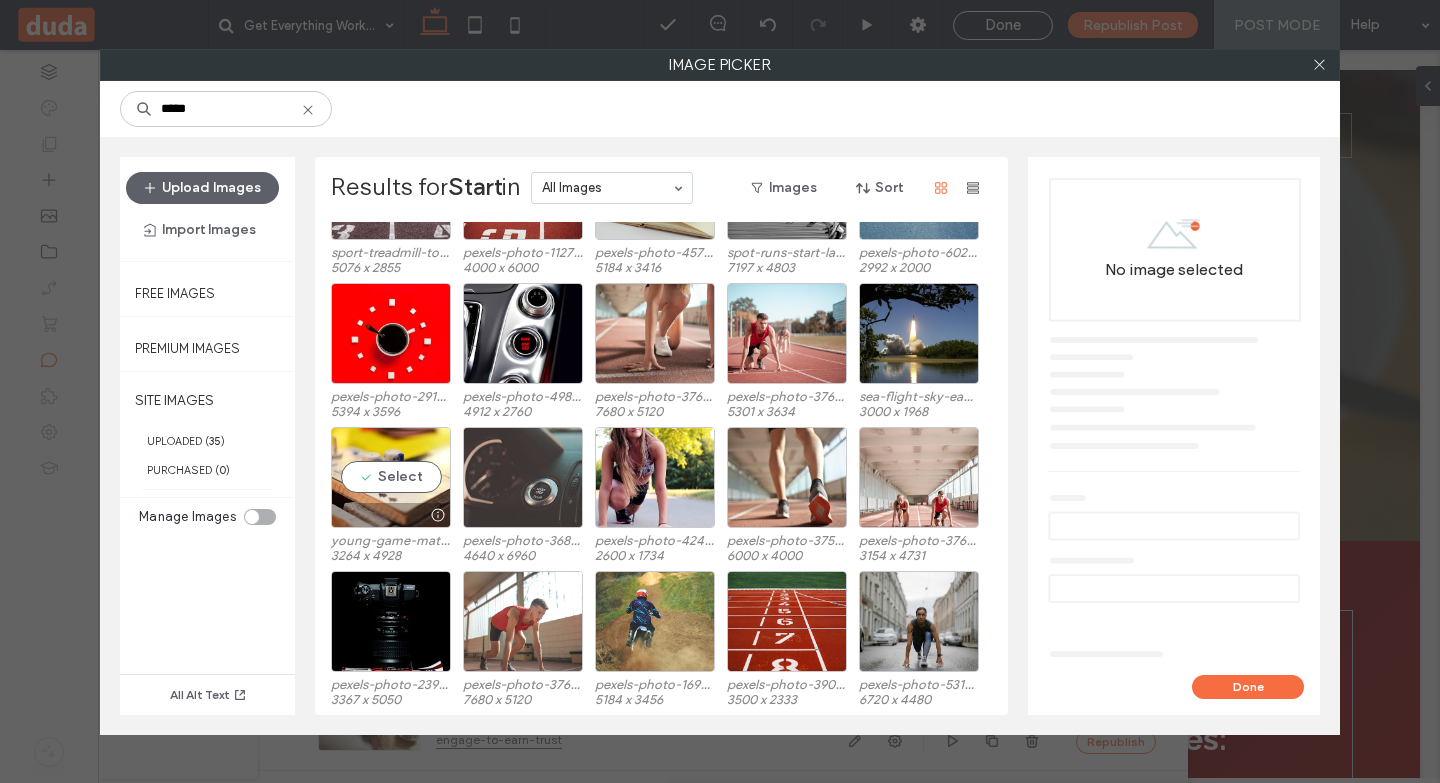 drag, startPoint x: 438, startPoint y: 488, endPoint x: 476, endPoint y: 493, distance: 38.327538 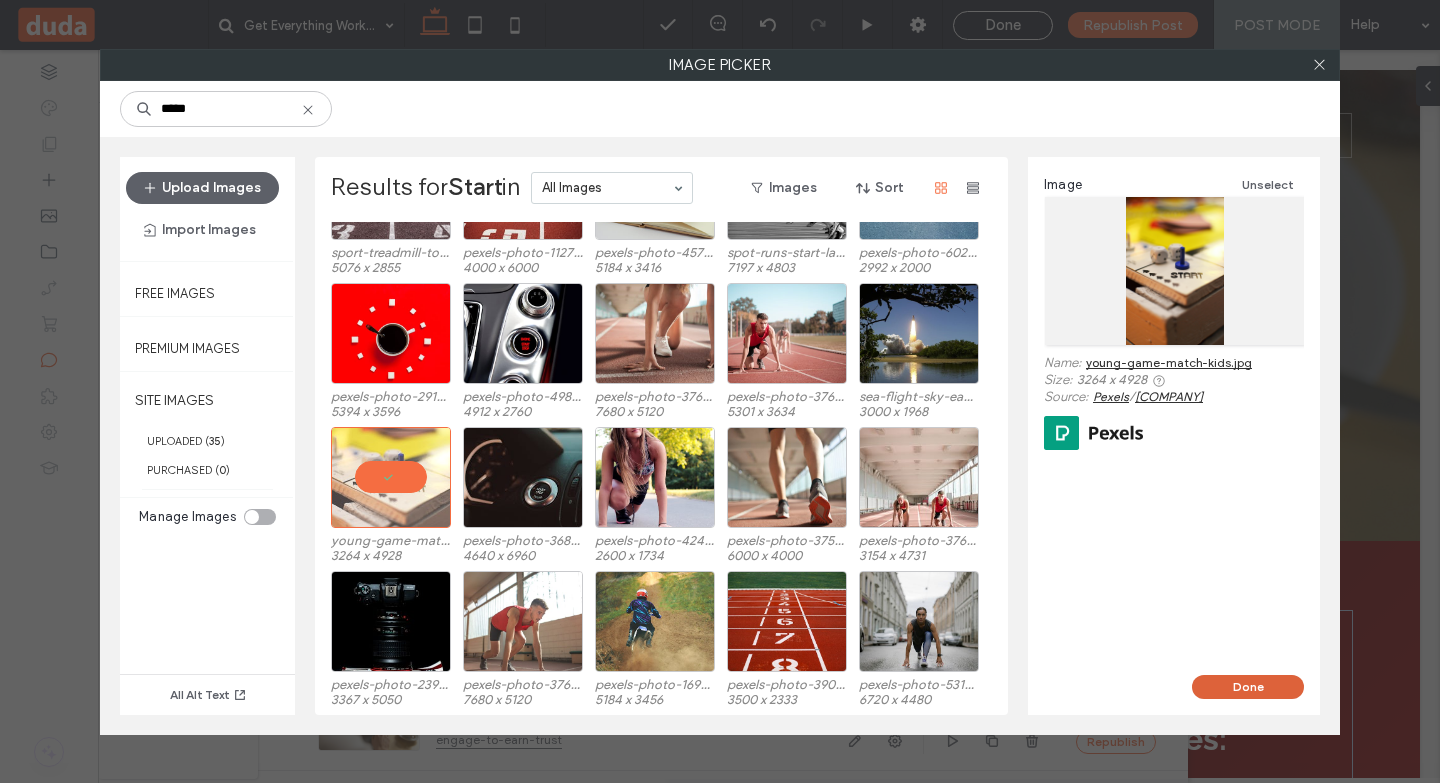 click on "Done" at bounding box center (1248, 687) 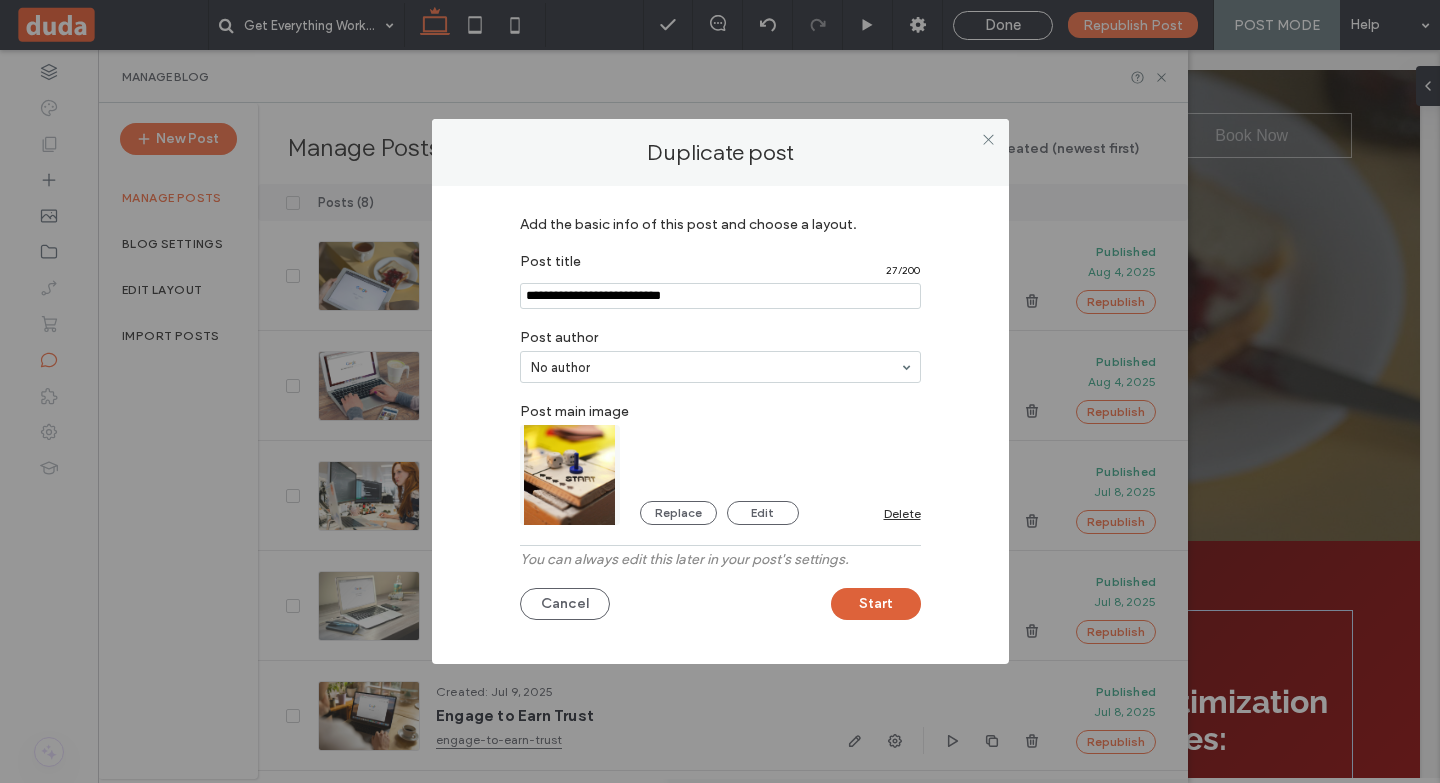 click on "Start" at bounding box center [876, 604] 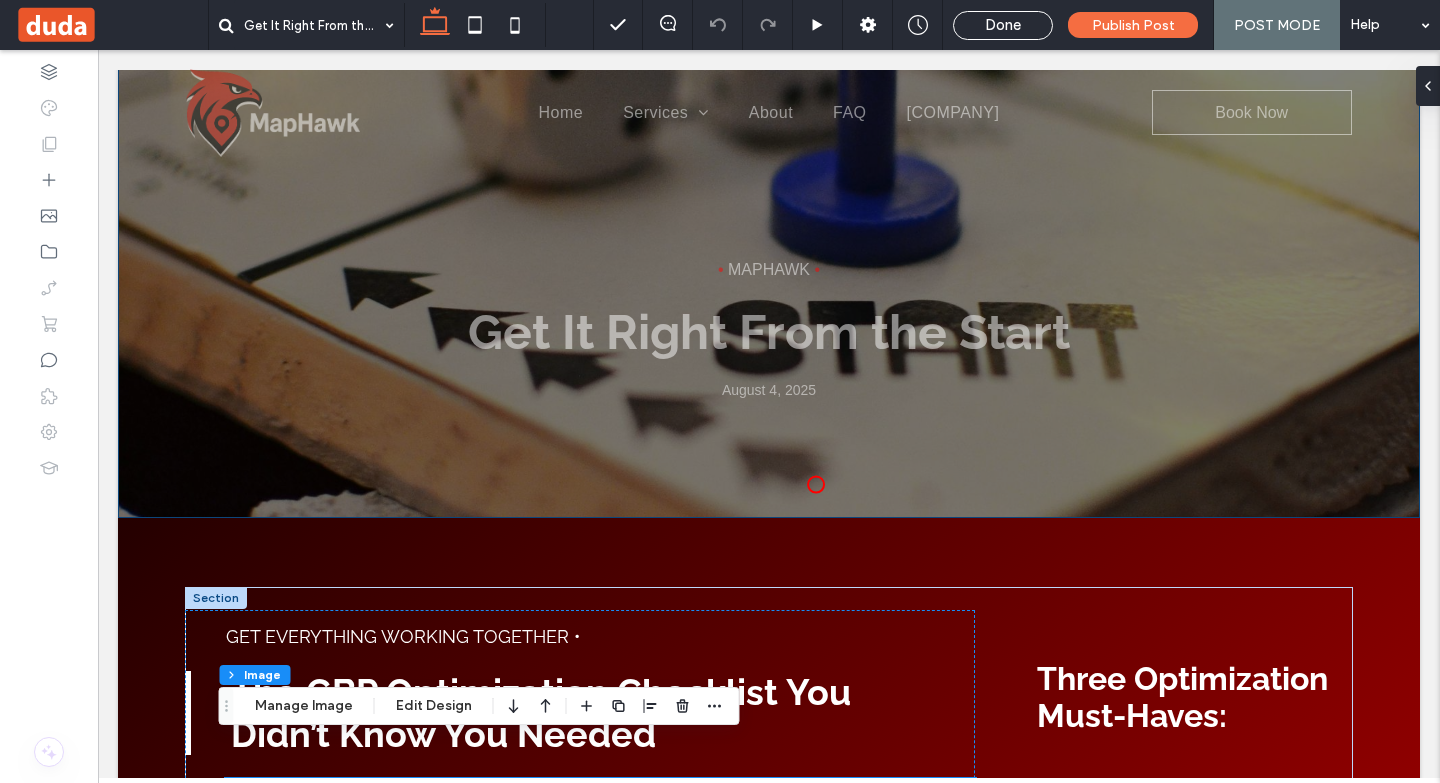 scroll, scrollTop: 200, scrollLeft: 0, axis: vertical 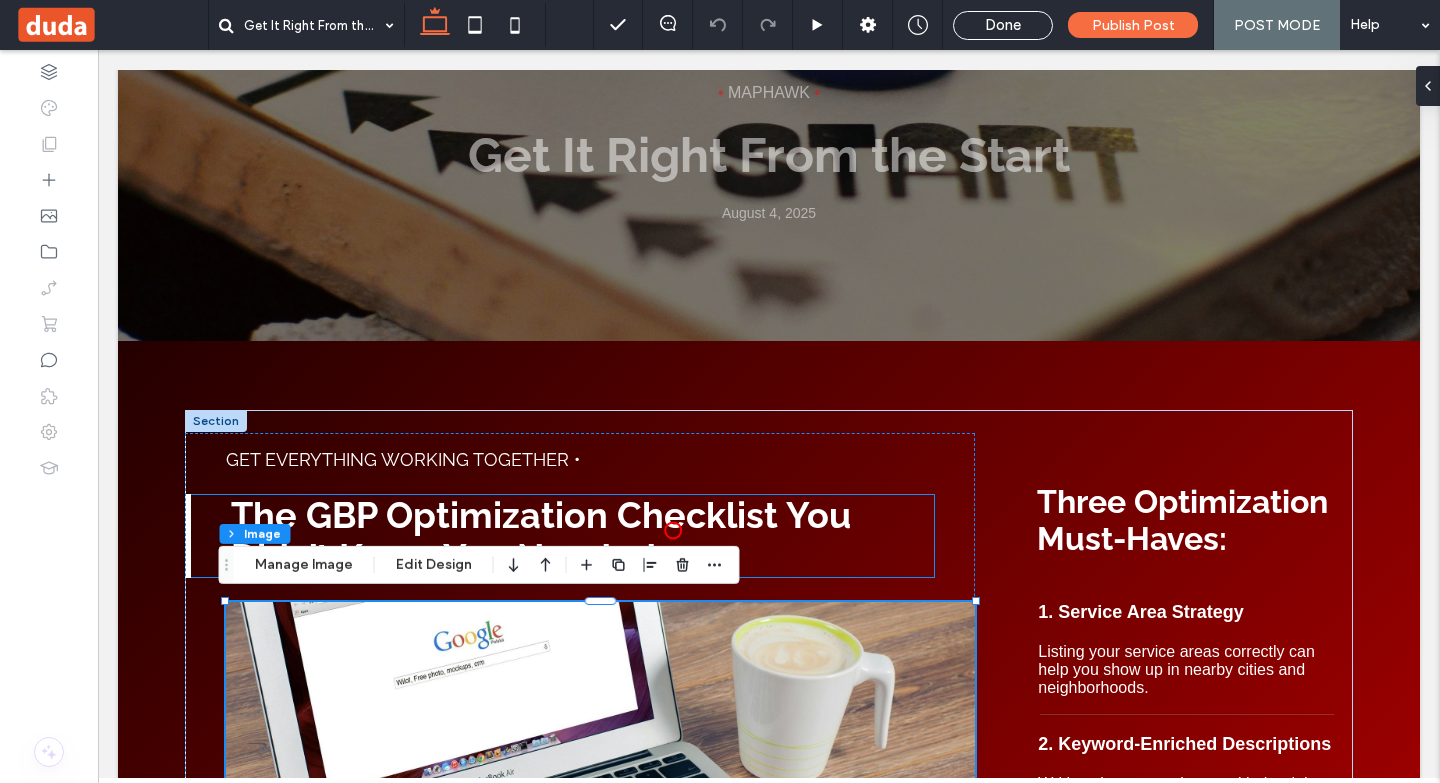 click on "The GBP Optimization Checklist You Didn’t Know You Needed" at bounding box center [541, 536] 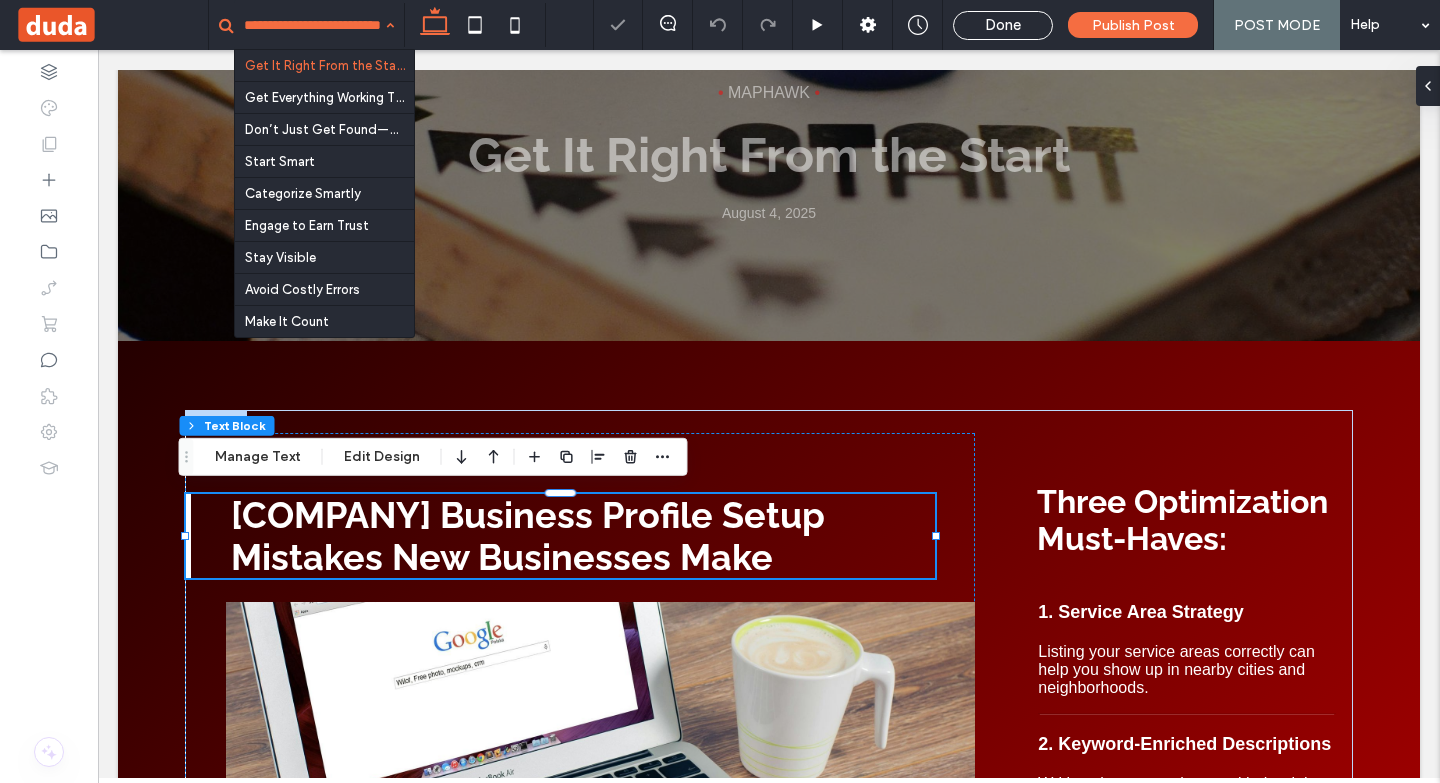 click at bounding box center [314, 25] 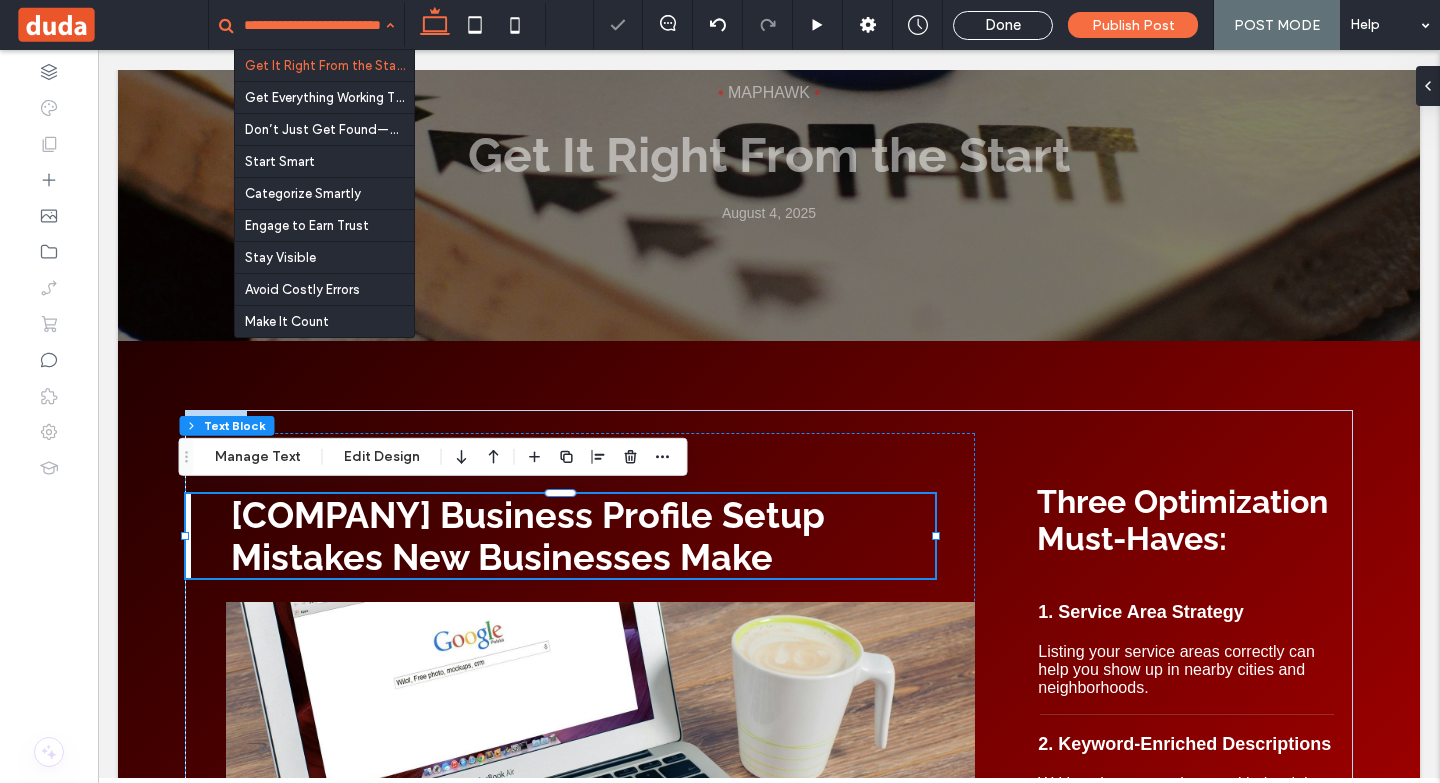 click on "Get It Right From the Start Get Everything Working Together Don’t Just Get Found—Get Chosen Start Smart Categorize Smartly Engage to Earn Trust Stay Visible Avoid Costly Errors Make It Count" at bounding box center (319, 25) 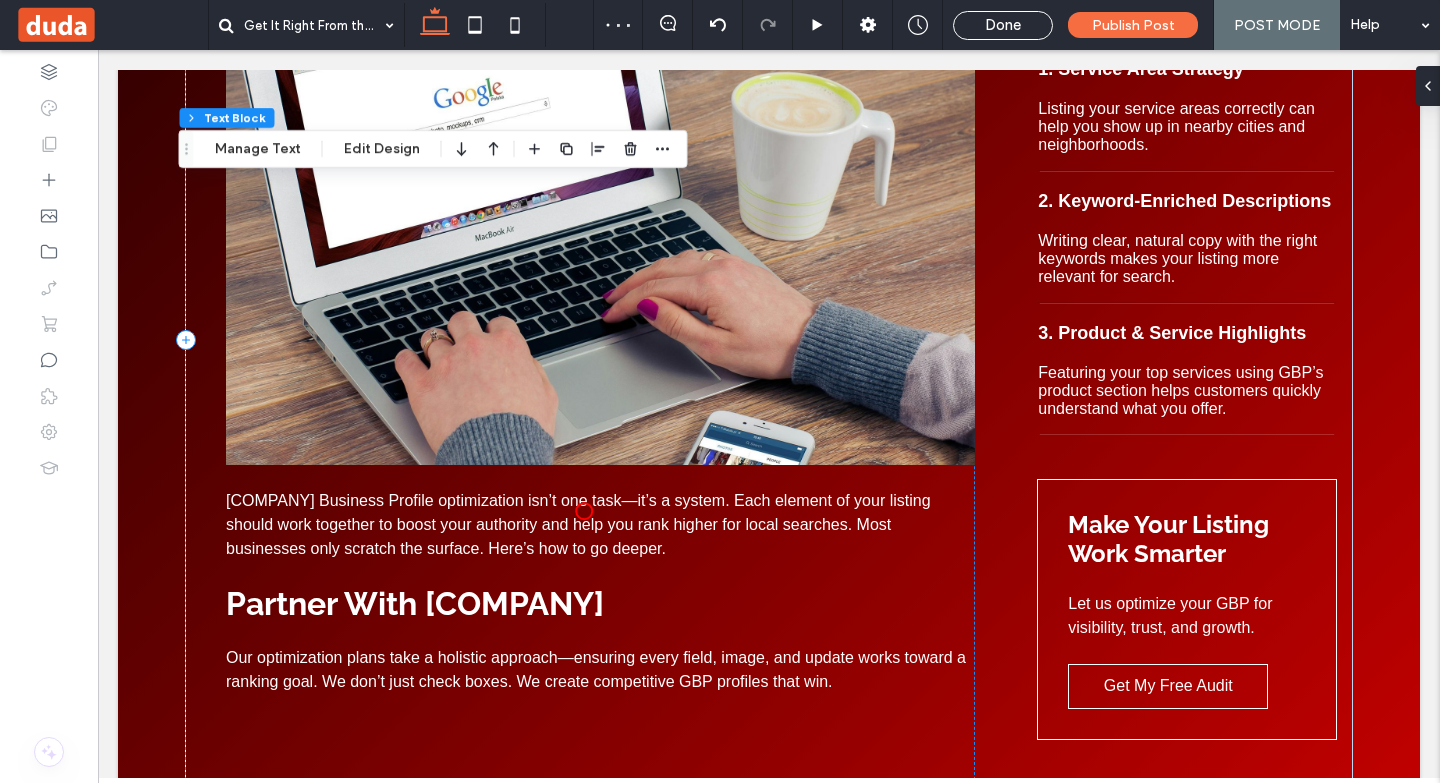 scroll, scrollTop: 1000, scrollLeft: 0, axis: vertical 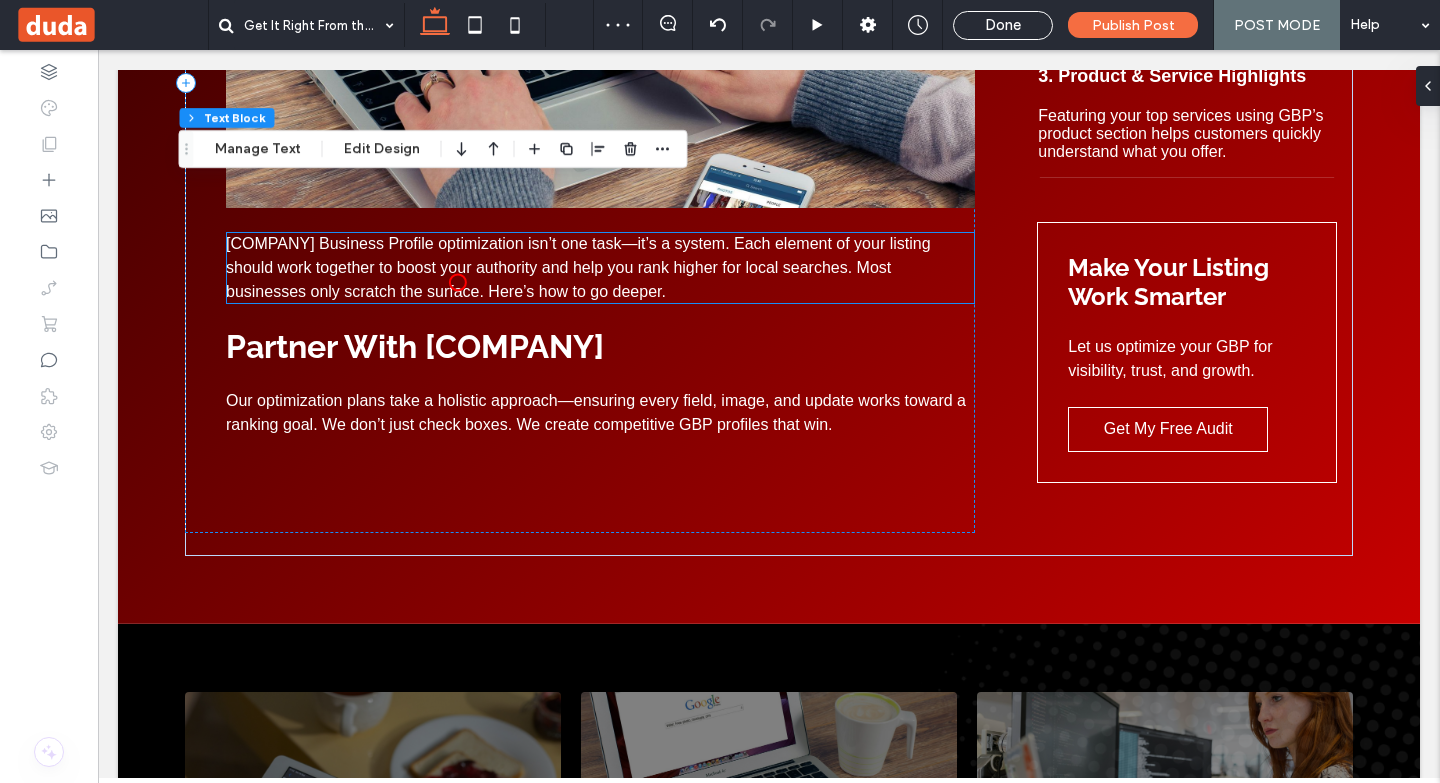 click on "Google Business Profile optimization isn’t just one task—it’s a system. Each element of your listing should work together to boost your authority and help you rank higher for local searches. Most businesses only scratch the surface. Here’s how to go deeper." at bounding box center (578, 267) 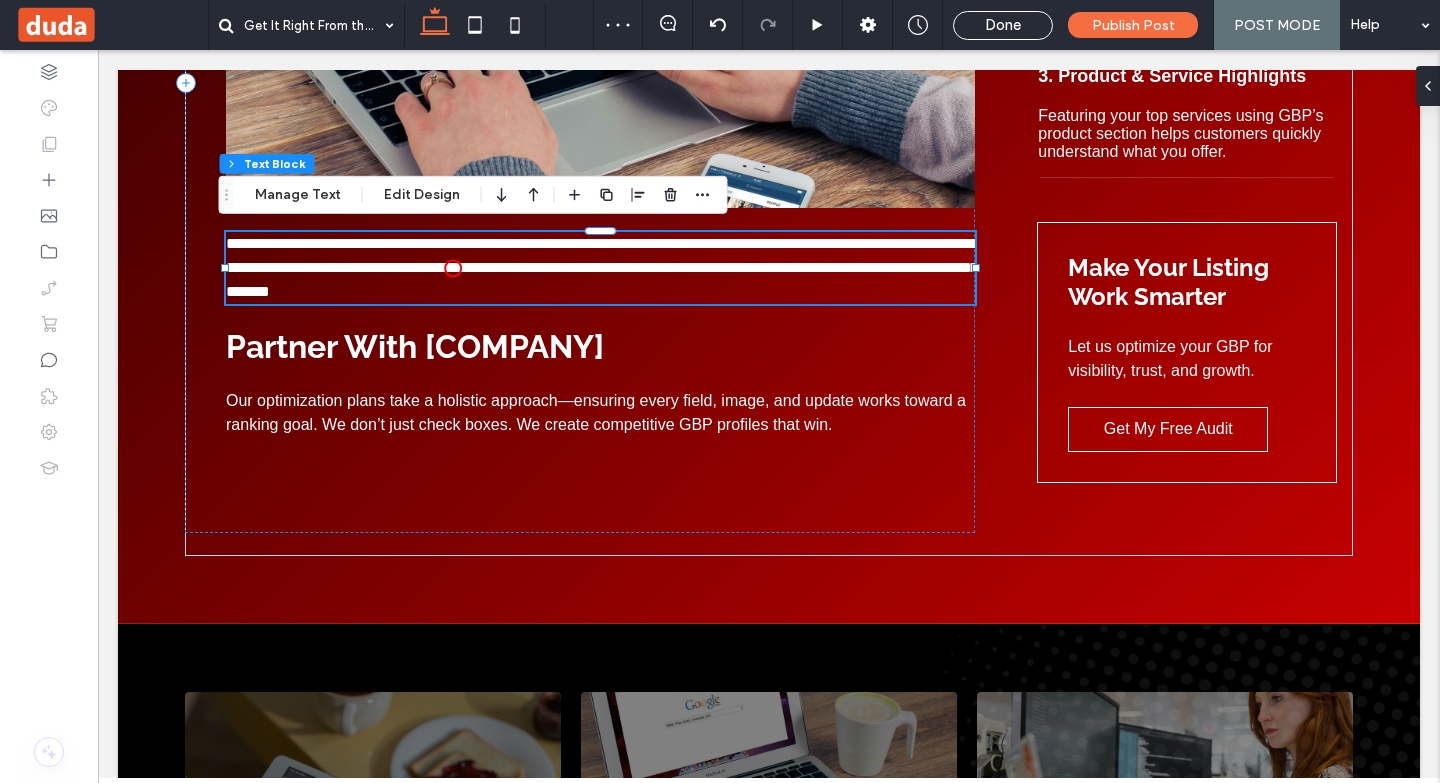 type 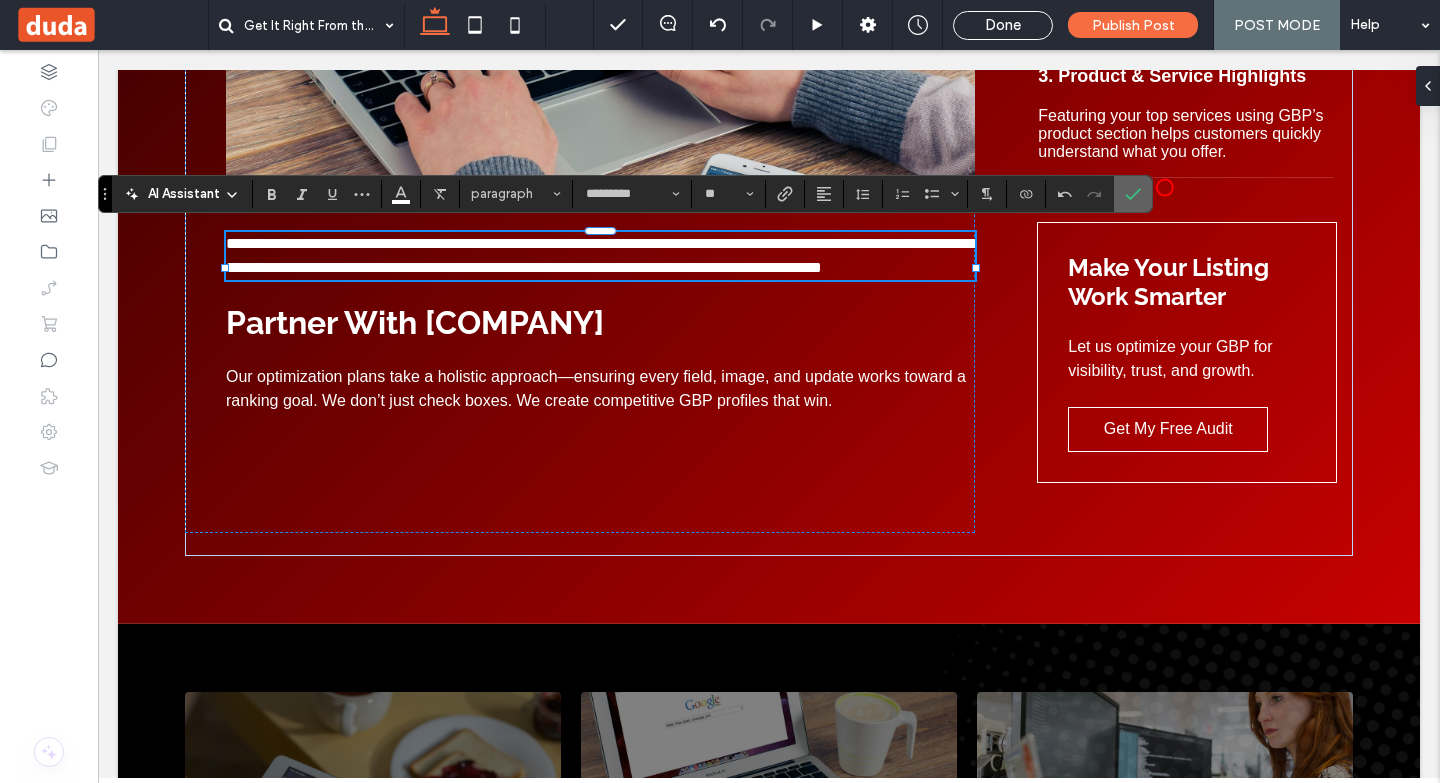 click 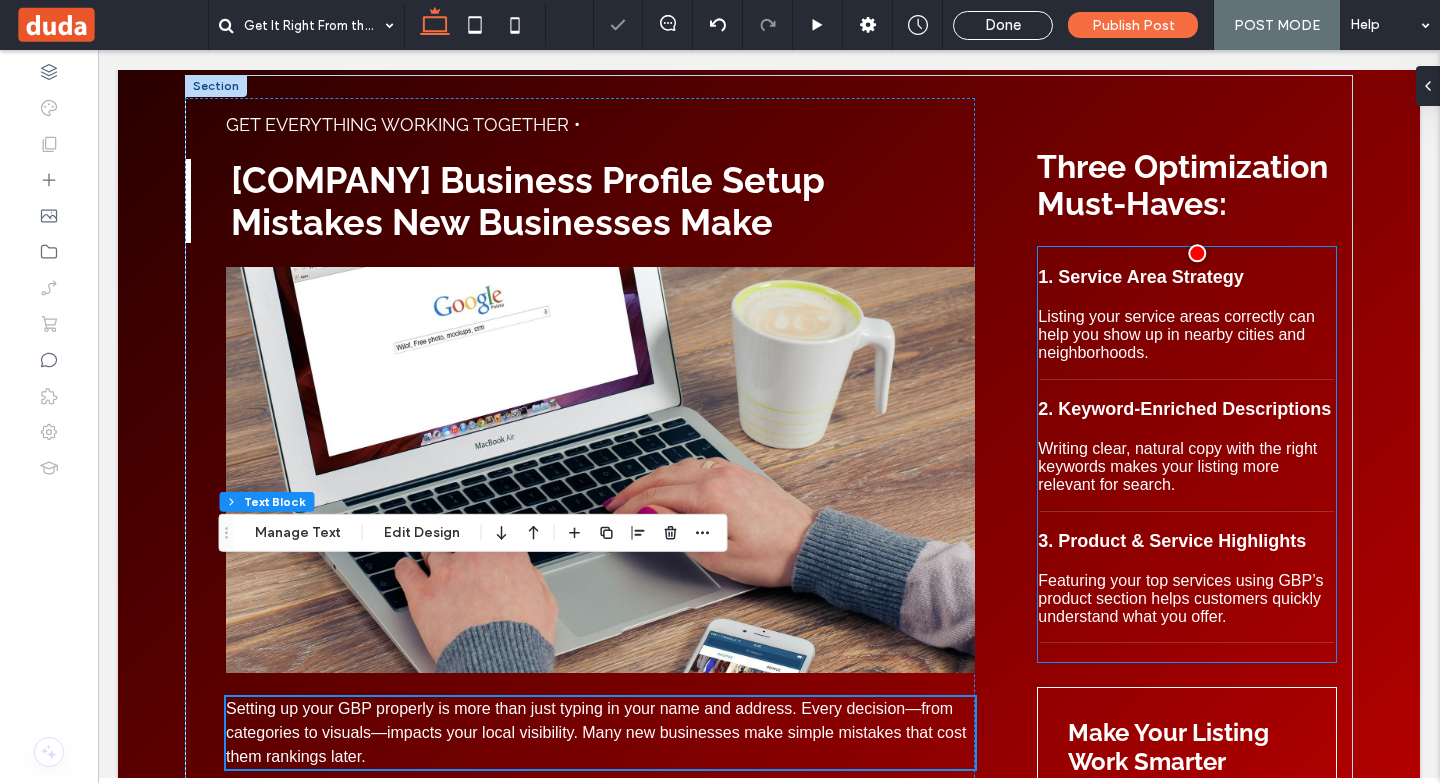 scroll, scrollTop: 300, scrollLeft: 0, axis: vertical 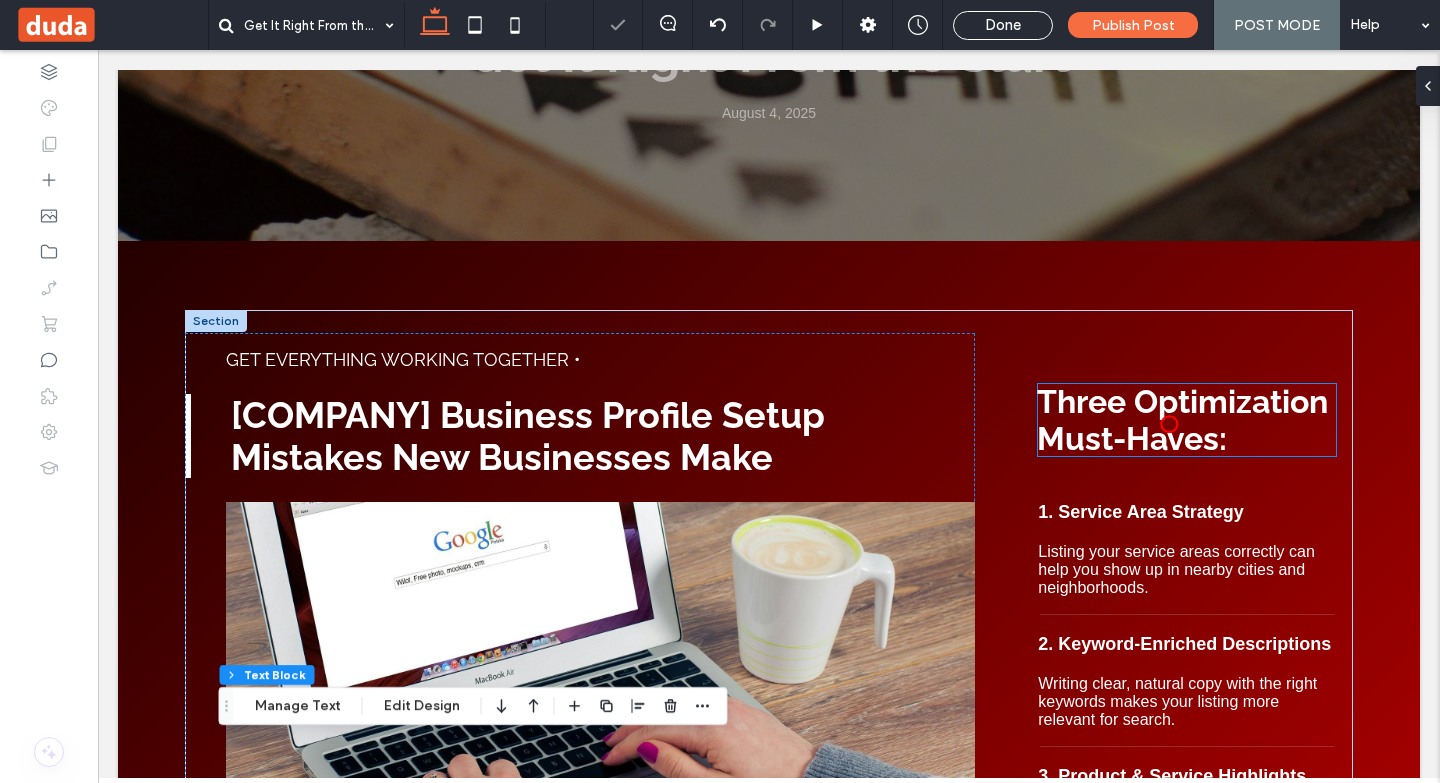 click on "Three Optimization Must-Haves:" at bounding box center (1182, 420) 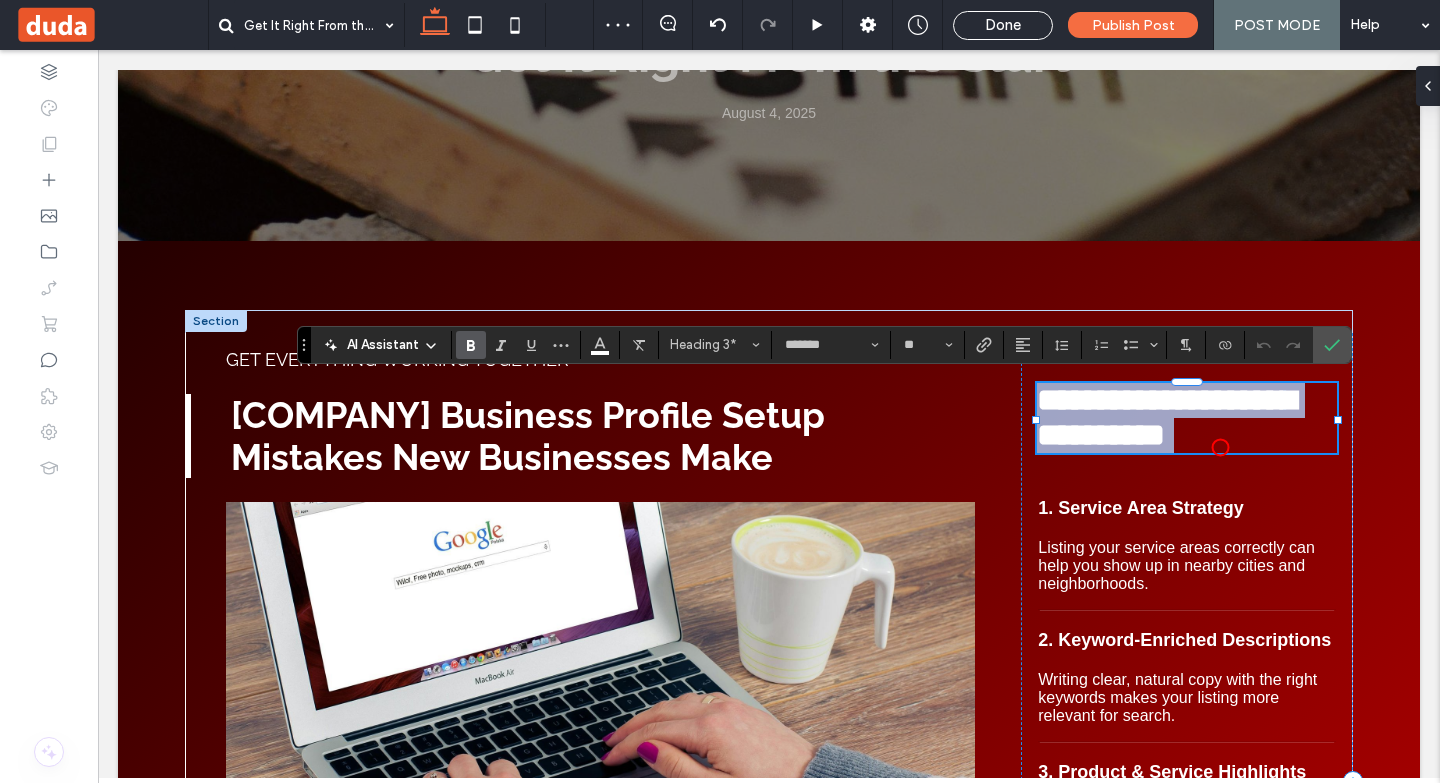 click on "**********" at bounding box center [1166, 417] 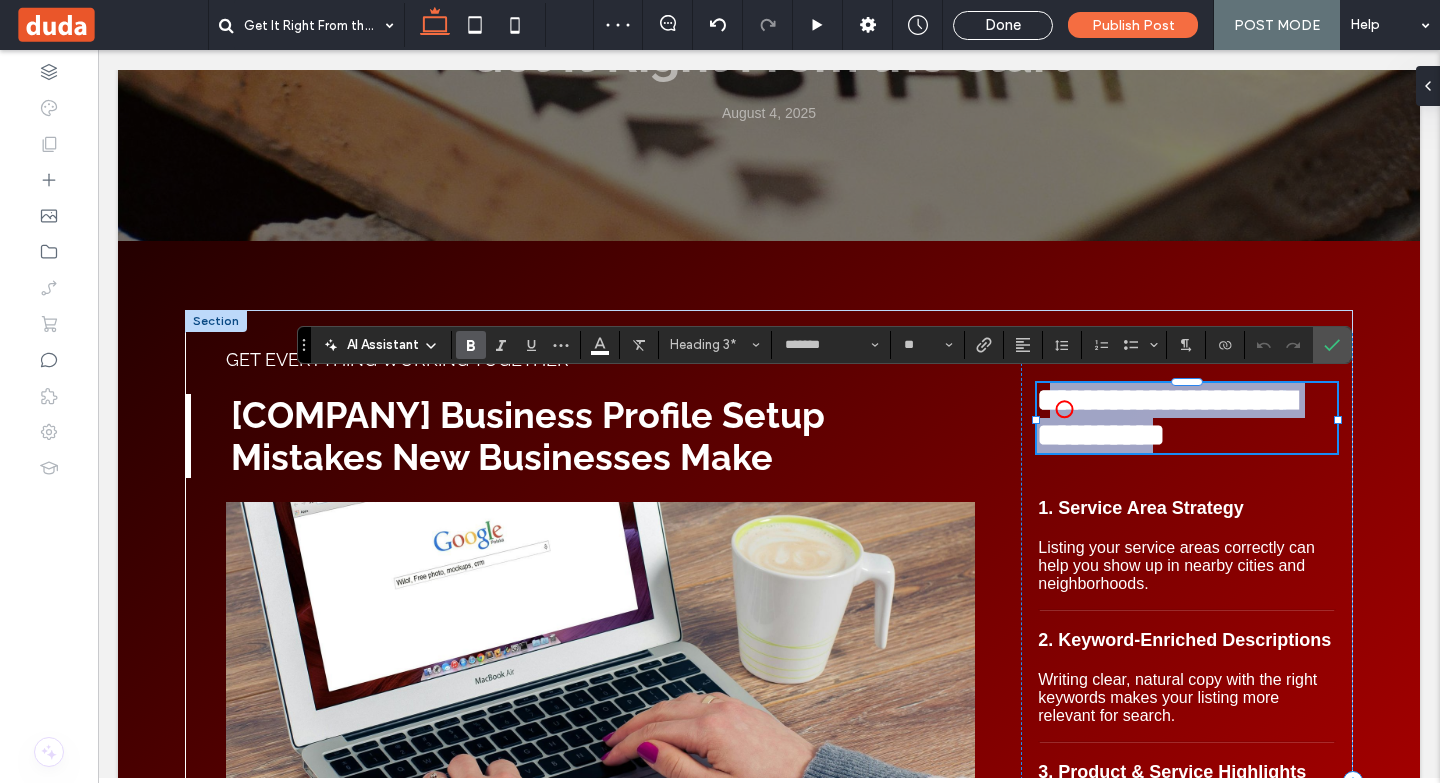 click on "**********" at bounding box center [1166, 417] 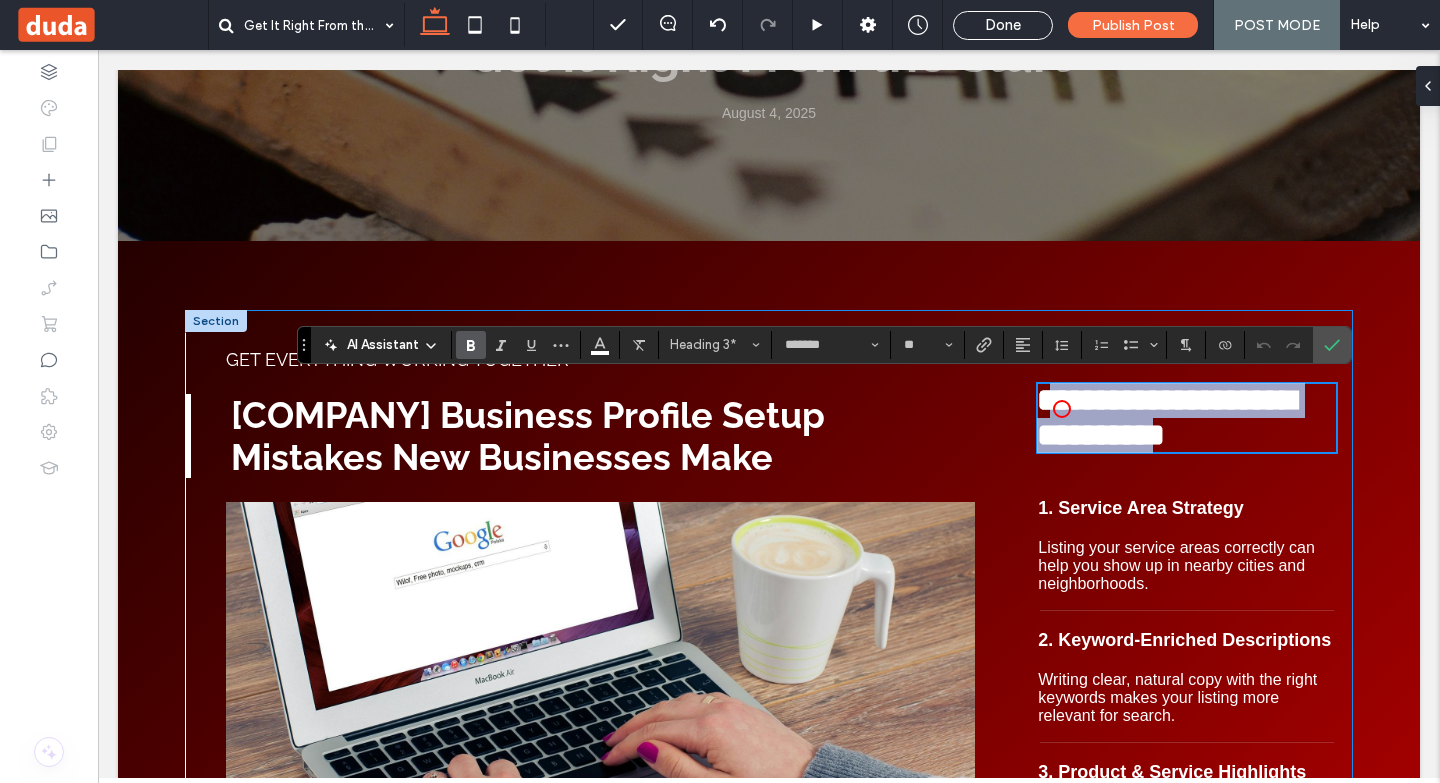type on "*********" 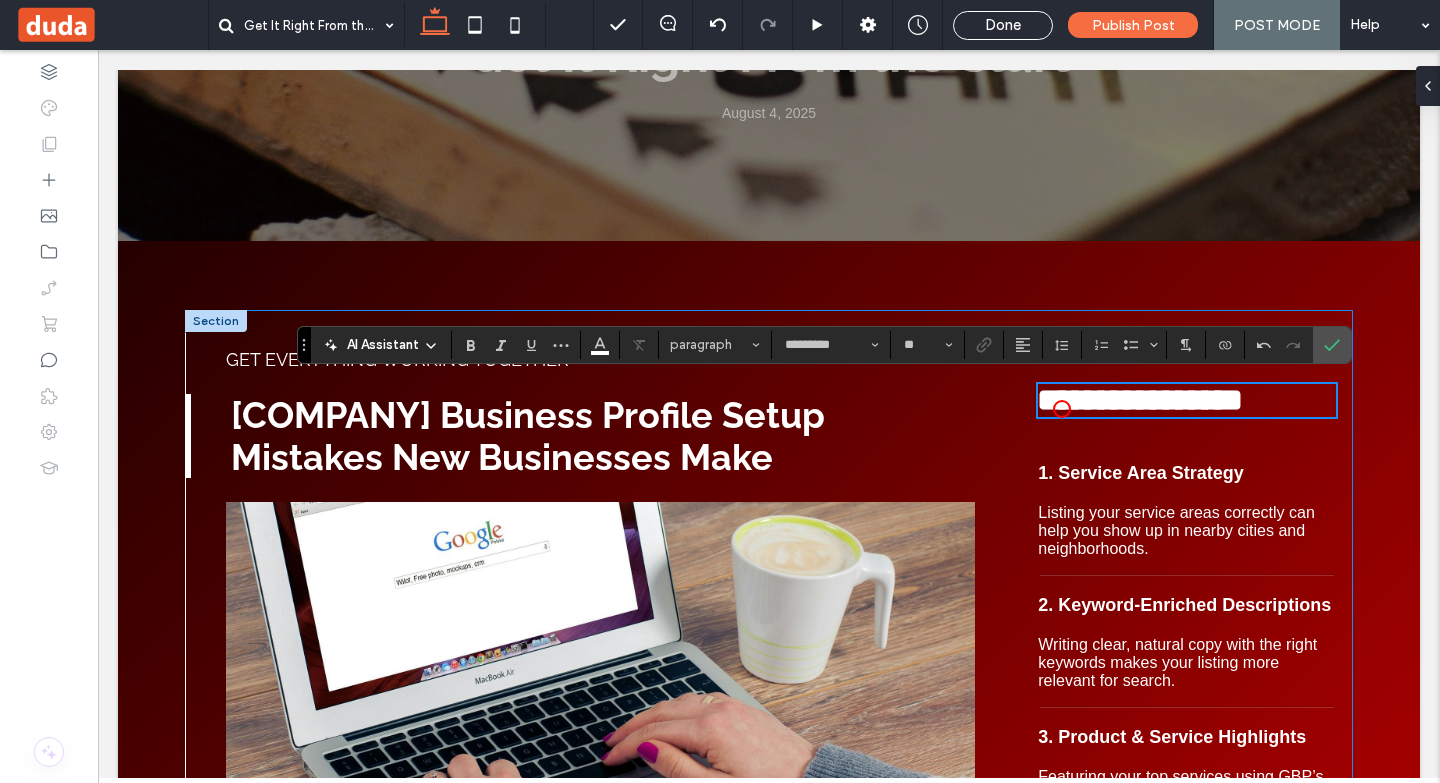 type on "*******" 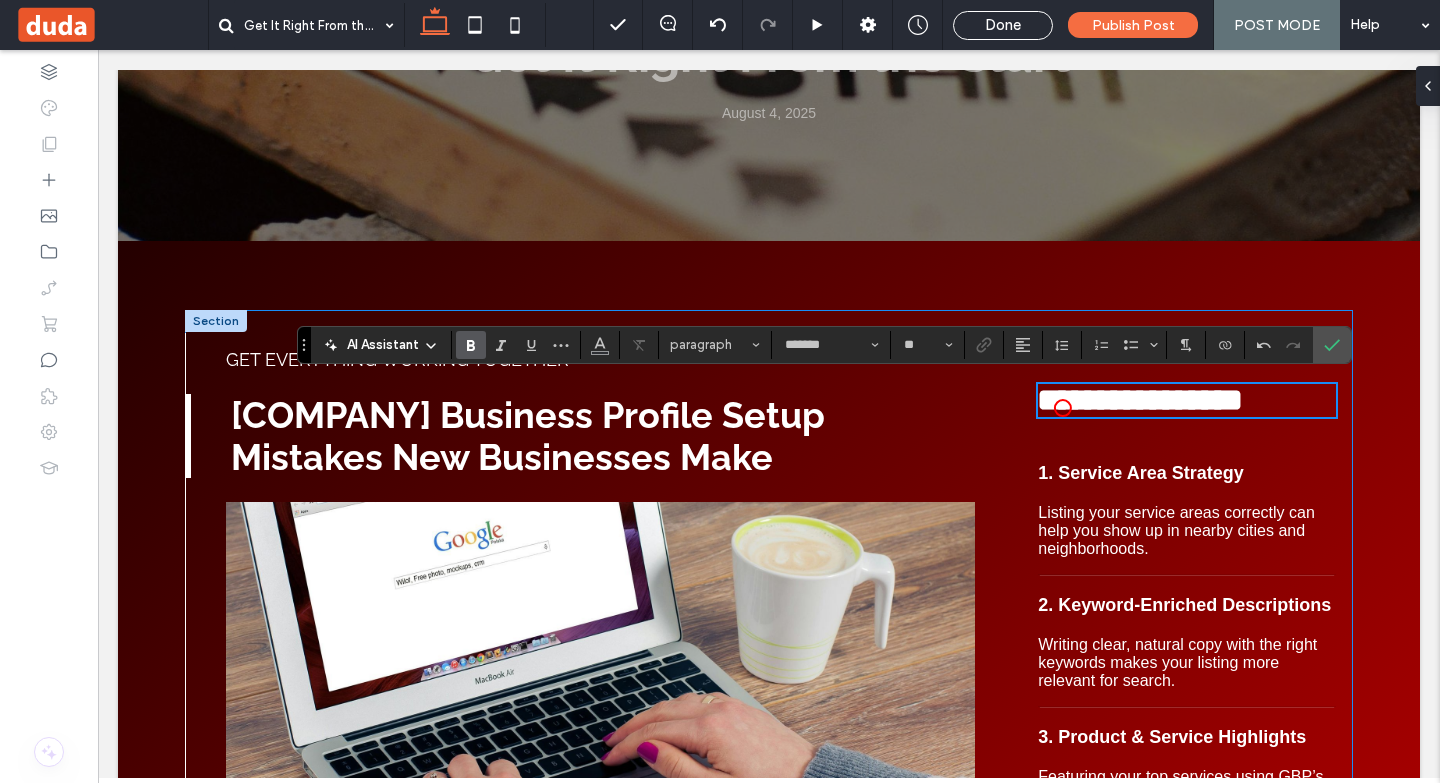 click on "**********" at bounding box center [1140, 400] 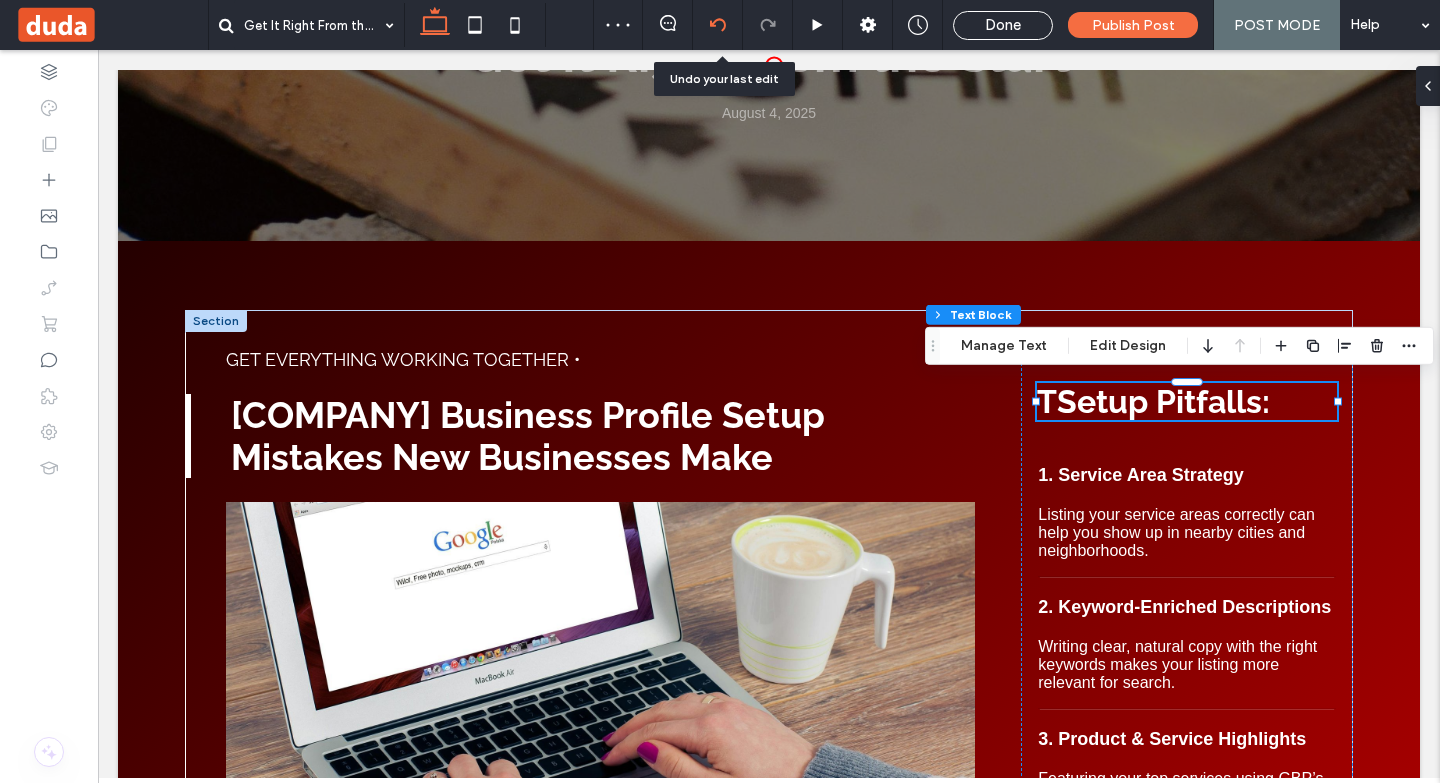click 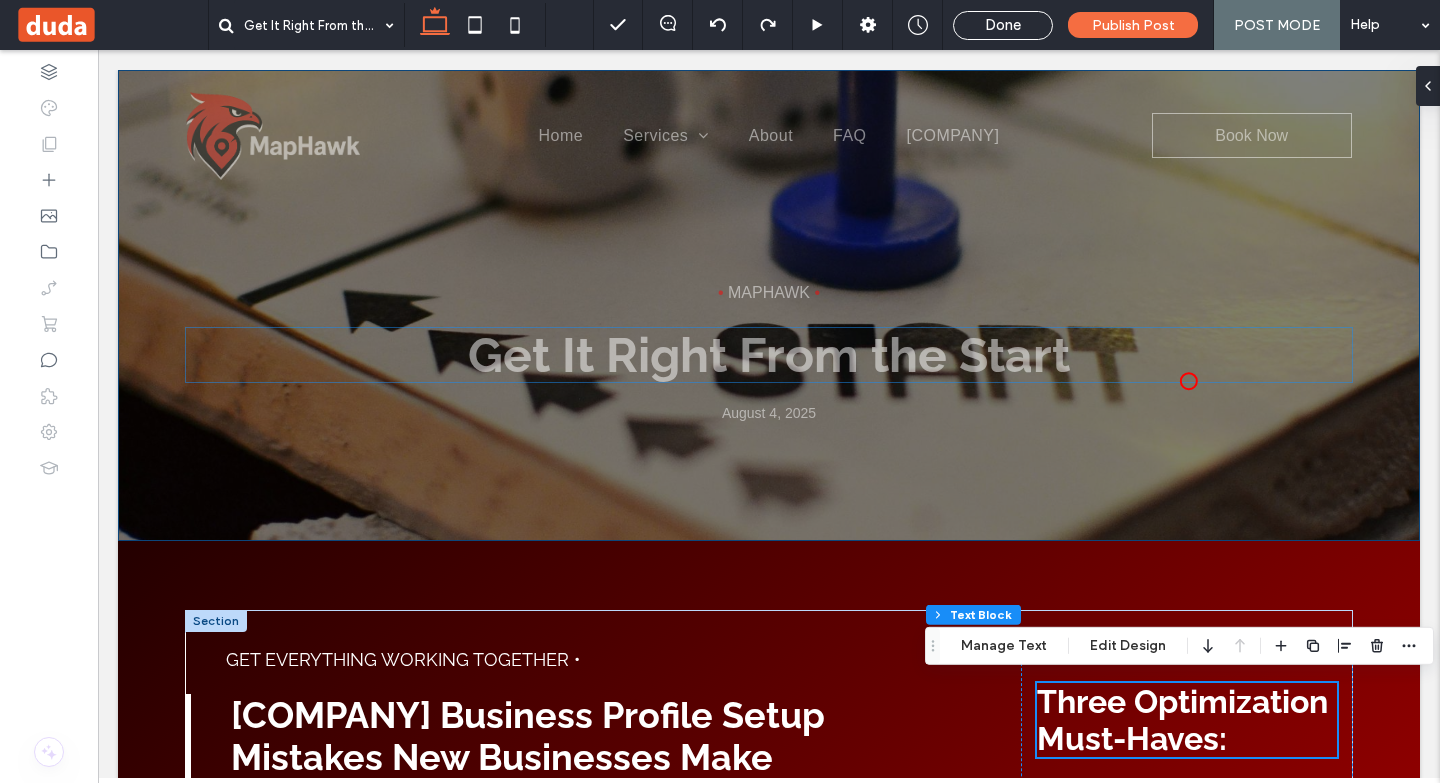 scroll, scrollTop: 400, scrollLeft: 0, axis: vertical 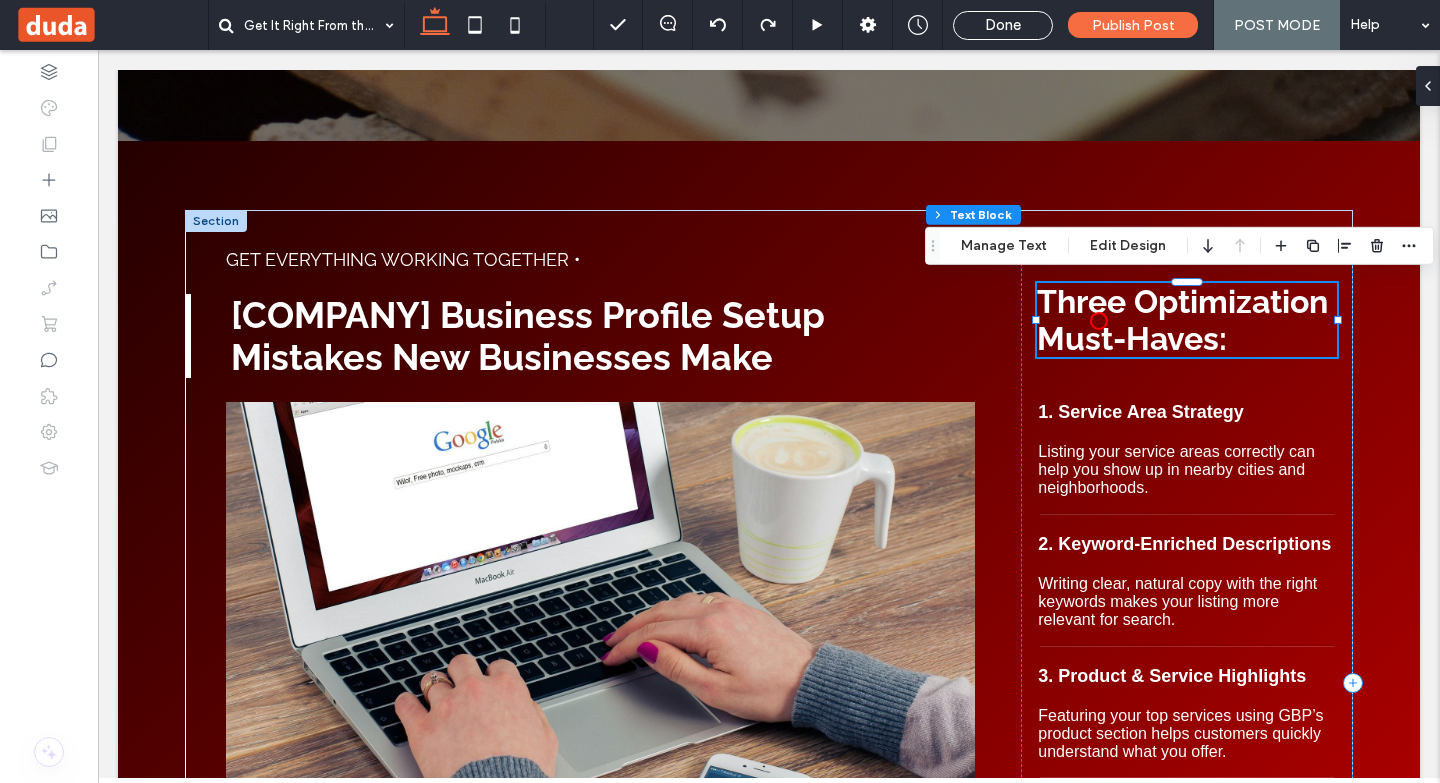 click on "Three Optimization Must-Haves:" at bounding box center (1182, 320) 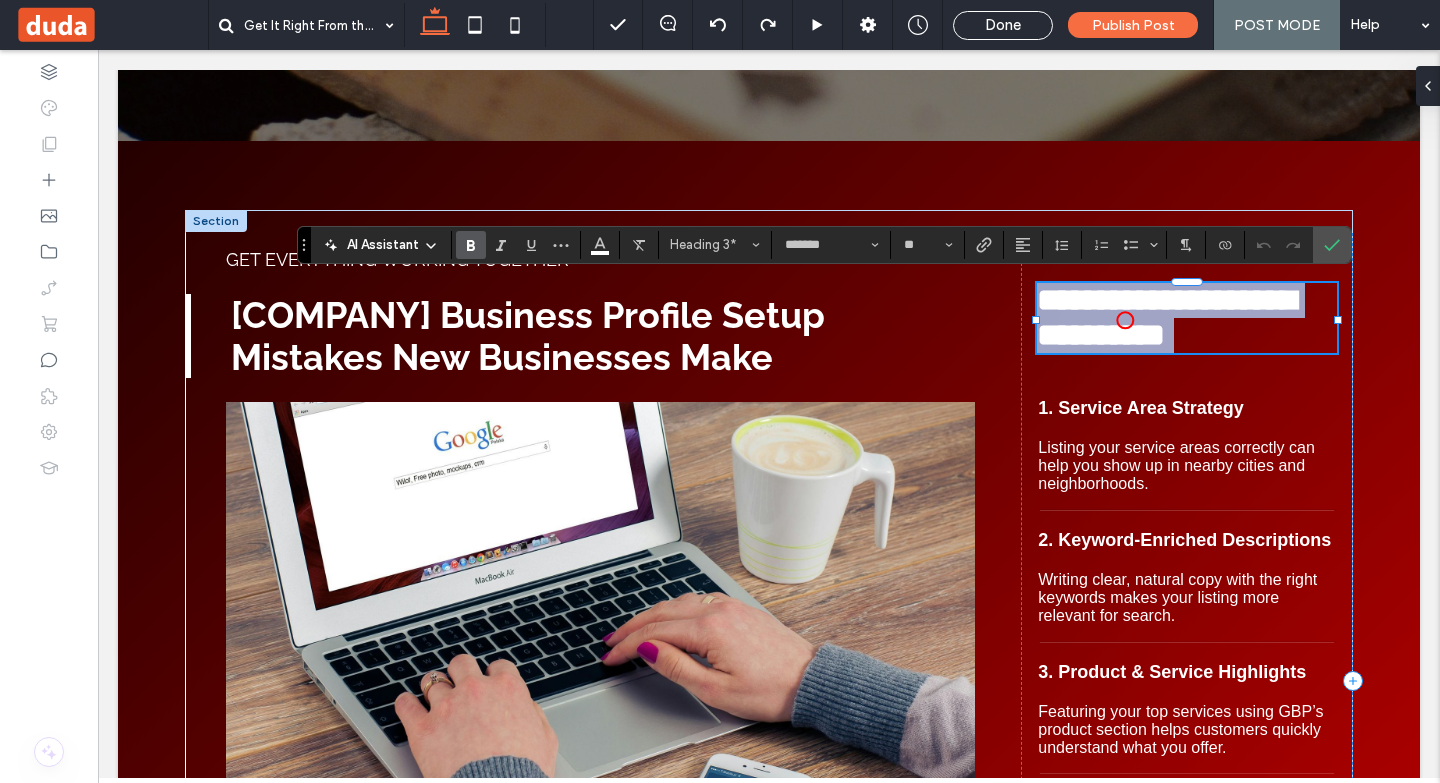click on "**********" at bounding box center (1166, 317) 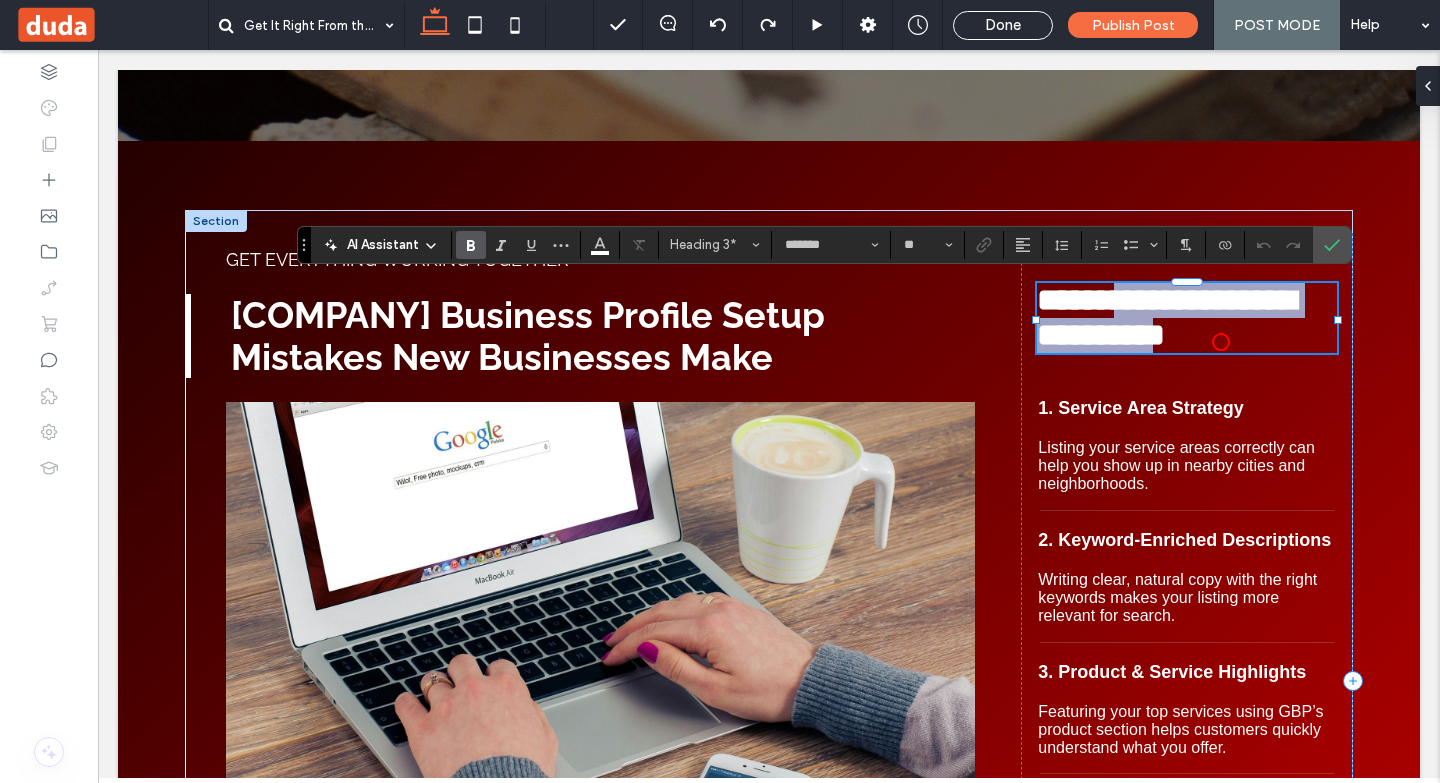 click on "**********" at bounding box center [1166, 317] 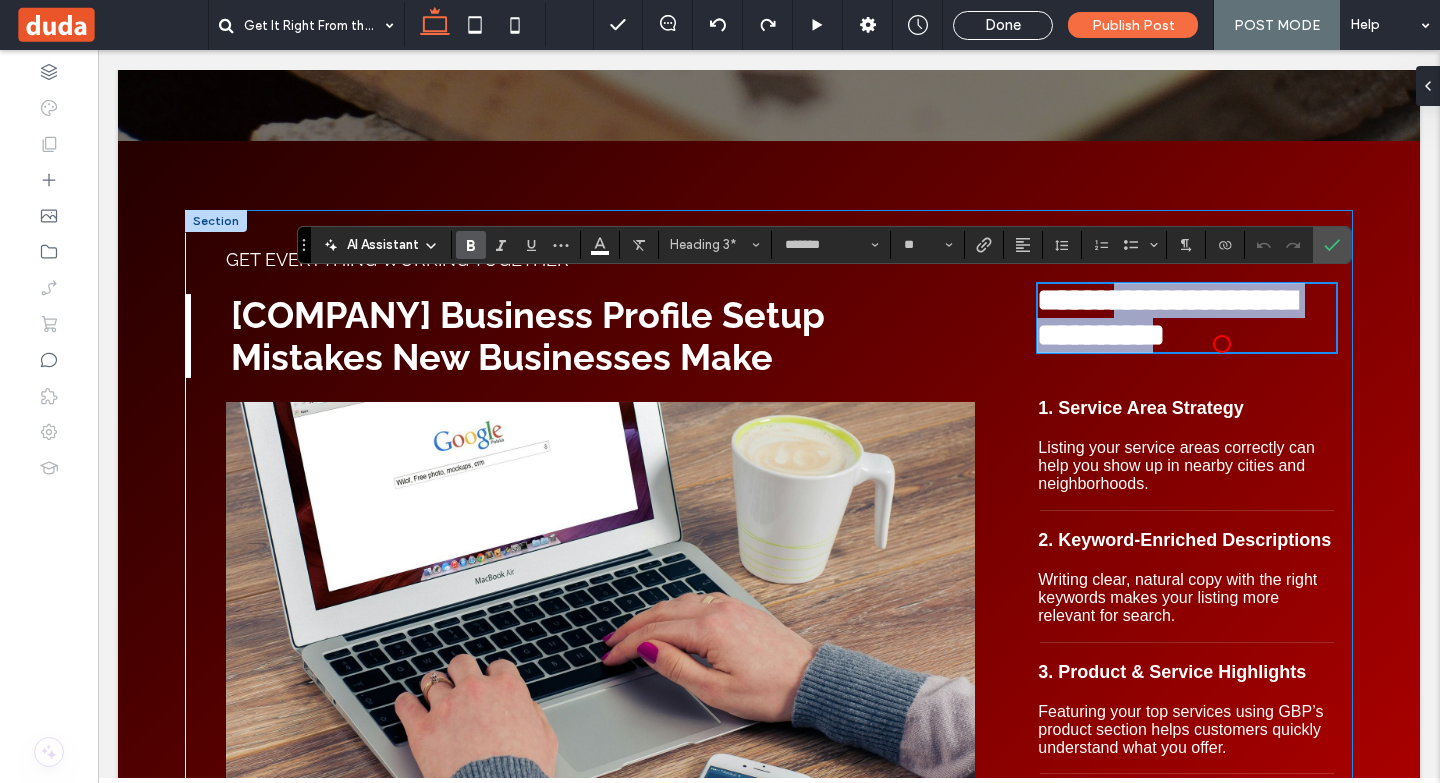 type on "*********" 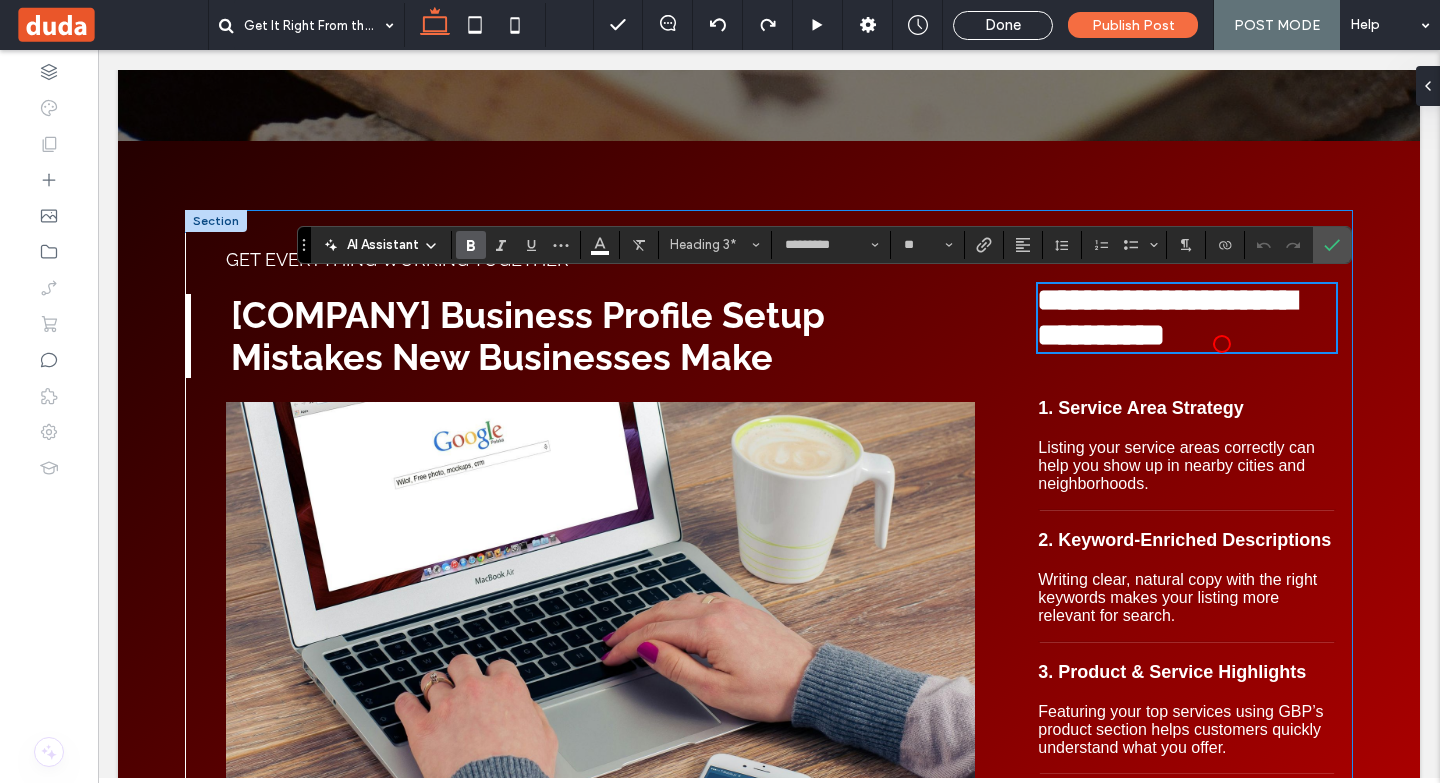 type on "*******" 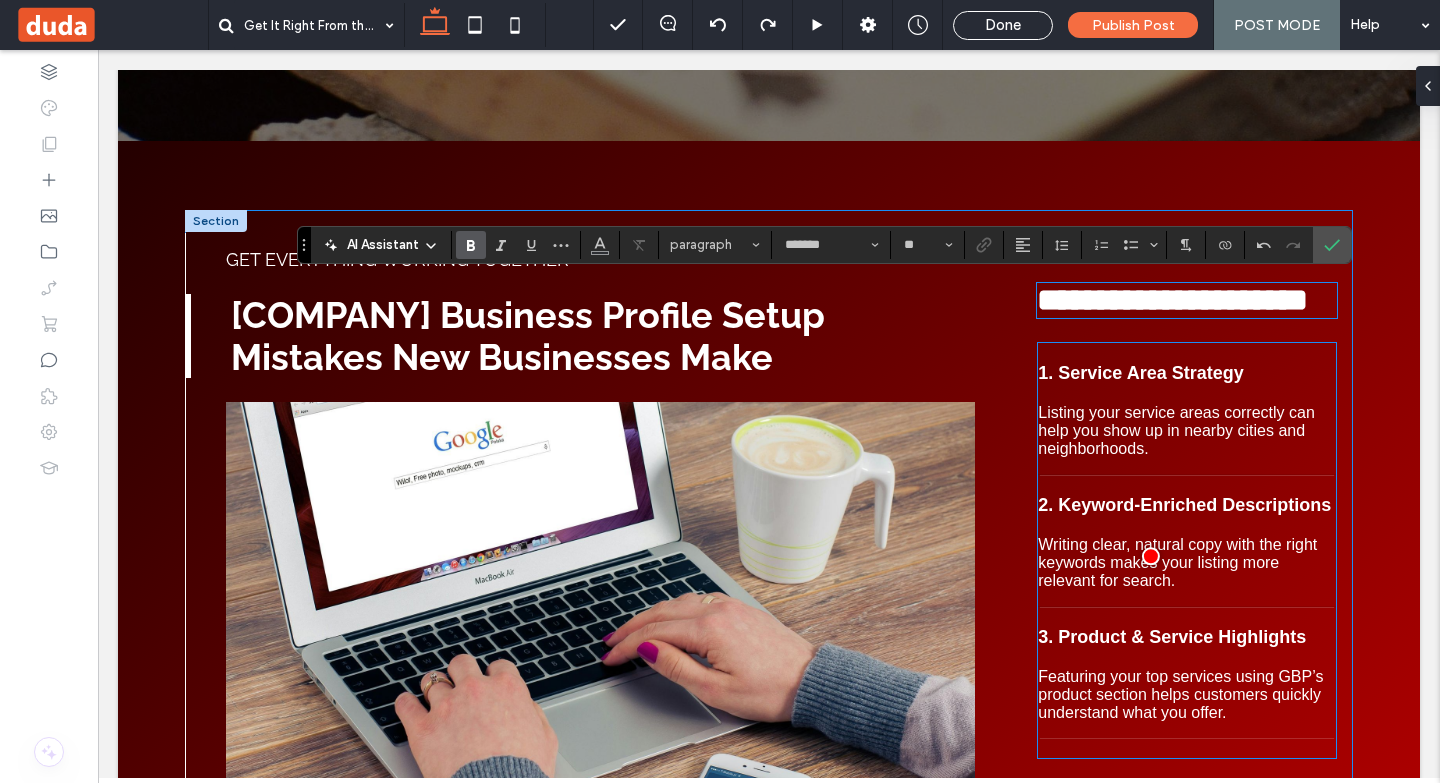 click on "2. Keyword-Enriched Descriptions
Writing clear, natural copy with the right keywords makes your listing more relevant for search." at bounding box center [1187, 542] 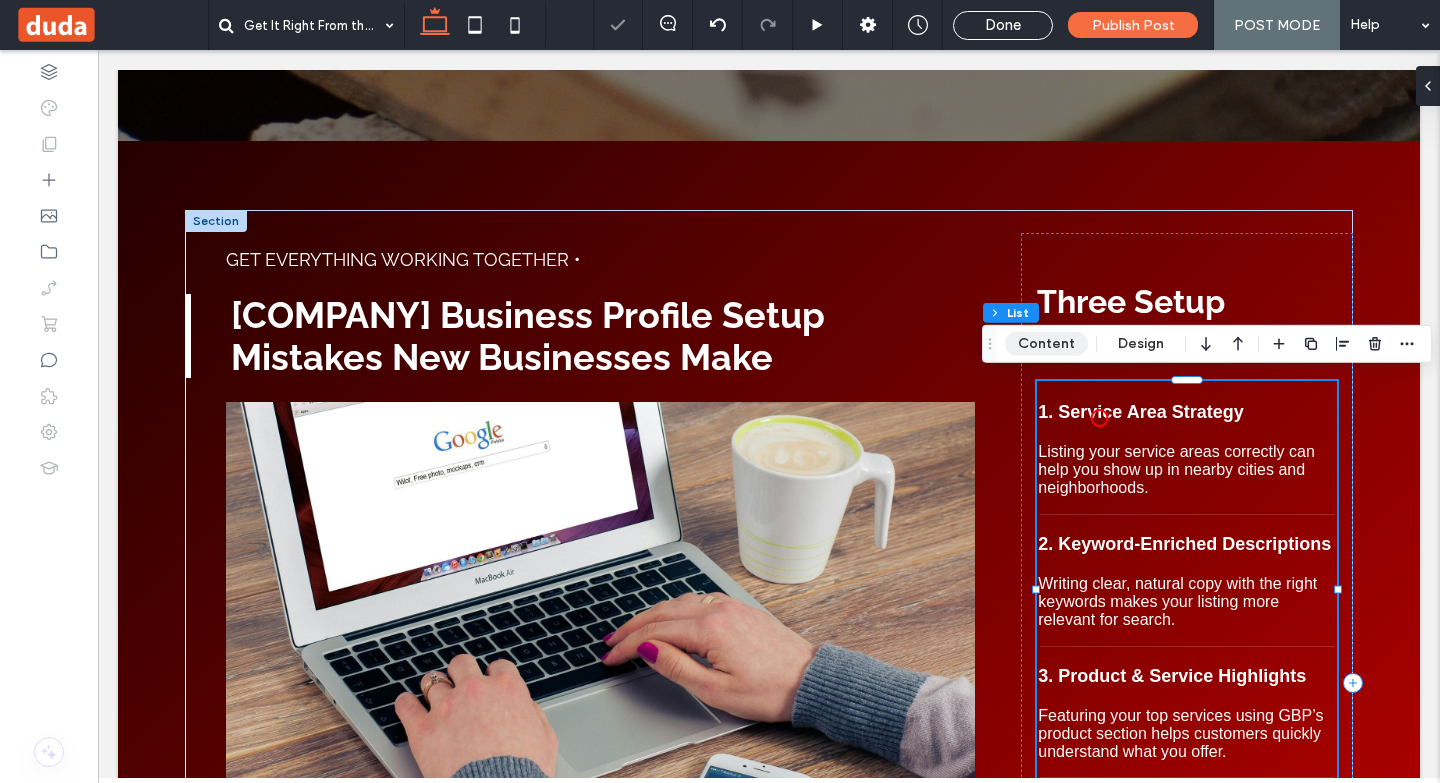 click on "Content" at bounding box center [1046, 344] 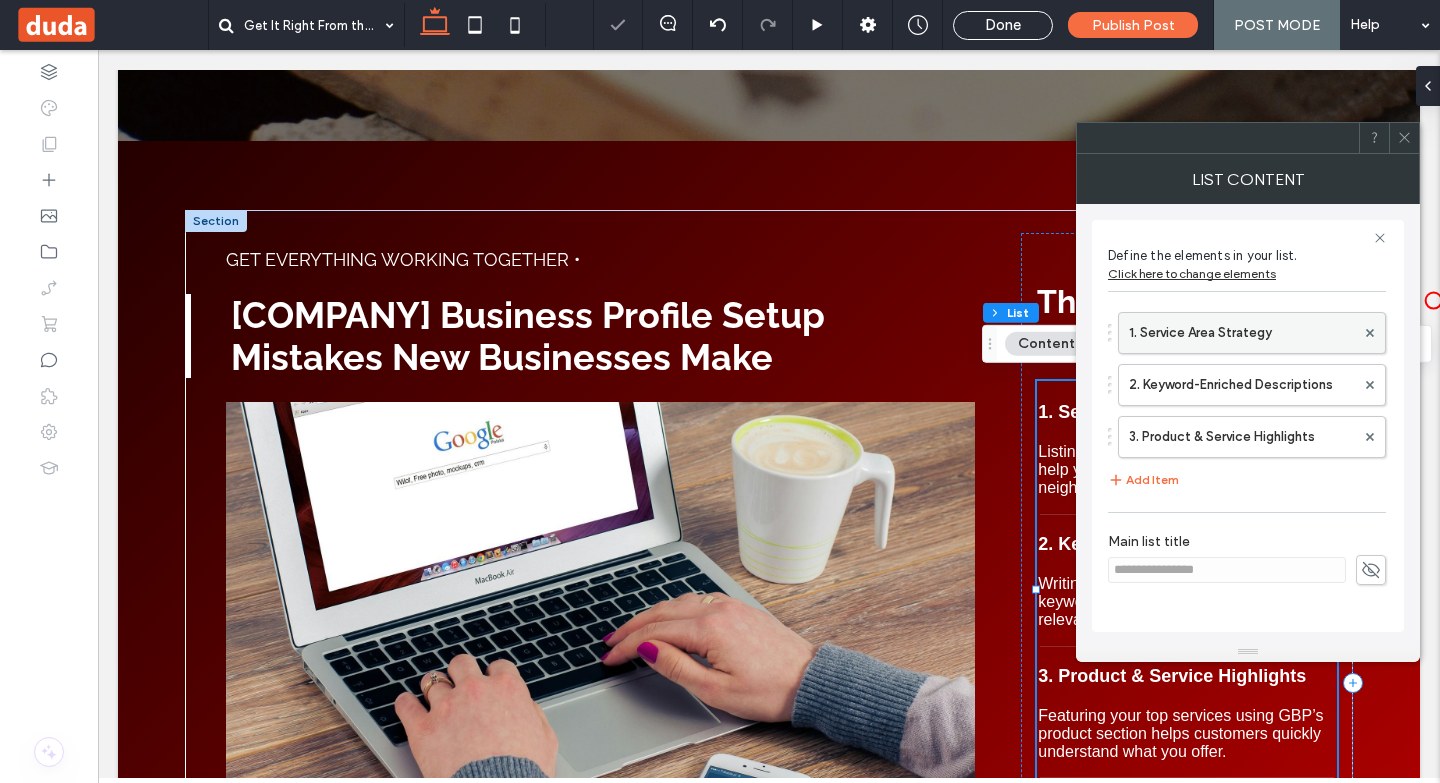 click on "1. Service Area Strategy" at bounding box center (1242, 333) 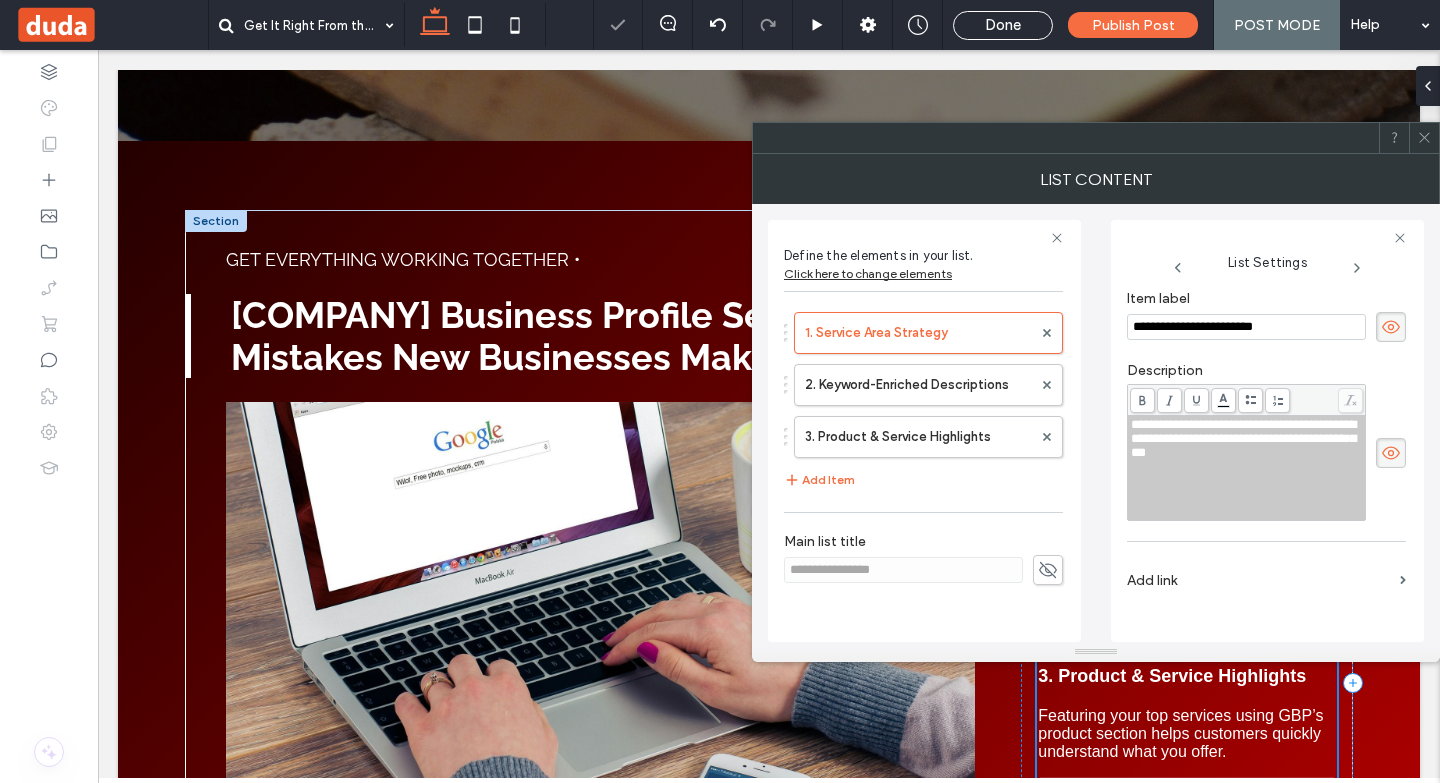 scroll, scrollTop: 0, scrollLeft: 0, axis: both 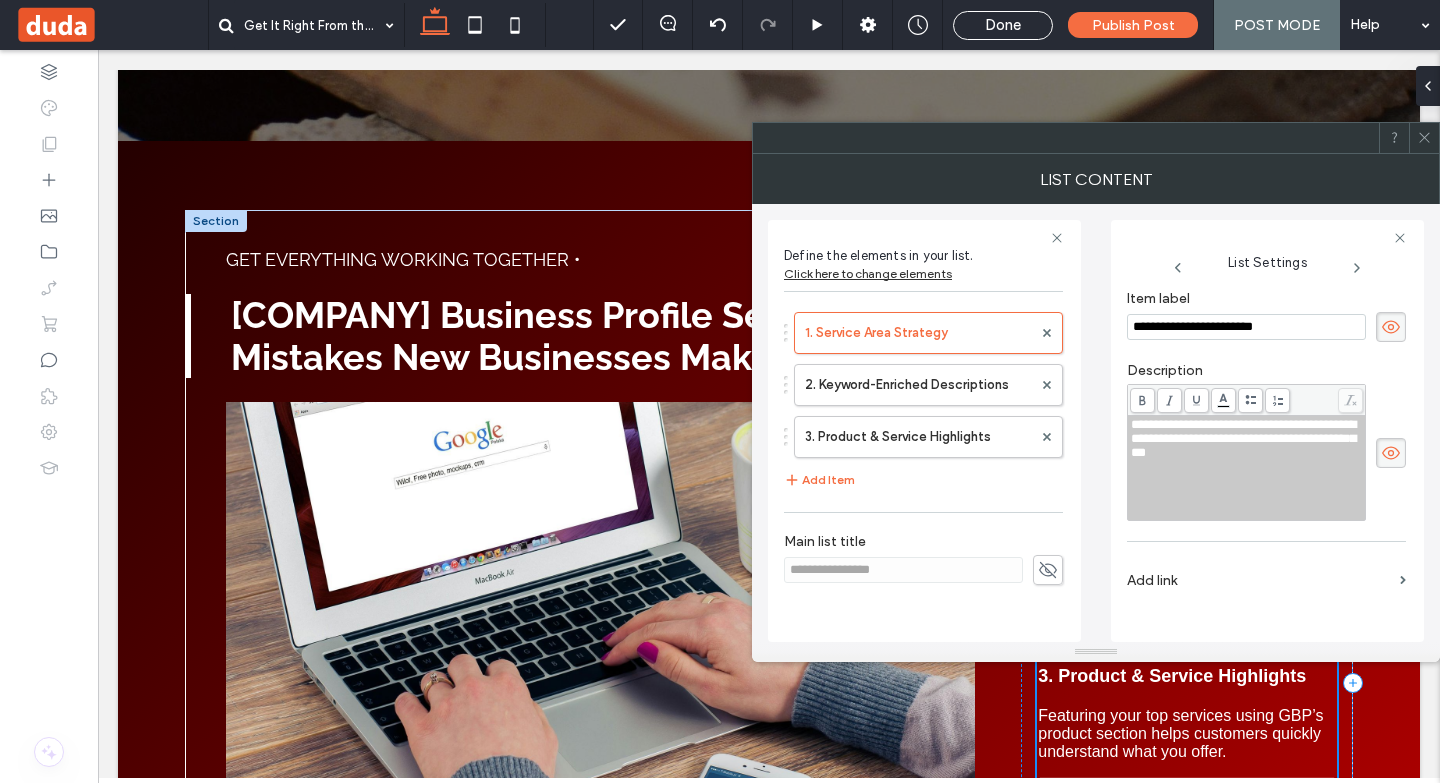 drag, startPoint x: 1301, startPoint y: 328, endPoint x: 1148, endPoint y: 334, distance: 153.1176 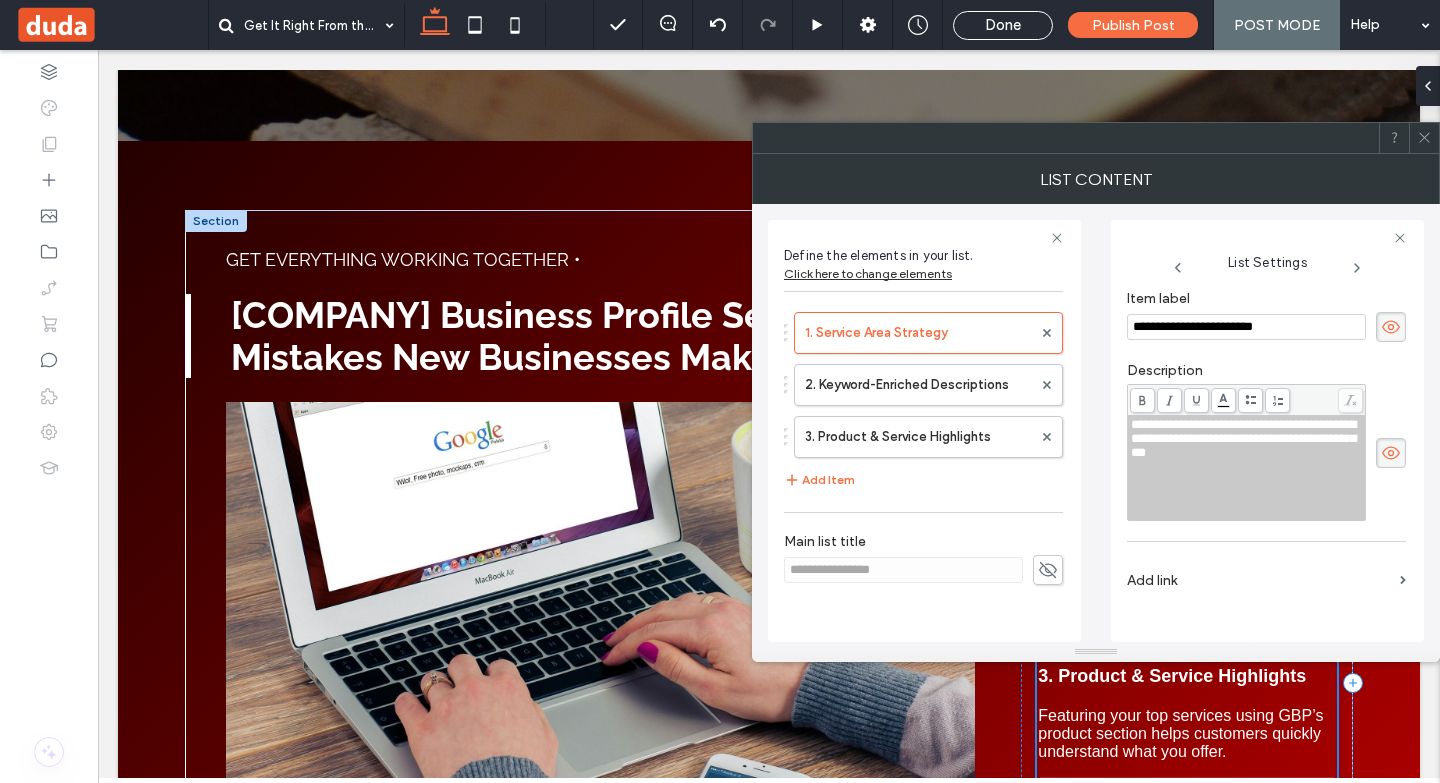 click on "**********" at bounding box center (1246, 327) 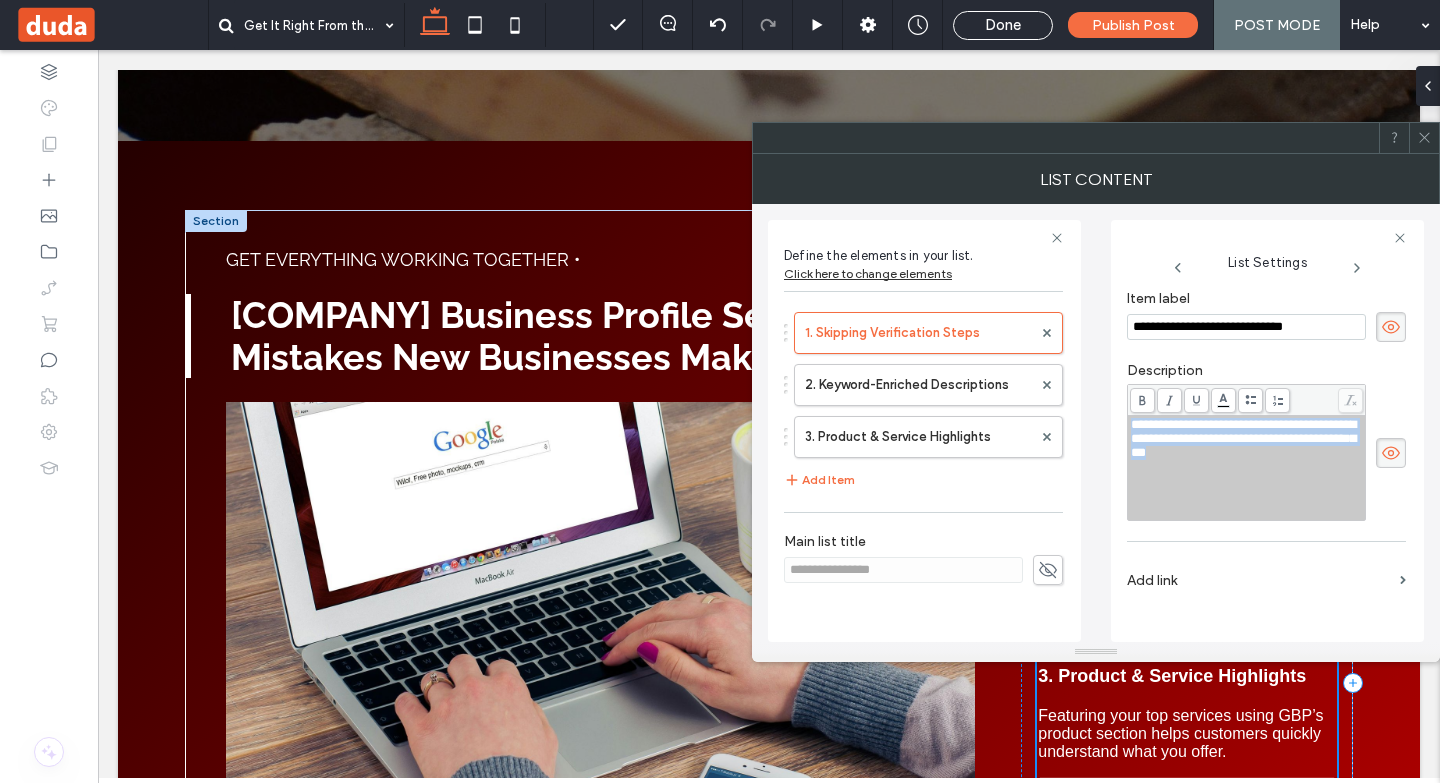 click on "**********" at bounding box center [1247, 468] 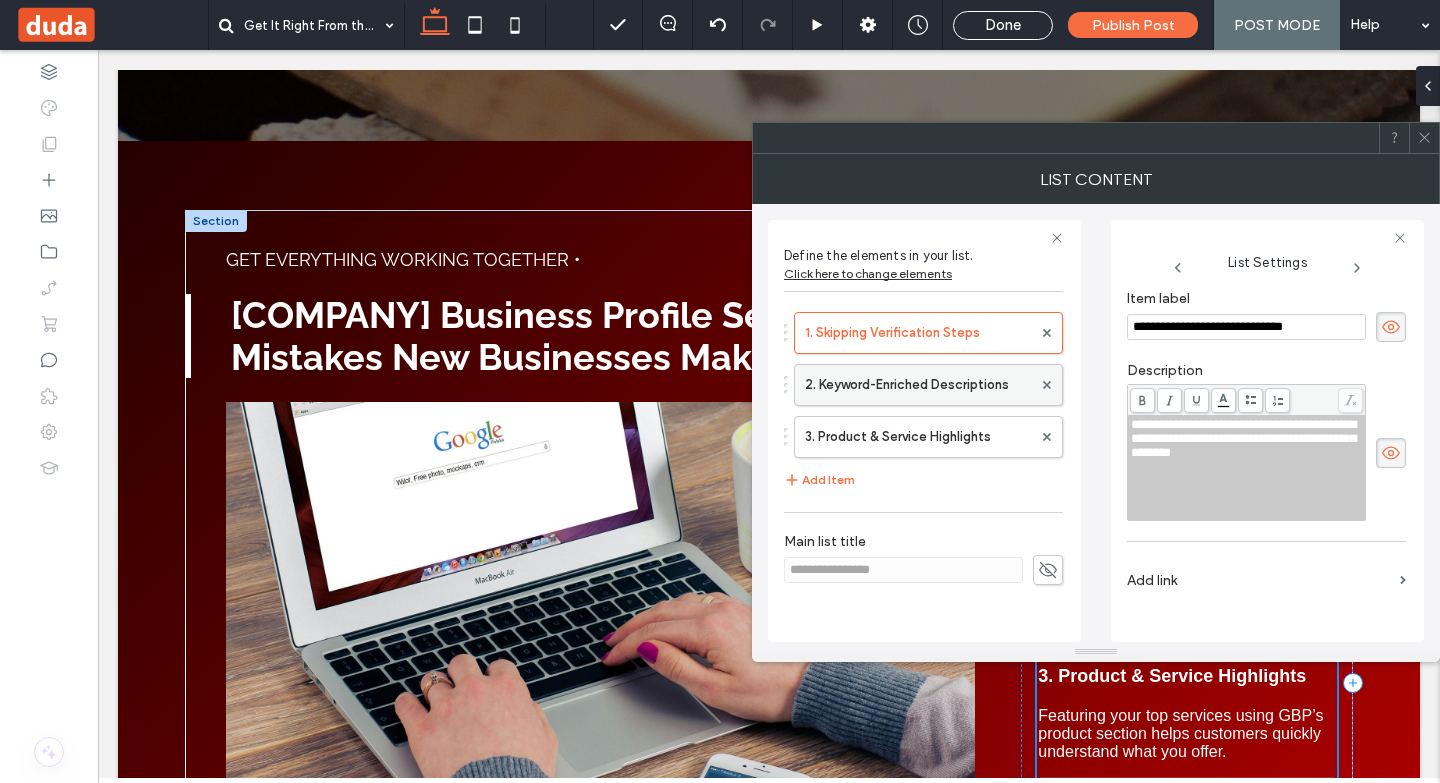 click on "2. Keyword-Enriched Descriptions" at bounding box center (918, 385) 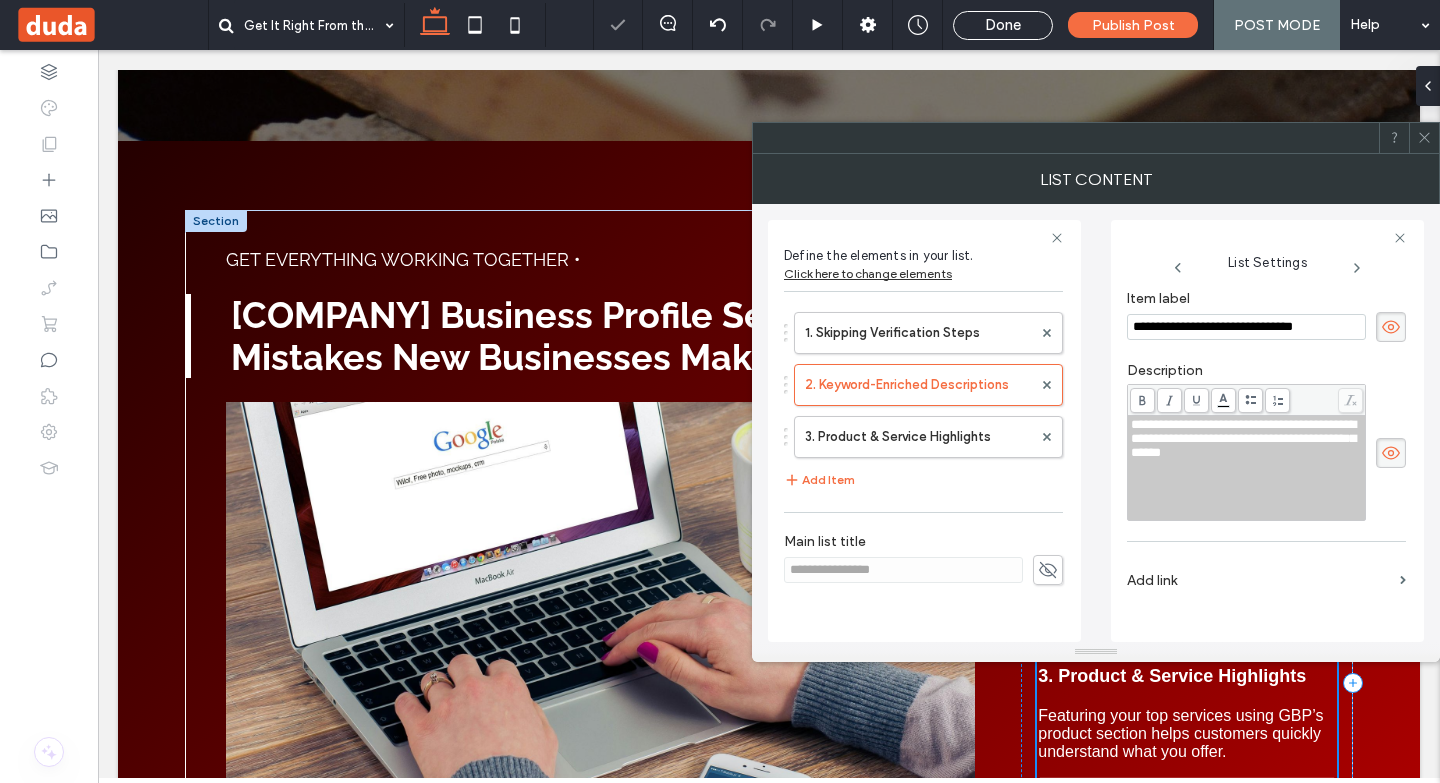 click on "**********" at bounding box center (1246, 327) 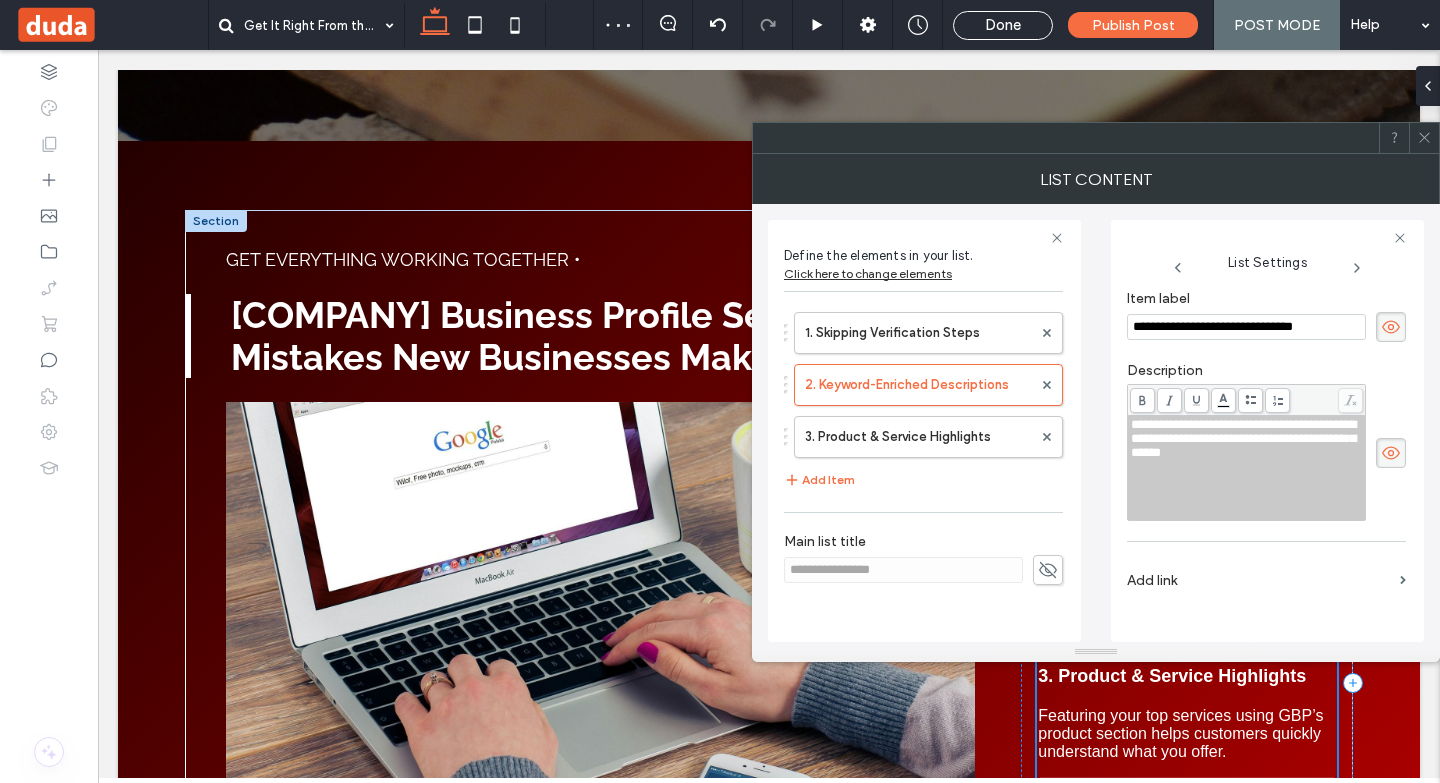 click on "**********" at bounding box center [1246, 327] 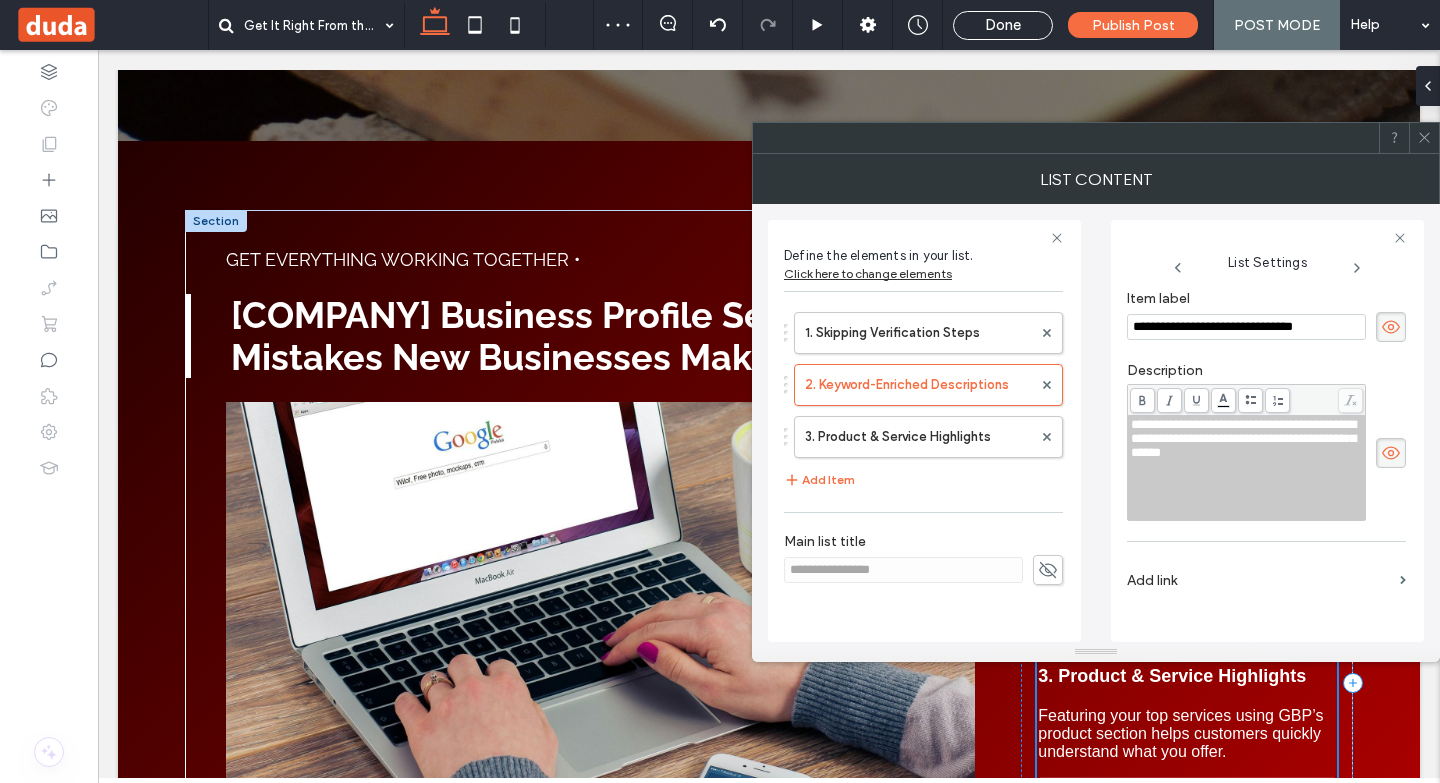 drag, startPoint x: 1150, startPoint y: 328, endPoint x: 1343, endPoint y: 333, distance: 193.06476 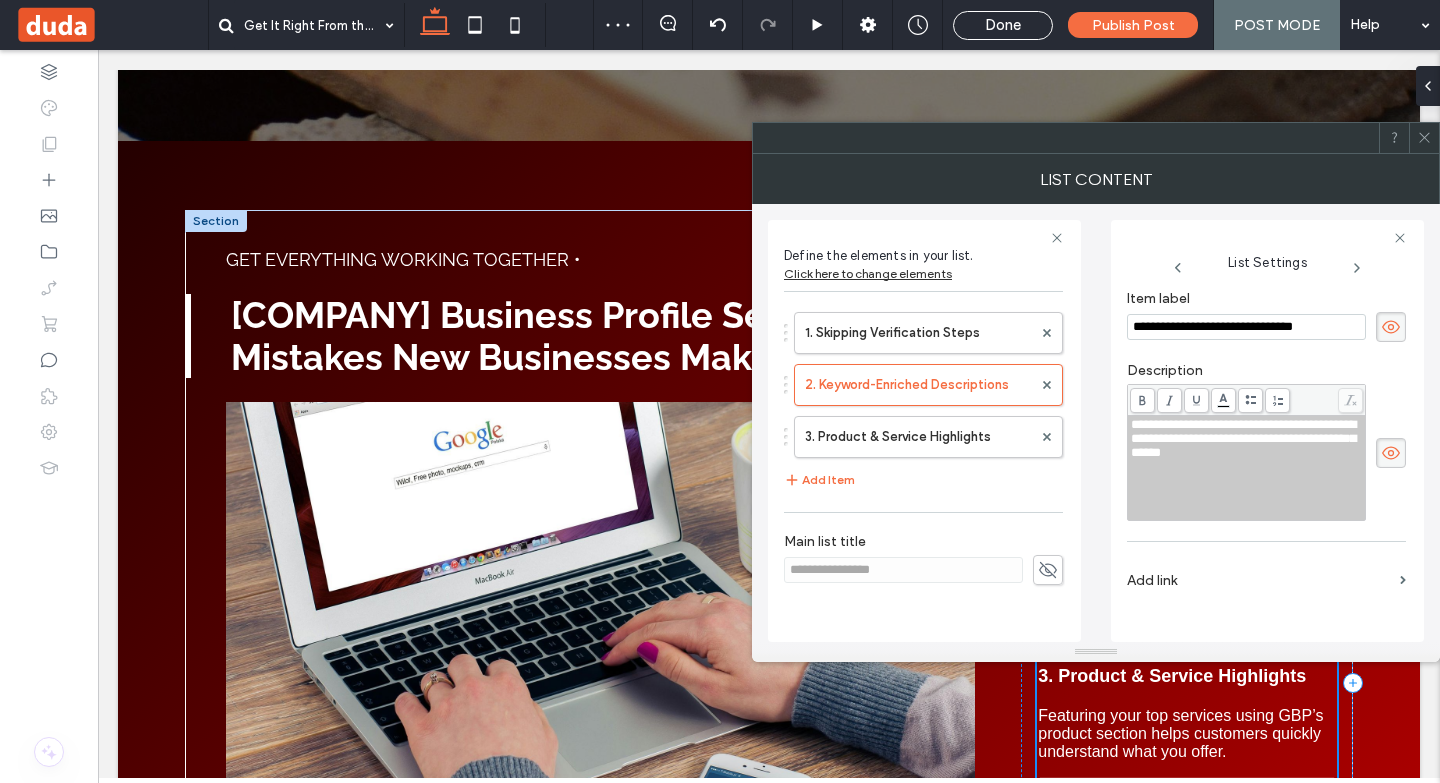 click on "**********" at bounding box center (1246, 327) 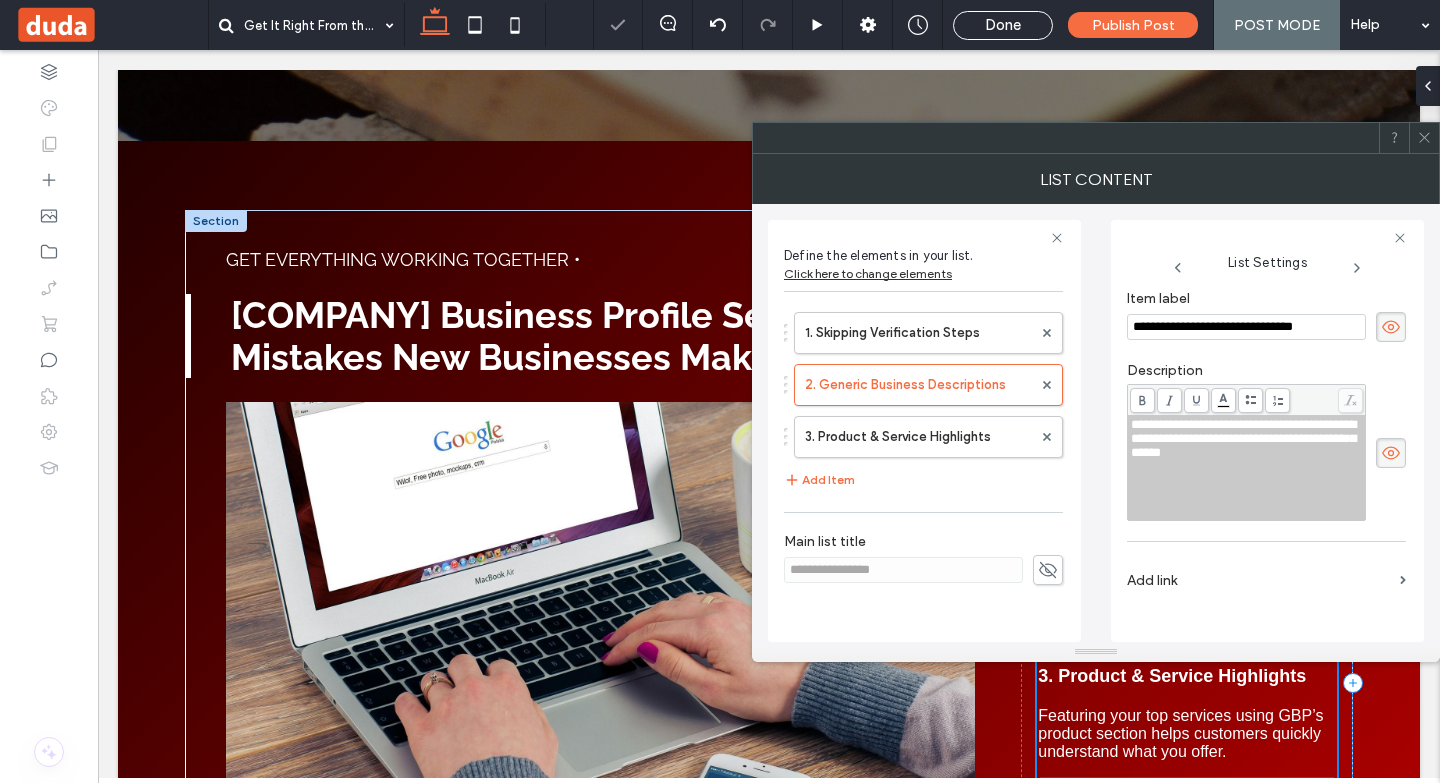 click on "**********" at bounding box center (1243, 438) 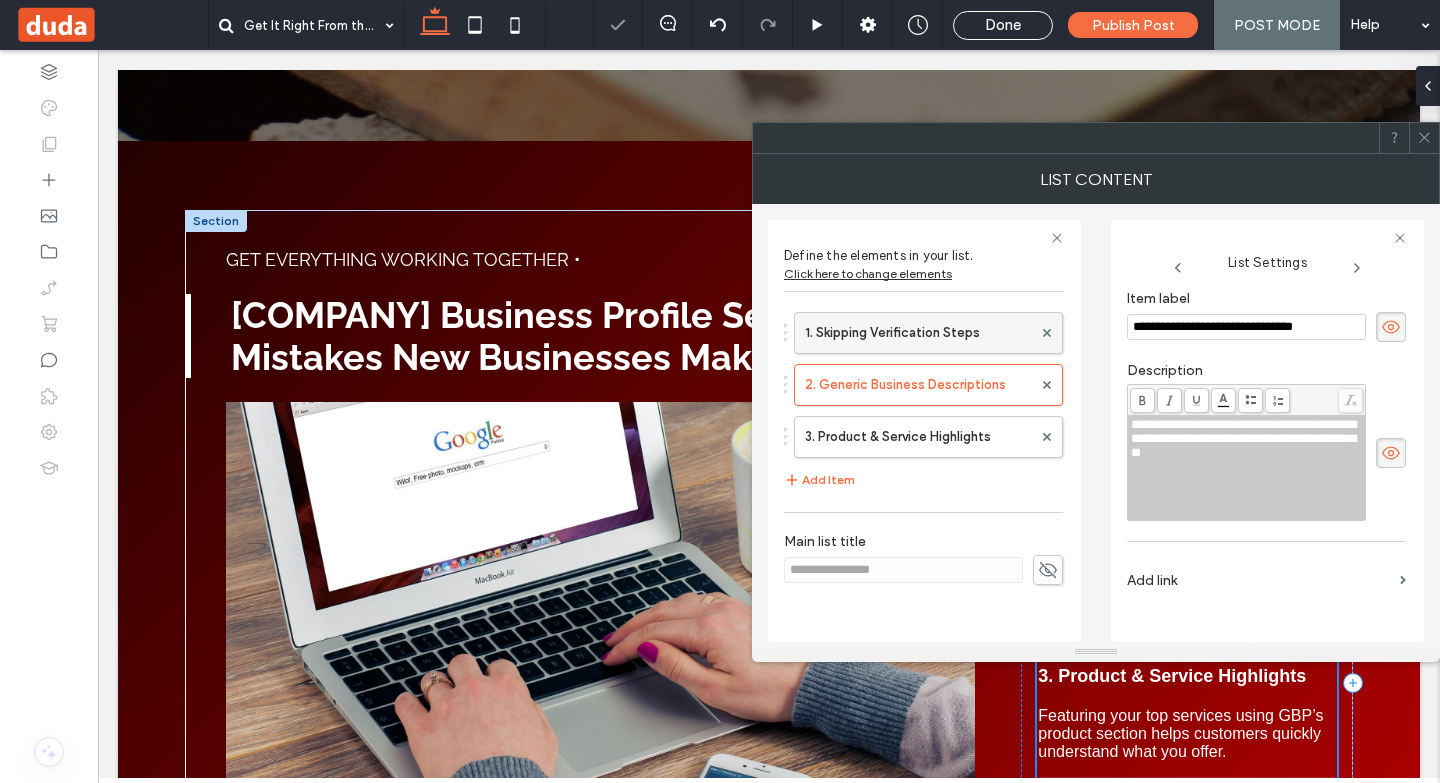 click on "1. Skipping Verification Steps" at bounding box center [918, 333] 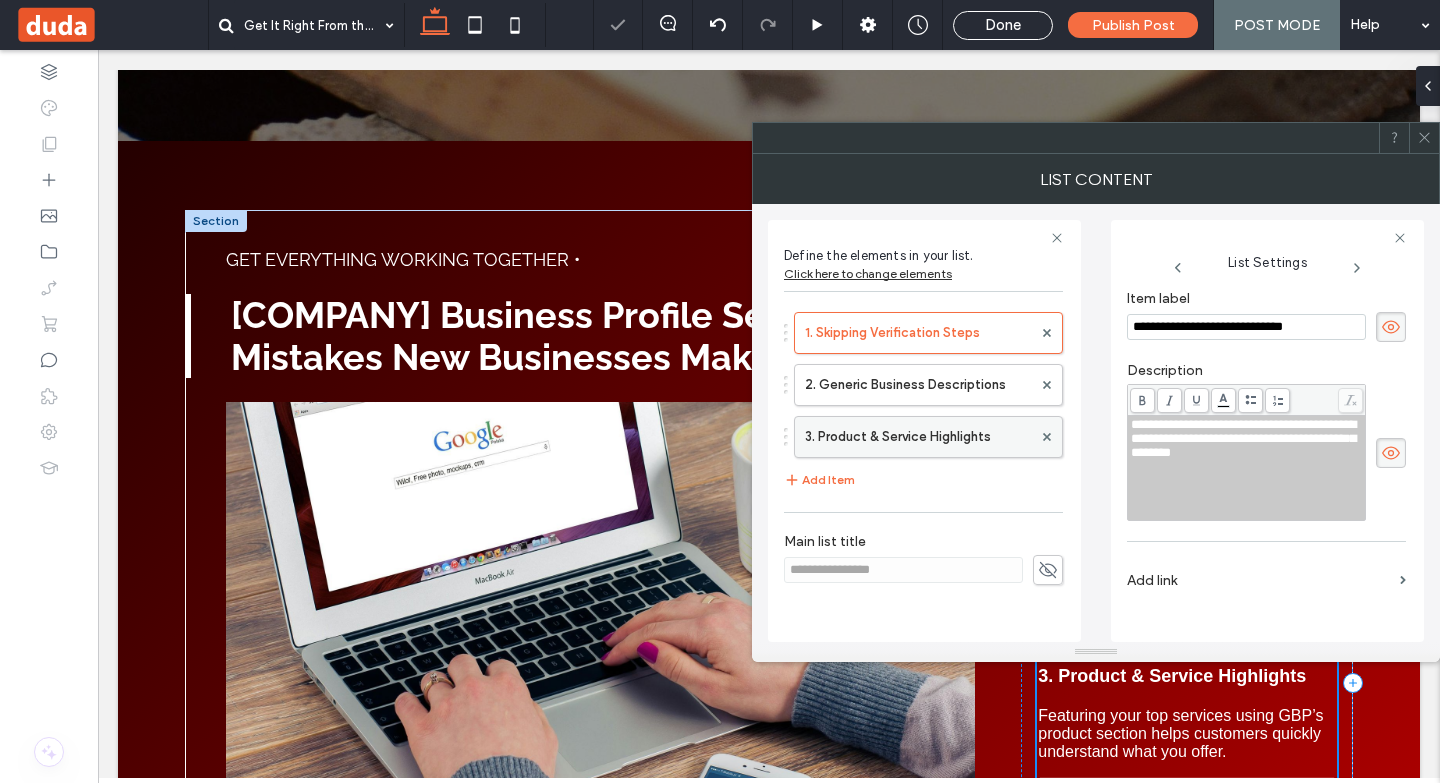 click on "3. Product & Service Highlights" at bounding box center [918, 437] 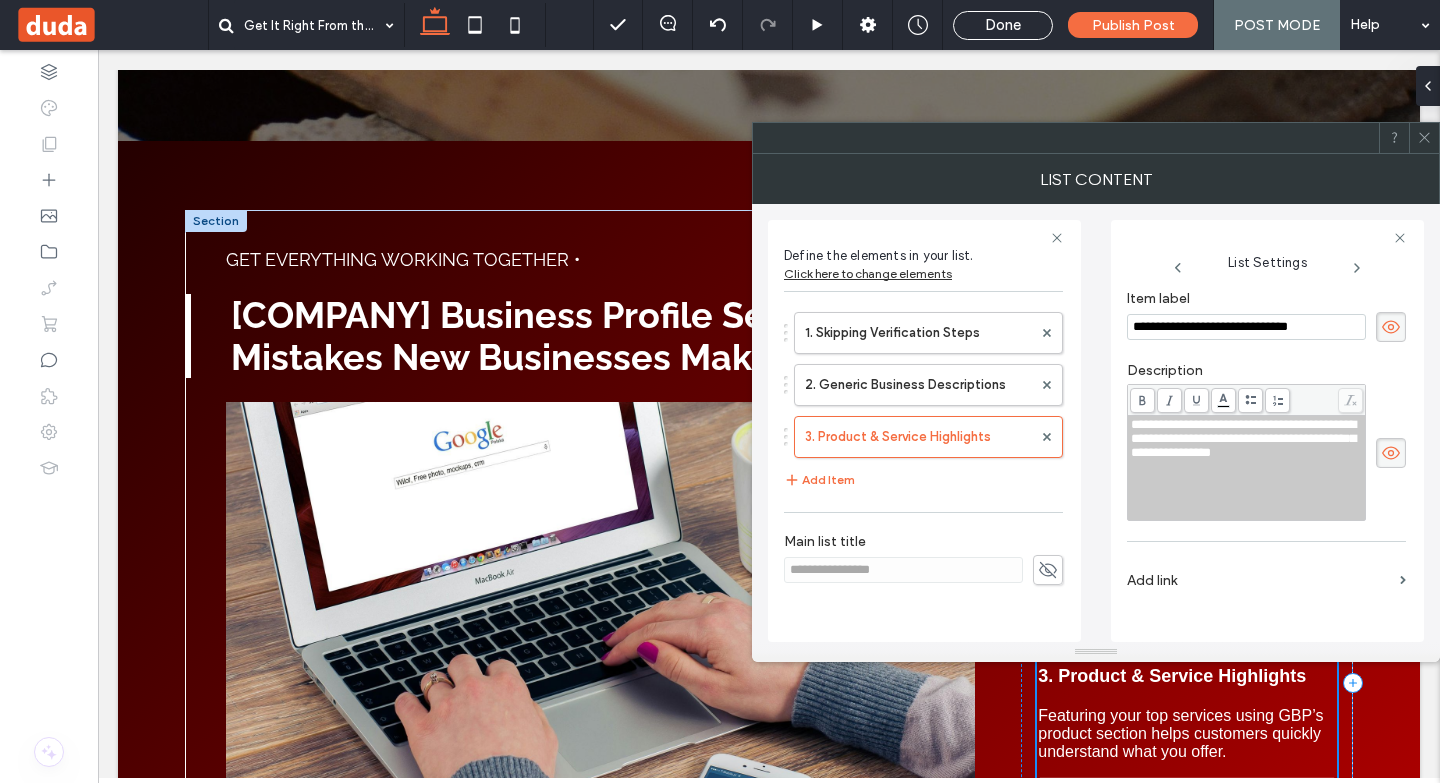 drag, startPoint x: 1149, startPoint y: 328, endPoint x: 1322, endPoint y: 324, distance: 173.04623 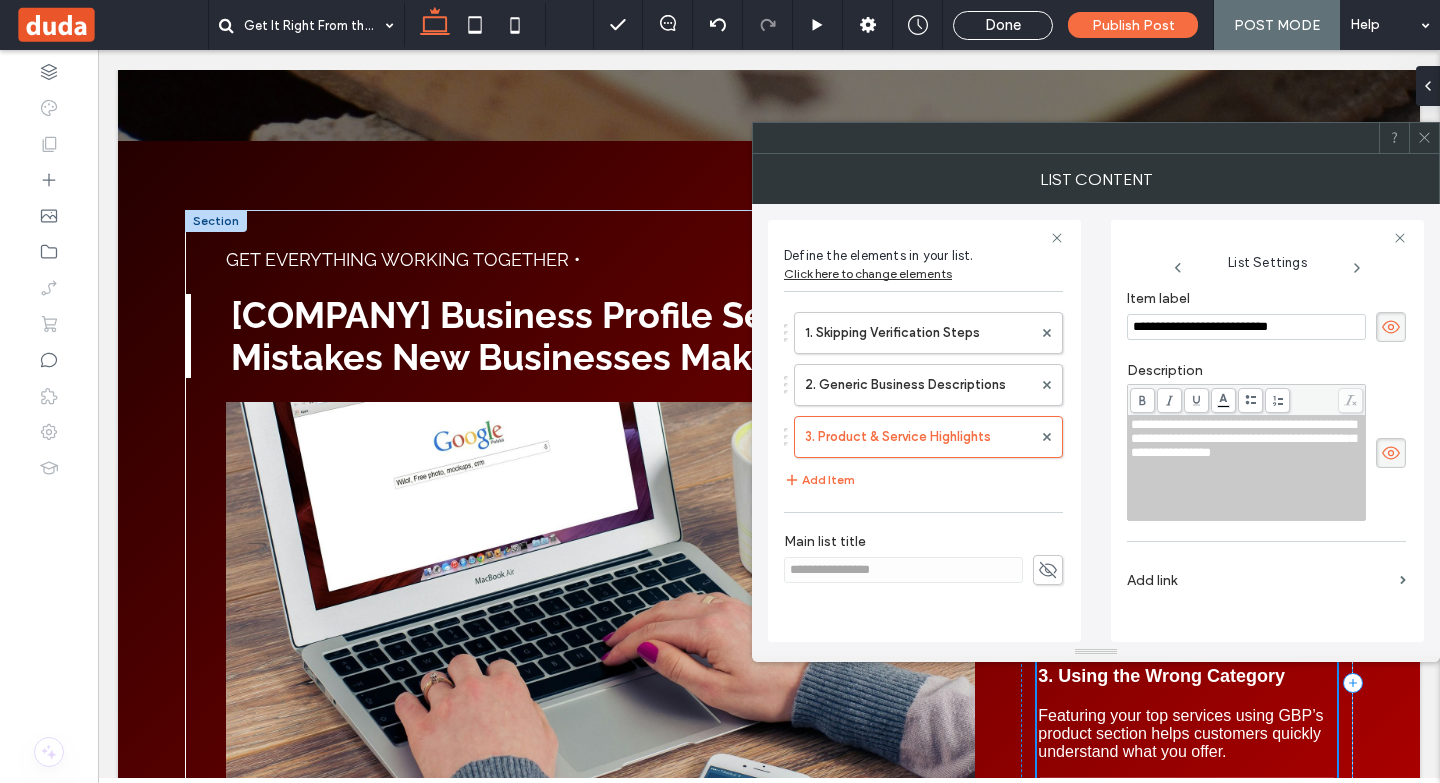 type on "**********" 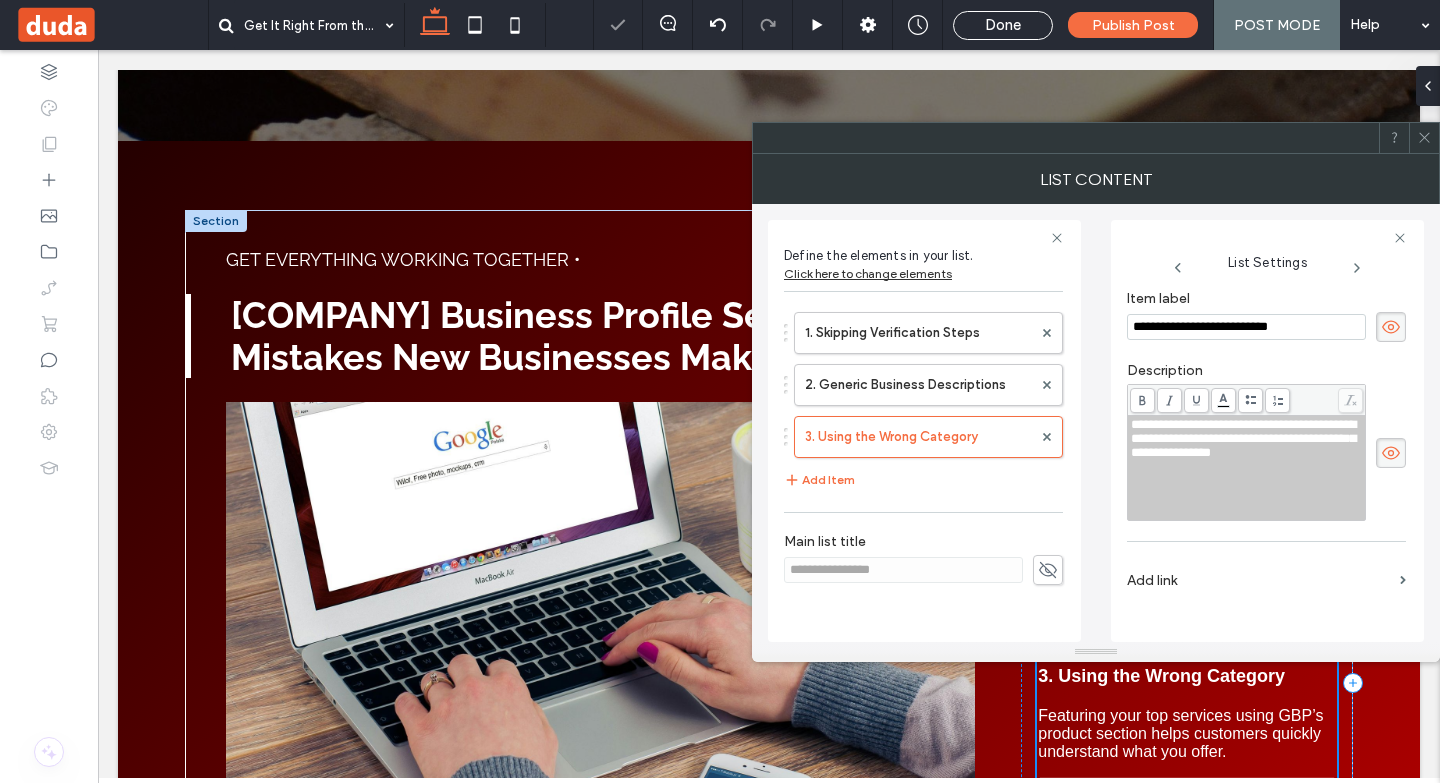 click on "**********" at bounding box center [1243, 438] 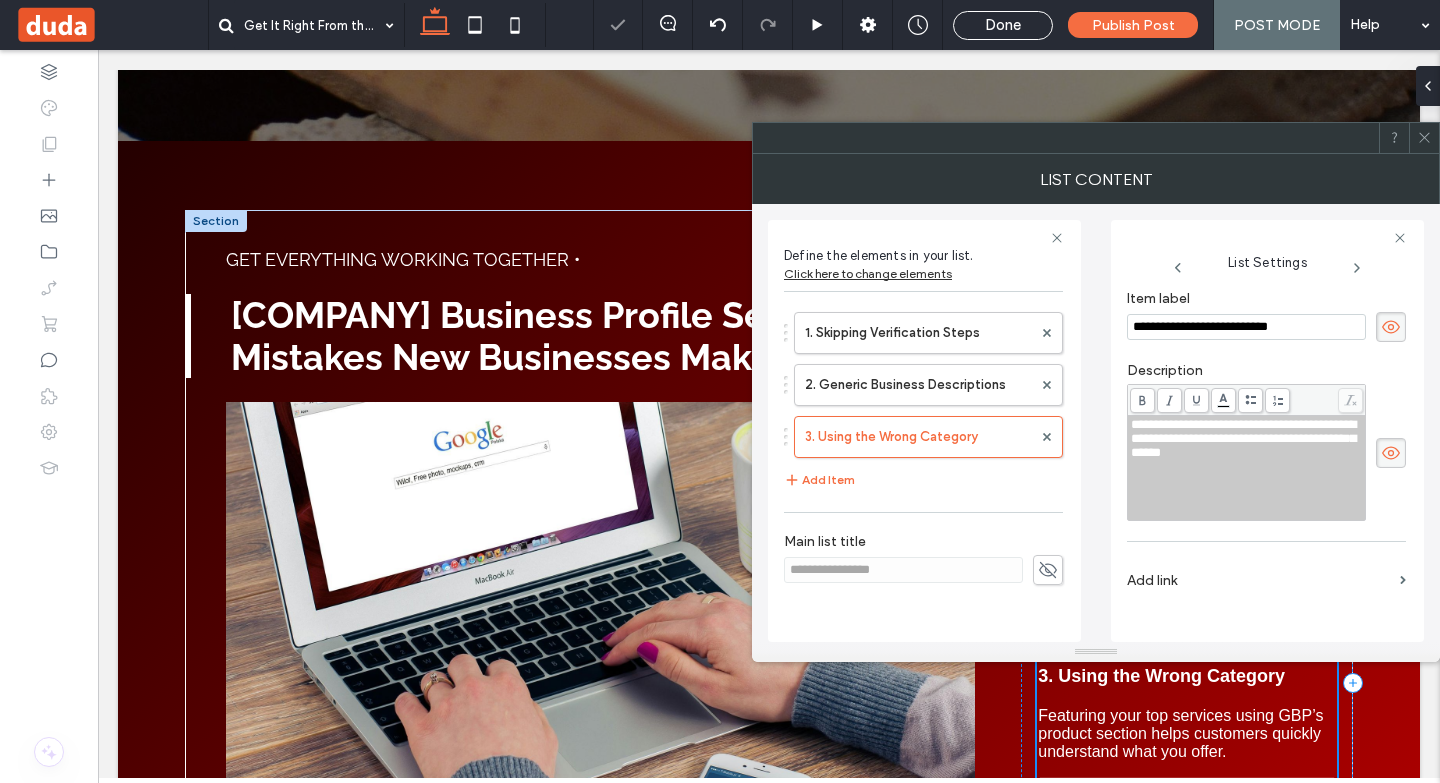 click 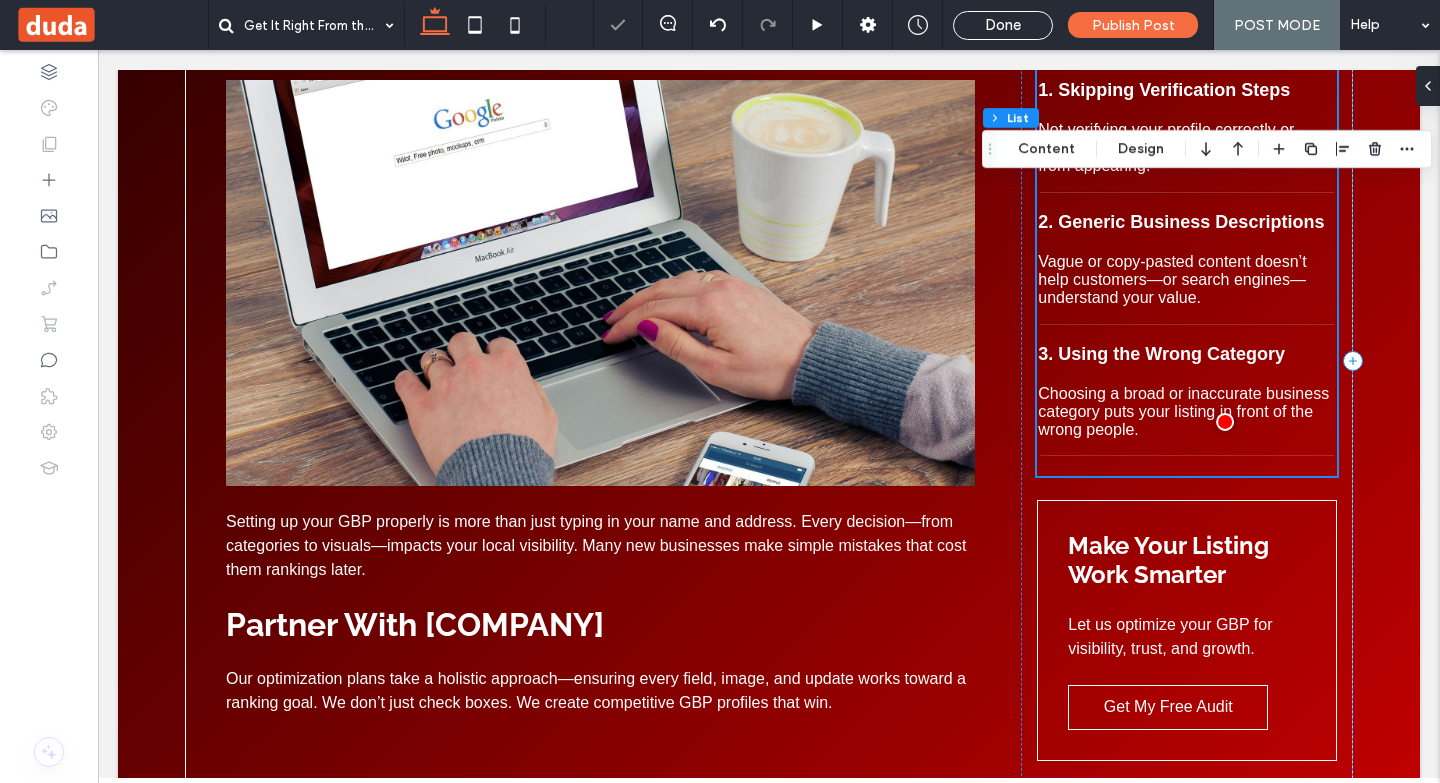 scroll, scrollTop: 900, scrollLeft: 0, axis: vertical 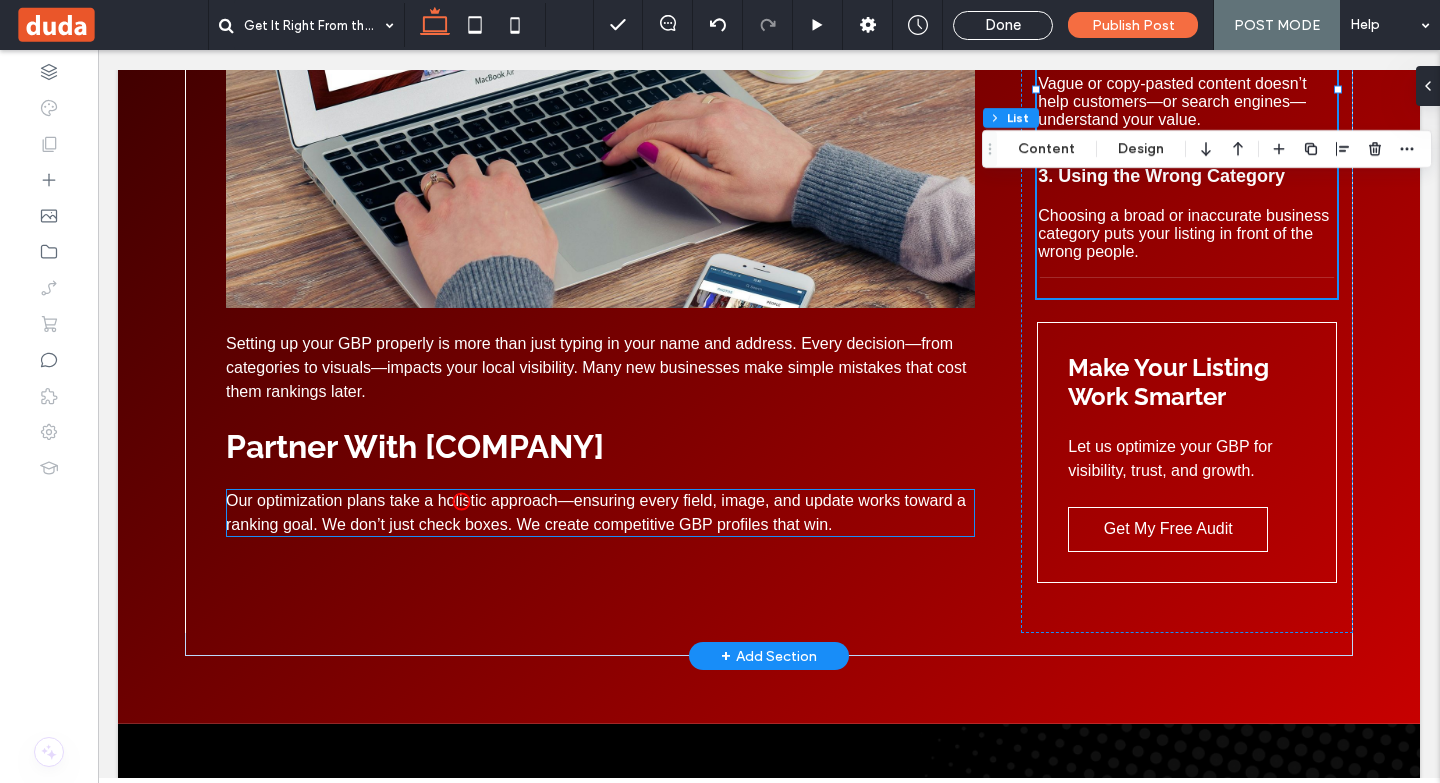 click on "Our optimization plans take a holistic approach—ensuring every field, image, and update works toward a ranking goal. We don’t just check boxes. We create competitive GBP profiles that win." at bounding box center (596, 512) 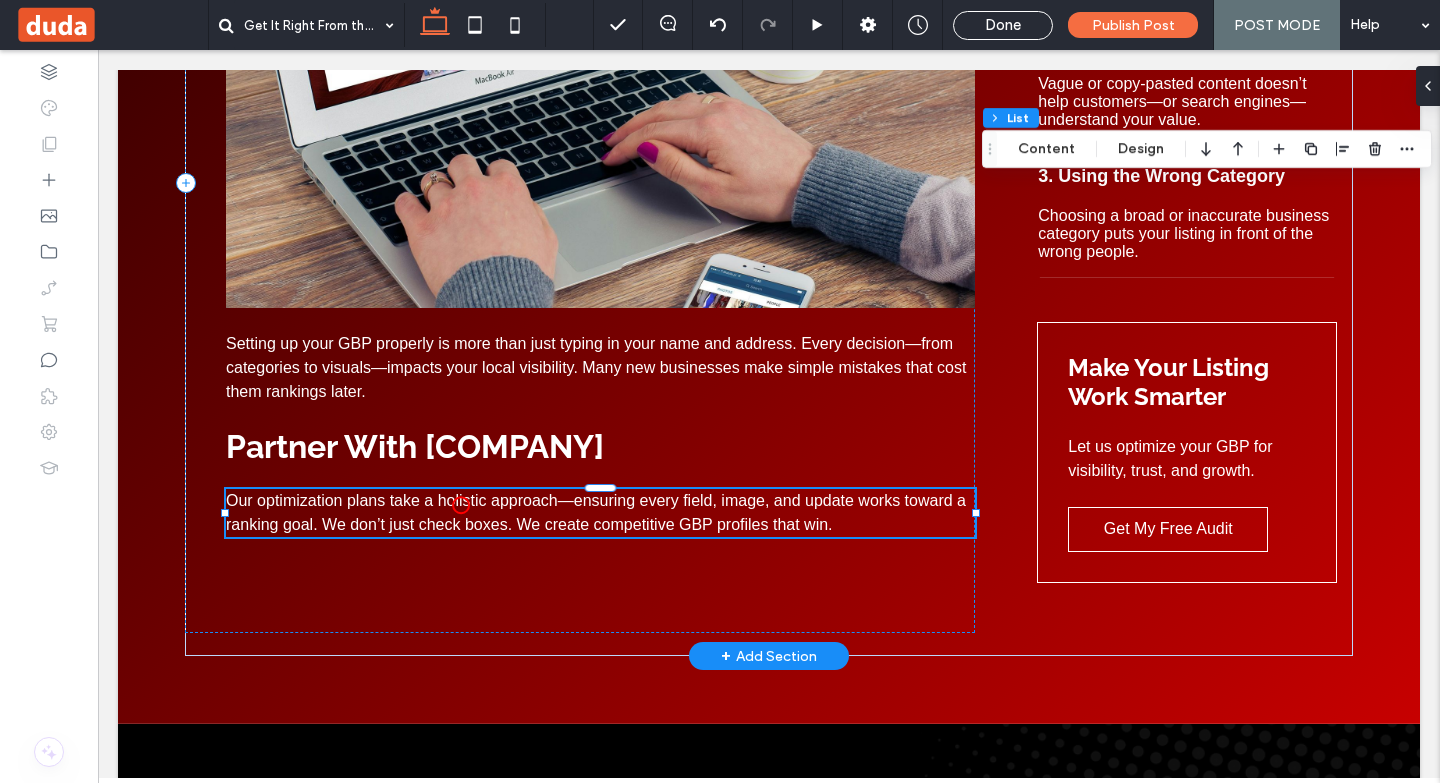 click on "Our optimization plans take a holistic approach—ensuring every field, image, and update works toward a ranking goal. We don’t just check boxes. We create competitive GBP profiles that win." at bounding box center (600, 513) 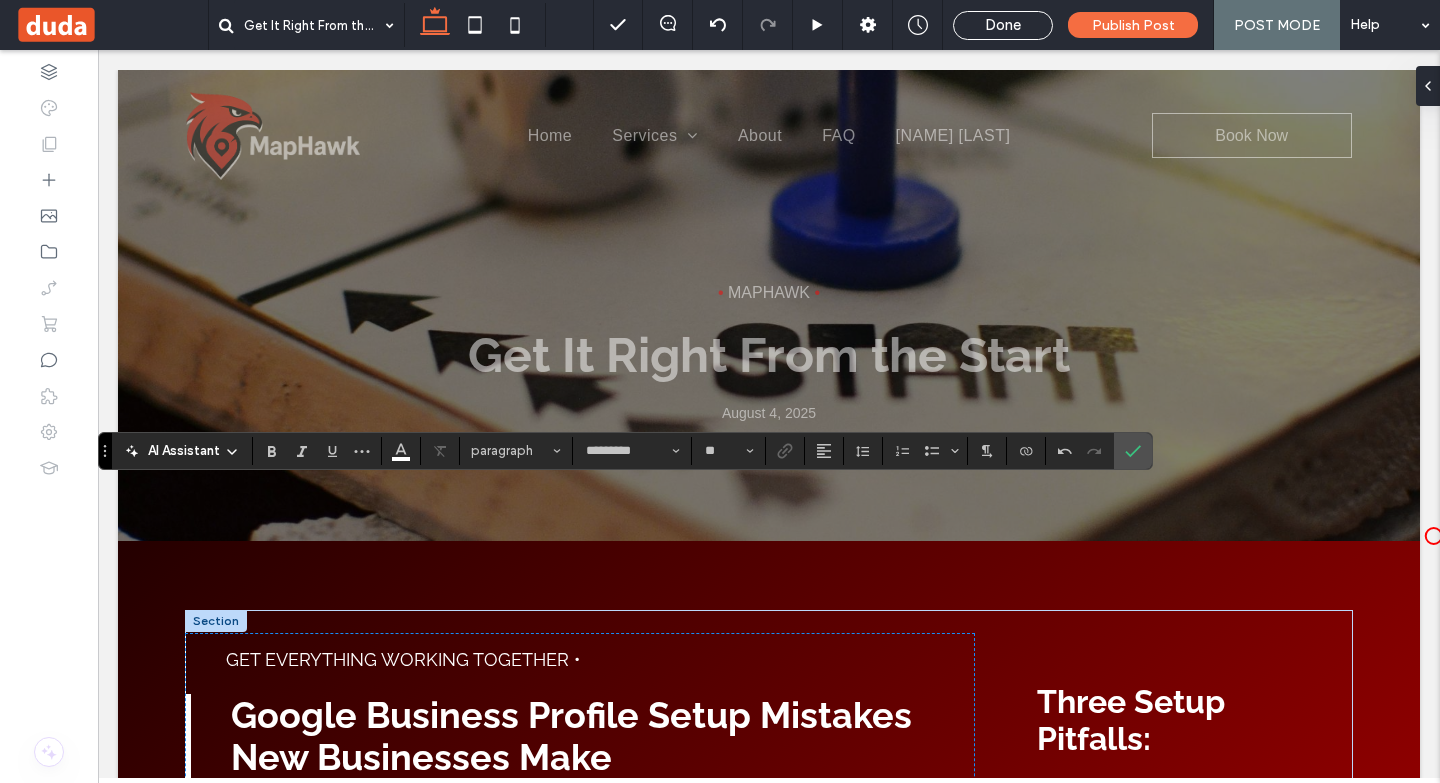 scroll, scrollTop: 900, scrollLeft: 0, axis: vertical 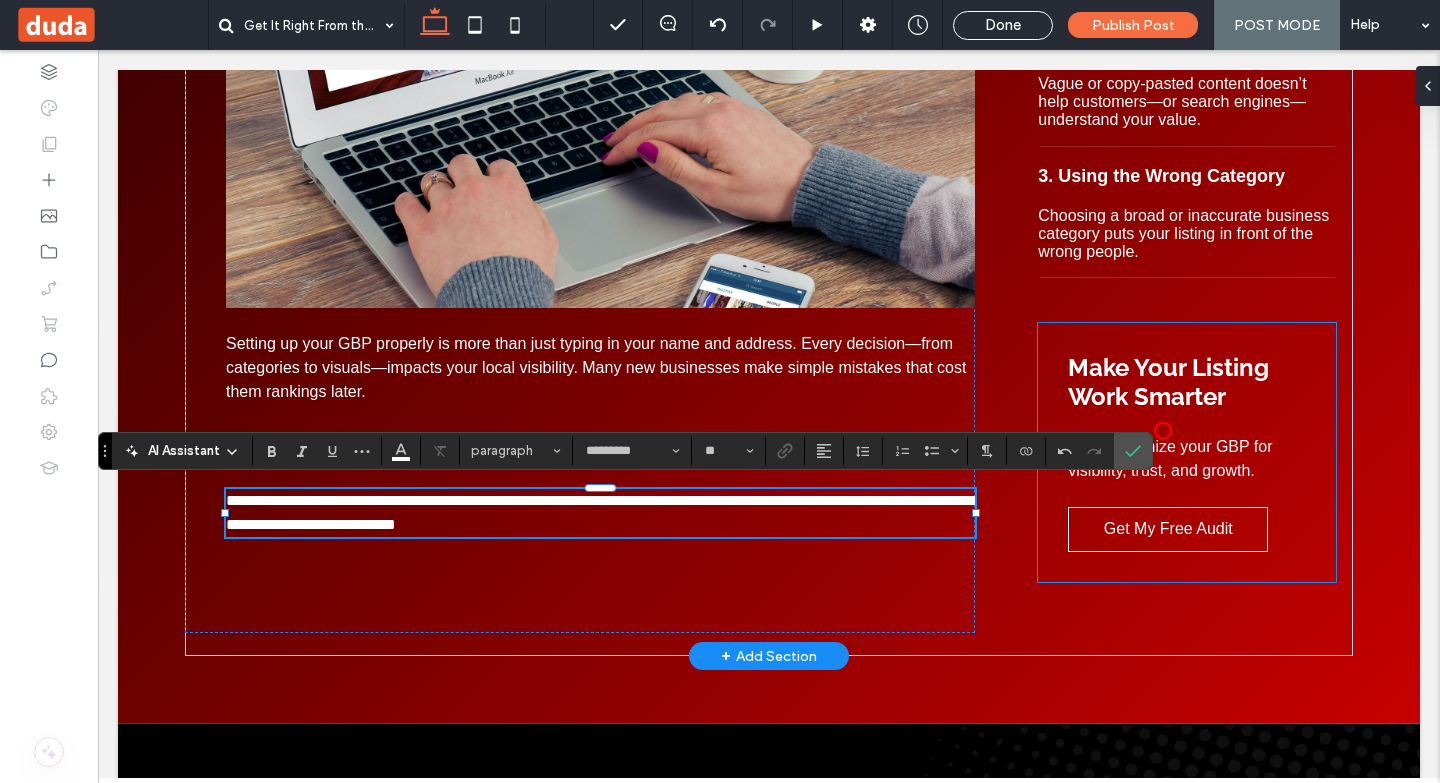 click on "Make Your Listing Work Smarter" at bounding box center [1168, 382] 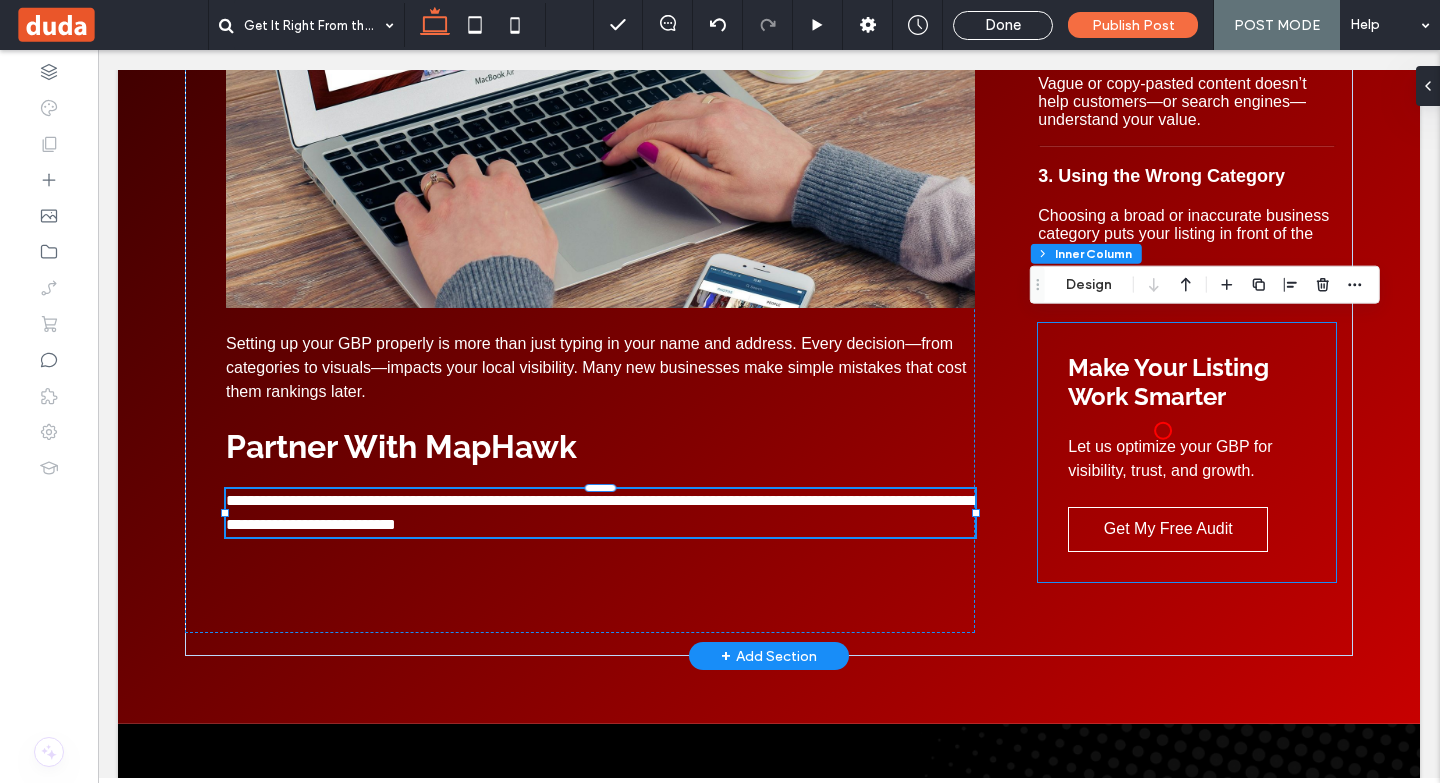 click on "Make Your Listing Work Smarter" at bounding box center [1168, 382] 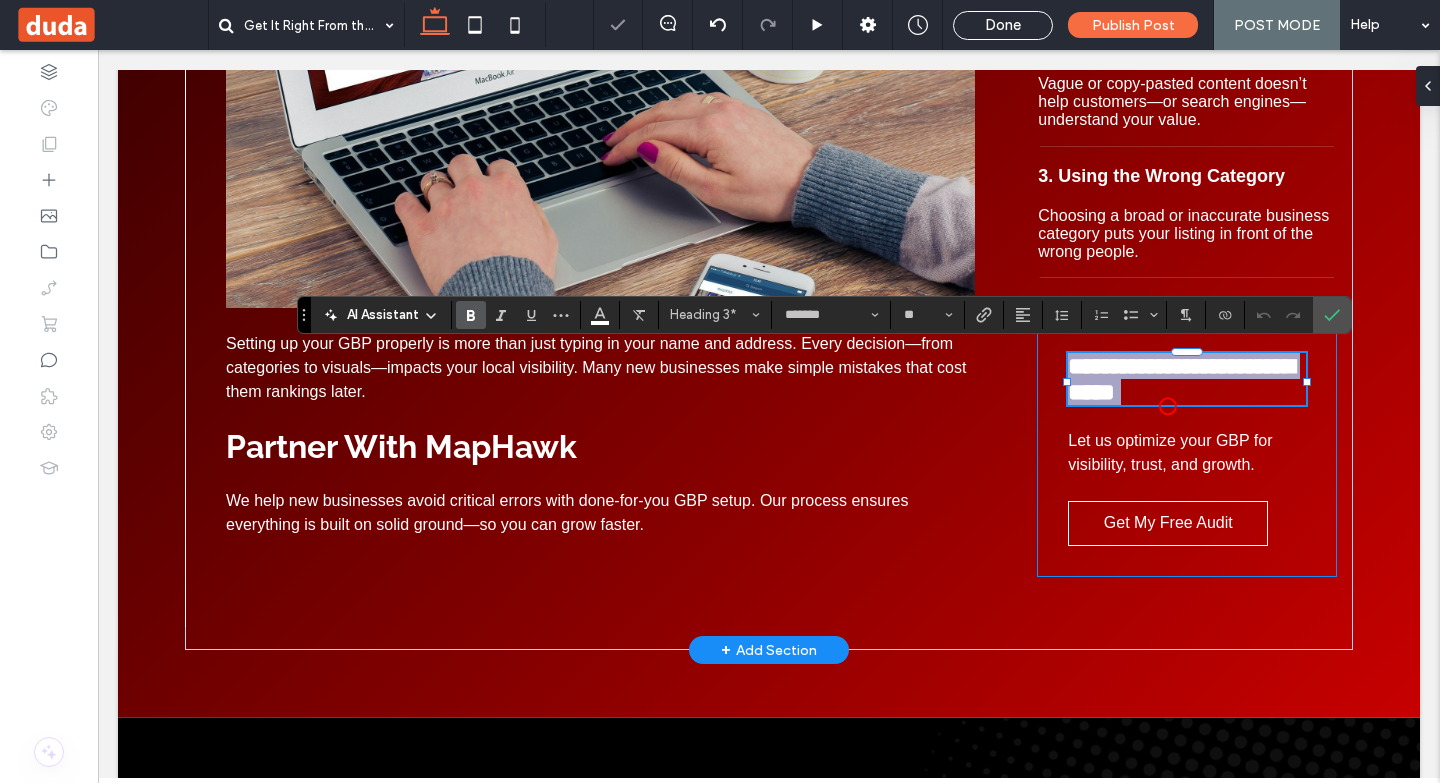 type on "*********" 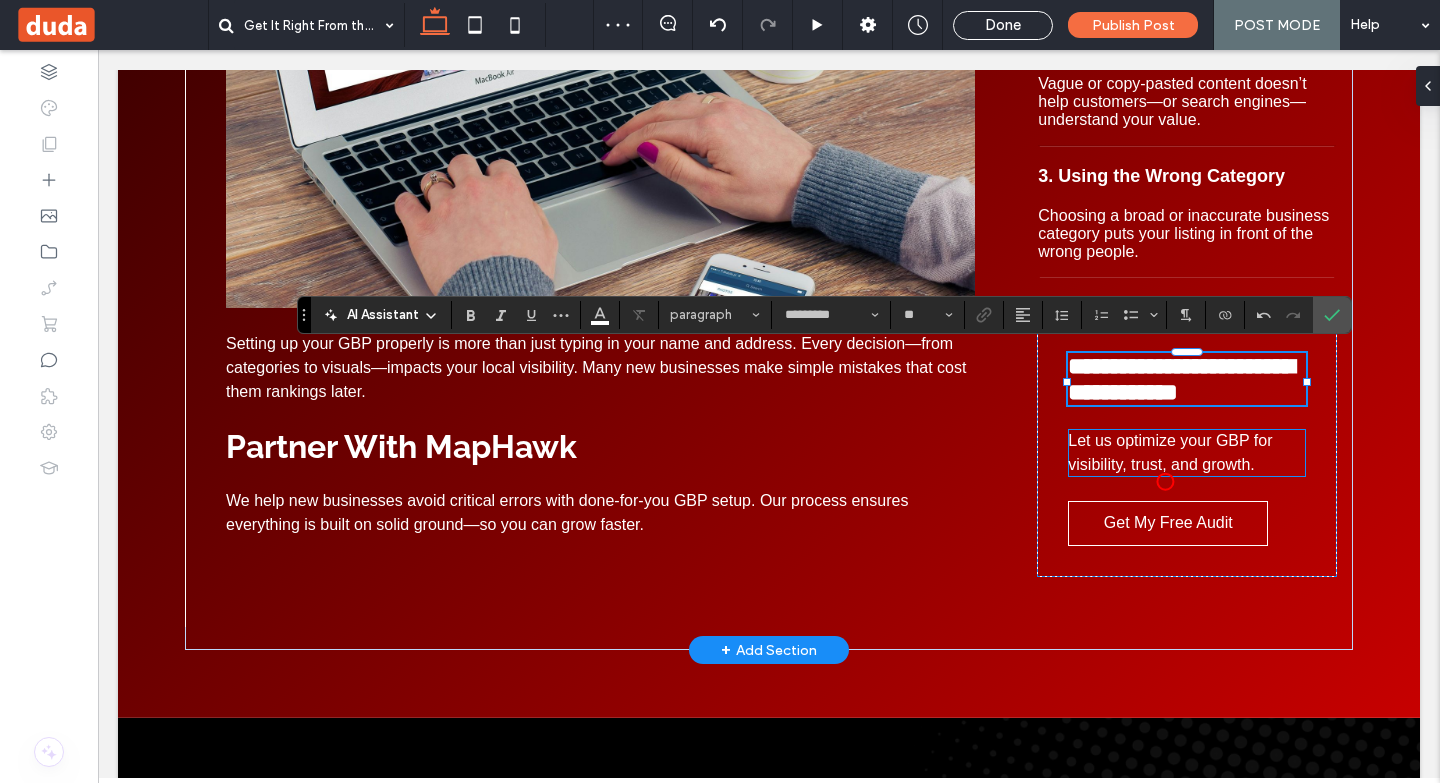 click on "Let us optimize your GBP for visibility, trust, and growth." at bounding box center (1187, 453) 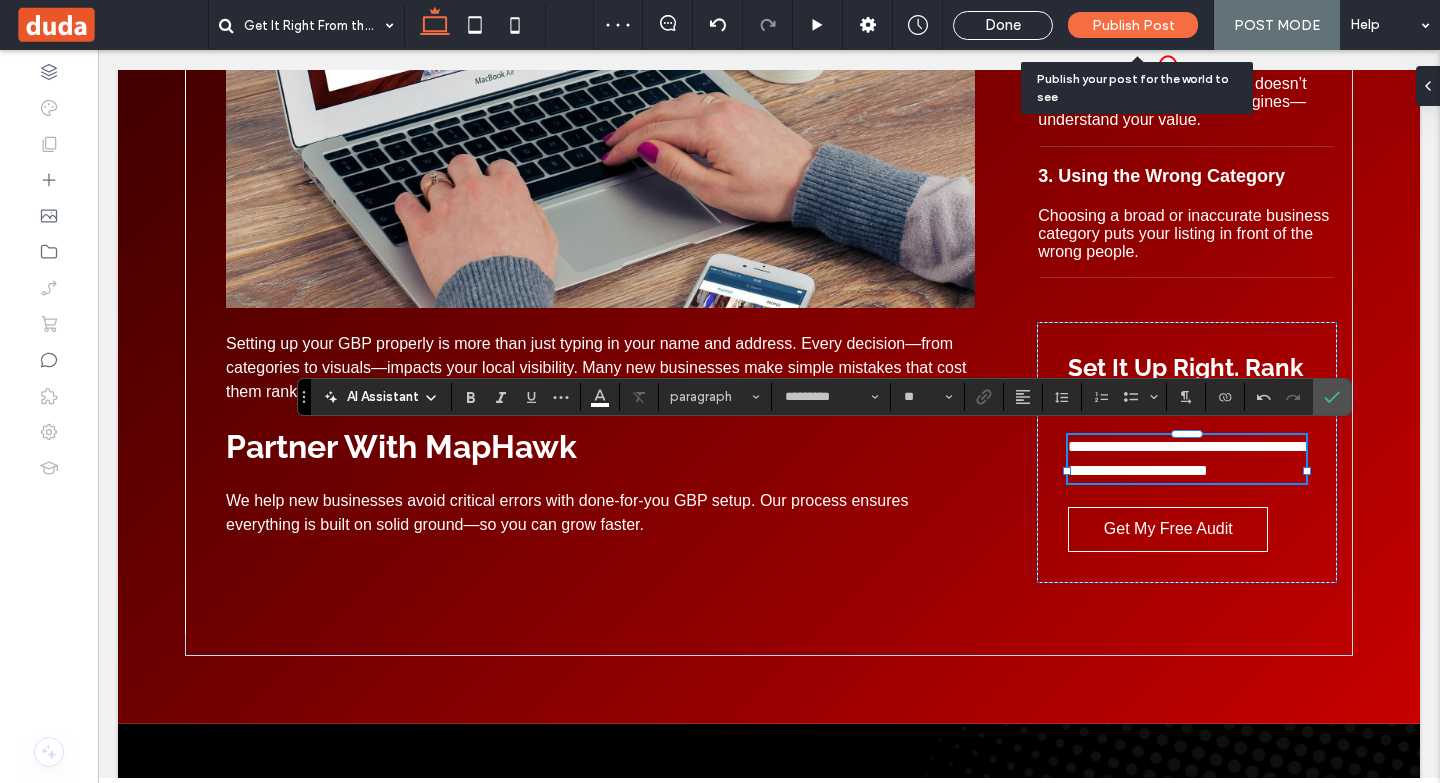 click on "Publish Post" at bounding box center (1133, 25) 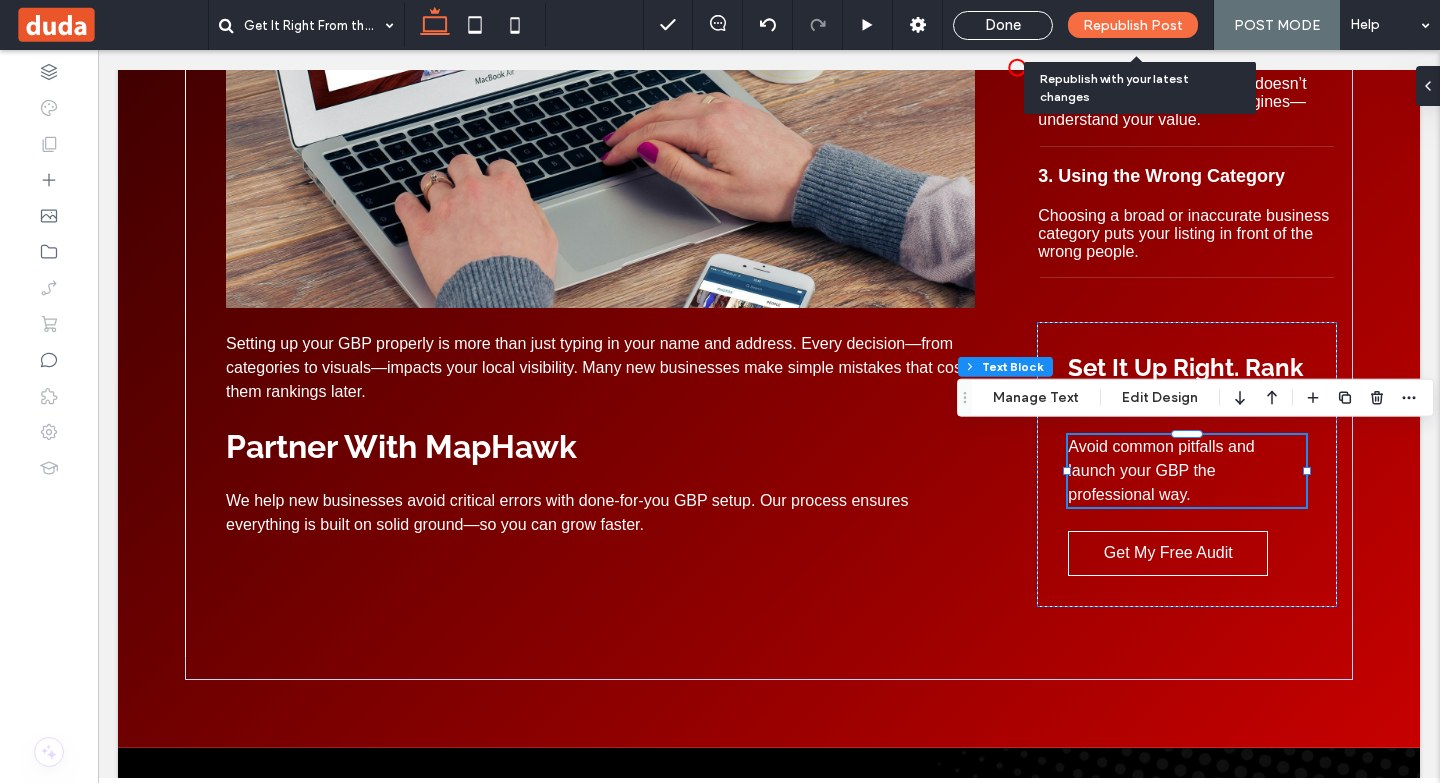 click on "Republish Post" at bounding box center (1133, 25) 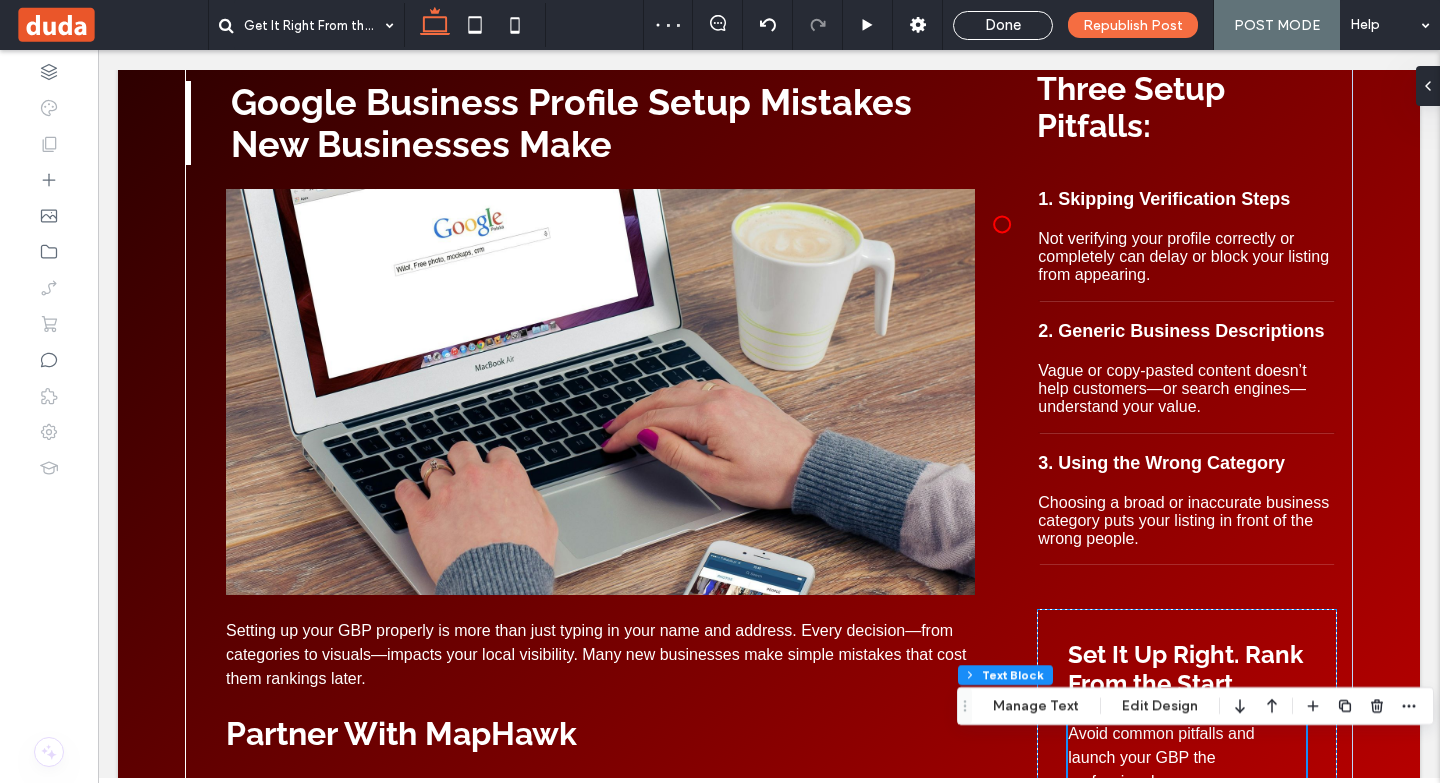 scroll, scrollTop: 800, scrollLeft: 0, axis: vertical 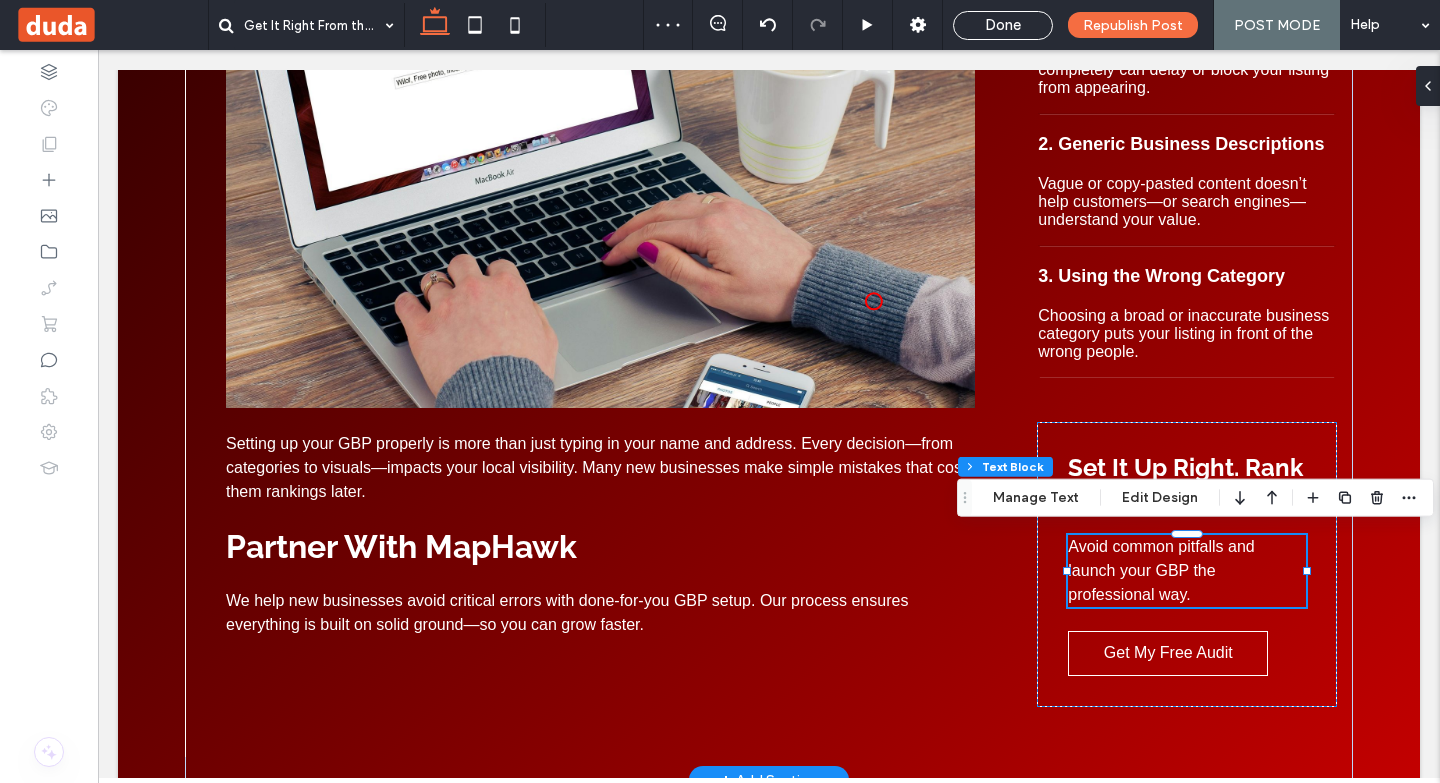 click at bounding box center [600, 205] 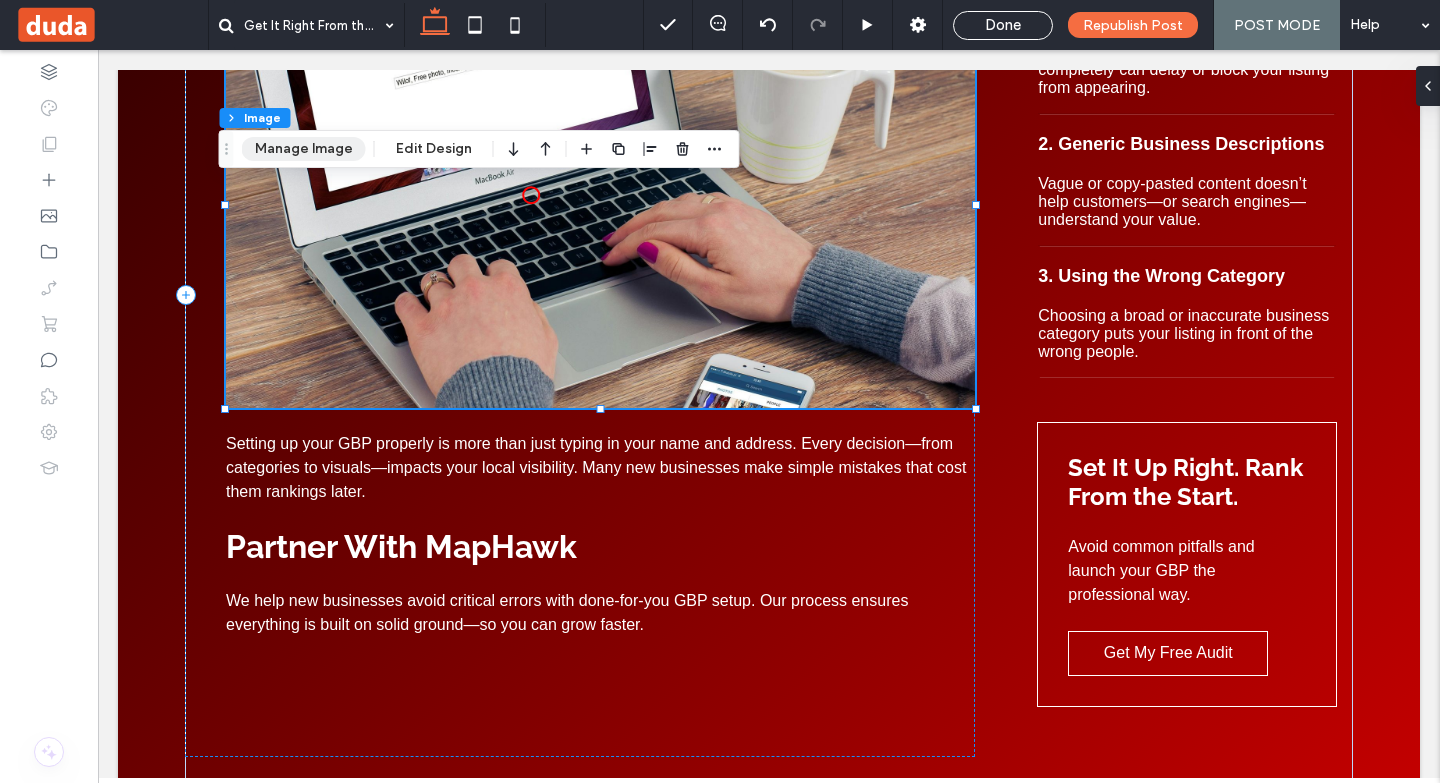 click on "Manage Image" at bounding box center (304, 149) 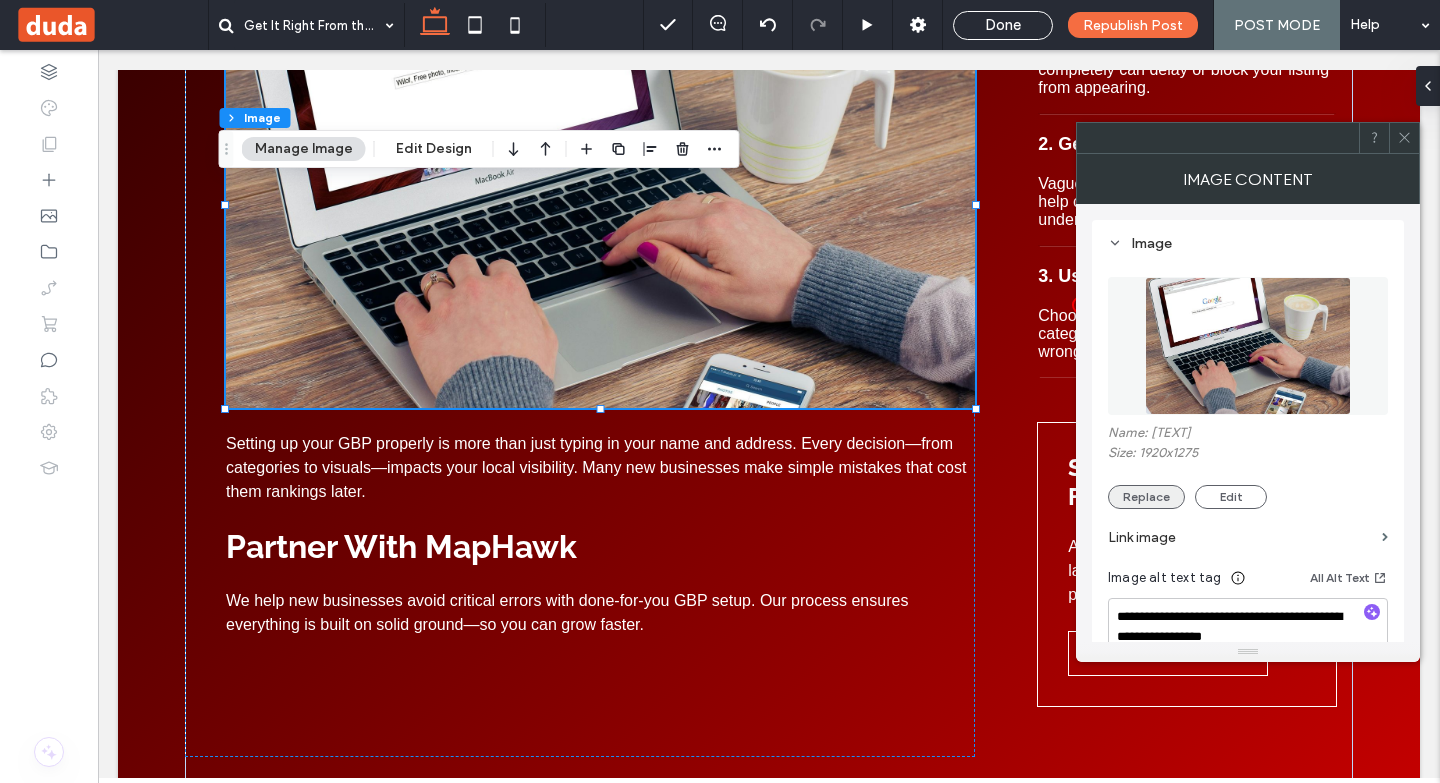 click on "Replace" at bounding box center (1146, 497) 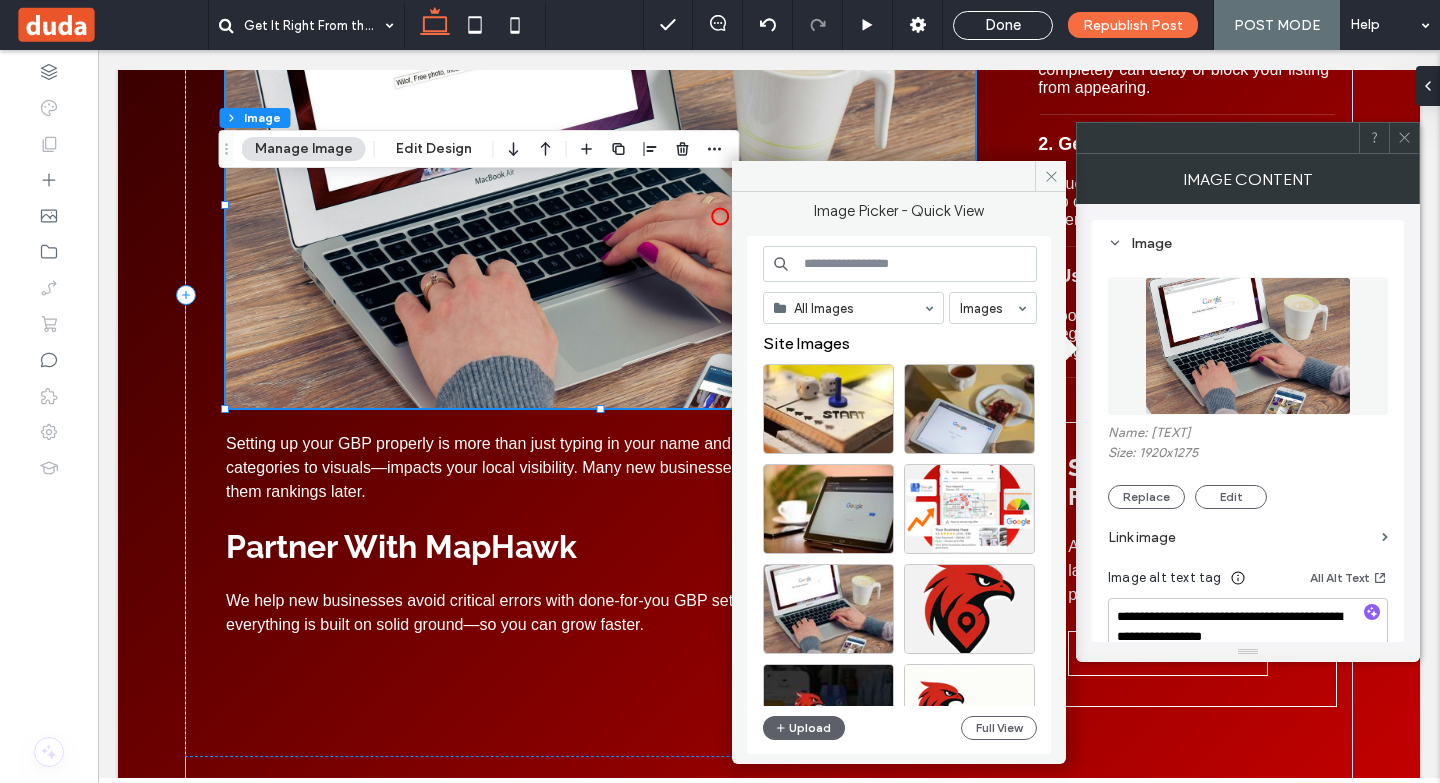 click at bounding box center [900, 264] 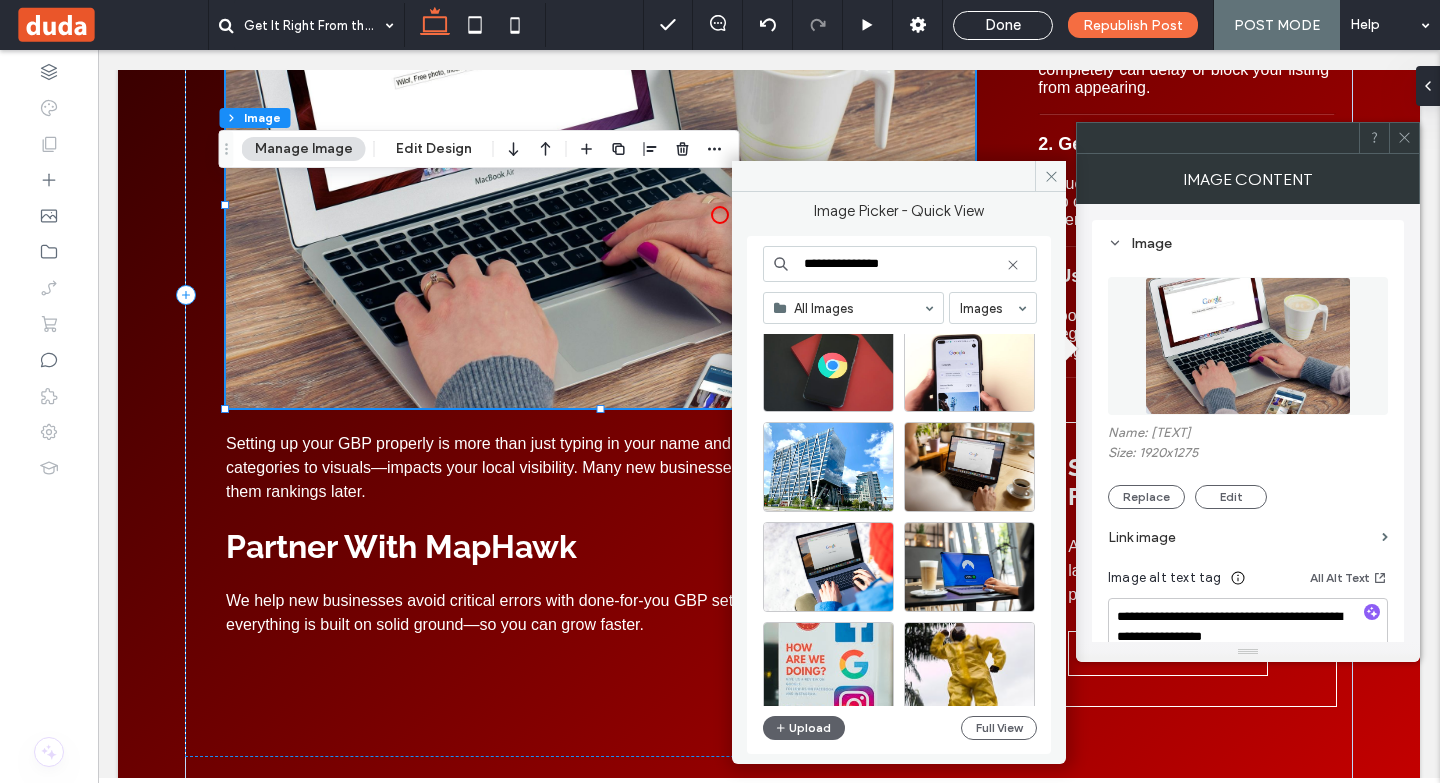 scroll, scrollTop: 0, scrollLeft: 0, axis: both 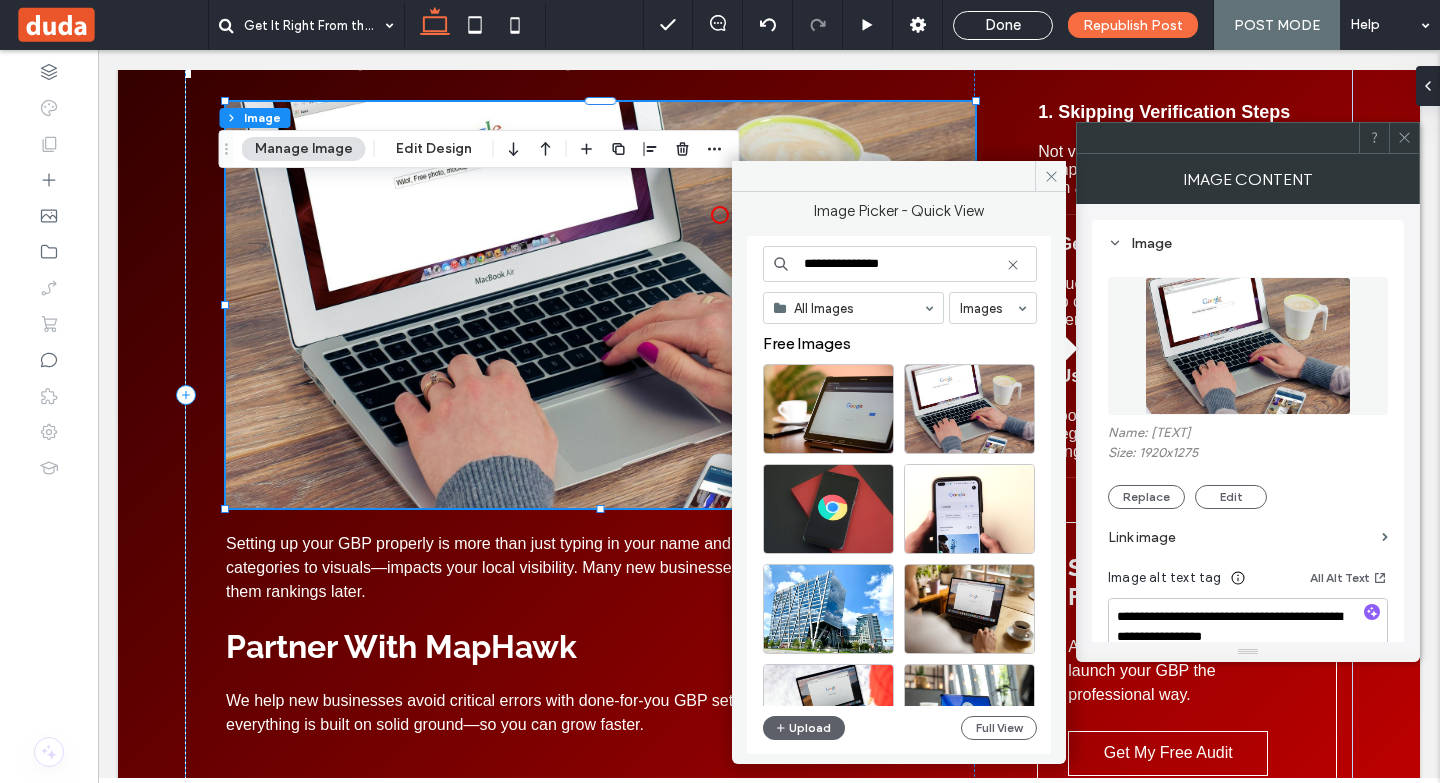 drag, startPoint x: 917, startPoint y: 265, endPoint x: 854, endPoint y: 265, distance: 63 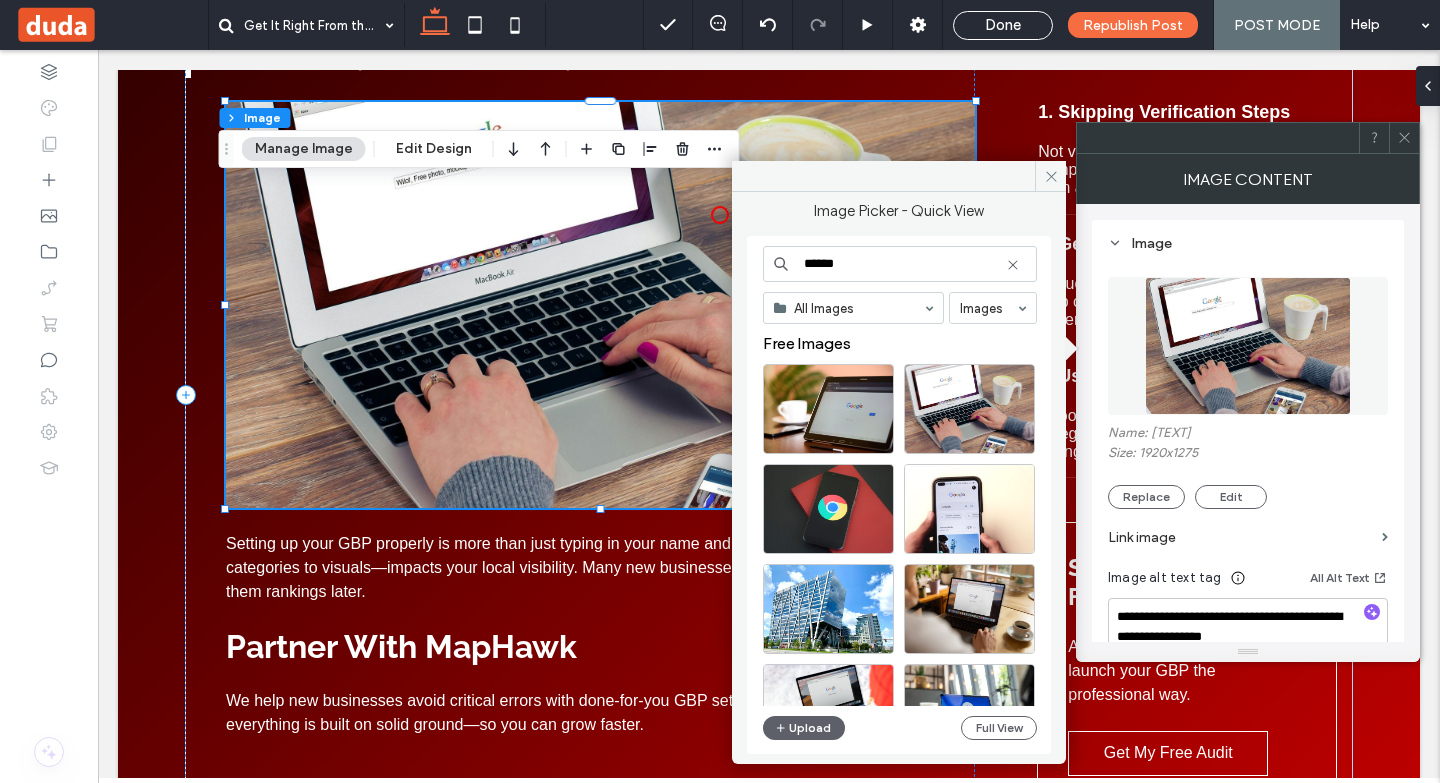 type on "******" 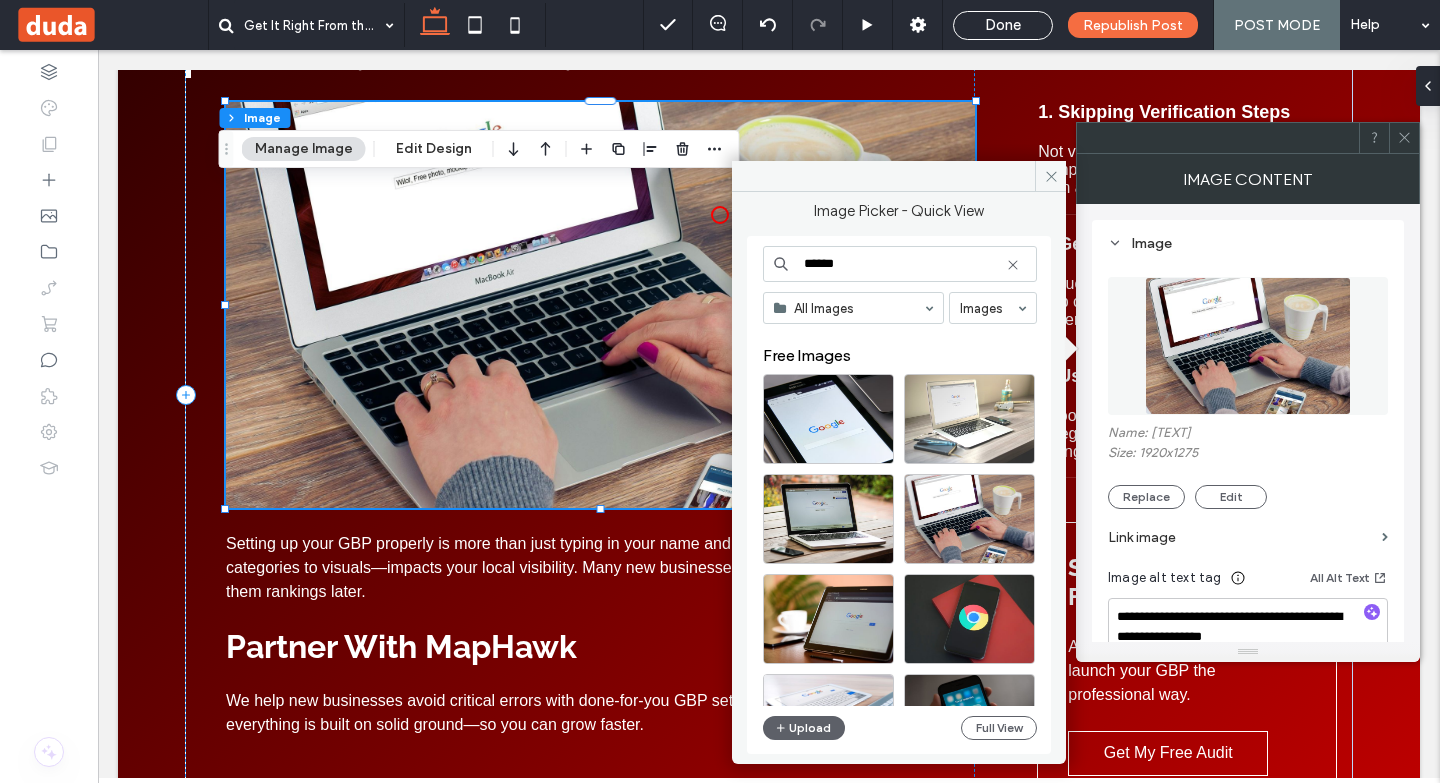 scroll, scrollTop: 400, scrollLeft: 0, axis: vertical 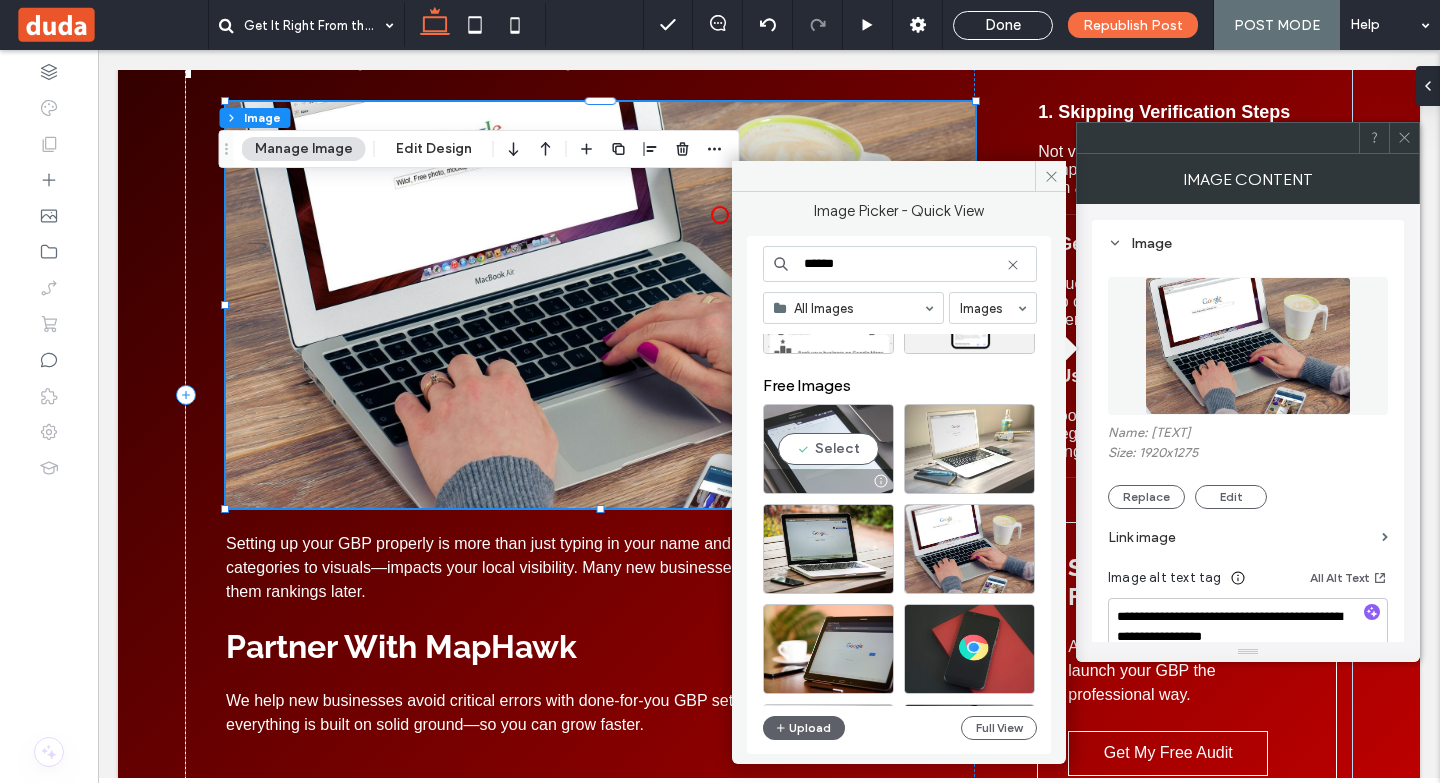 click on "Select" at bounding box center (828, 449) 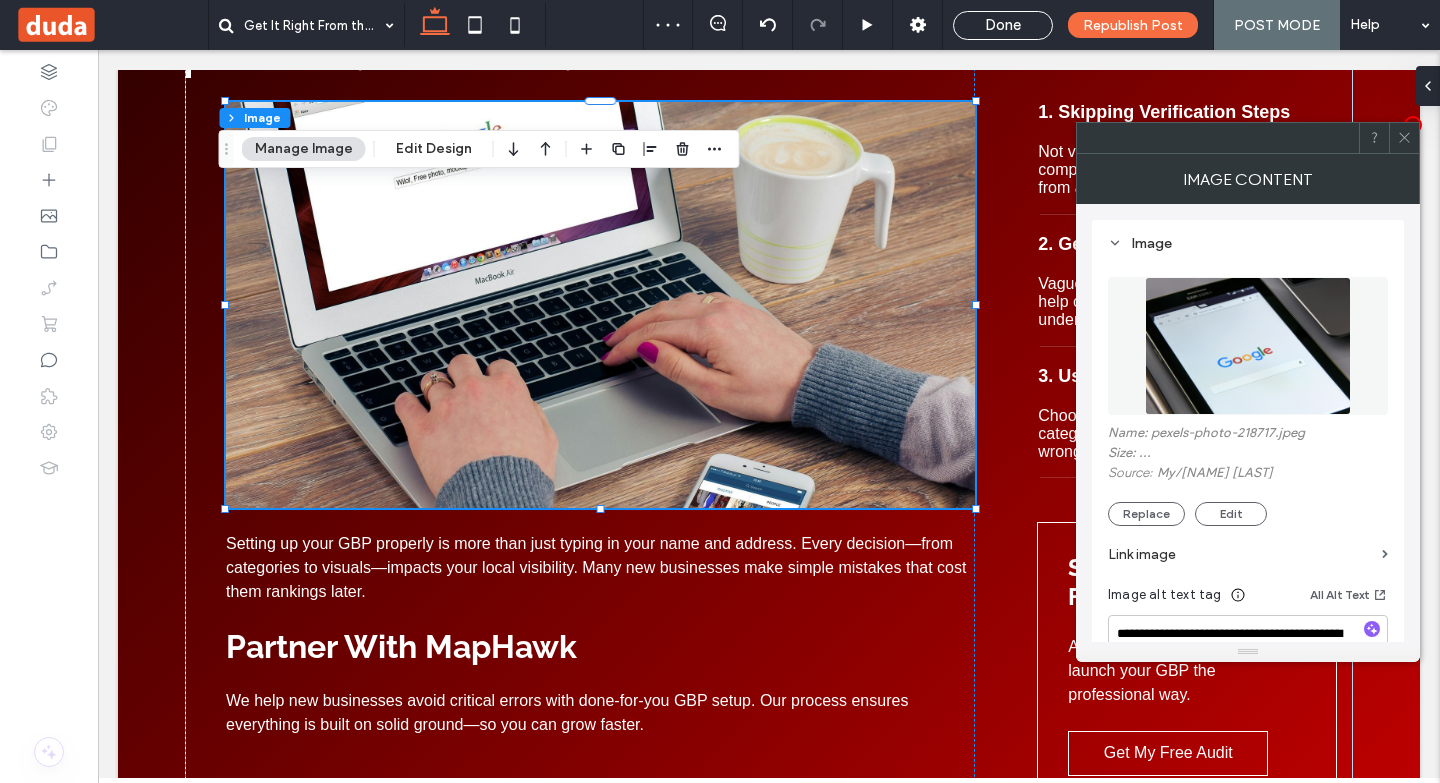click 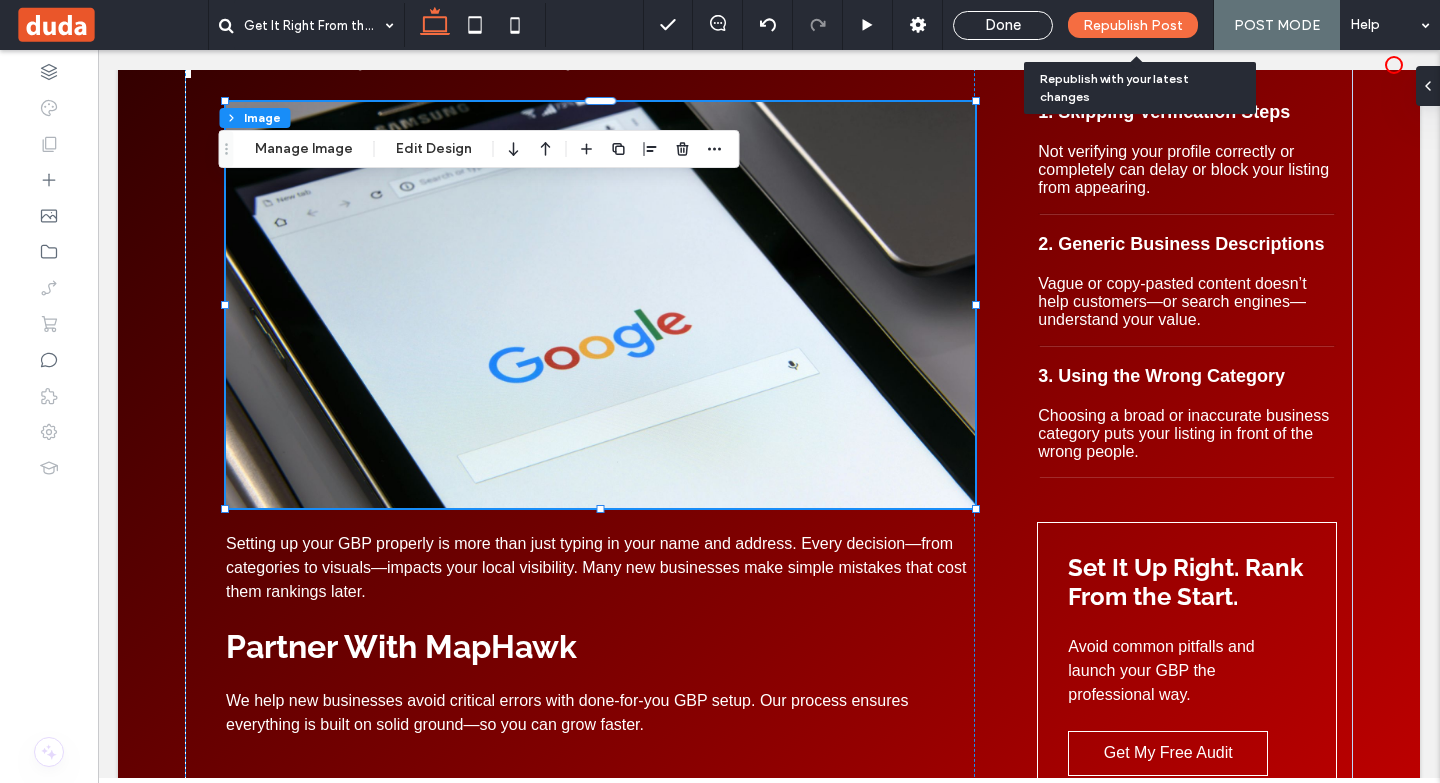 click on "Republish Post" at bounding box center (1133, 25) 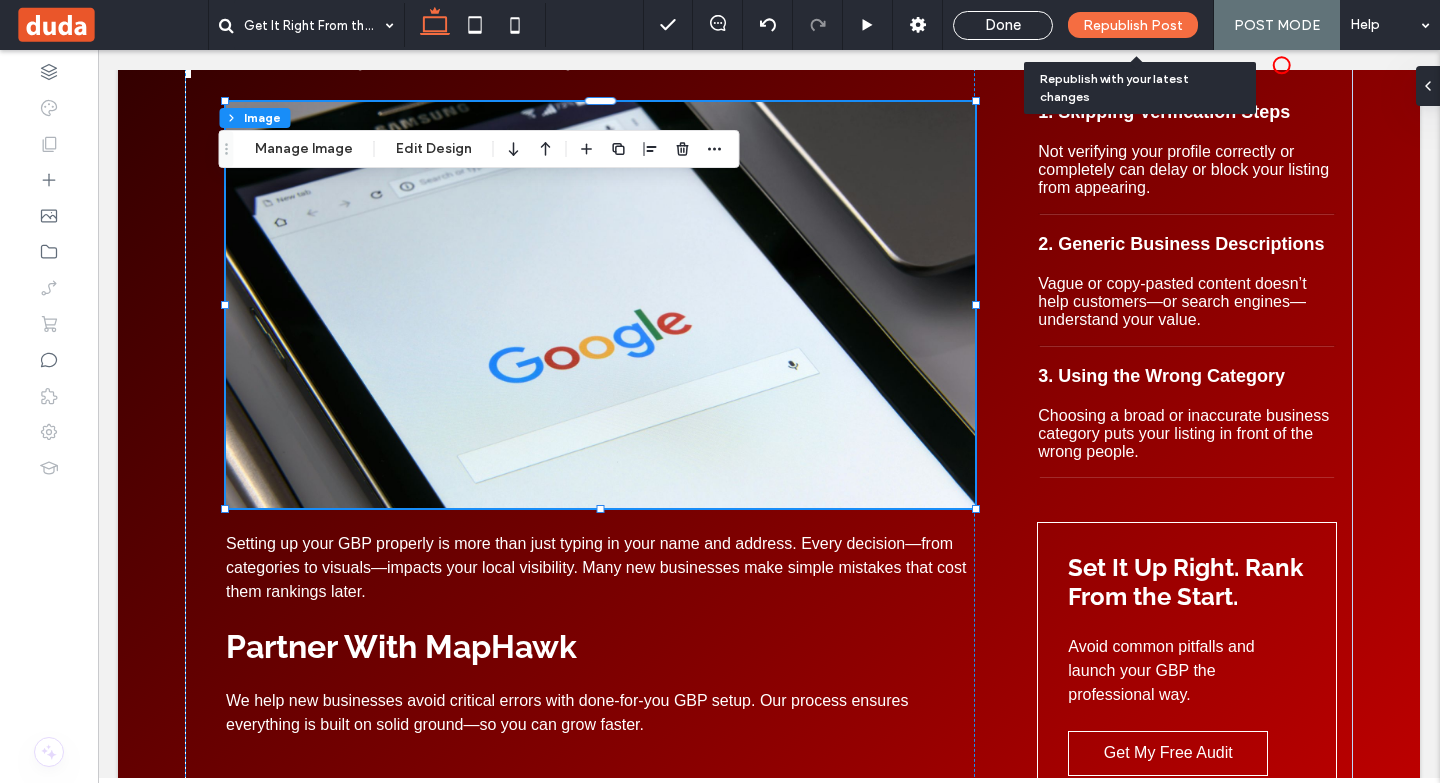 click on "Republish Post" at bounding box center (1133, 25) 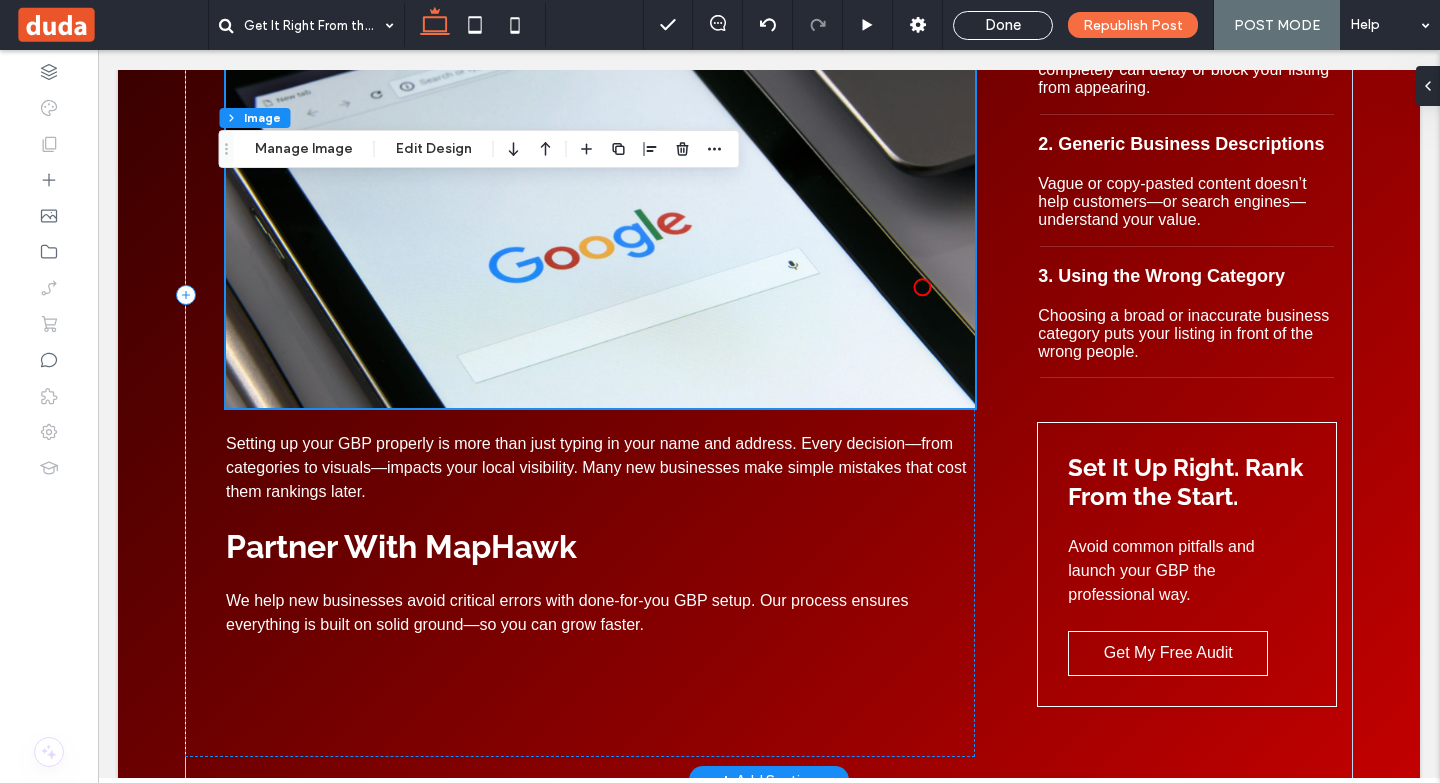 scroll, scrollTop: 500, scrollLeft: 0, axis: vertical 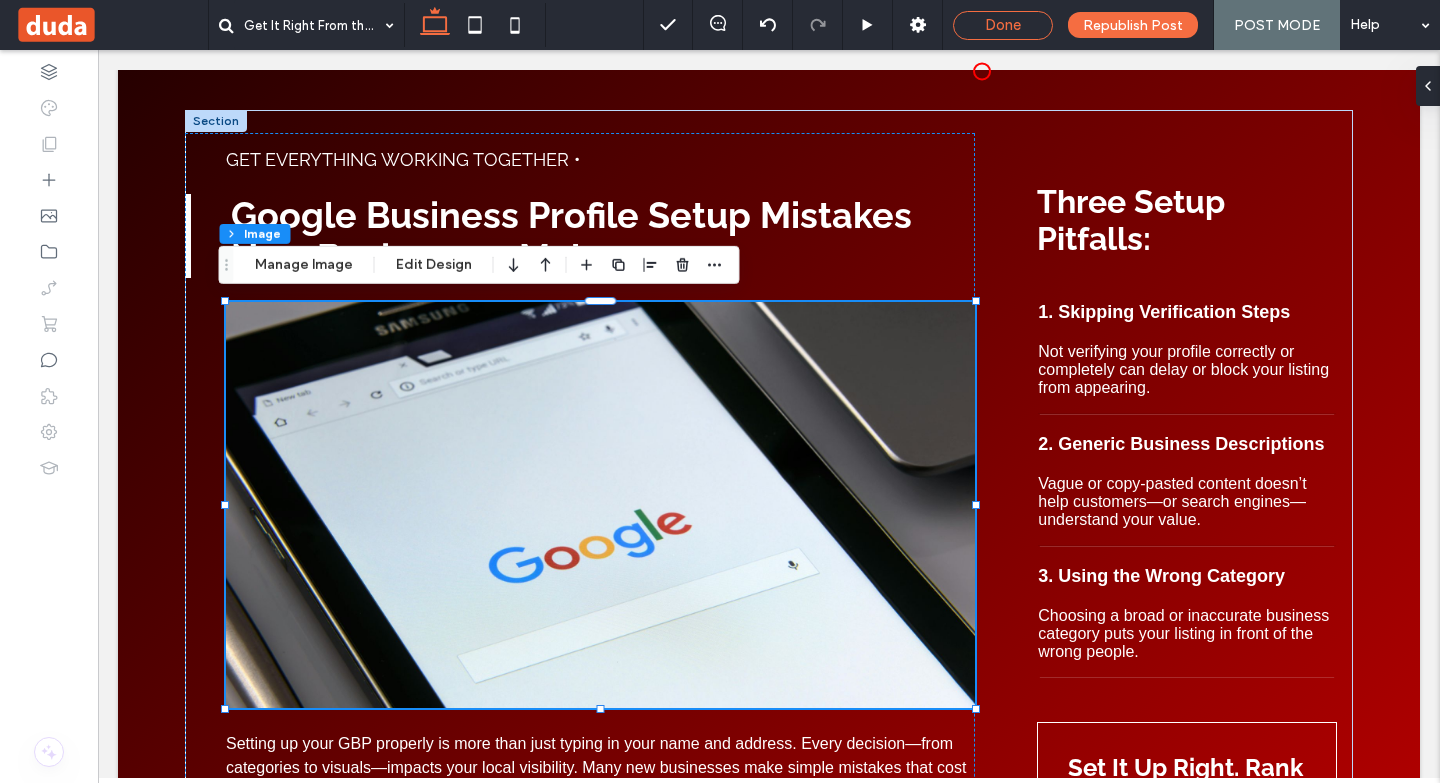 click on "Done" at bounding box center [1003, 25] 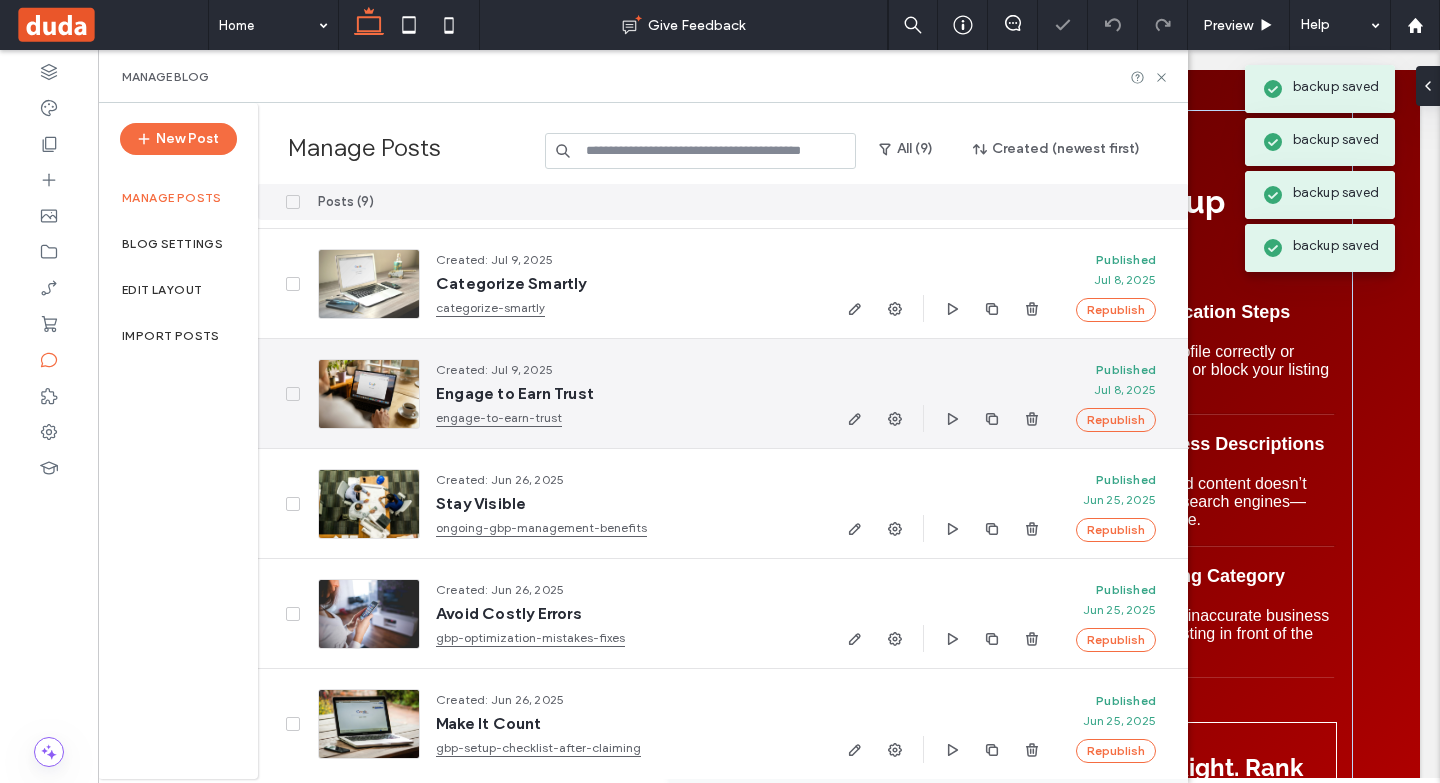 scroll, scrollTop: 443, scrollLeft: 0, axis: vertical 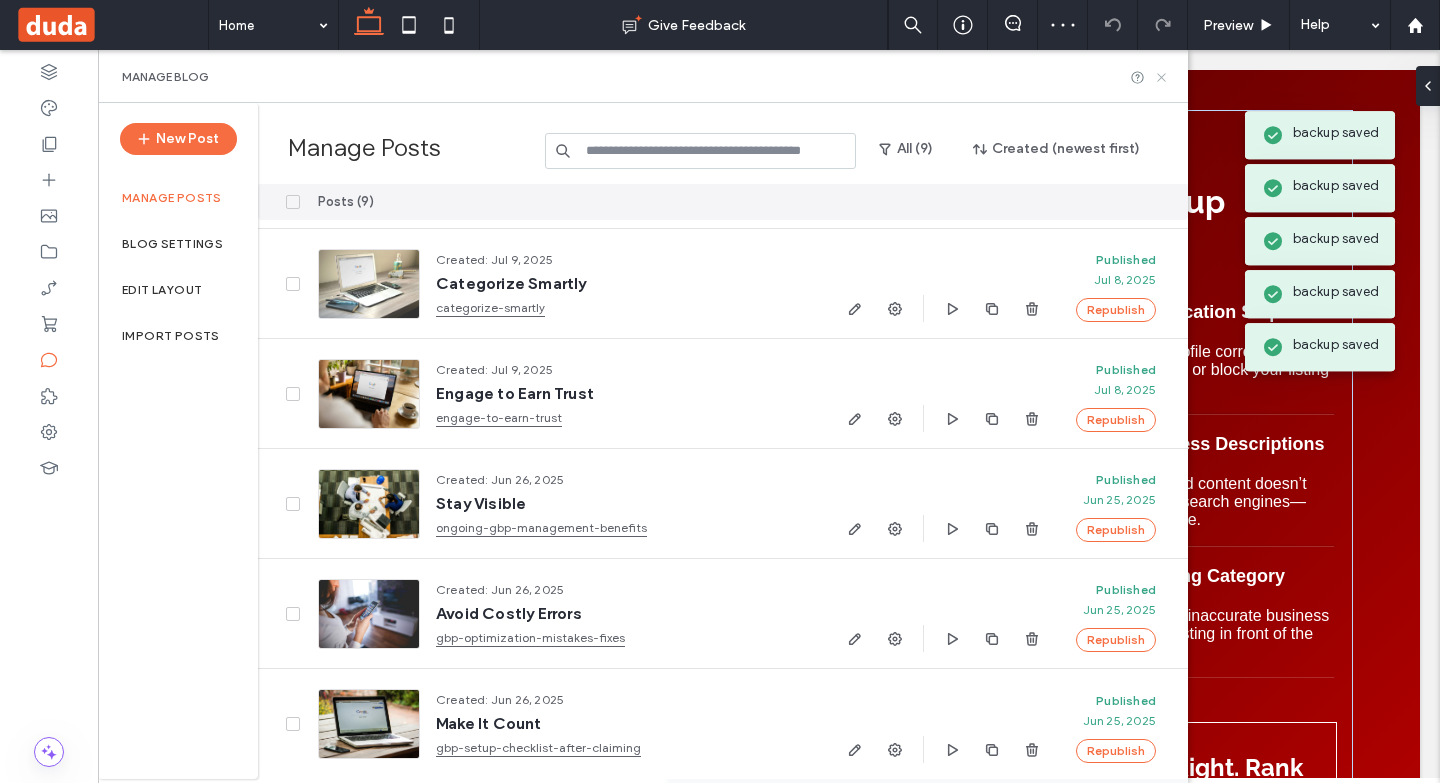 click 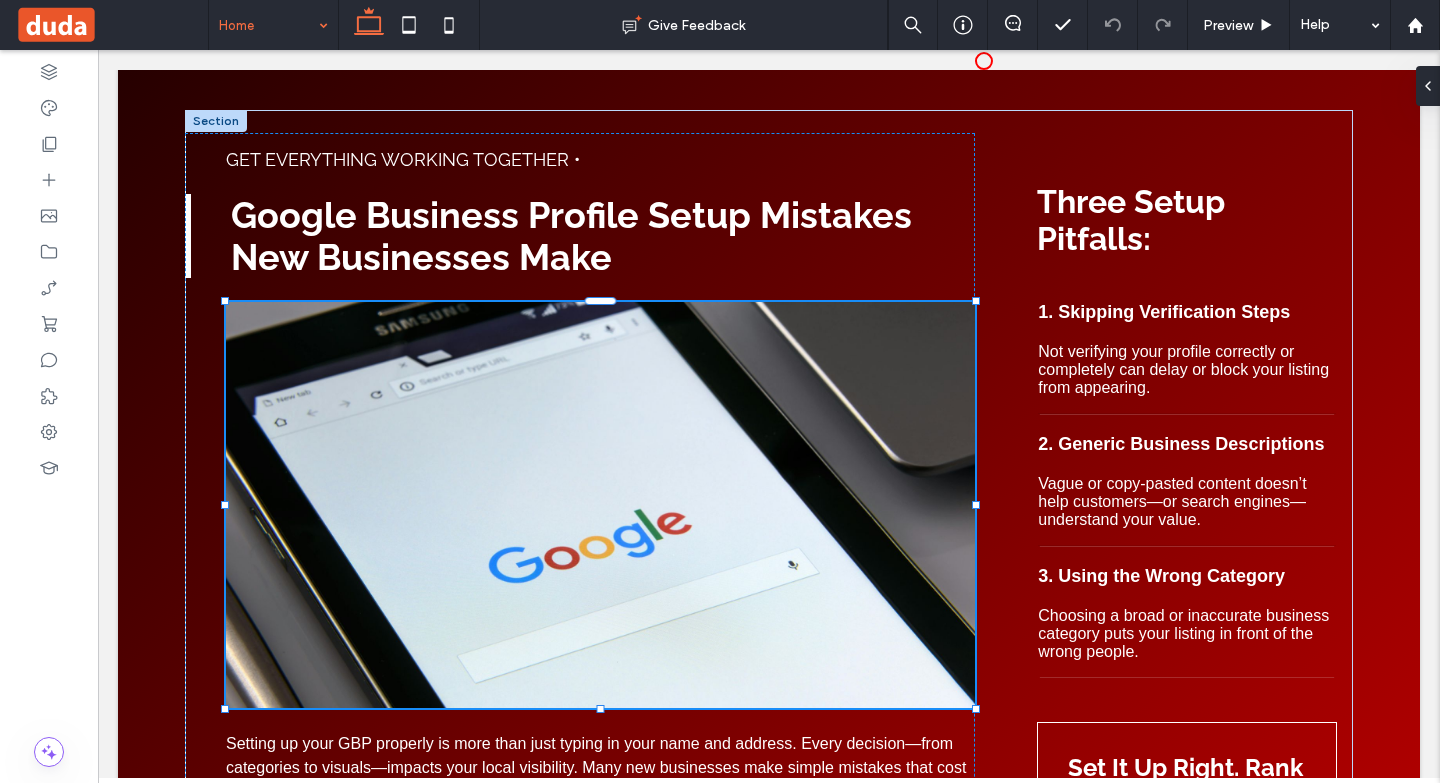 click on "Home" at bounding box center (273, 25) 